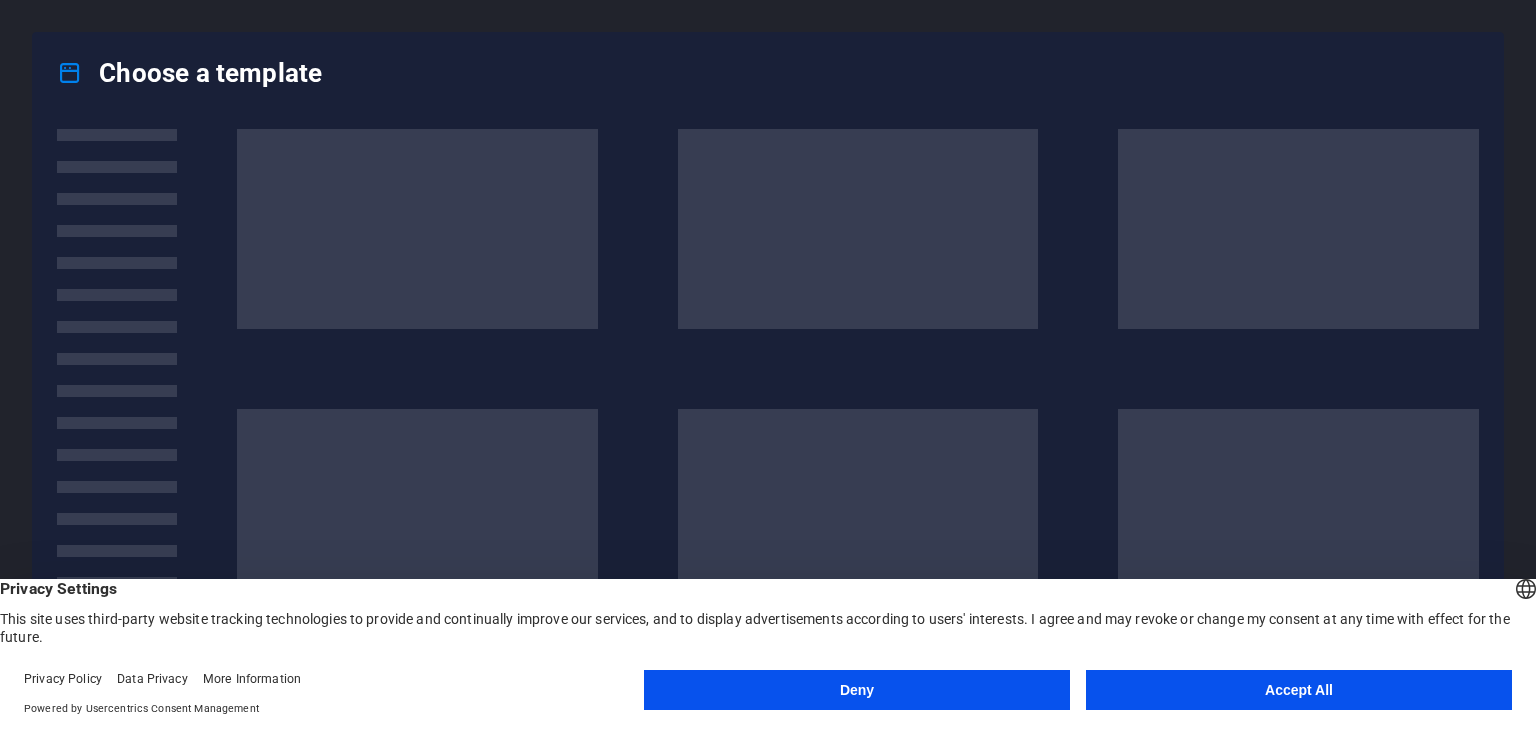 scroll, scrollTop: 0, scrollLeft: 0, axis: both 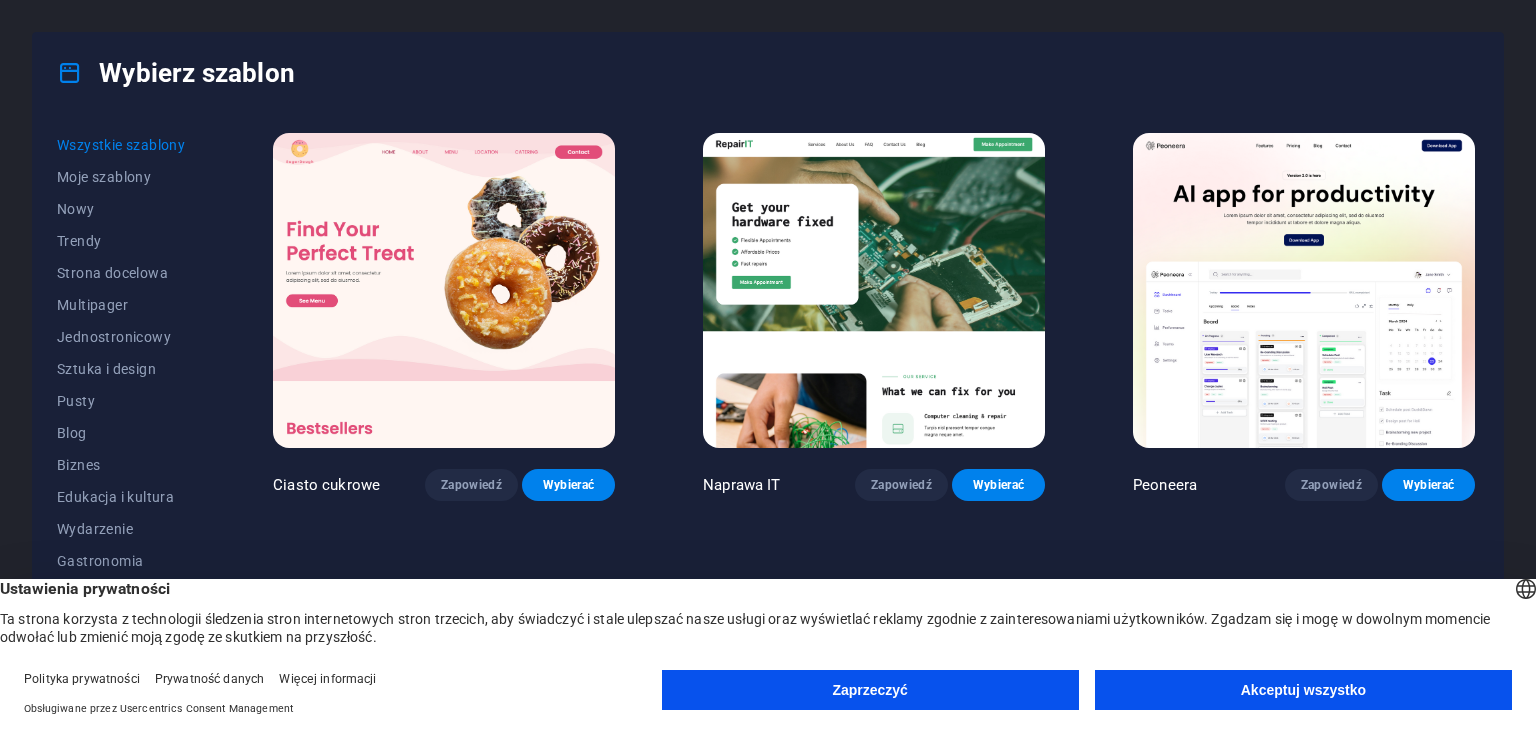 click on "Akceptuj wszystko" at bounding box center (1303, 690) 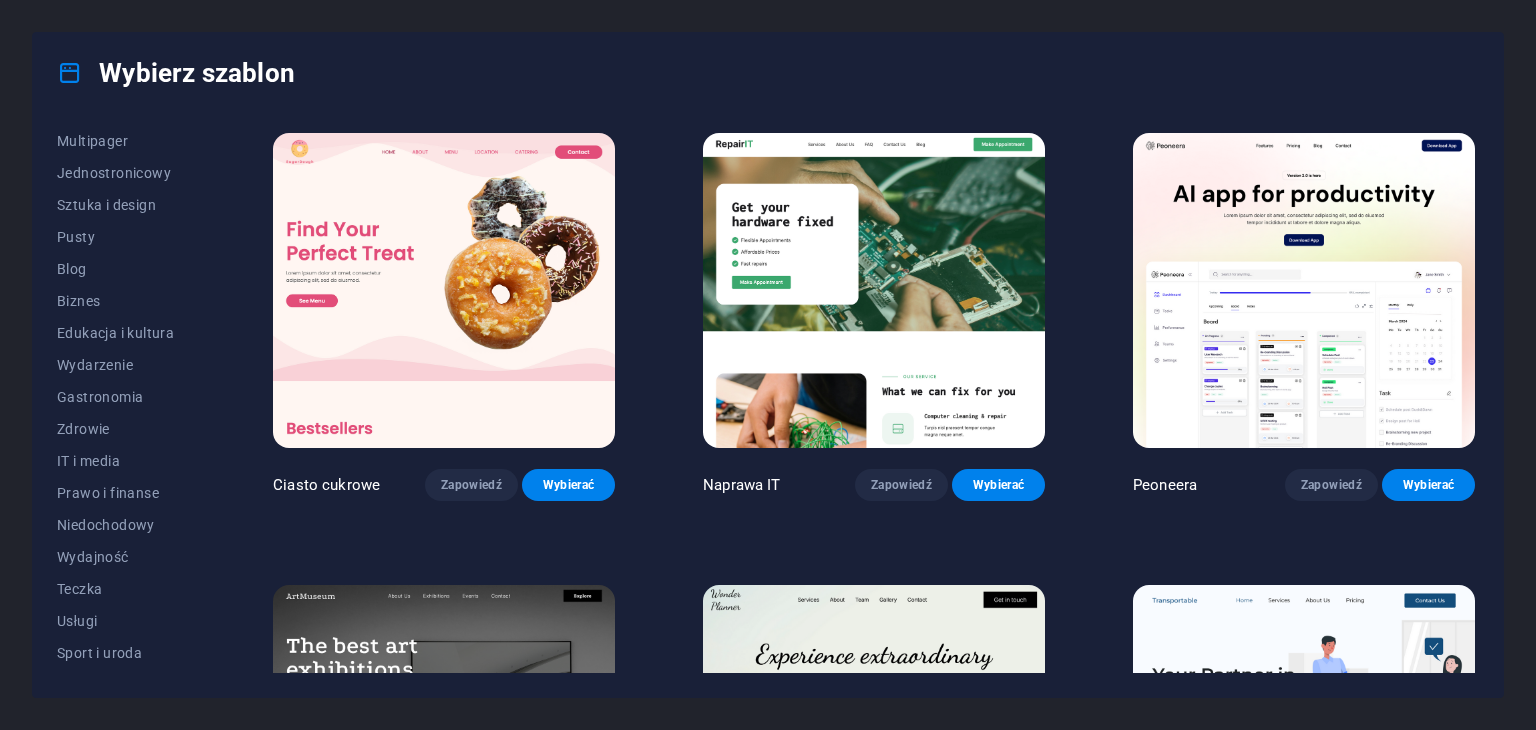 scroll, scrollTop: 256, scrollLeft: 0, axis: vertical 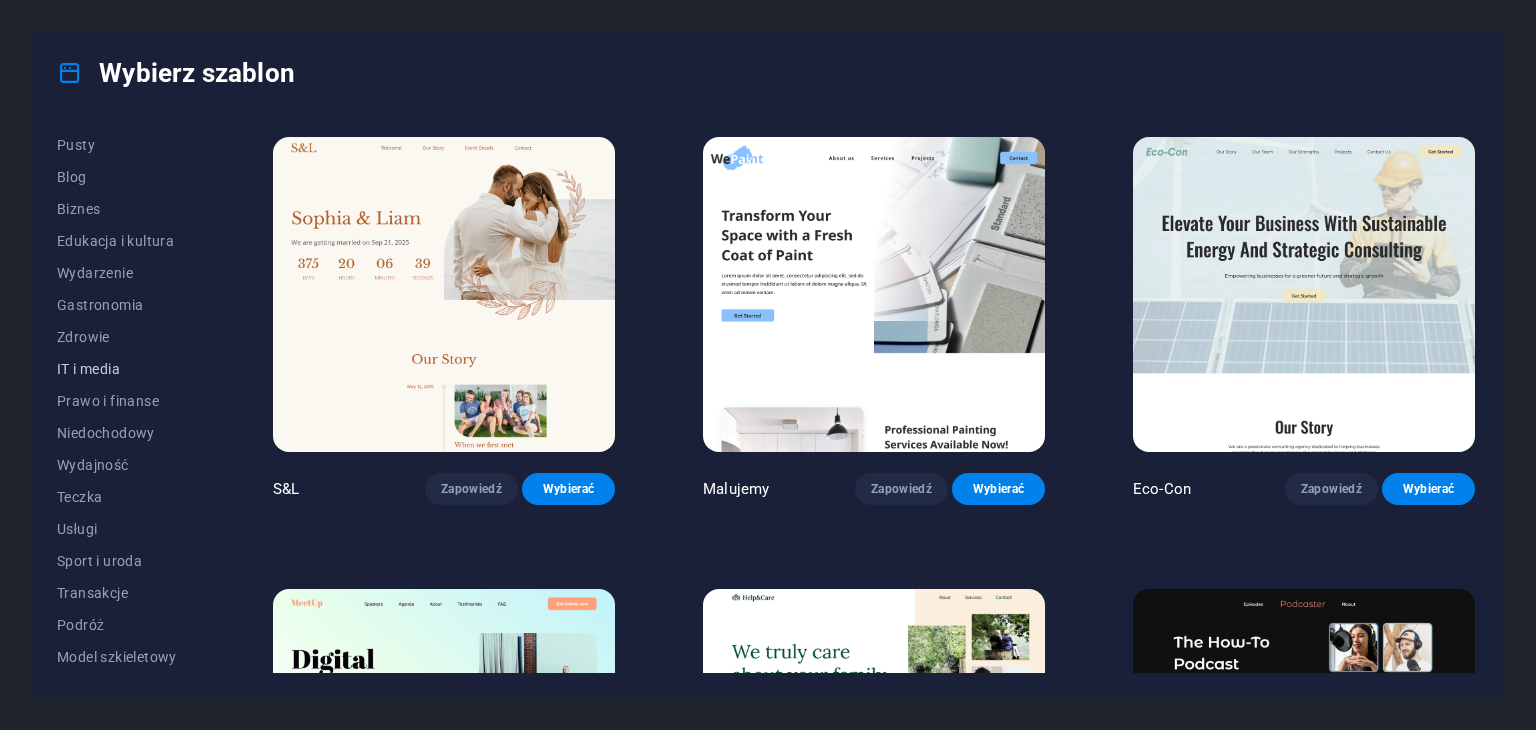 click on "IT i media" at bounding box center [121, 369] 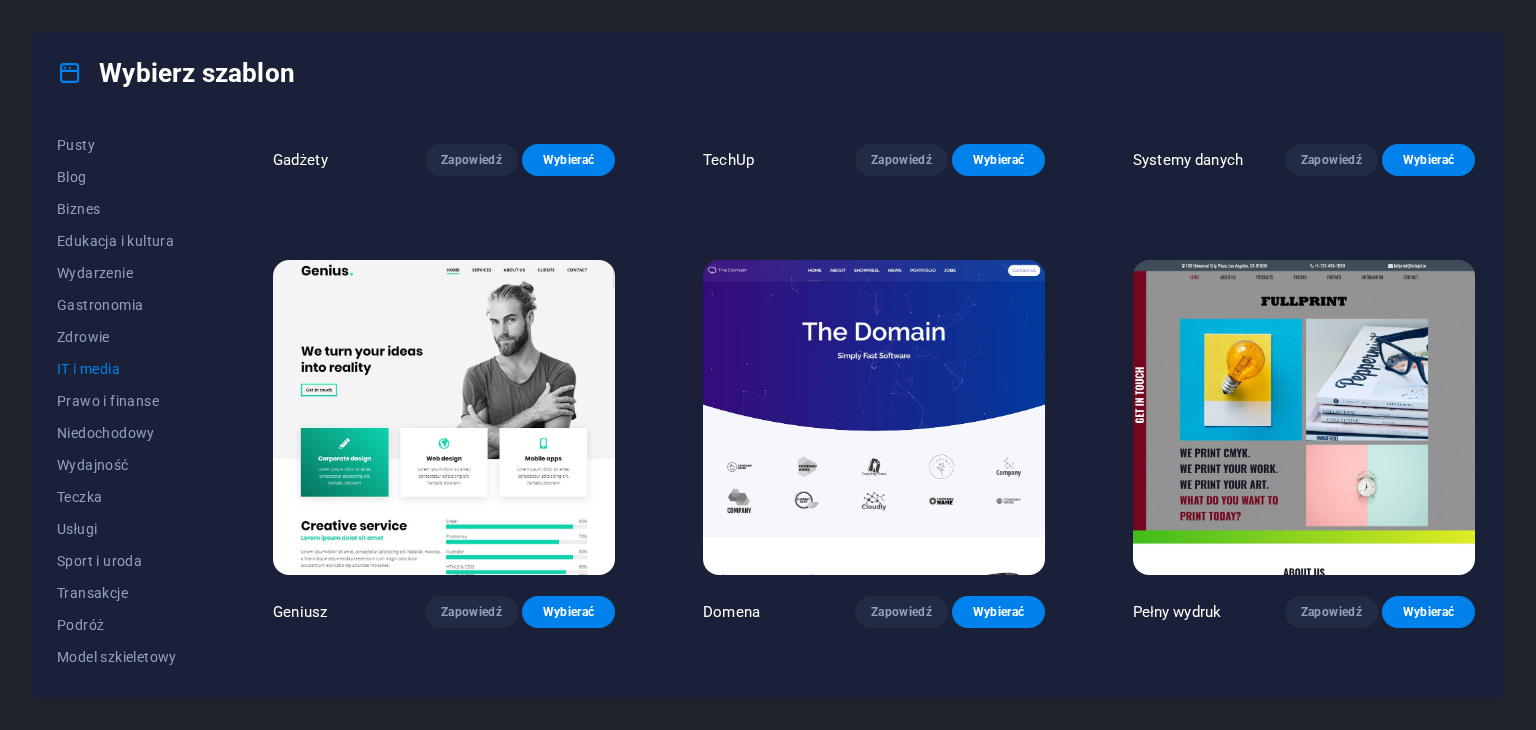 scroll, scrollTop: 800, scrollLeft: 0, axis: vertical 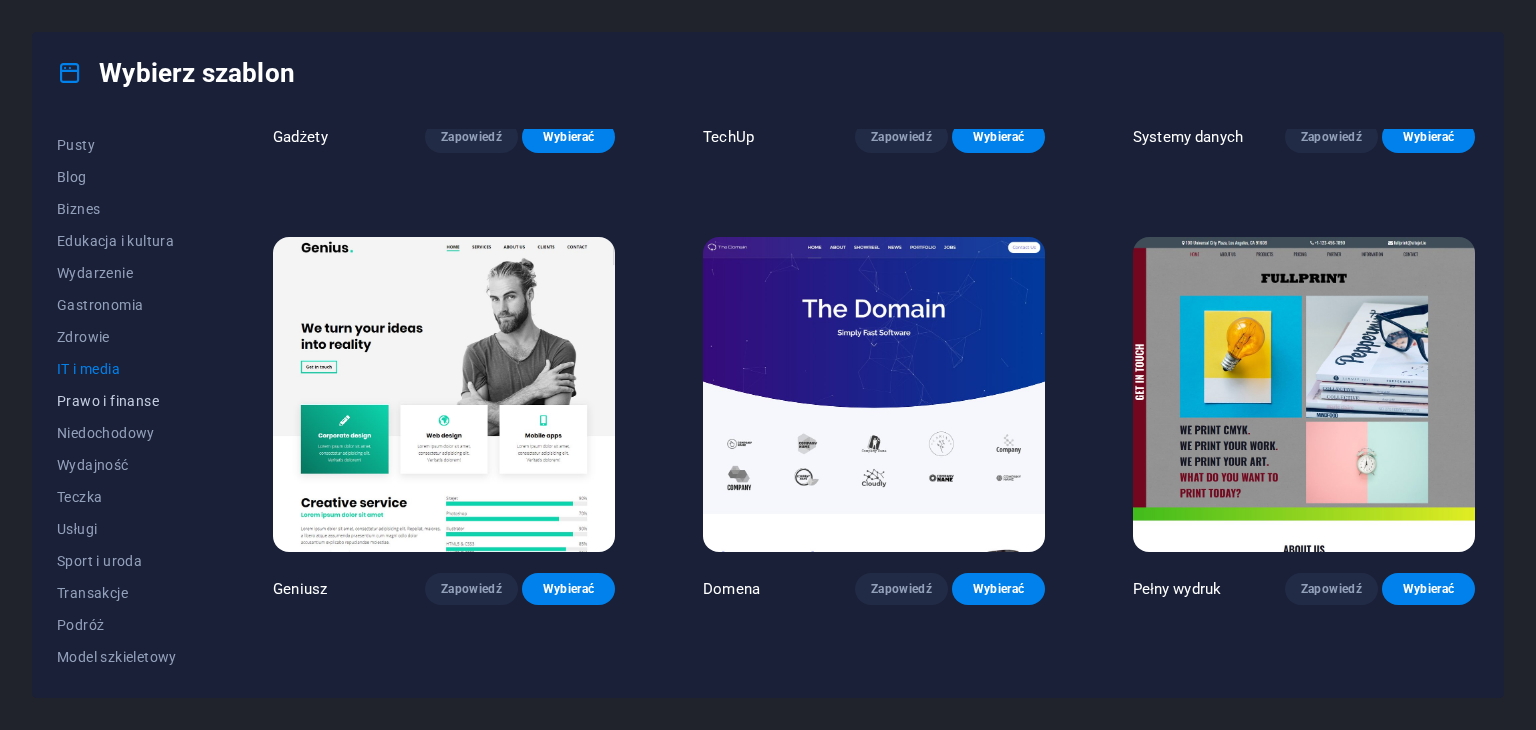 click on "Prawo i finanse" at bounding box center (108, 401) 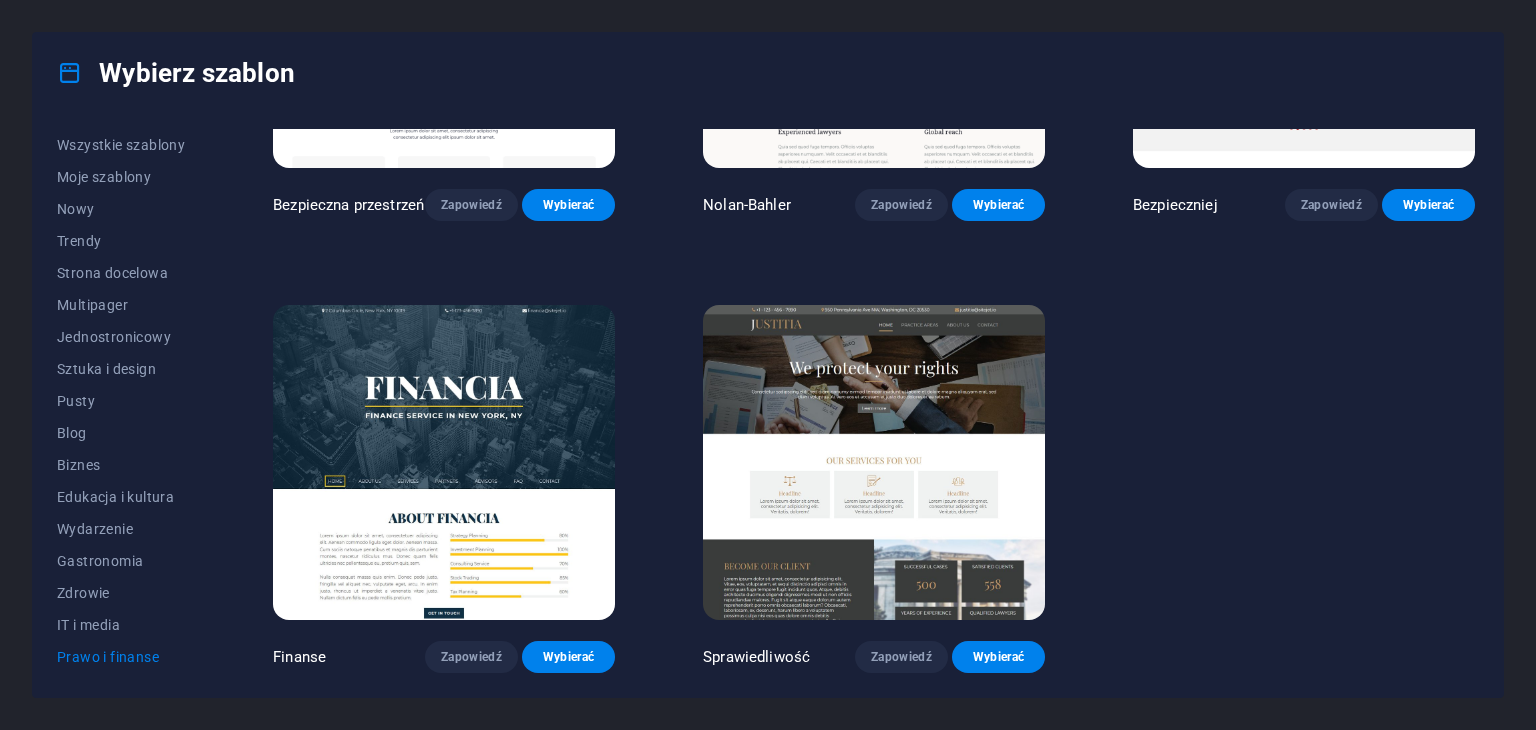 scroll, scrollTop: 0, scrollLeft: 0, axis: both 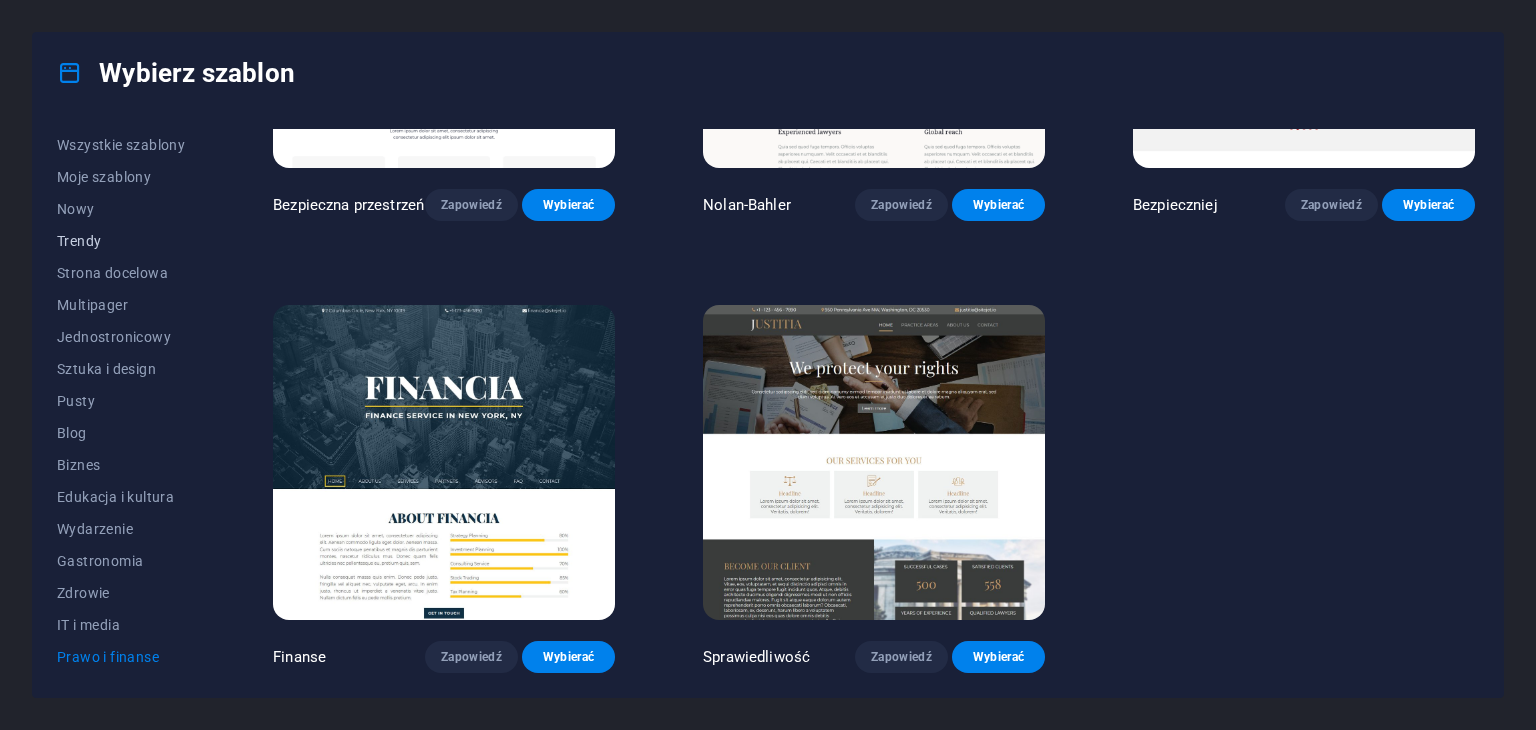 click on "Trendy" at bounding box center (121, 241) 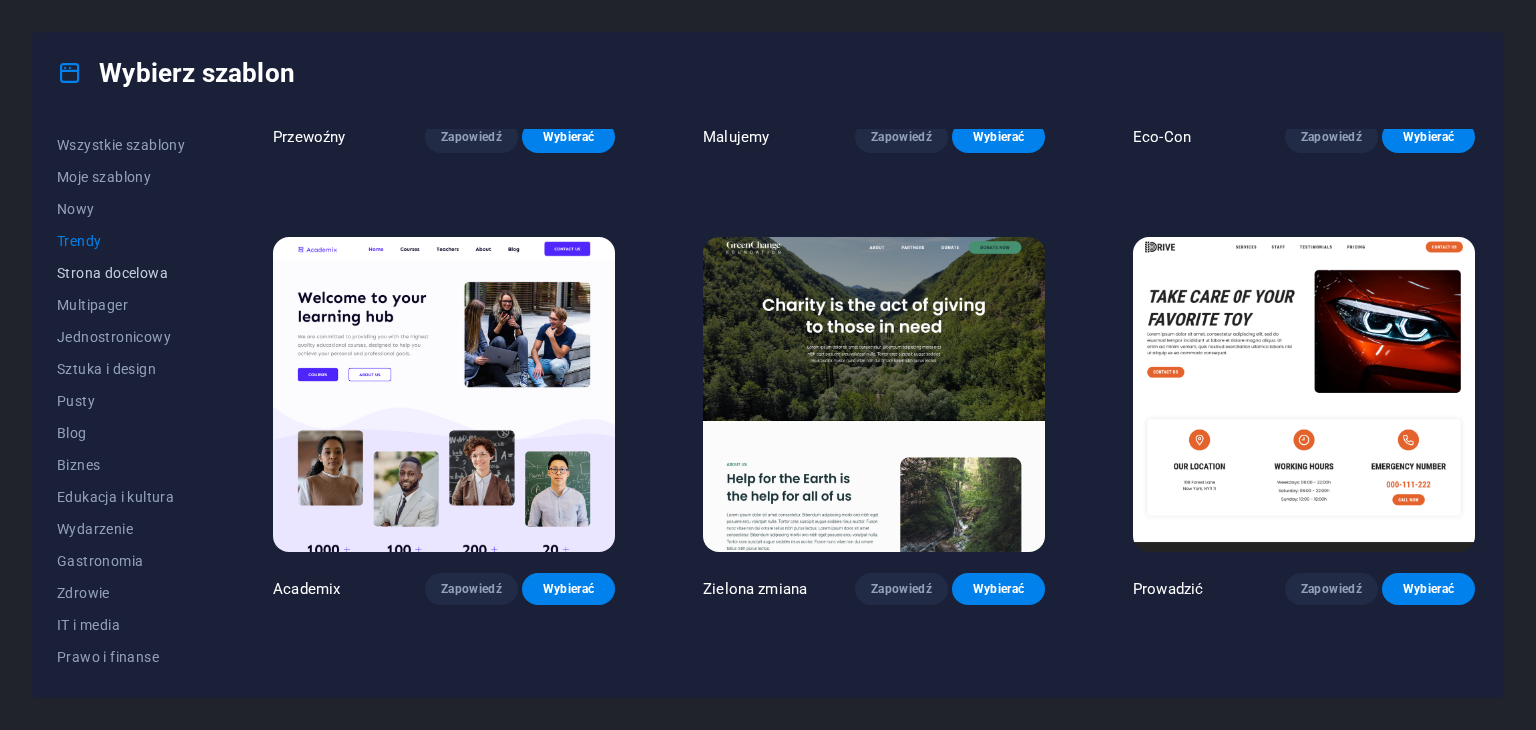 click on "Strona docelowa" at bounding box center (112, 273) 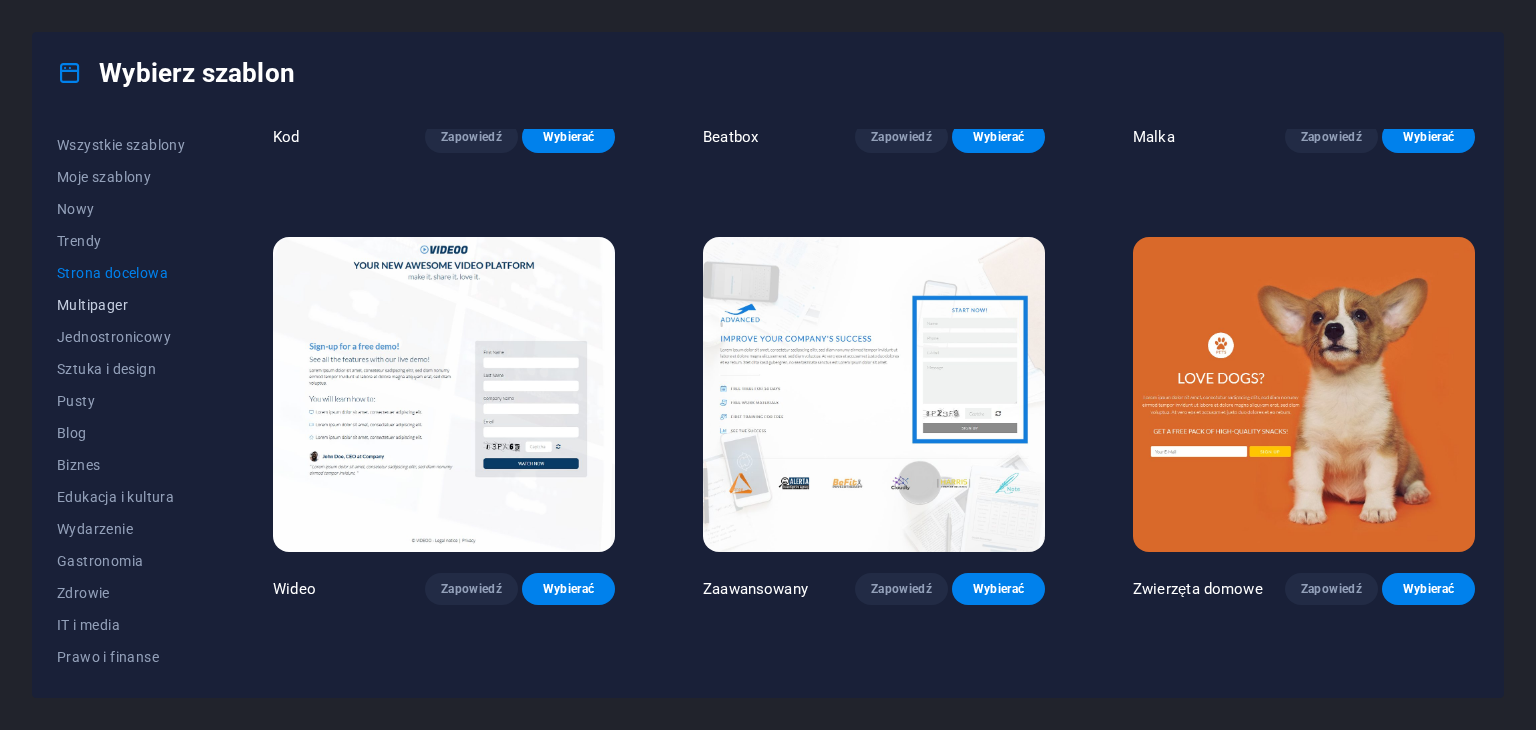 click on "Multipager" at bounding box center [121, 305] 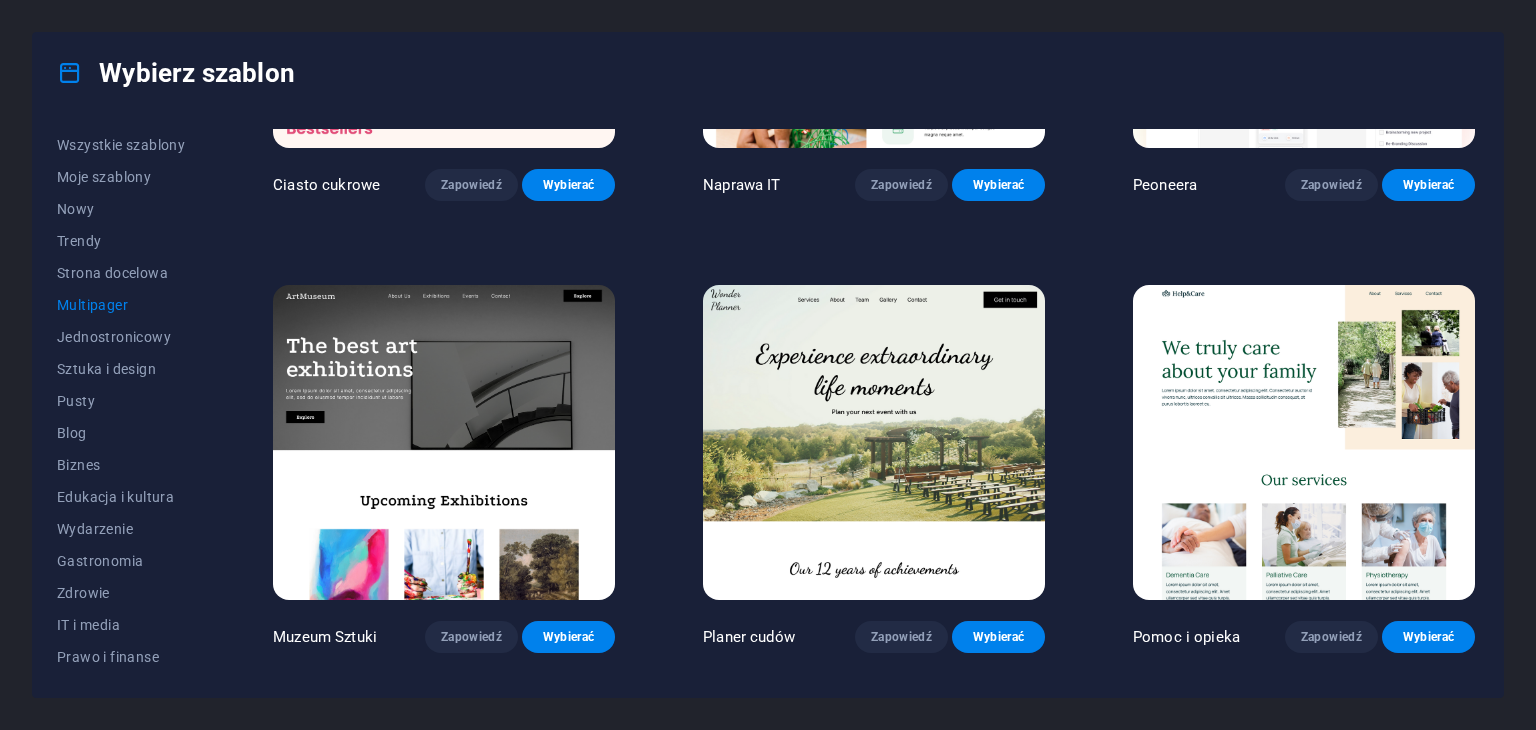 scroll, scrollTop: 0, scrollLeft: 0, axis: both 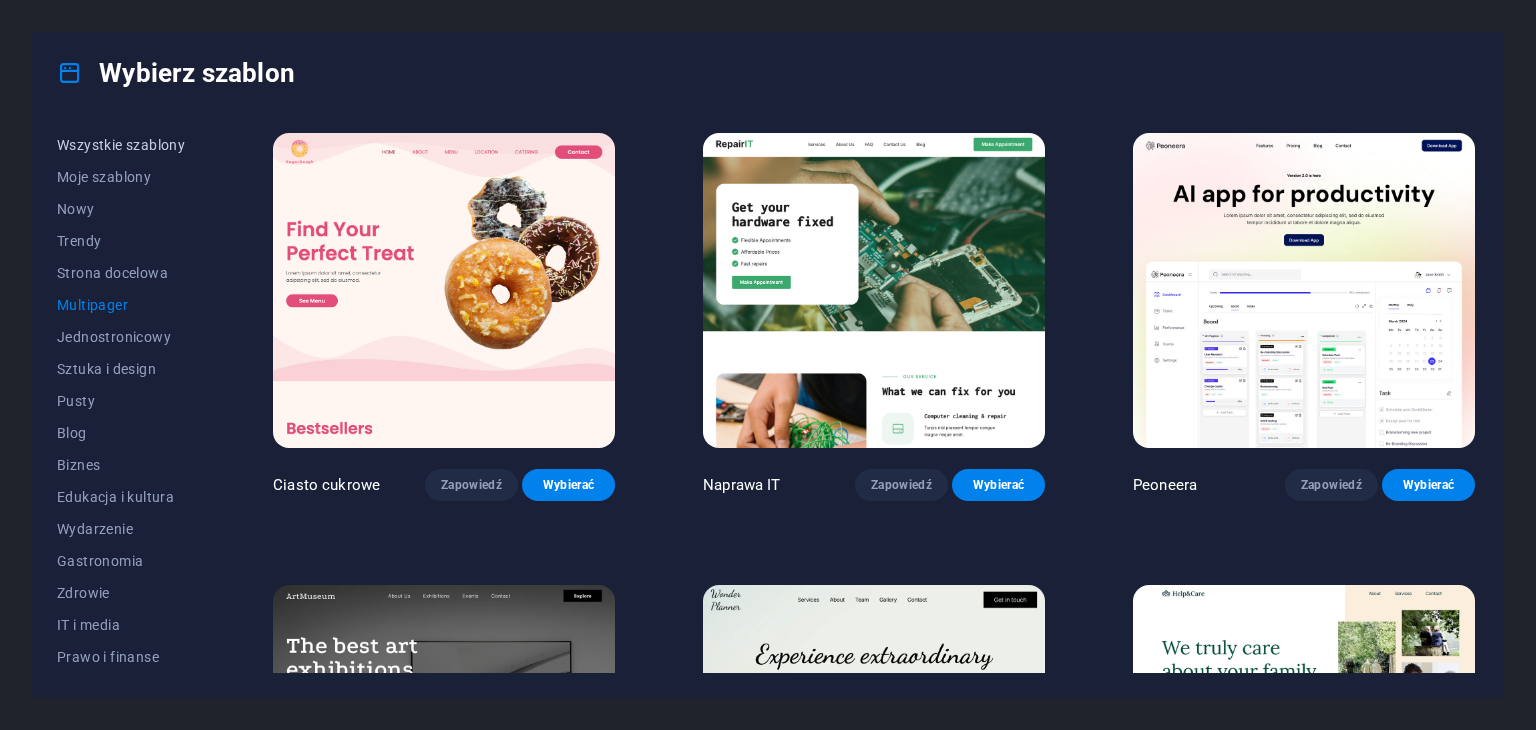 click on "Wszystkie szablony" at bounding box center [121, 145] 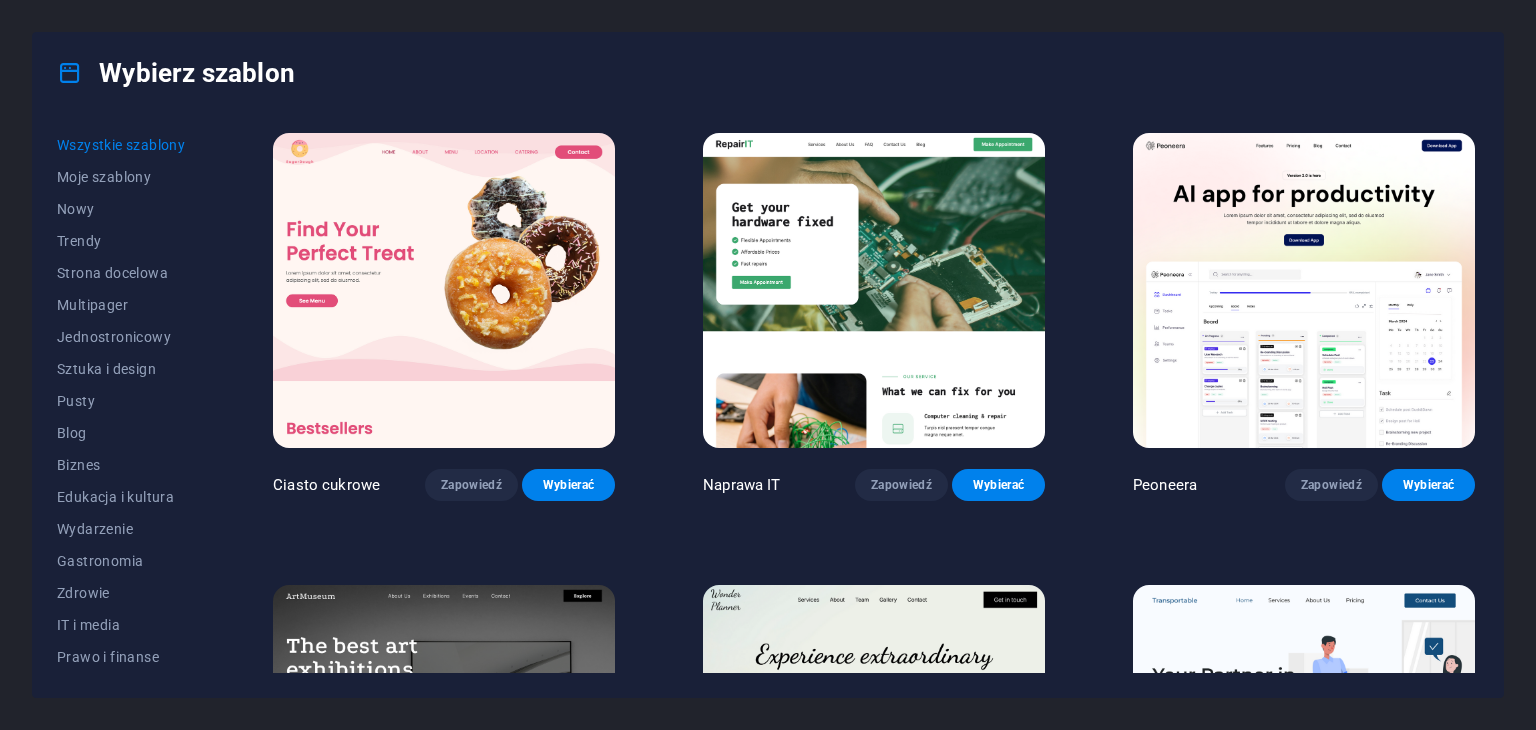 click on "Wszystkie szablony" at bounding box center [121, 145] 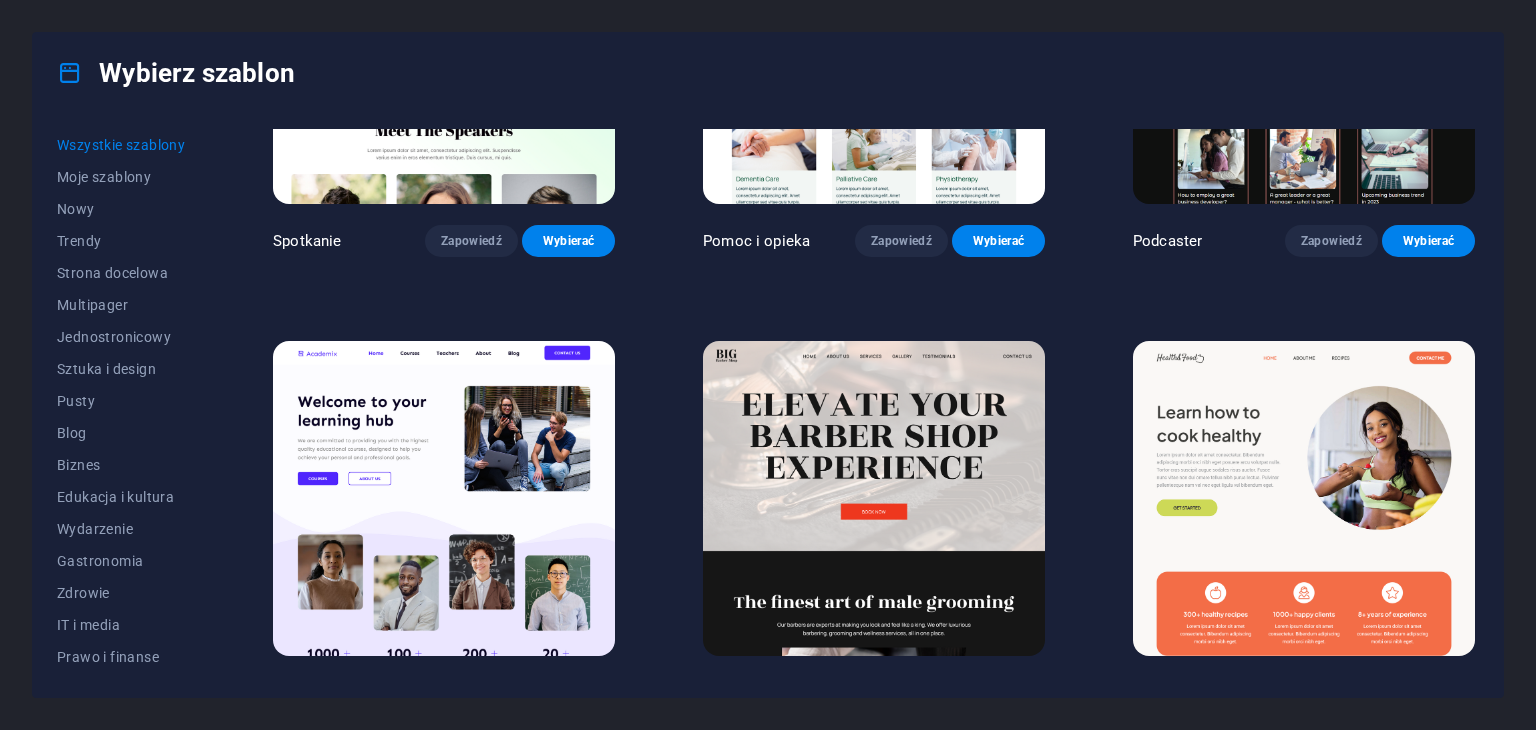 scroll, scrollTop: 2000, scrollLeft: 0, axis: vertical 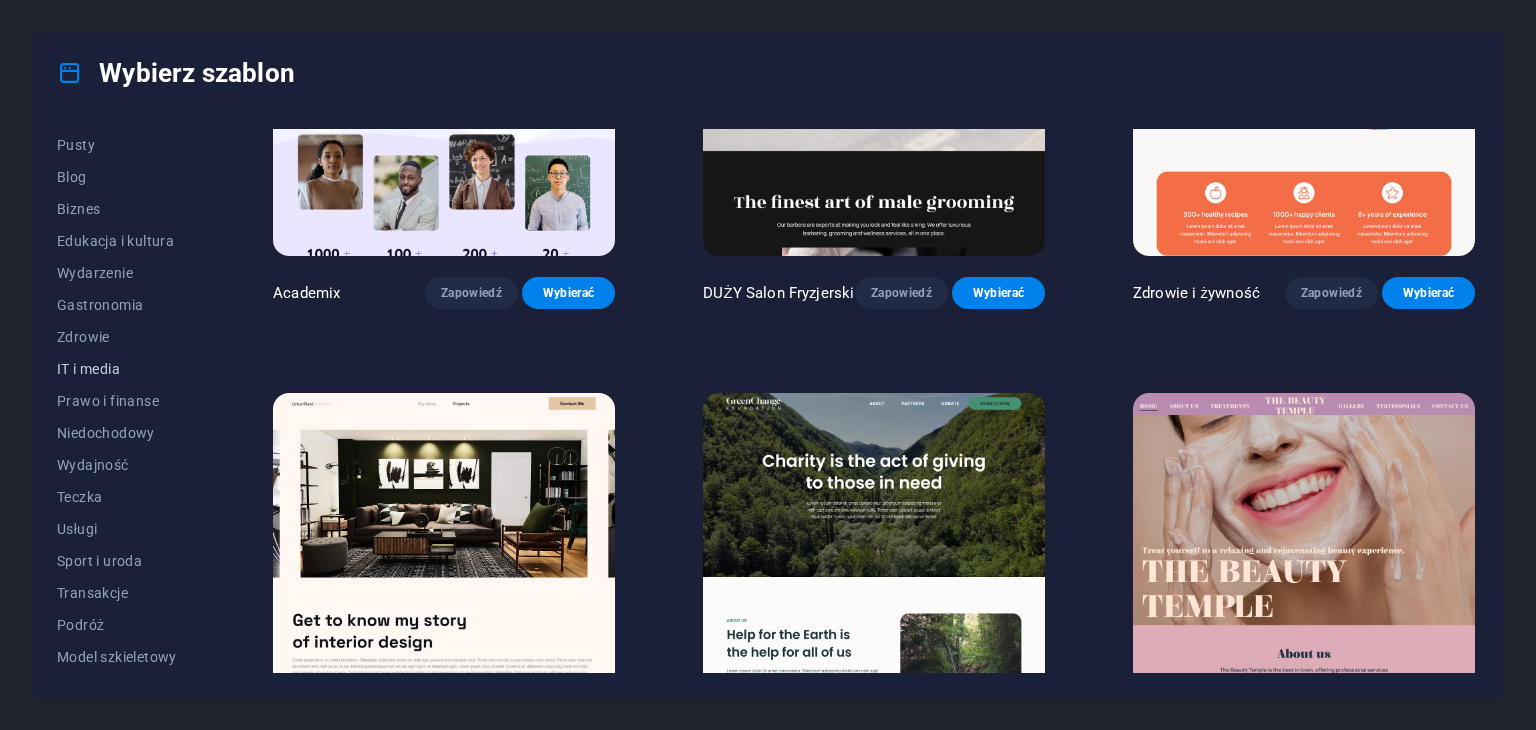 click on "IT i media" at bounding box center (88, 369) 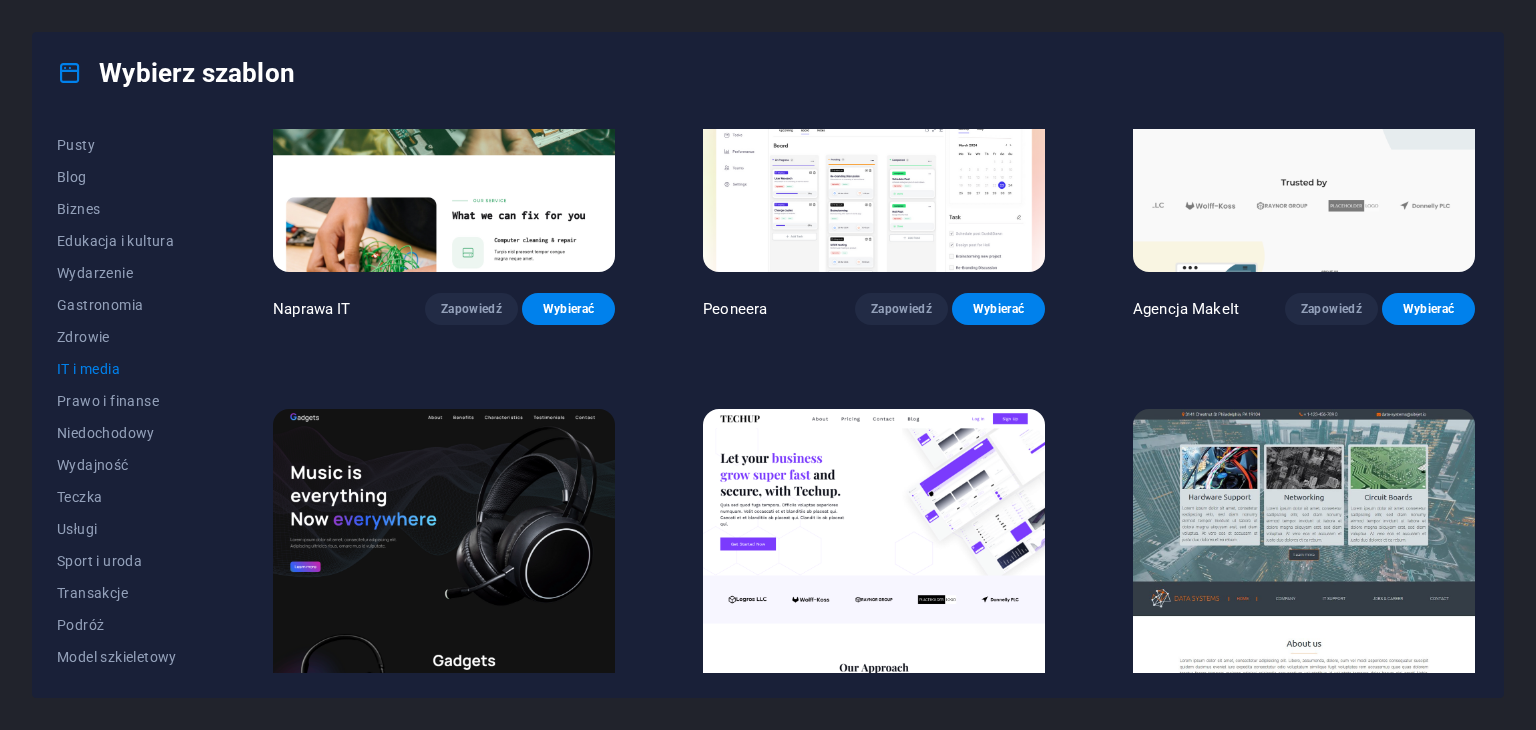 scroll, scrollTop: 200, scrollLeft: 0, axis: vertical 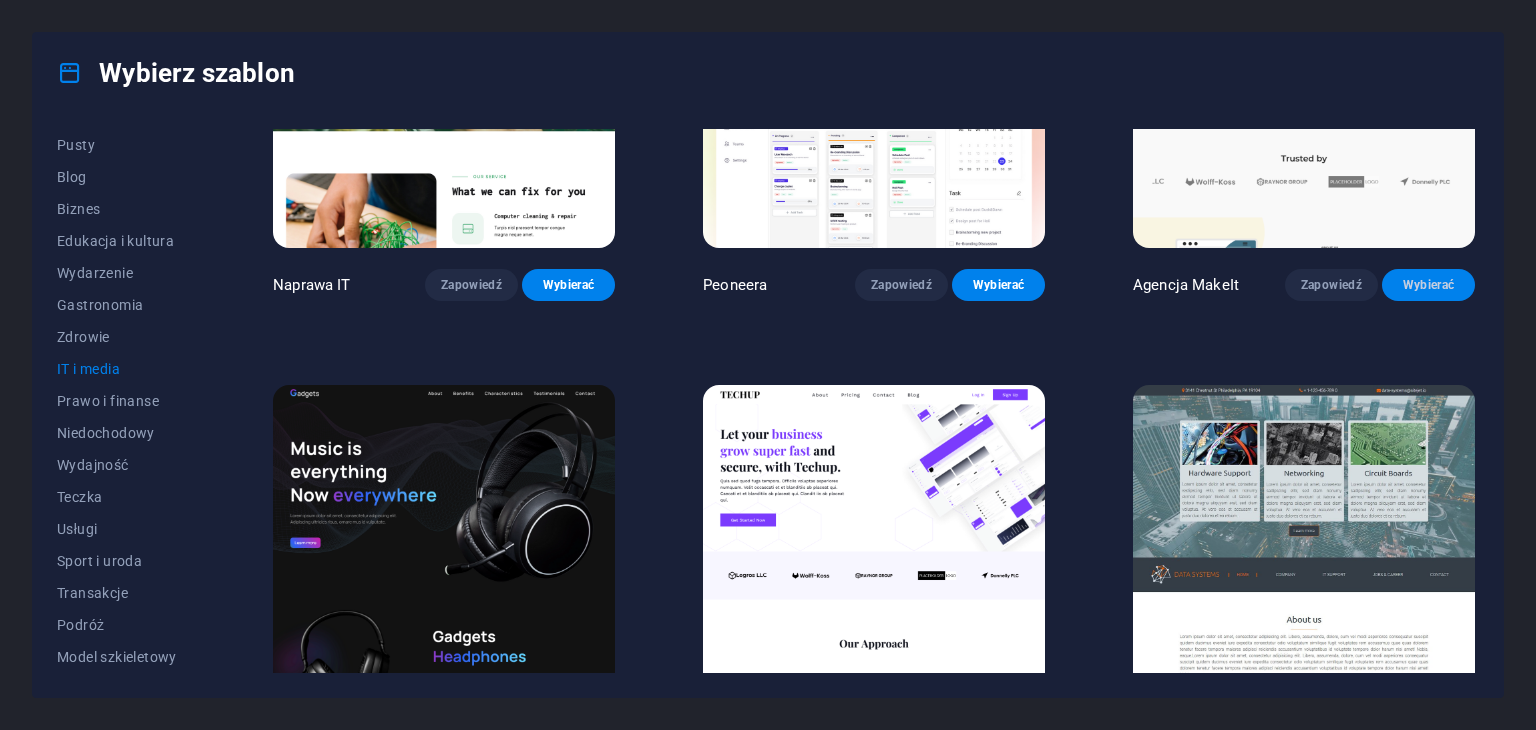 click on "Wybierać" at bounding box center (1428, 285) 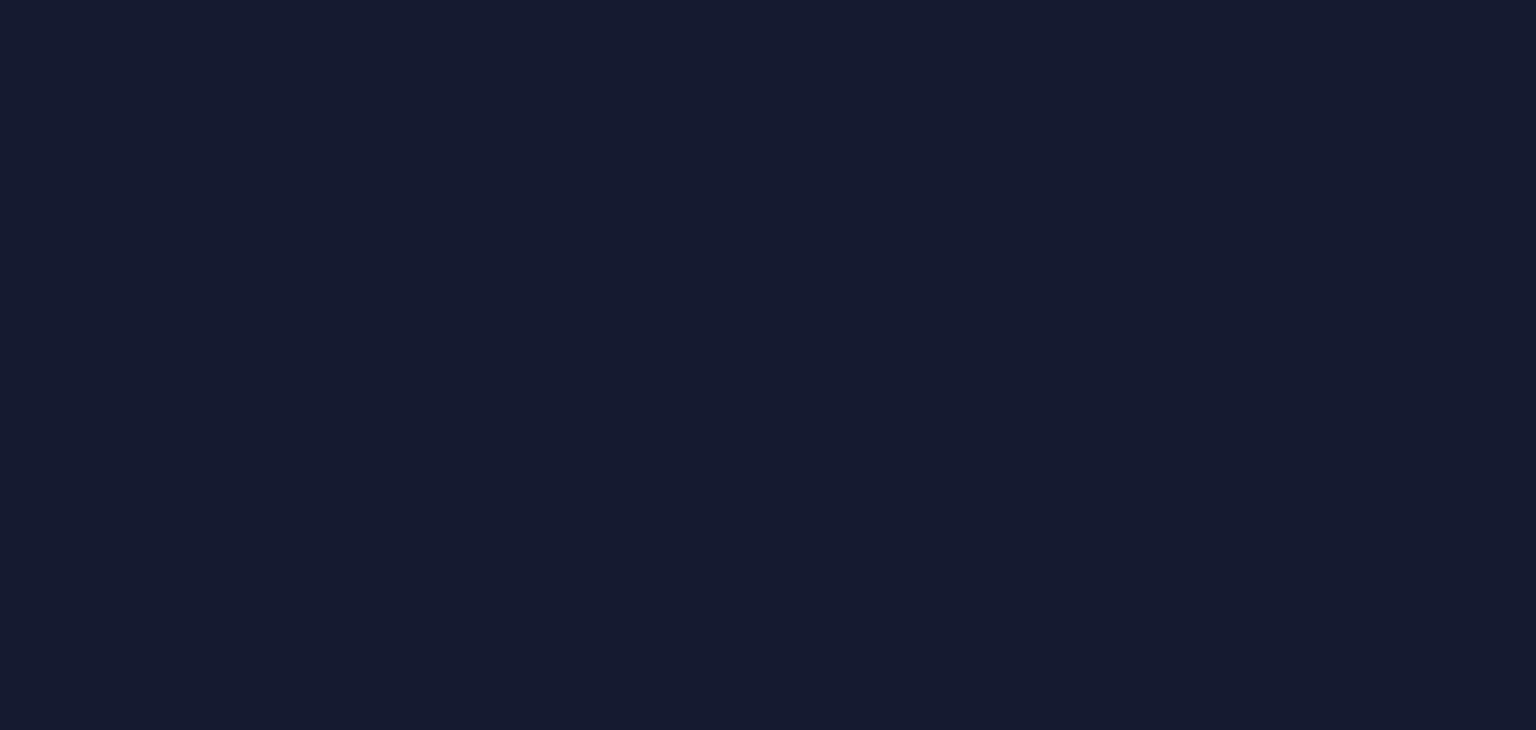 scroll, scrollTop: 0, scrollLeft: 0, axis: both 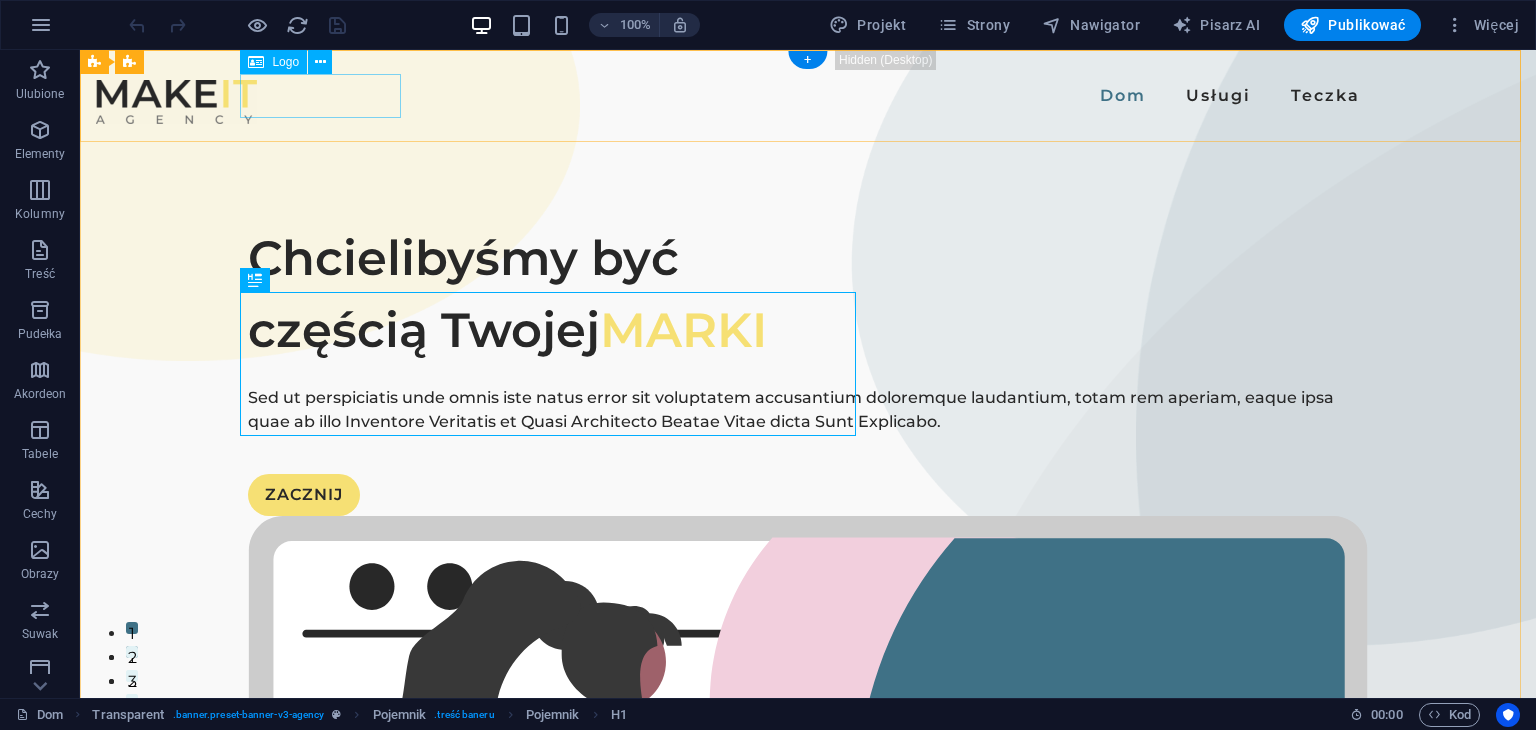 click at bounding box center [176, 102] 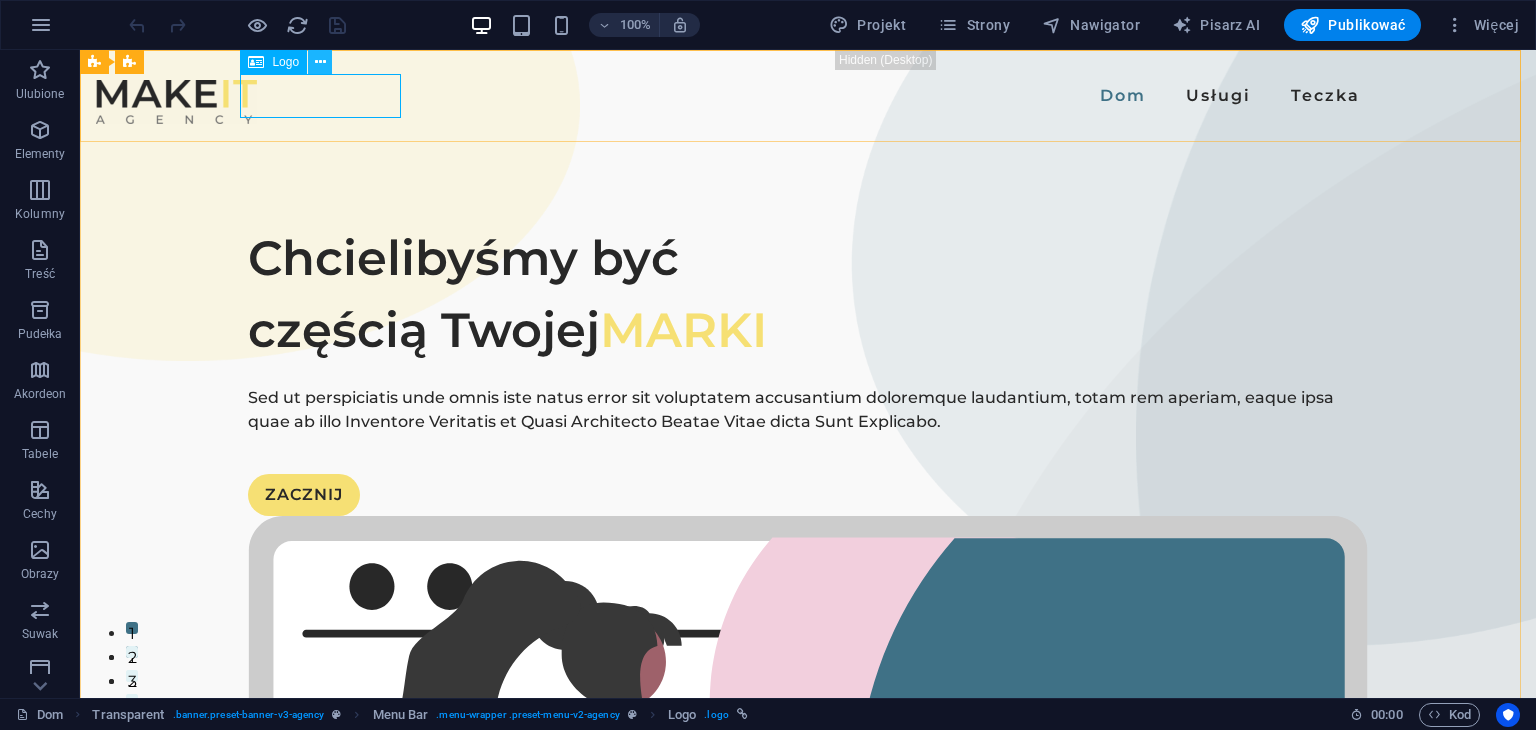 click at bounding box center [320, 62] 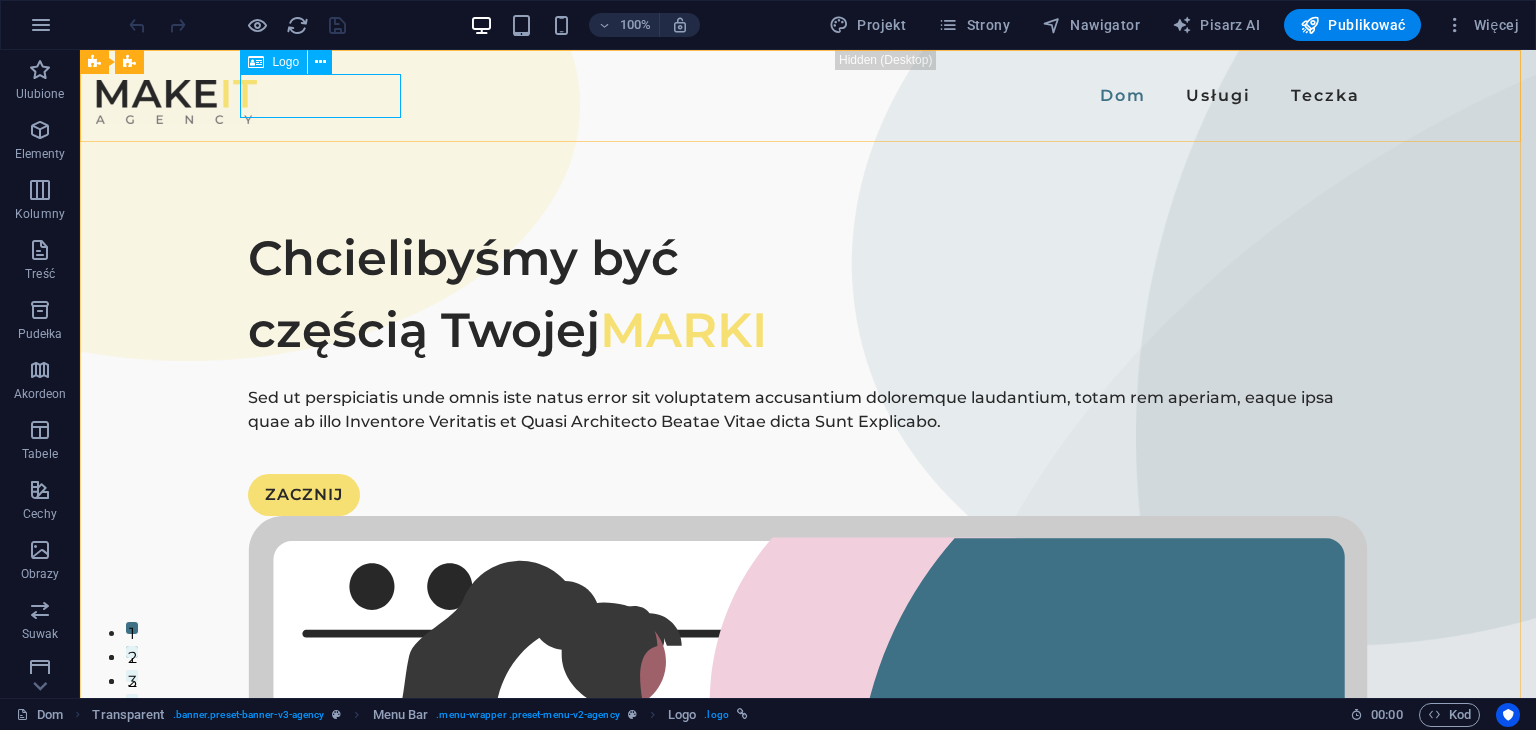 click on "Logo" at bounding box center [285, 62] 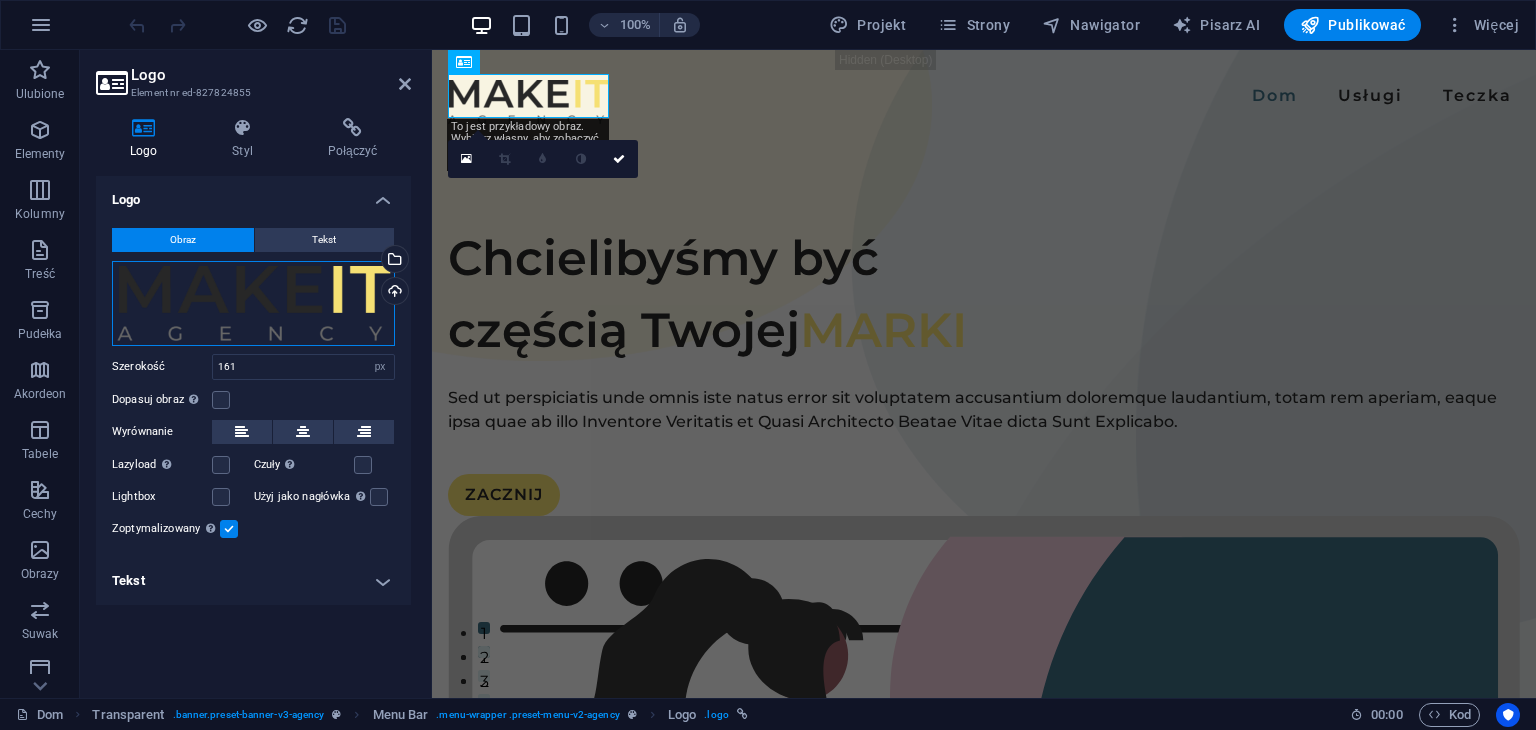 click on "Przeciągnij pliki tutaj, kliknij, aby wybrać pliki lub  wybierz pliki z Plików lub naszych bezpłatnych zdjęć stockowych i filmów wideo" at bounding box center [253, 303] 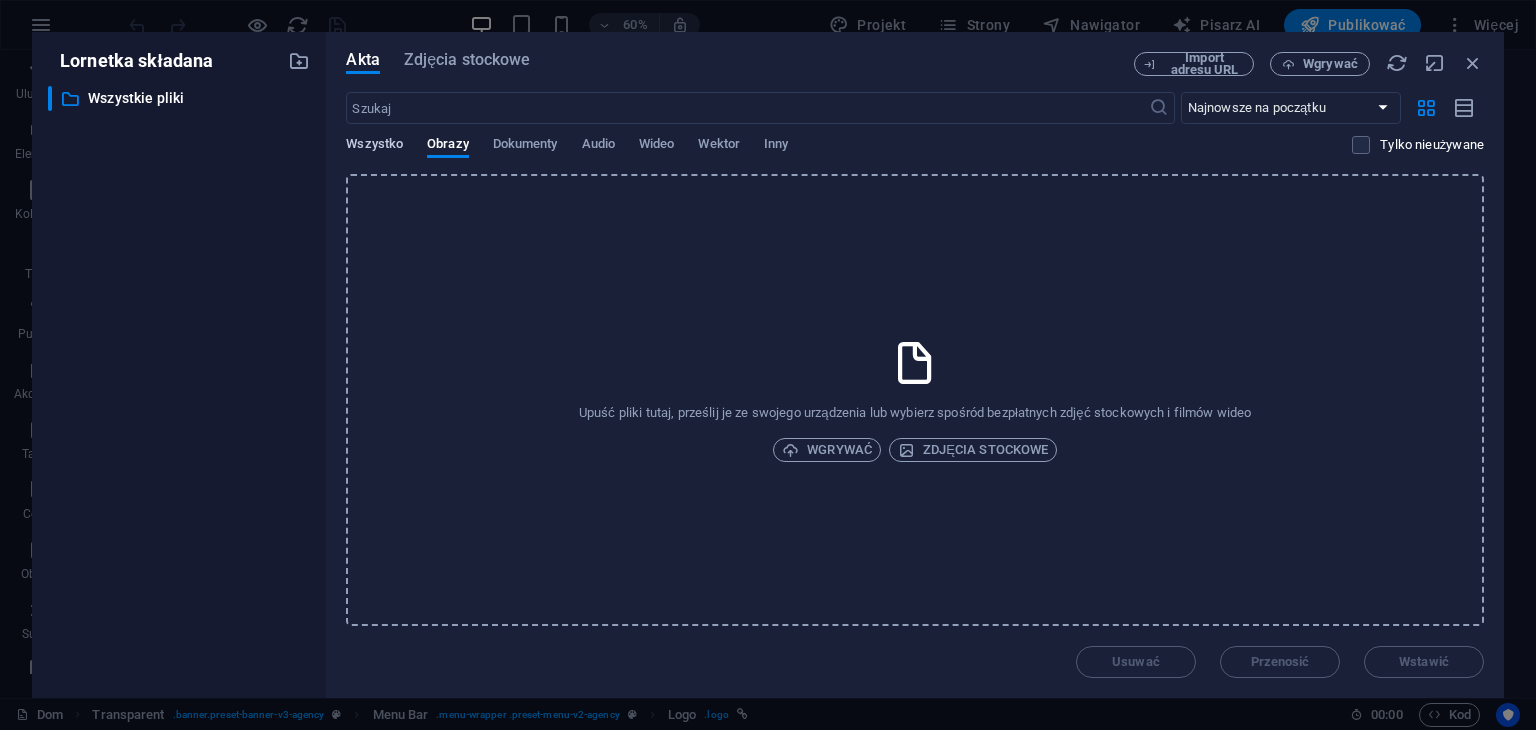 click on "Wszystko" at bounding box center (374, 144) 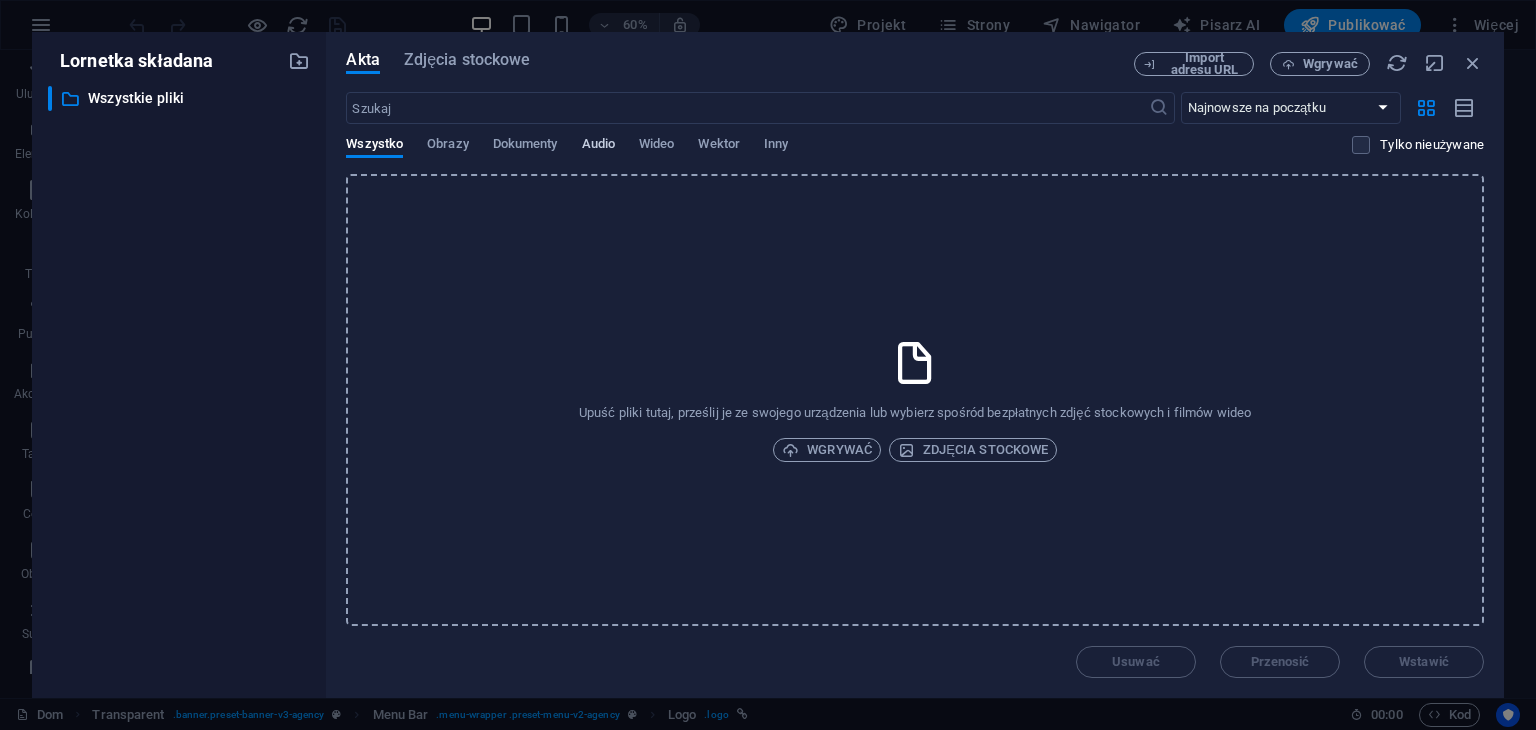 click on "Audio" at bounding box center [598, 143] 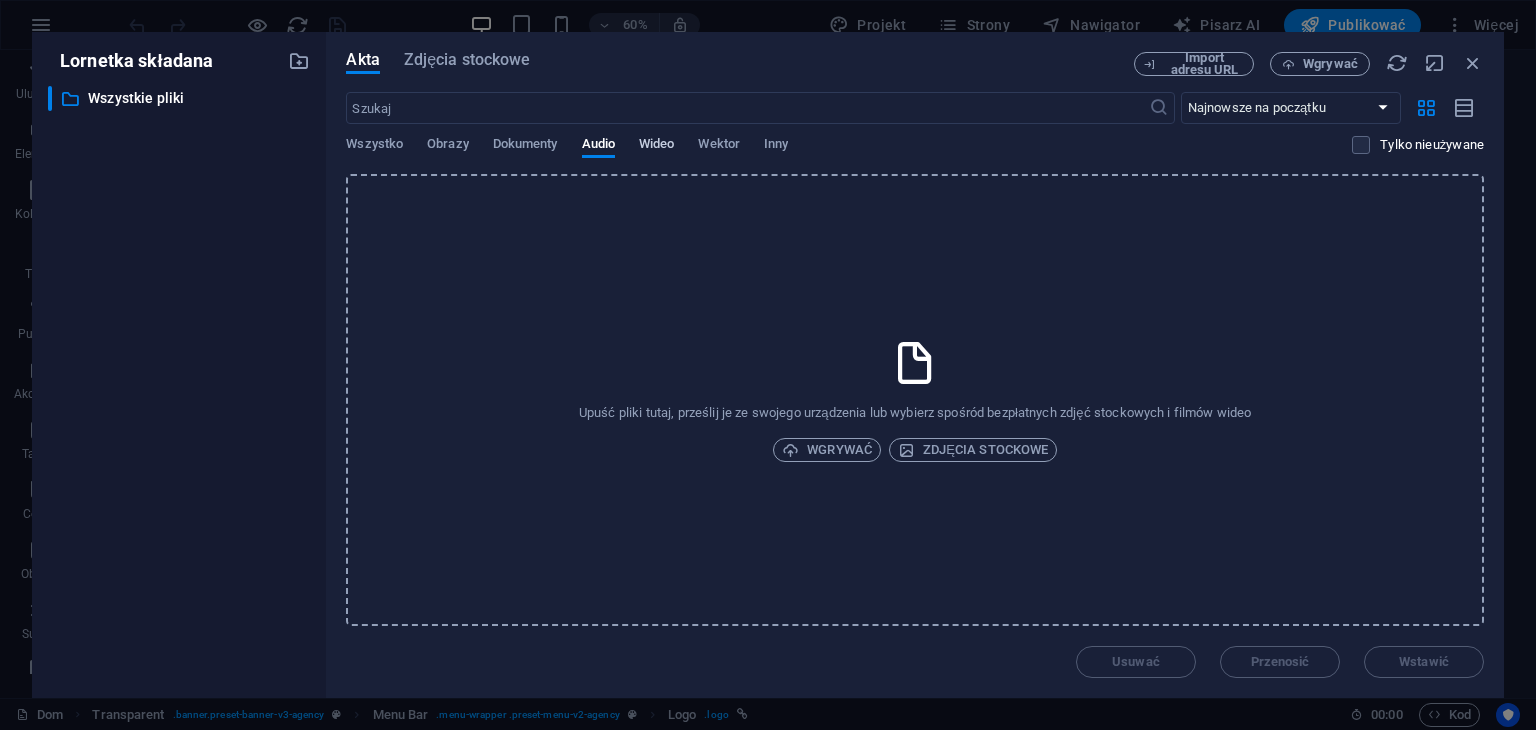 click on "Wideo" at bounding box center [656, 143] 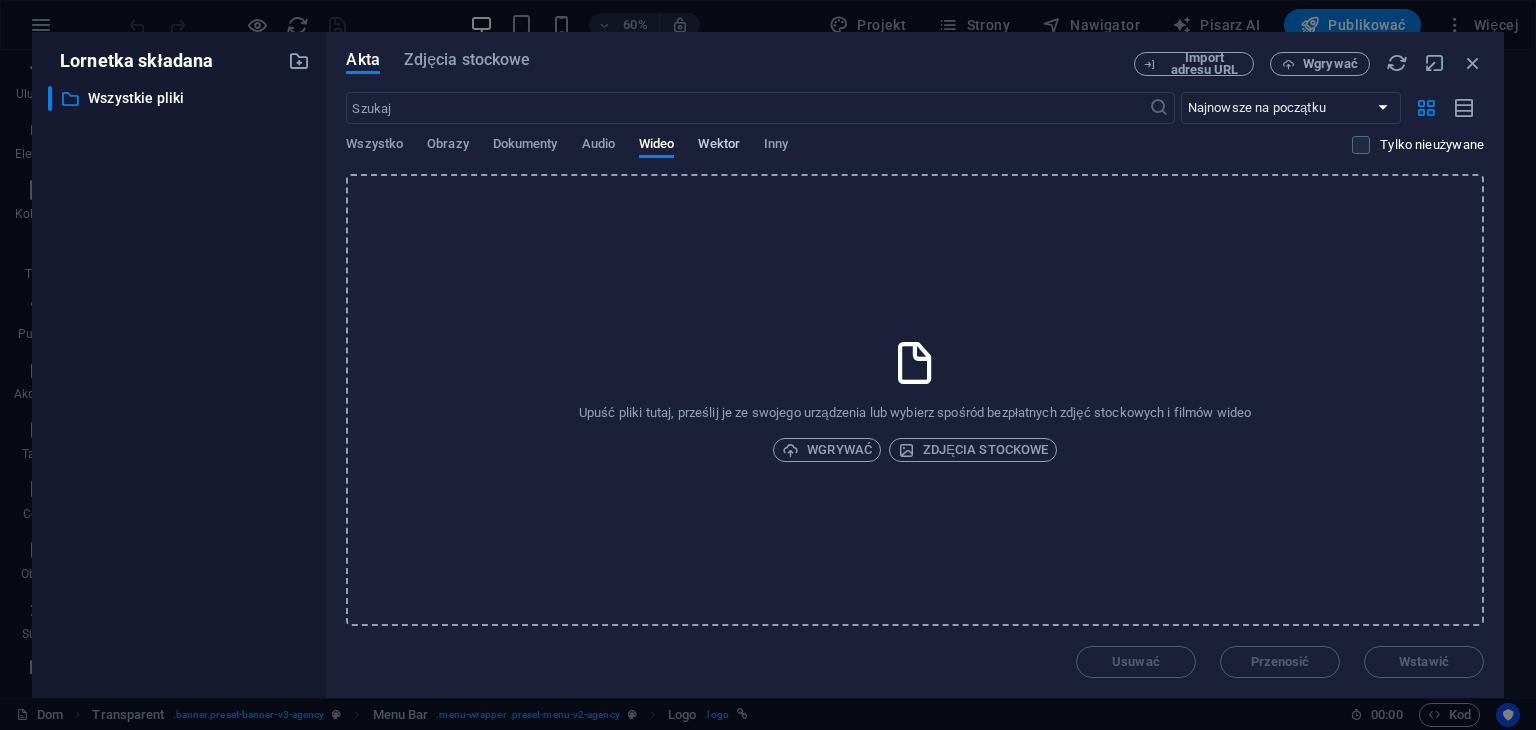 click on "Wektor" at bounding box center (719, 143) 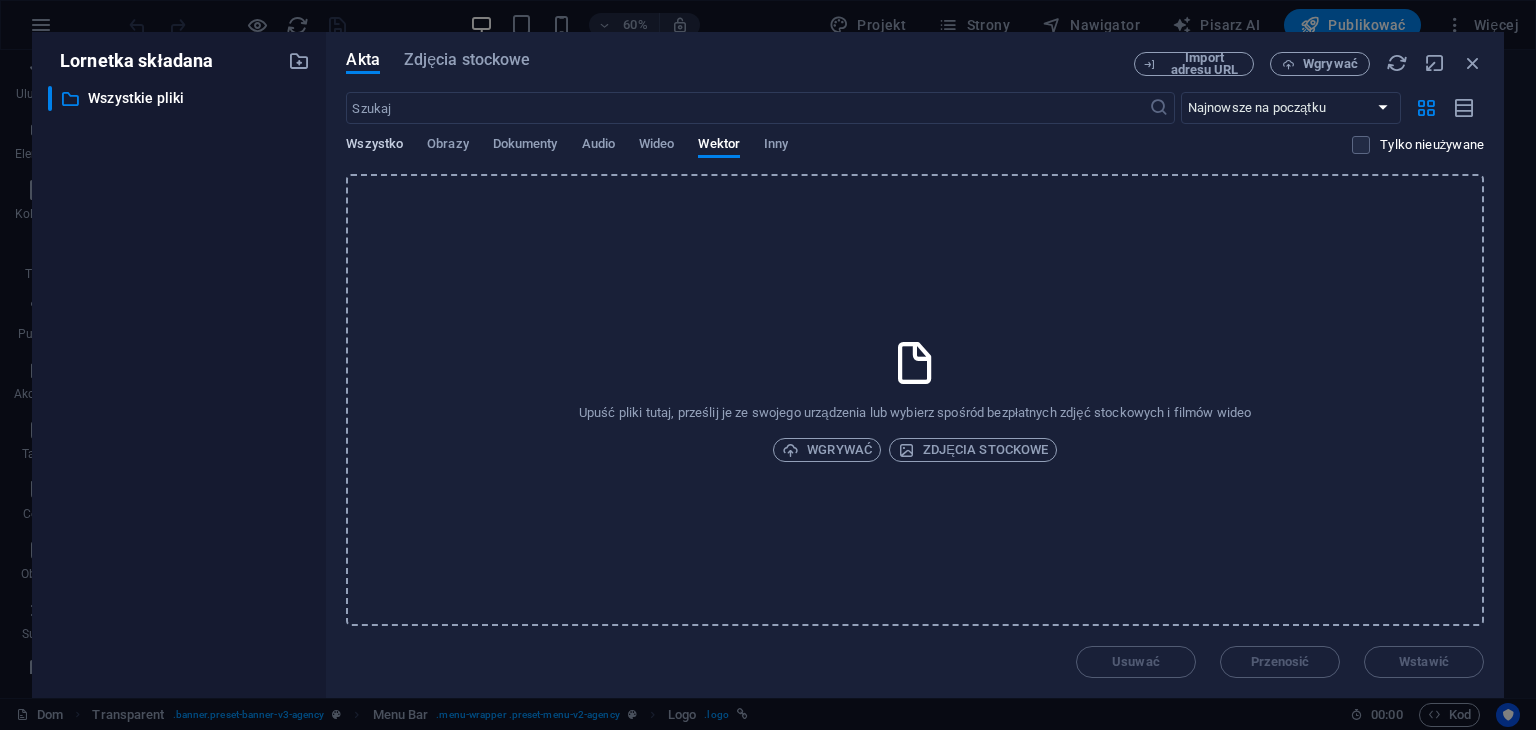 click on "Wszystko" at bounding box center (374, 143) 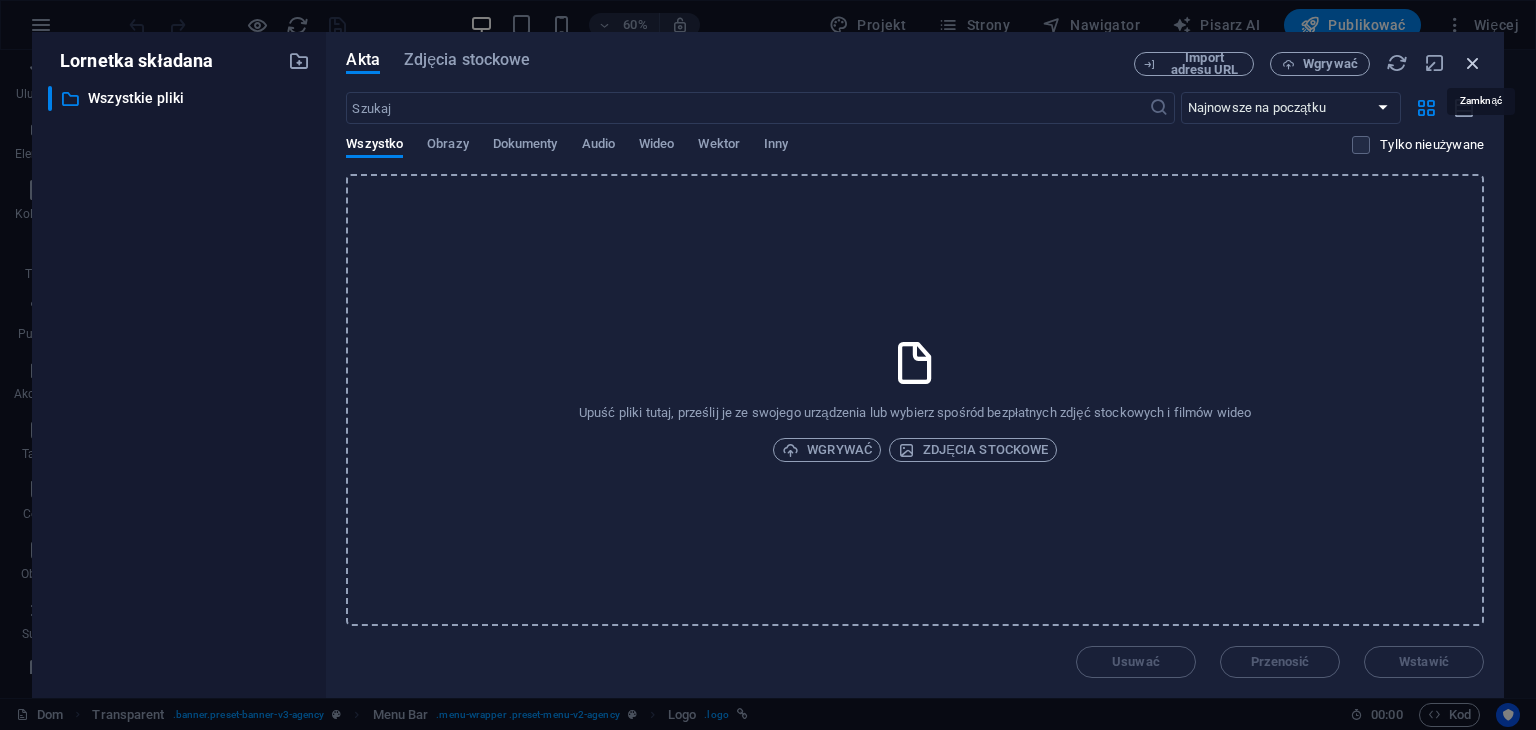 click at bounding box center [1473, 63] 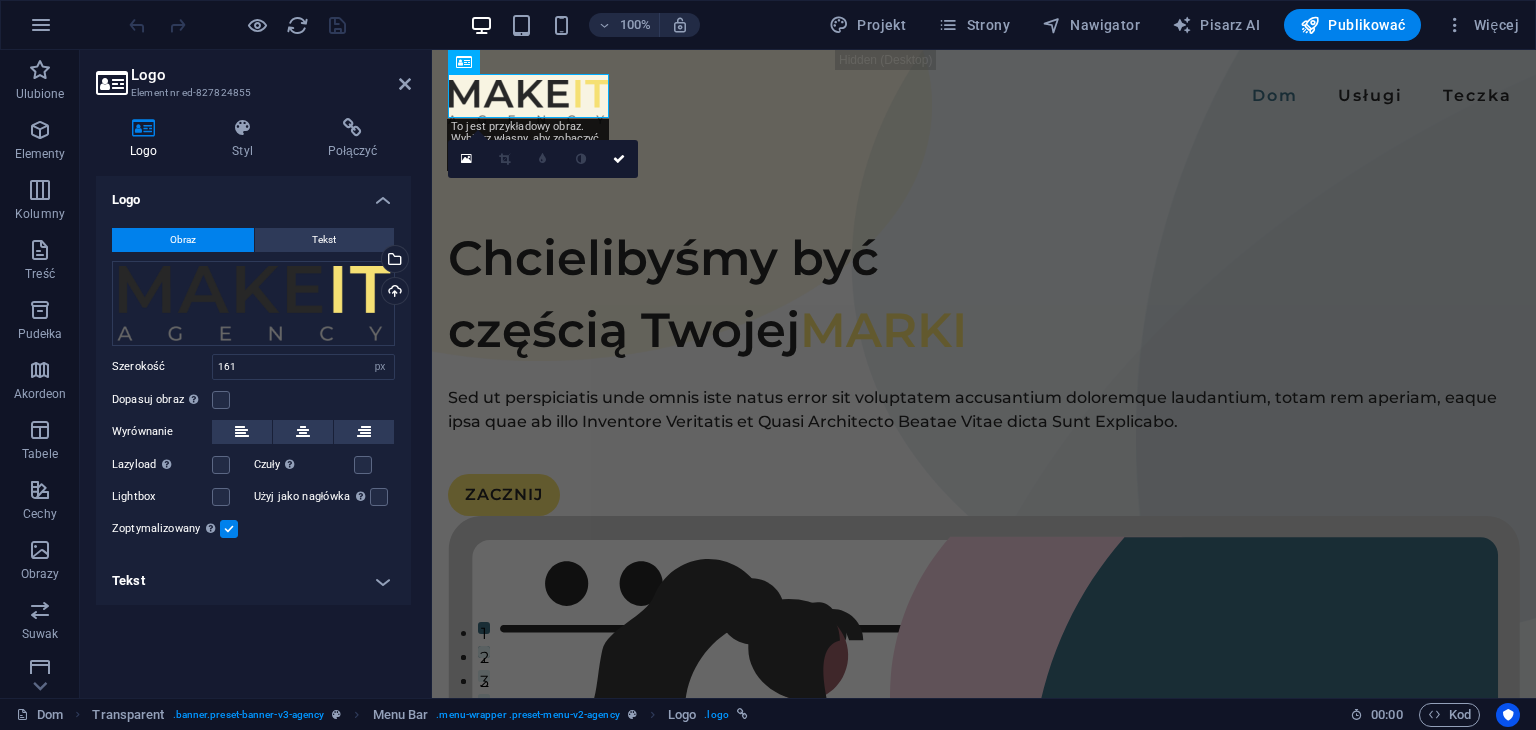 click on "Obraz Tekst Przeciągnij pliki tutaj, kliknij, aby wybrać pliki lub  wybierz pliki z Plików lub naszych bezpłatnych zdjęć stockowych i filmów wideo Wybierz pliki z menedżera plików, zdjęć stockowych lub prześlij plik(i) Wgrywać Szerokość 161 Domyślny automatyczny px reszta % im vh vw Dopasuj obraz Automatyczne dopasowanie obrazu do ustalonej szerokości i wysokości Wysokość Domyślny automatyczny px Wyrównanie Lazyload Ładowanie obrazów po załadowaniu strony poprawia jej szybkość. Czuły Automatyczne ładowanie obrazów Retina i rozmiarów zoptymalizowanych pod kątem smartfona. Lightbox Użyj jako nagłówka Obraz zostanie umieszczony w nagłówku H1. Przydatne, aby nadać tekstowi alternatywnemu wagę nagłówka H1, np. w przypadku logo. Pozostaw niezaznaczone, jeśli nie masz pewności. Zoptymalizowany Obrazy są kompresowane w celu zwiększenia szybkości ładowania strony. Position Kierunek Zwyczaj Przesunięcie X 50 px reszta % vh vw Przesunięcie Y 50 px reszta % vh vw" at bounding box center (253, 384) 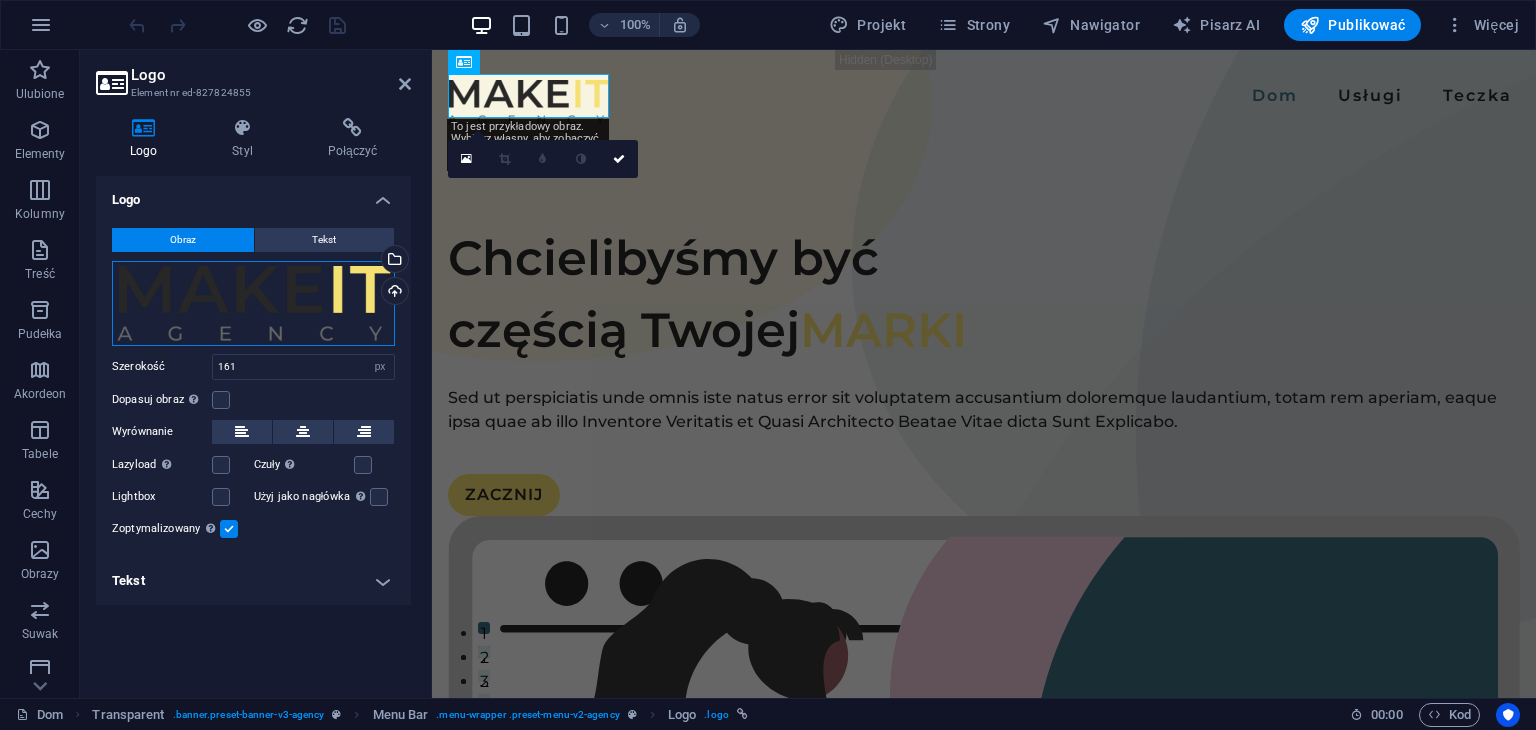 click on "Przeciągnij pliki tutaj, kliknij, aby wybrać pliki lub  wybierz pliki z Plików lub naszych bezpłatnych zdjęć stockowych i filmów wideo" at bounding box center (253, 303) 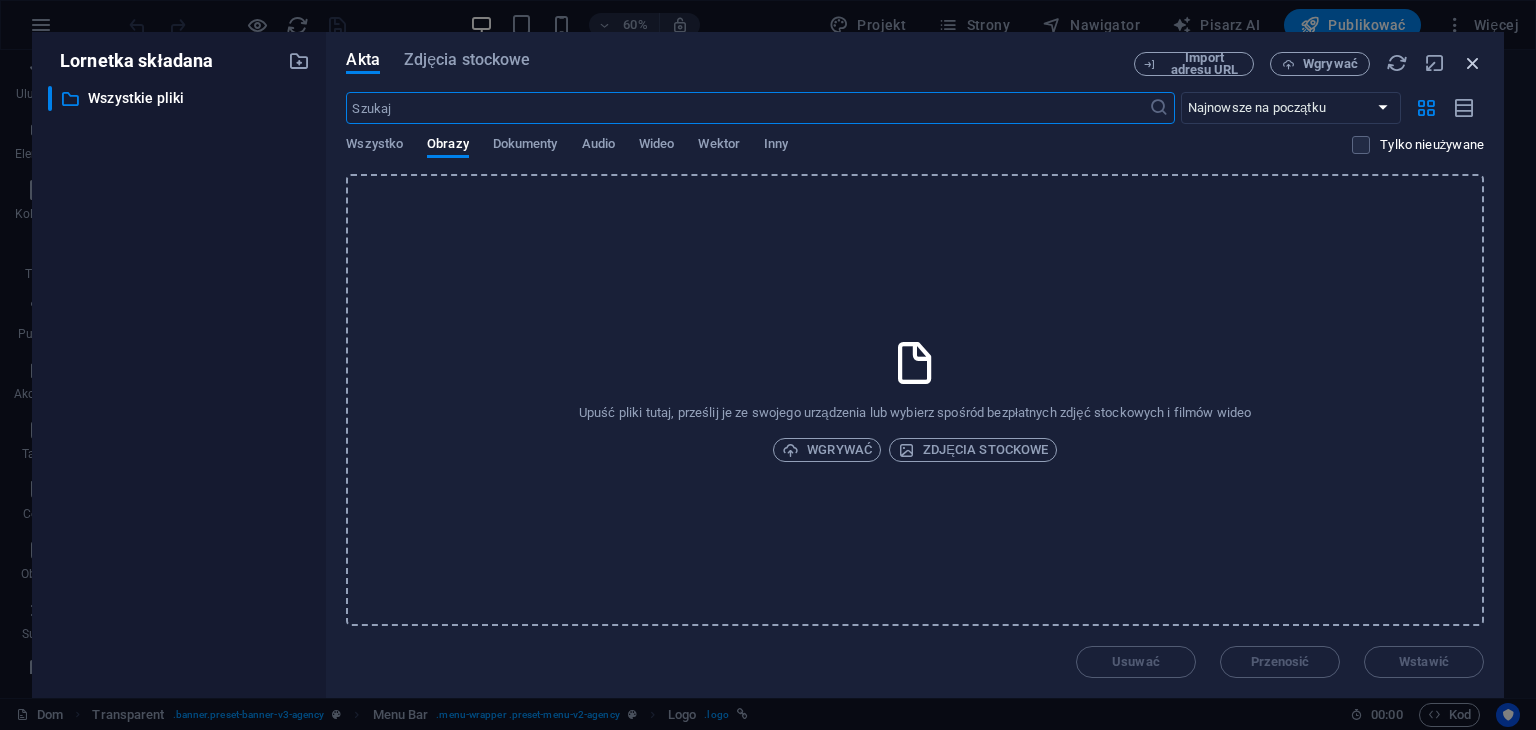 click at bounding box center [1473, 63] 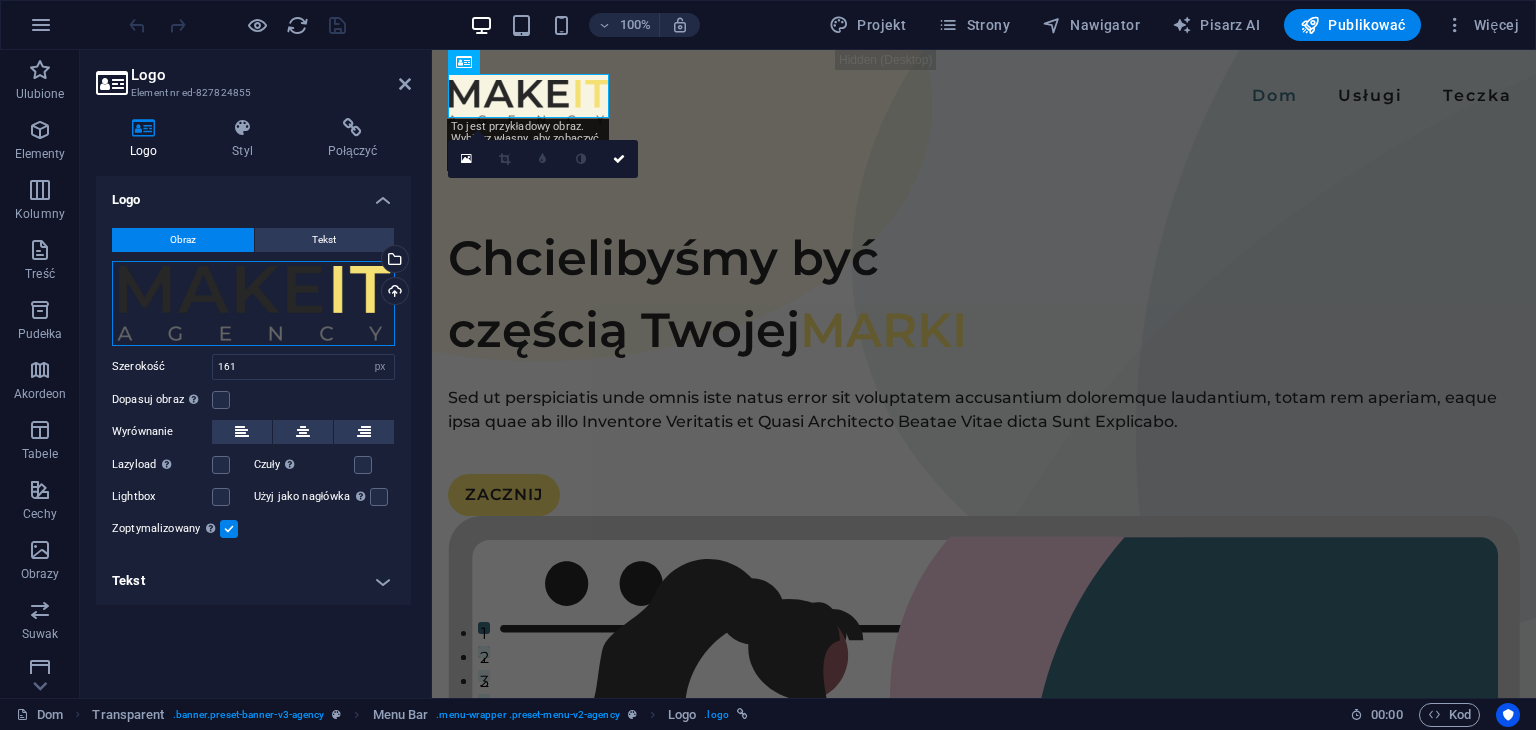 drag, startPoint x: 331, startPoint y: 308, endPoint x: 412, endPoint y: 386, distance: 112.44999 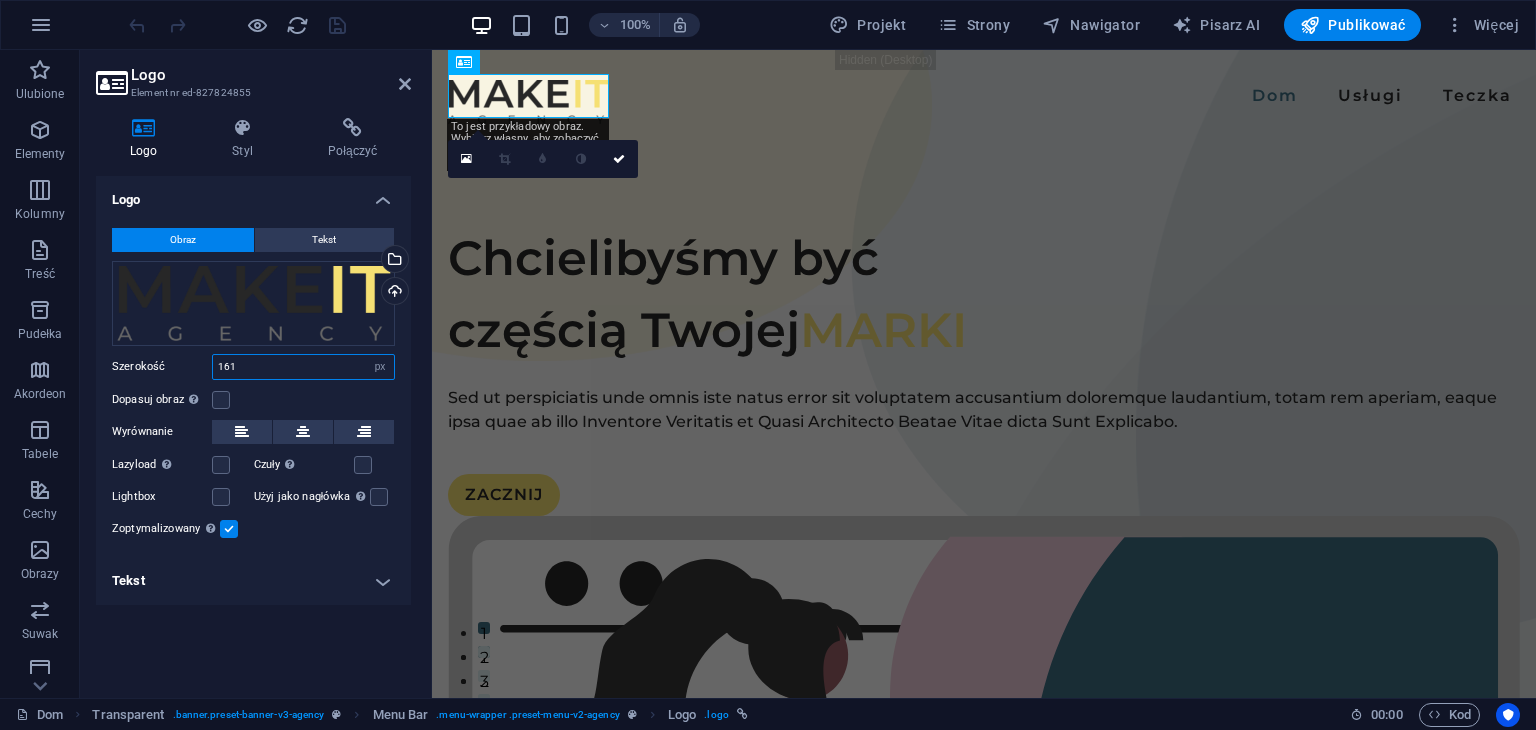 click on "161" at bounding box center [303, 367] 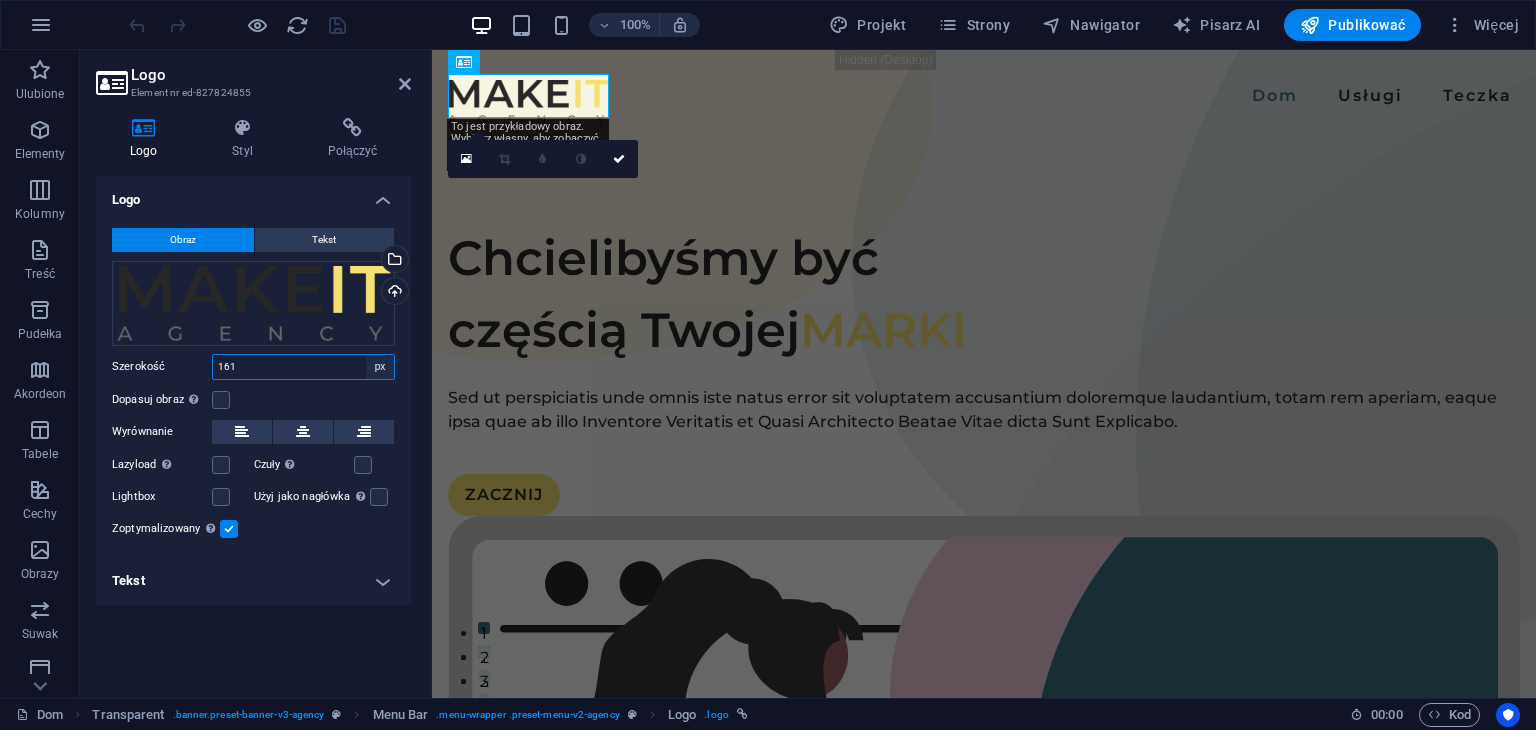 click on "Domyślny automatyczny px reszta % im vh vw" at bounding box center [380, 367] 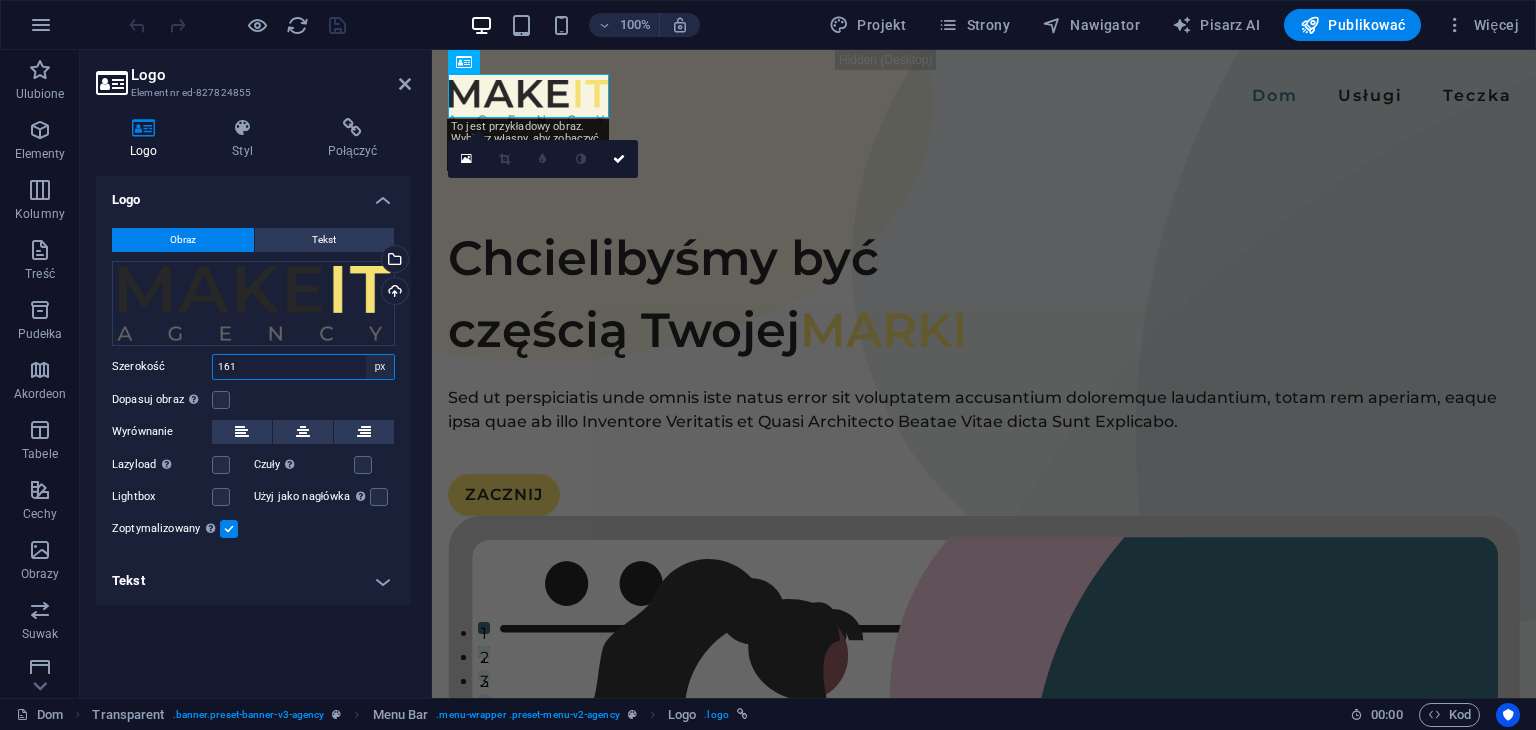select on "default" 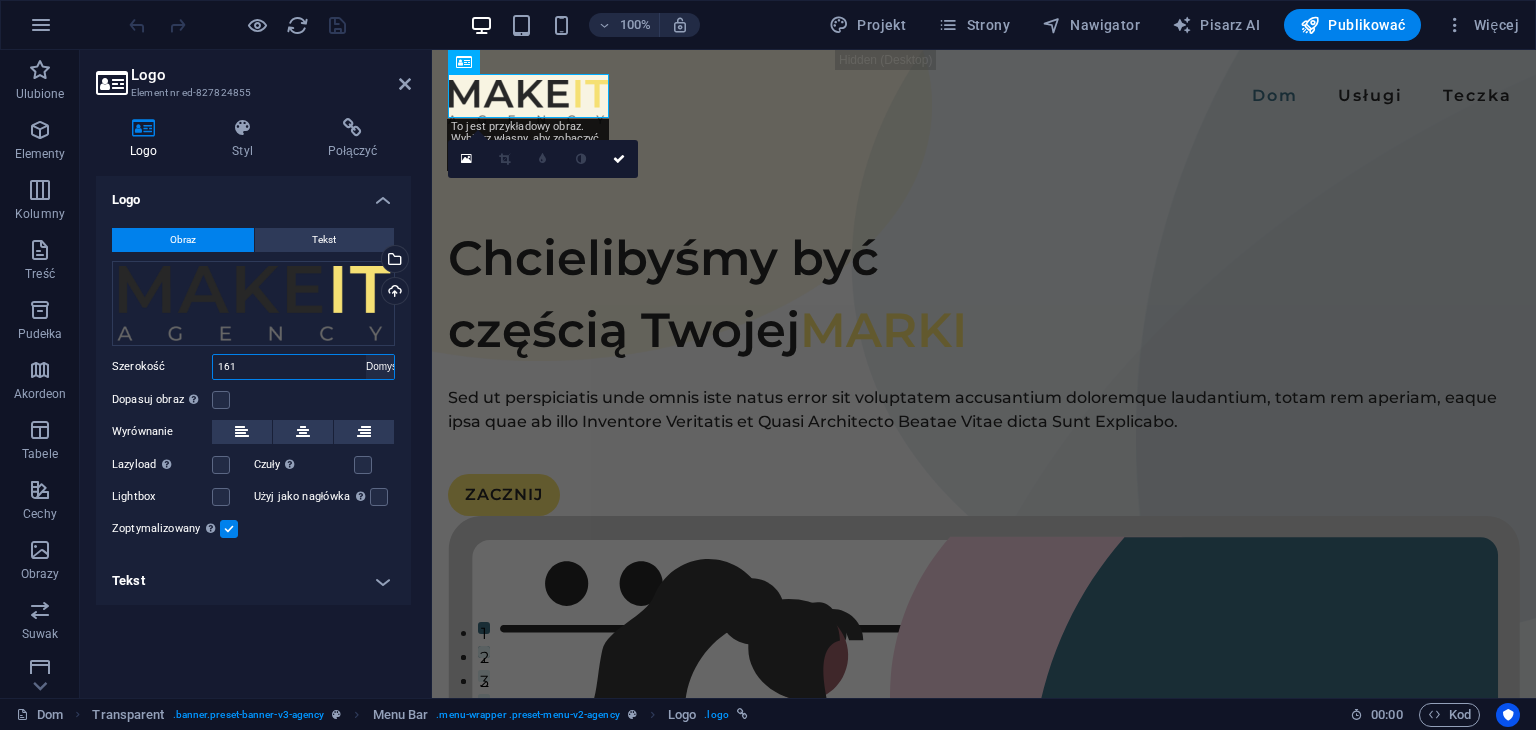 click on "Domyślny automatyczny px reszta % im vh vw" at bounding box center [380, 367] 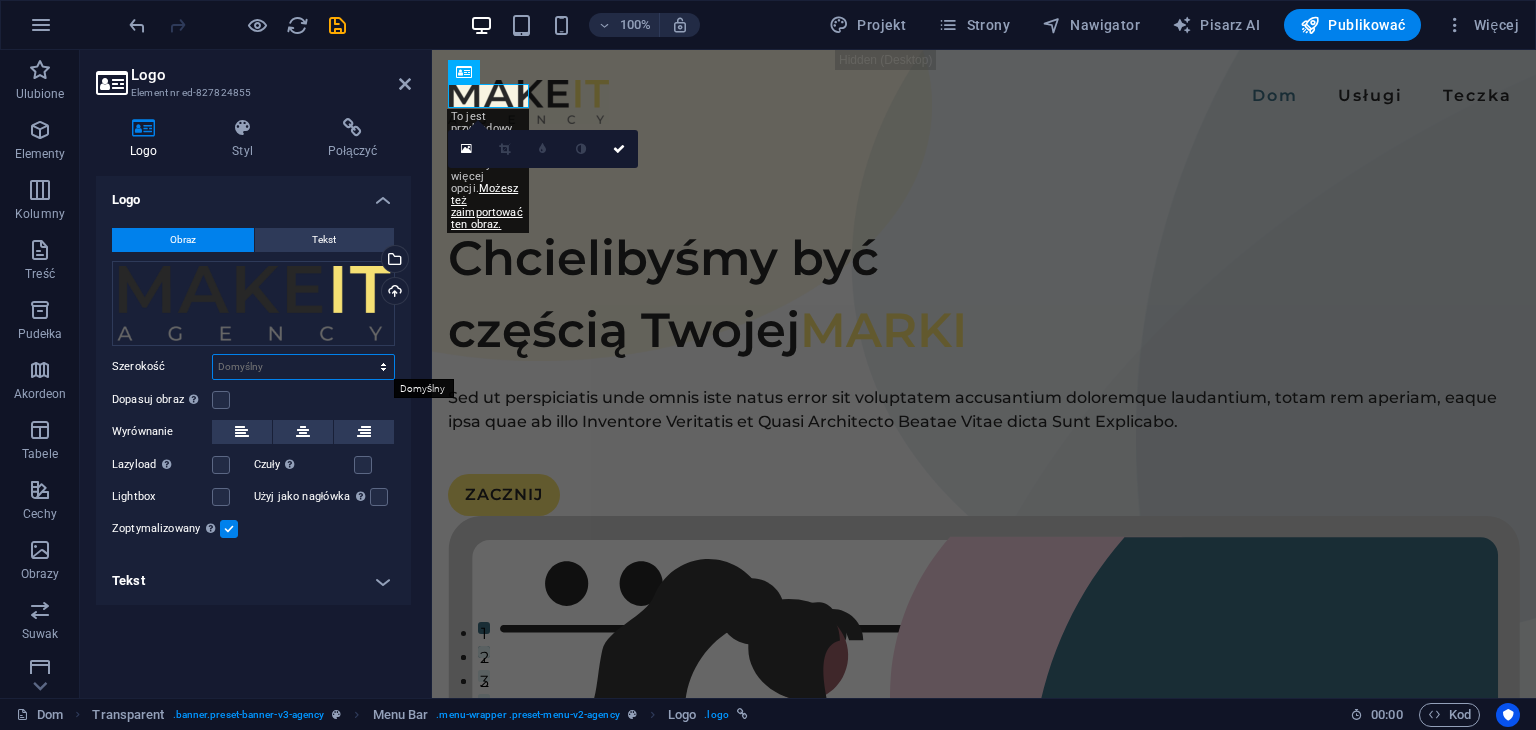 click on "Domyślny automatyczny px reszta % im vh vw" at bounding box center (303, 367) 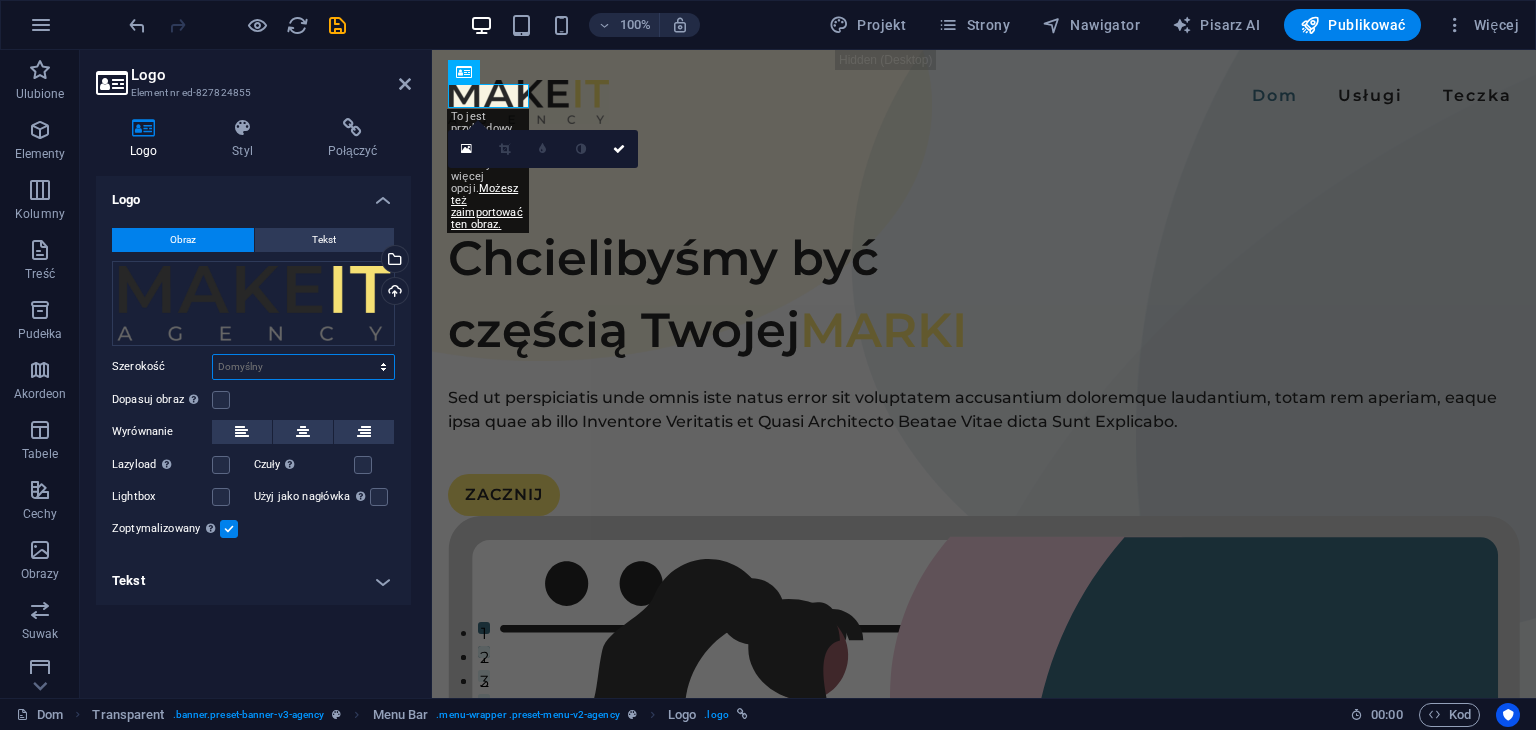 select on "px" 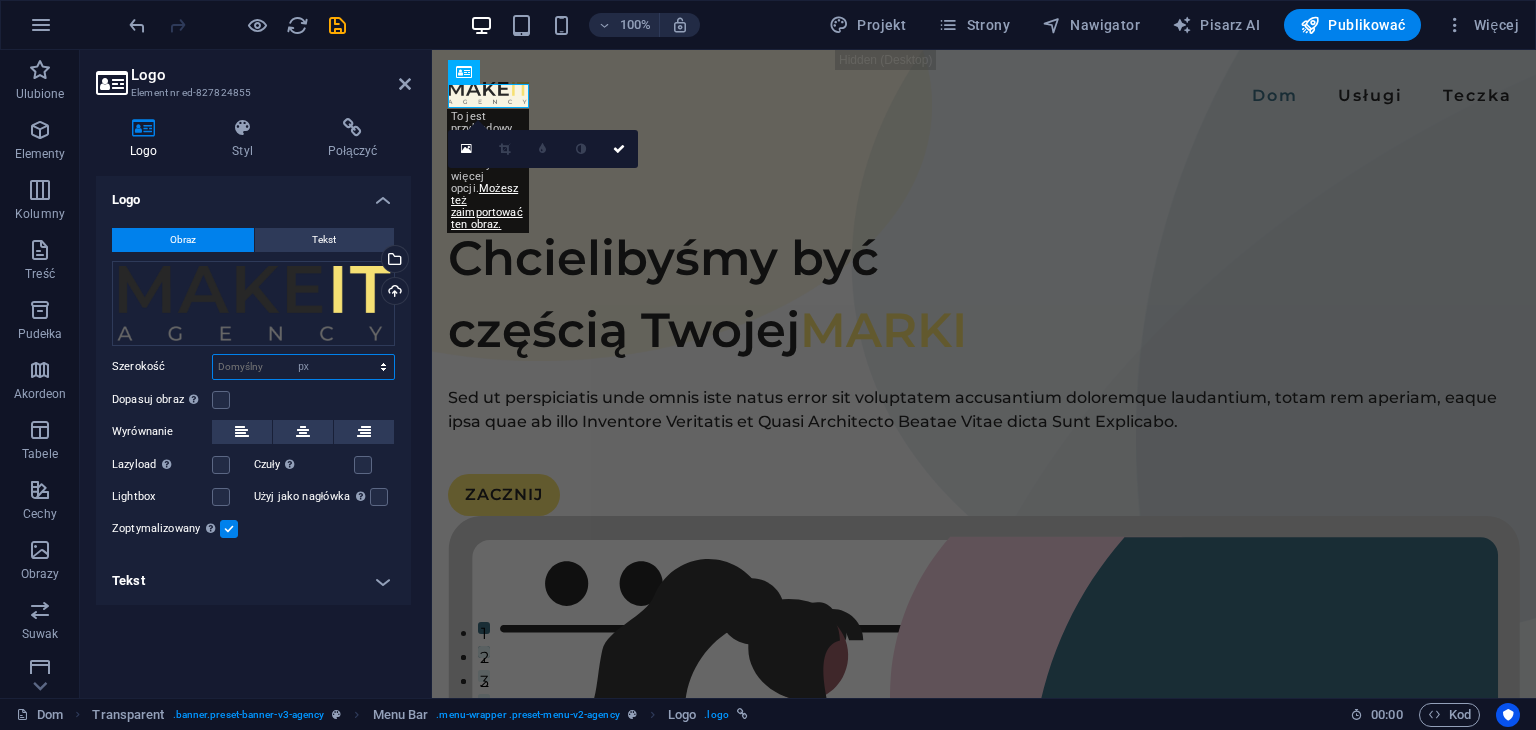click on "Domyślny automatyczny px reszta % im vh vw" at bounding box center [303, 367] 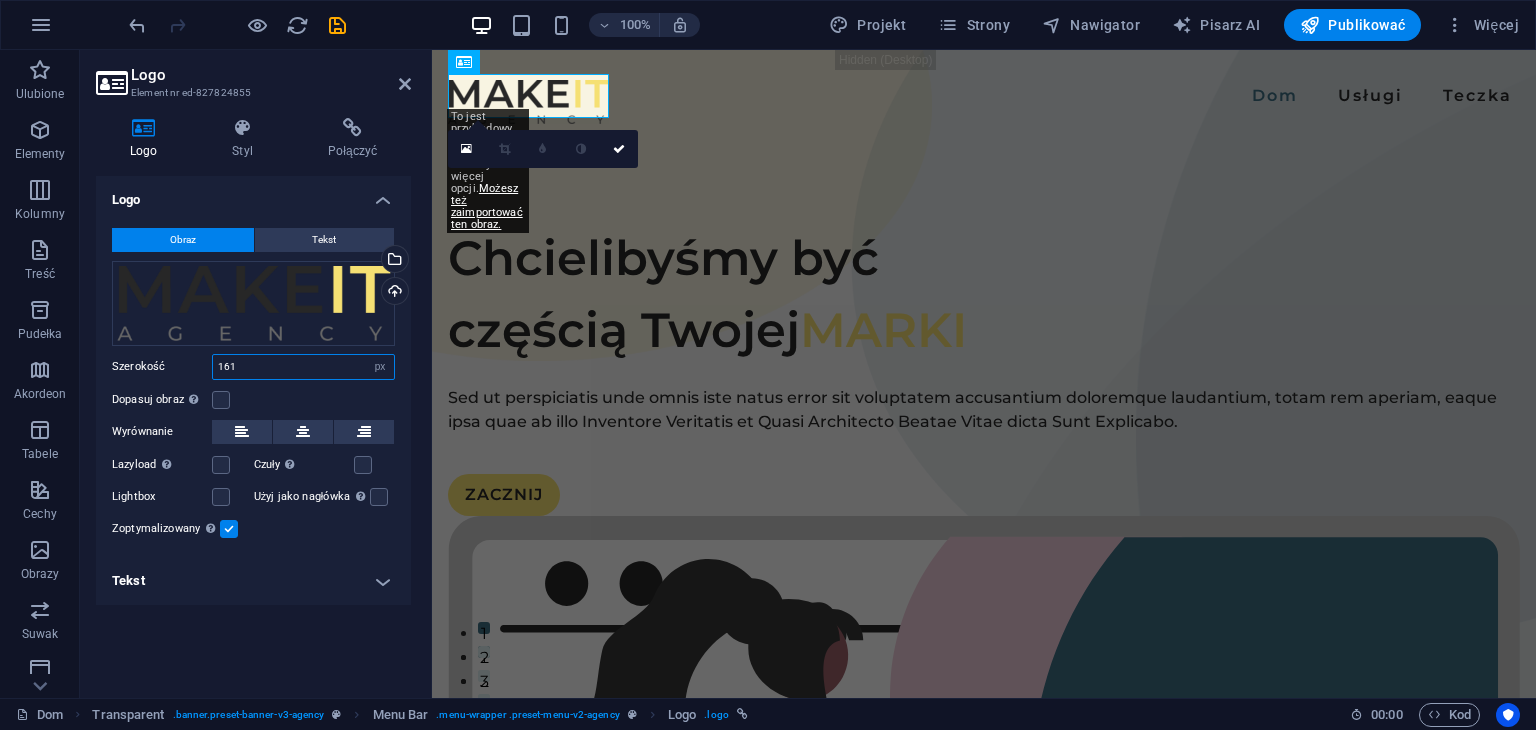 type on "161" 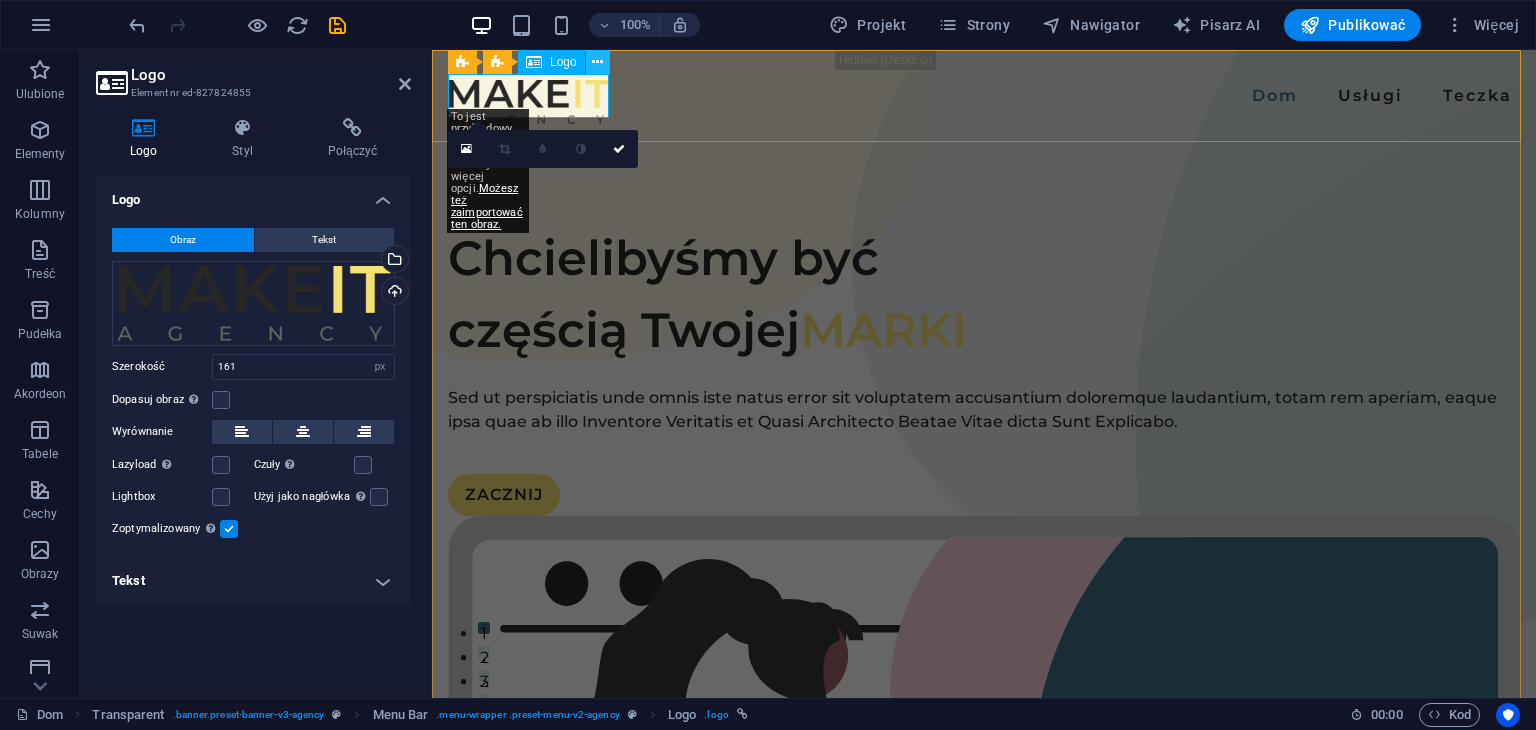 click at bounding box center (598, 62) 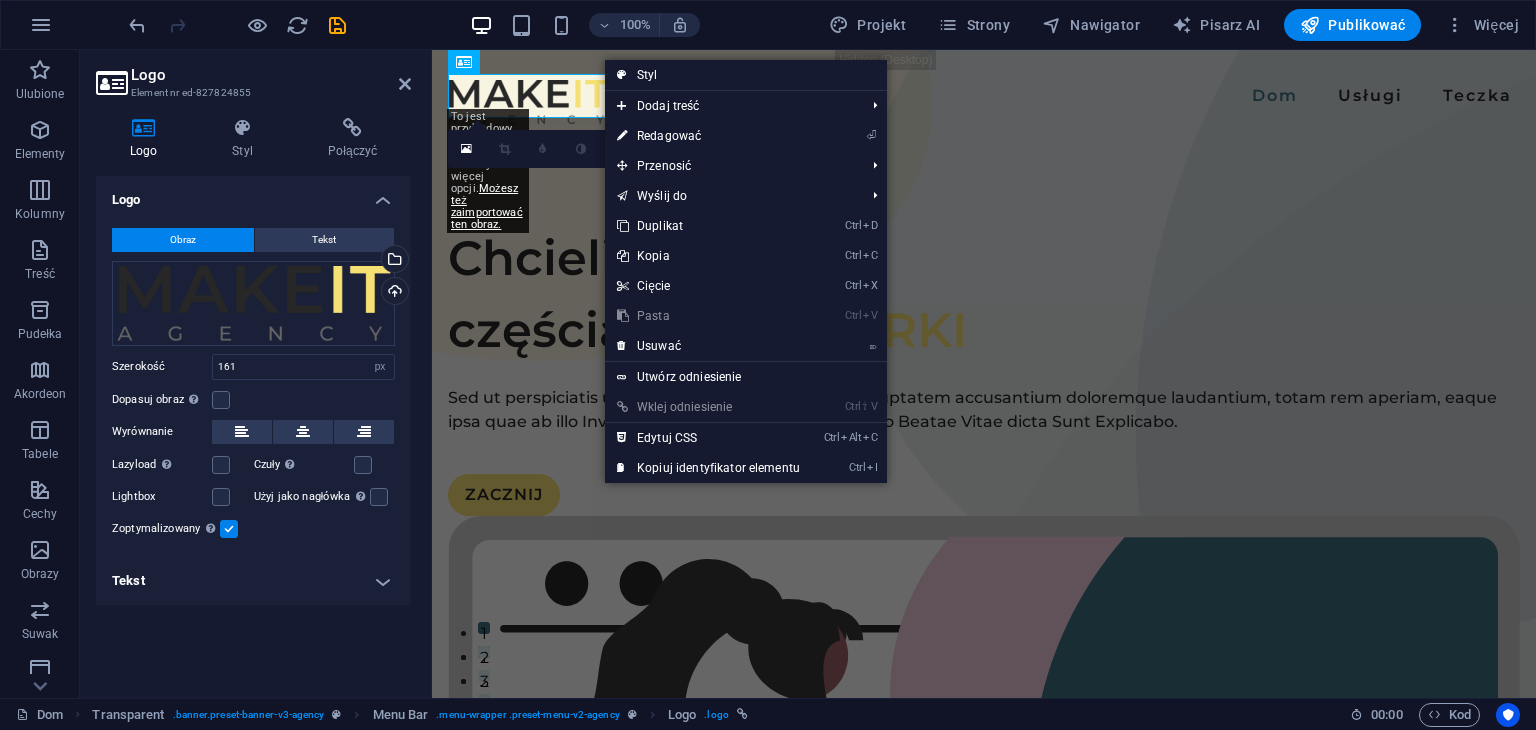 click on "100% Projekt Strony Nawigator Pisarz AI Publikować Więcej" at bounding box center (826, 25) 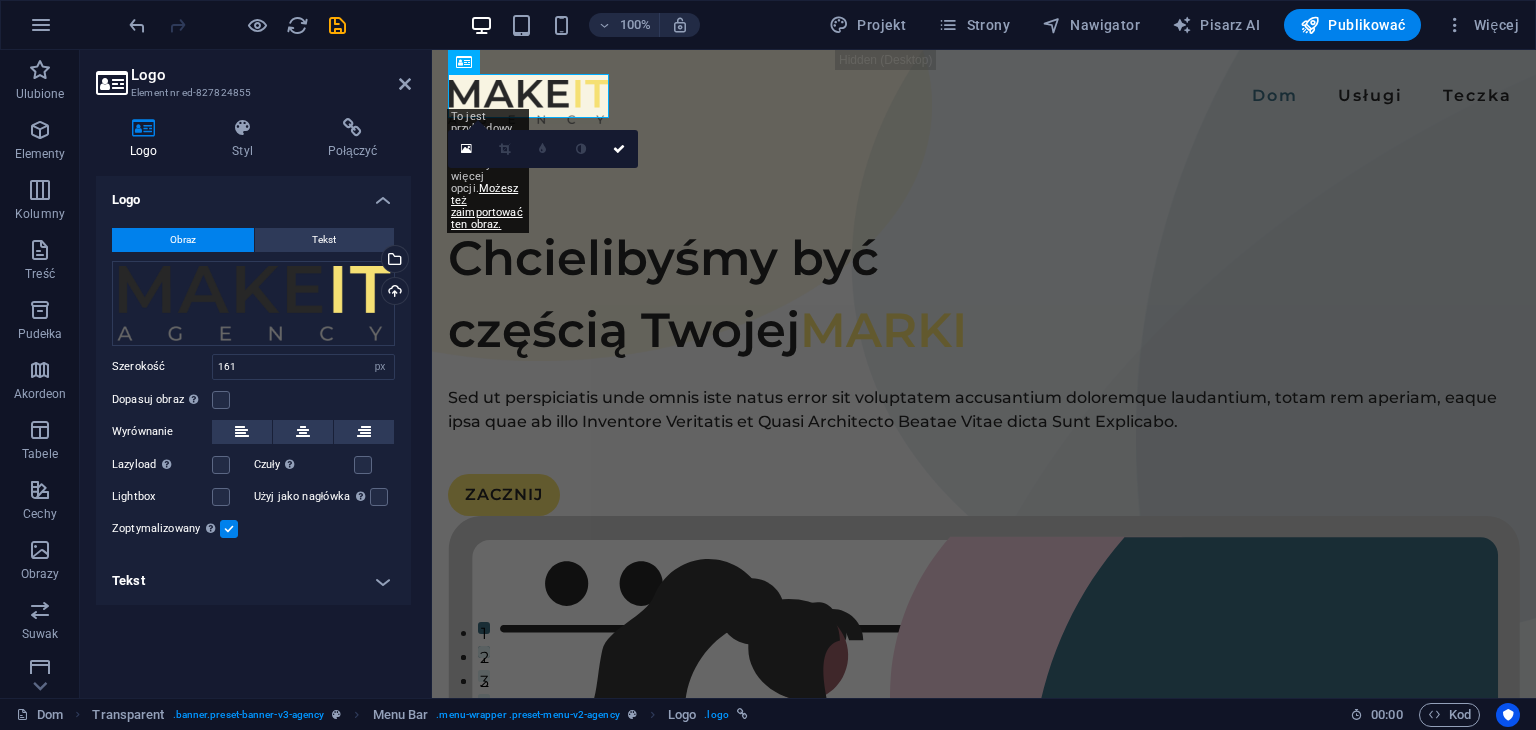 click on "100% Projekt Strony Nawigator Pisarz AI Publikować Więcej" at bounding box center (826, 25) 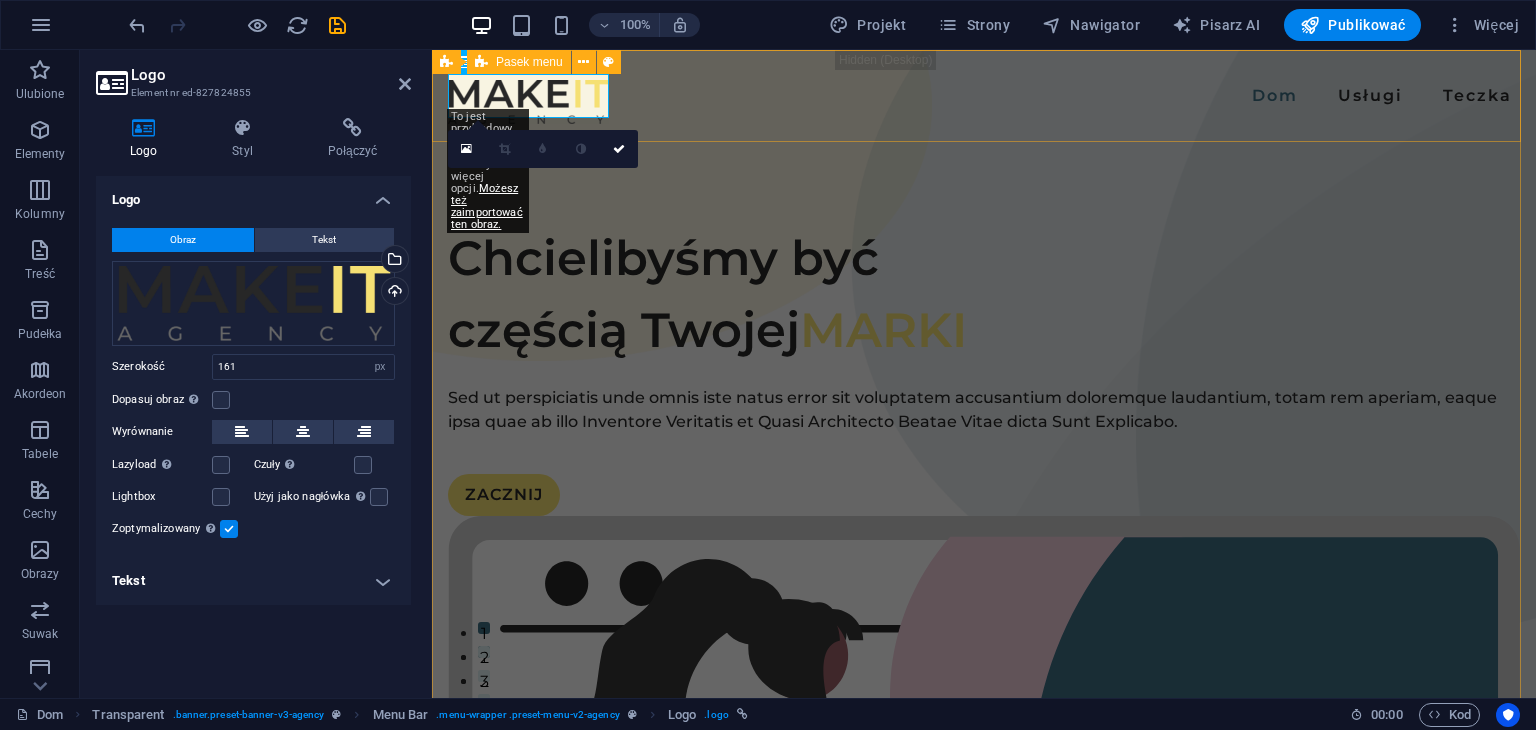 click on "Dom Usługi Teczka" at bounding box center [984, 96] 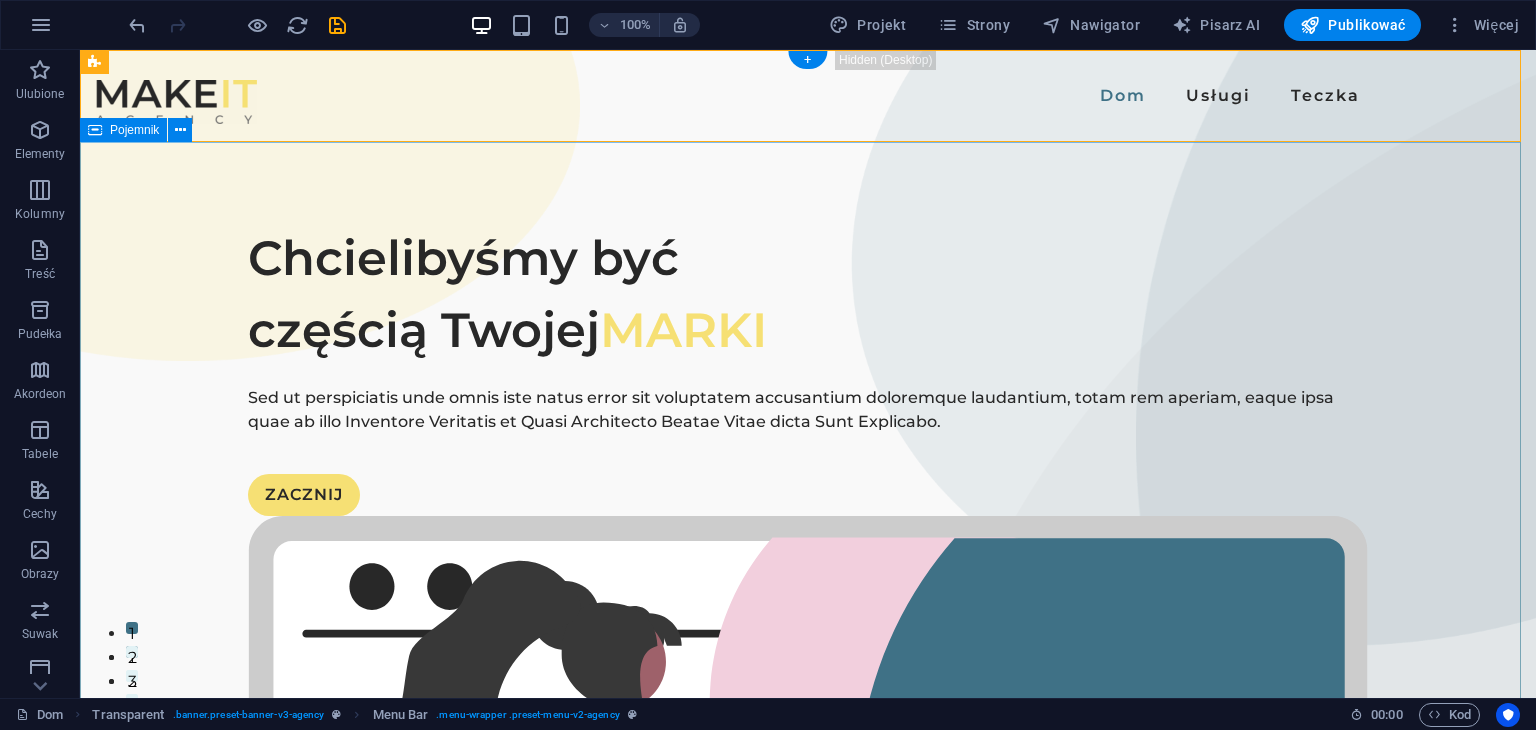 click on "Chcielibyśmy być  częścią Twojej  MARKI Sed ut perspiciatis unde omnis iste natus error sit voluptatem accusantium doloremque laudantium, totam rem aperiam, eaque ipsa quae ab illo Inventore Veritatis et Quasi Architecto Beatae Vitae dicta Sunt Explicabo.  ZACZNIJ" at bounding box center [808, 901] 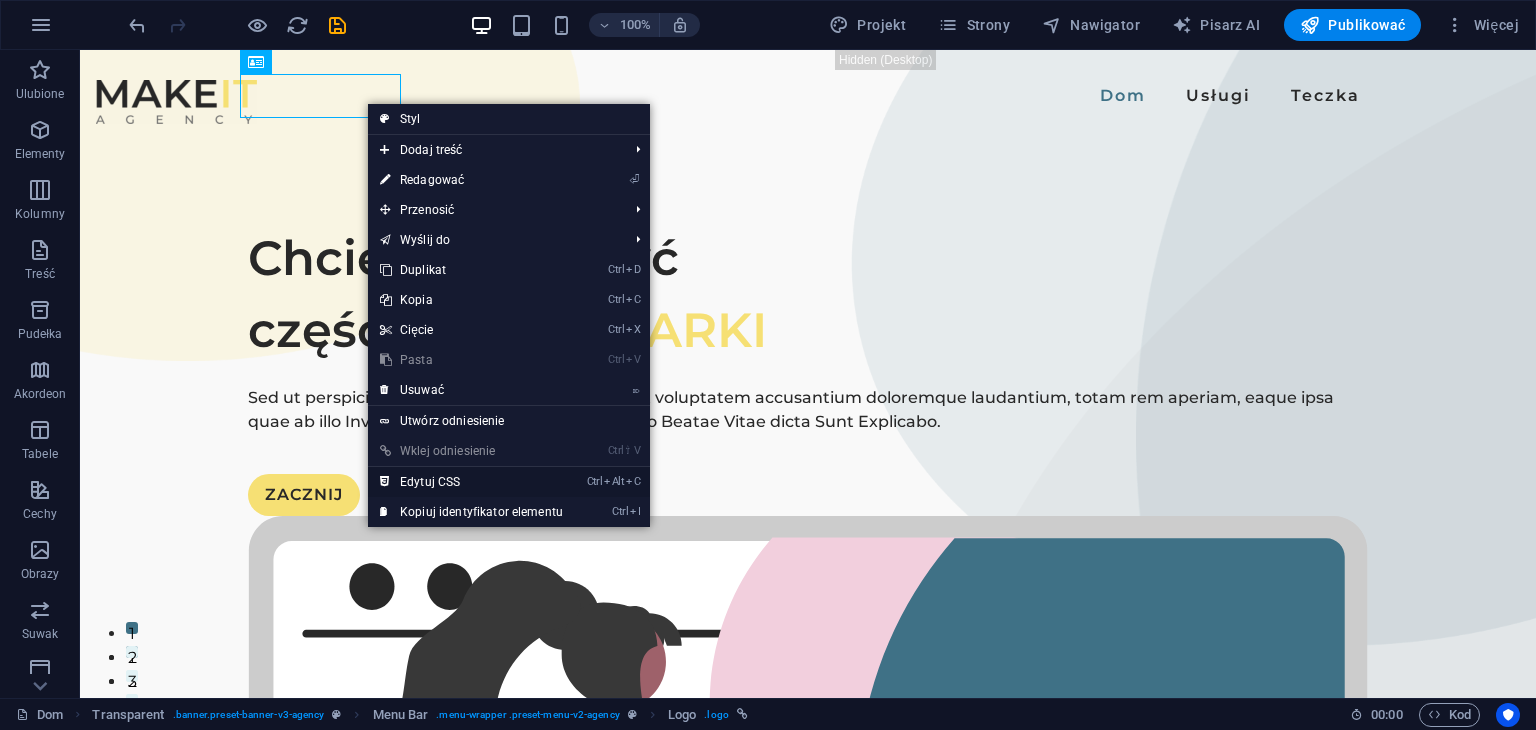click on "Ctrl  Alt  C Edytuj CSS" at bounding box center [471, 482] 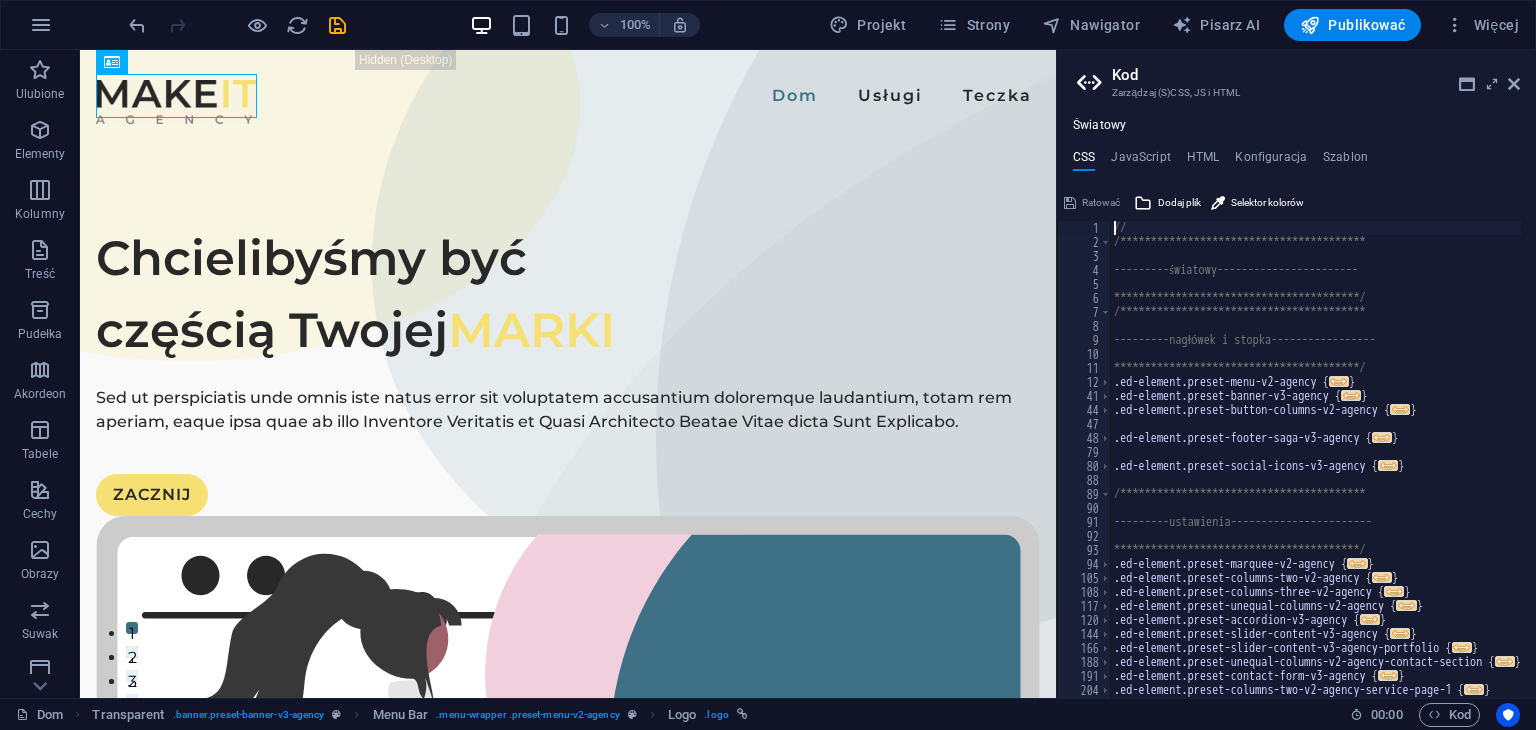 click on "CSS JavaScript HTML Konfiguracja Szablon" at bounding box center (1296, 161) 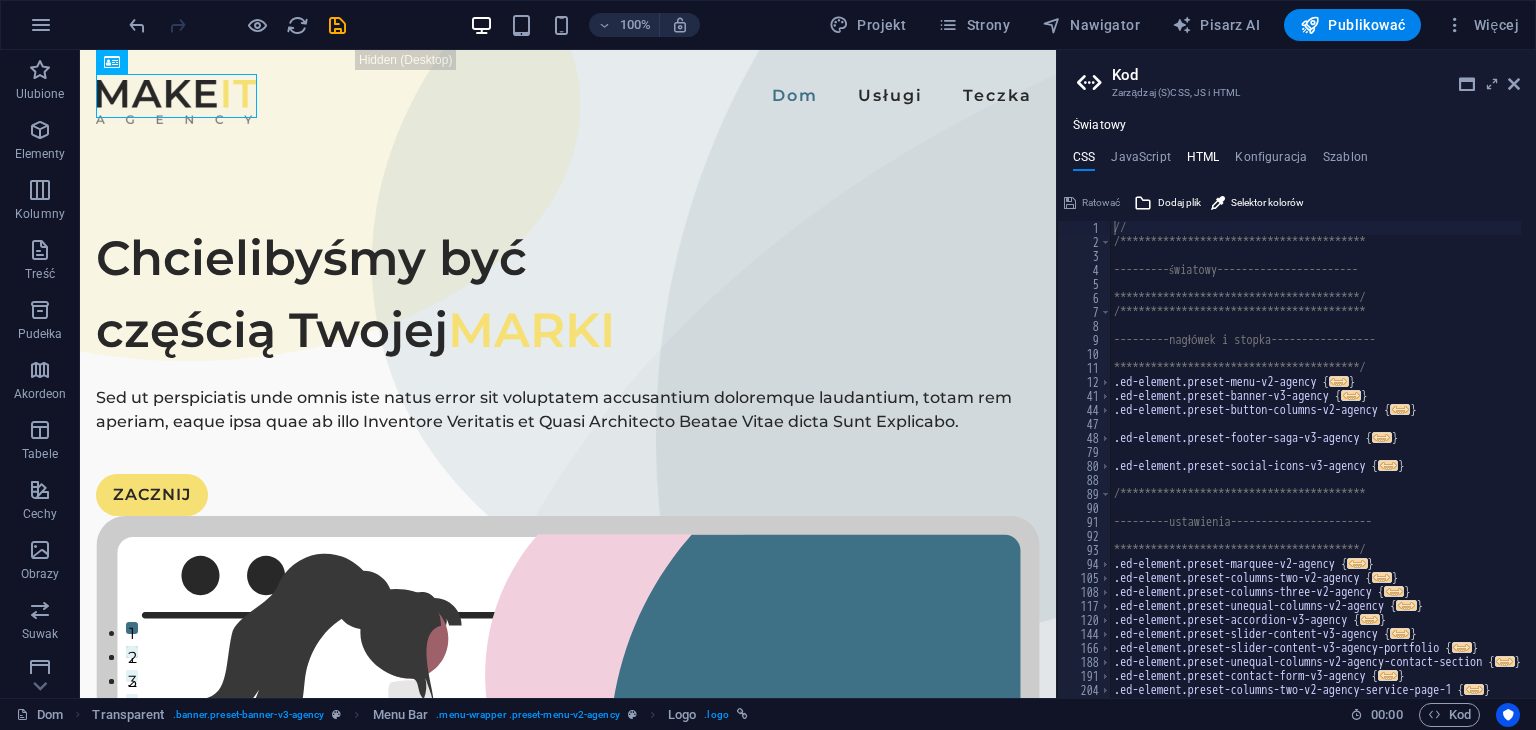 click on "HTML" at bounding box center (1203, 157) 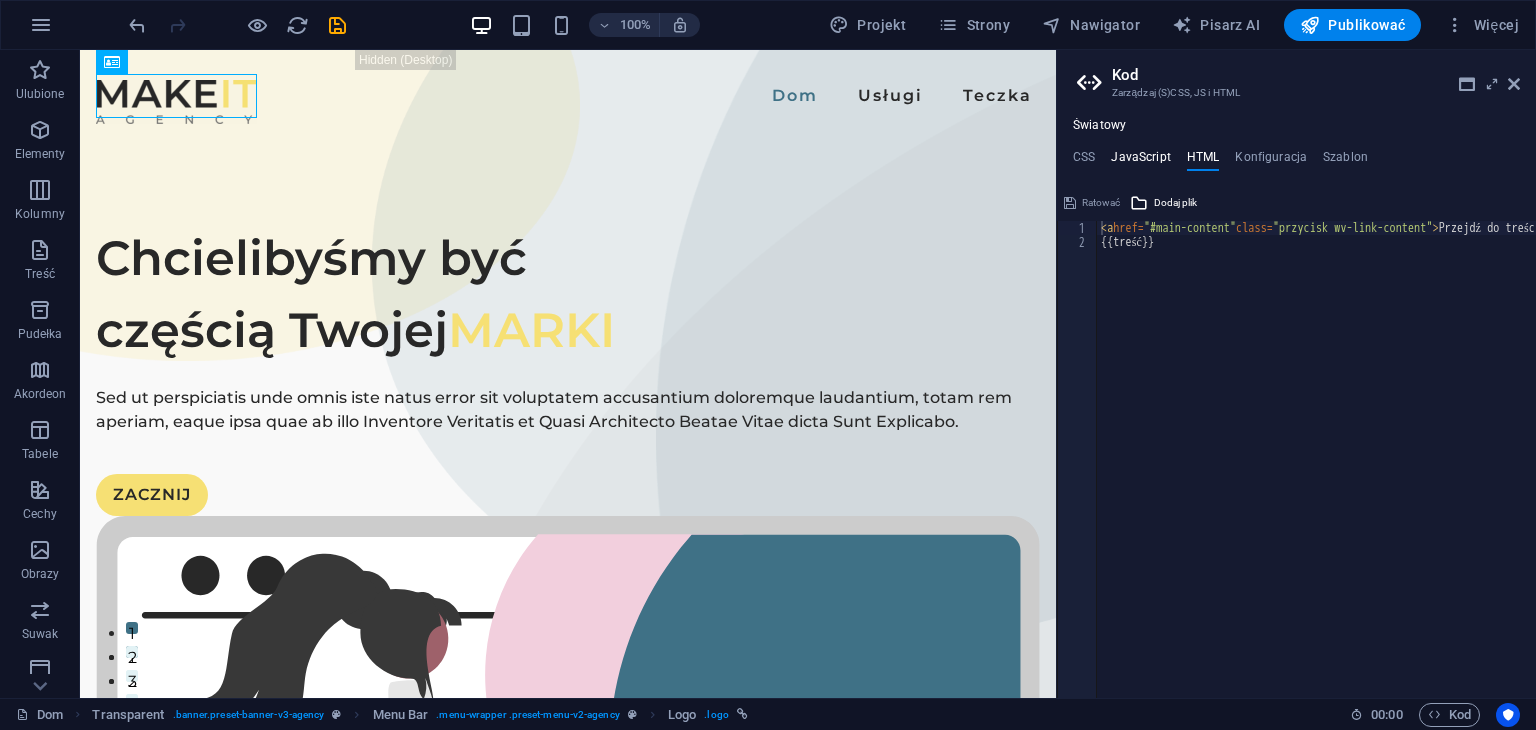 click on "JavaScript" at bounding box center [1140, 157] 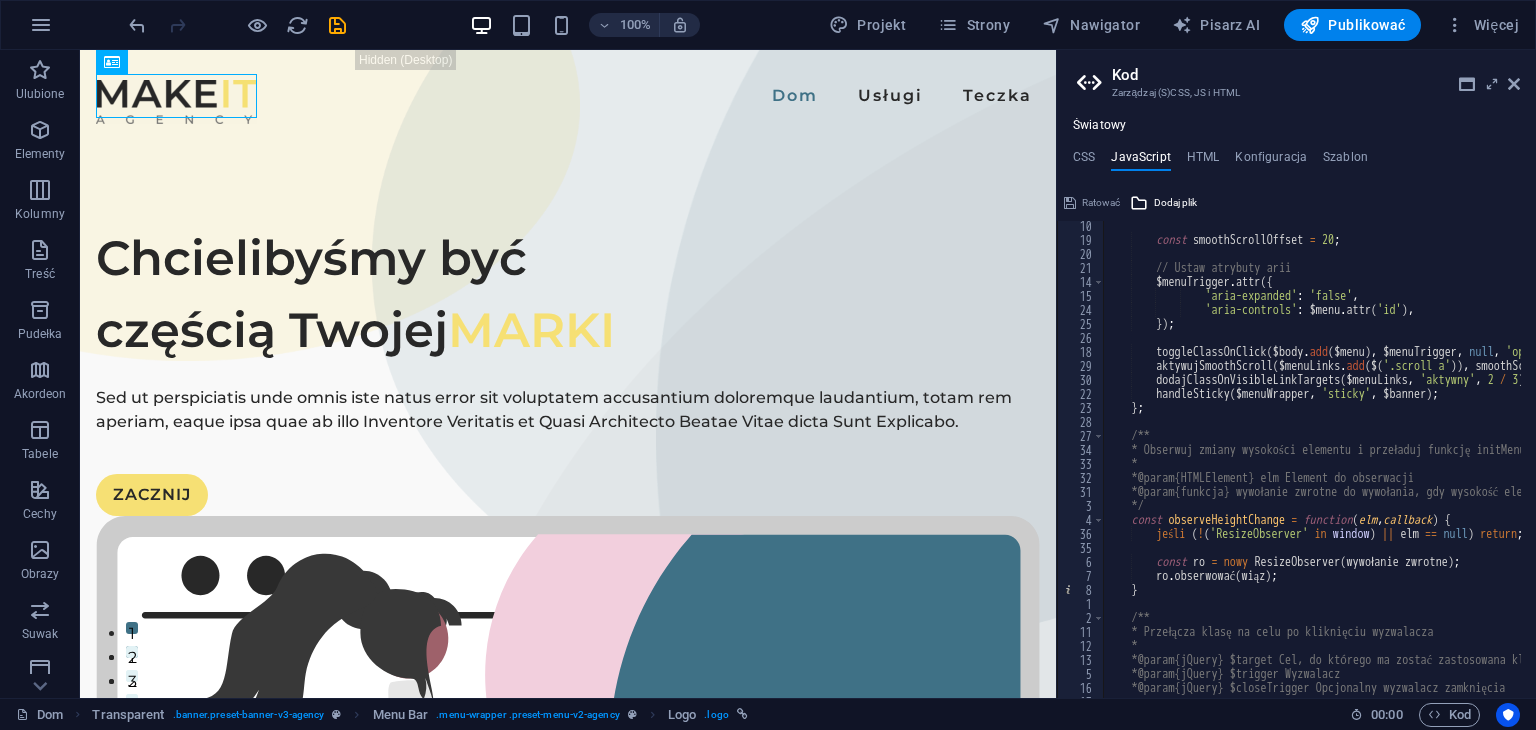 scroll, scrollTop: 0, scrollLeft: 0, axis: both 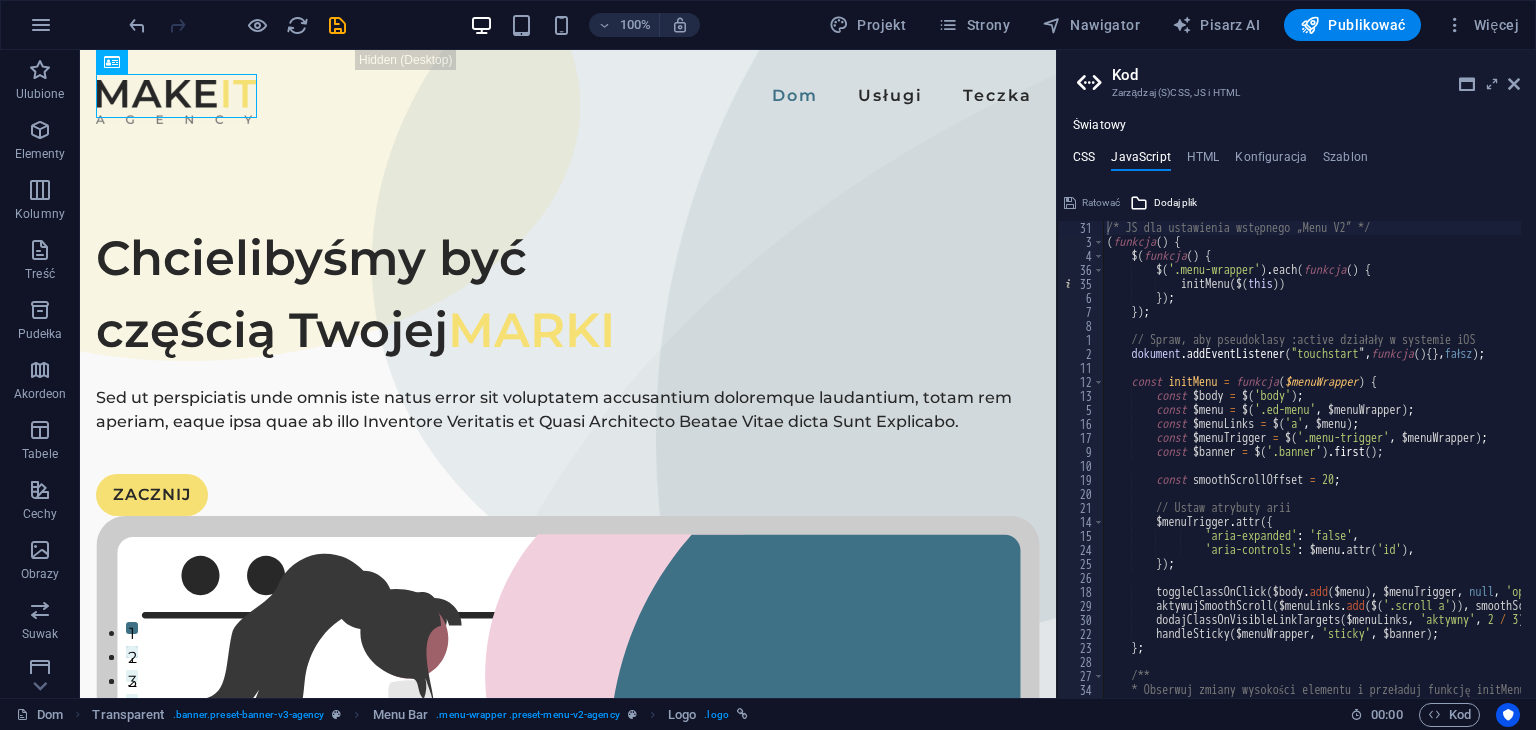 click on "CSS" at bounding box center [1084, 157] 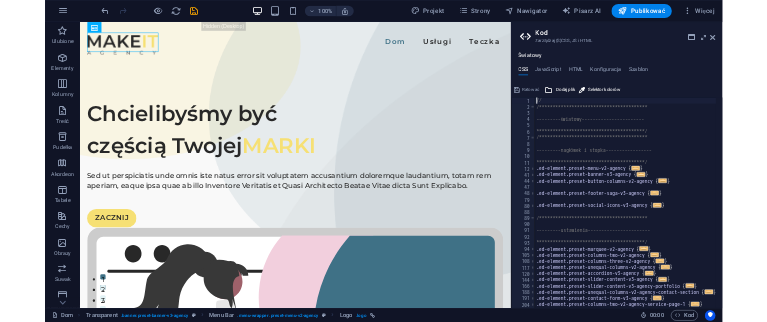 scroll, scrollTop: 56, scrollLeft: 0, axis: vertical 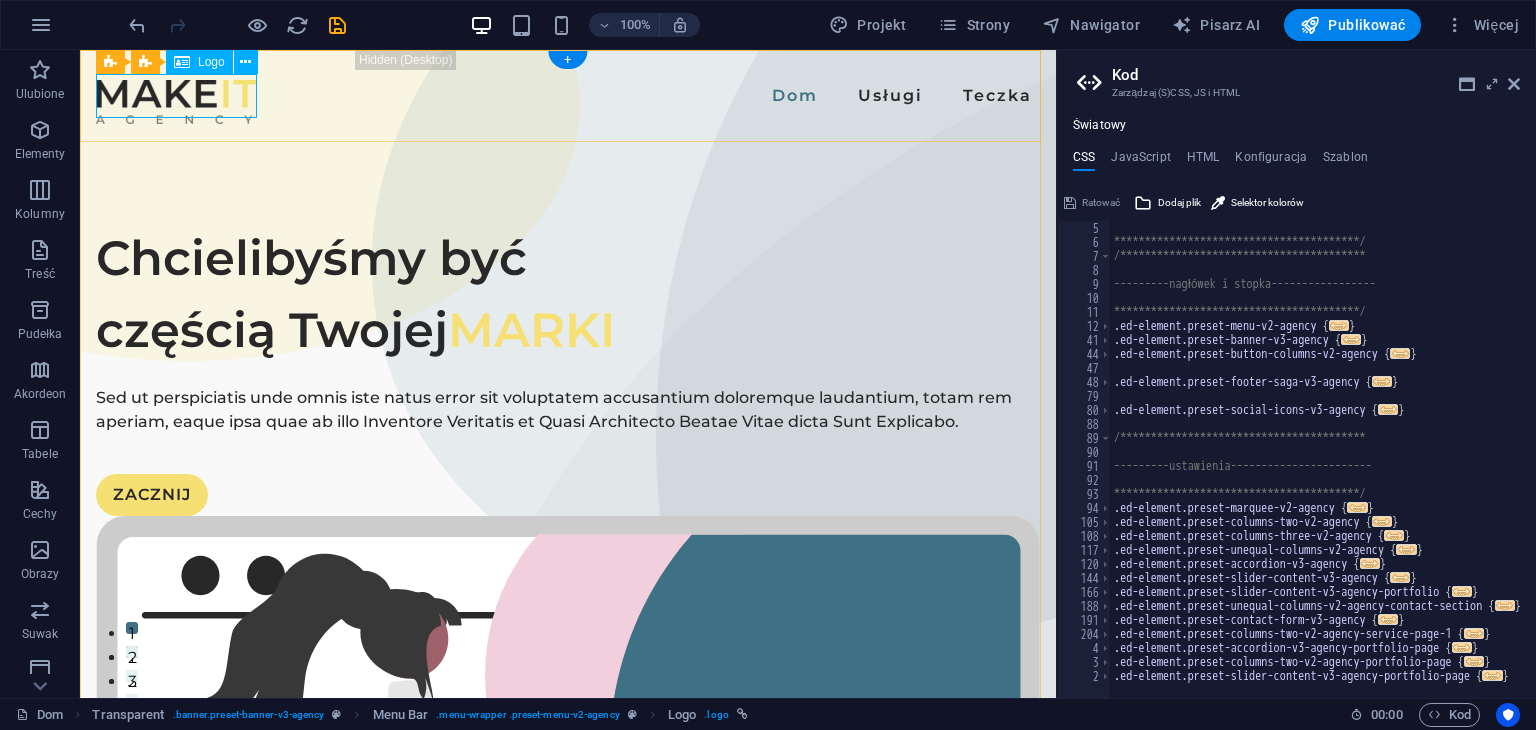 click at bounding box center [176, 102] 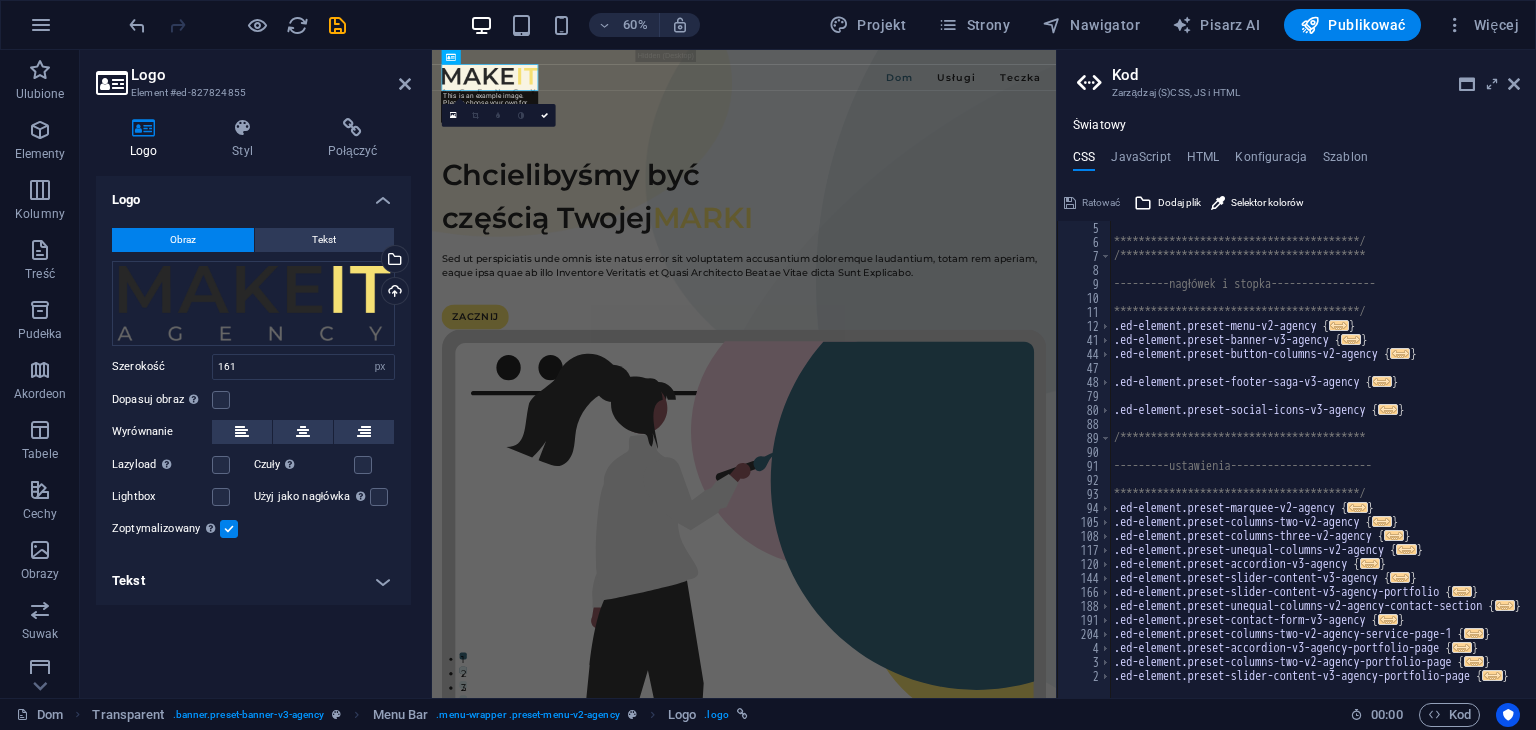 click on "Element #ed-827824855" at bounding box center [251, 93] 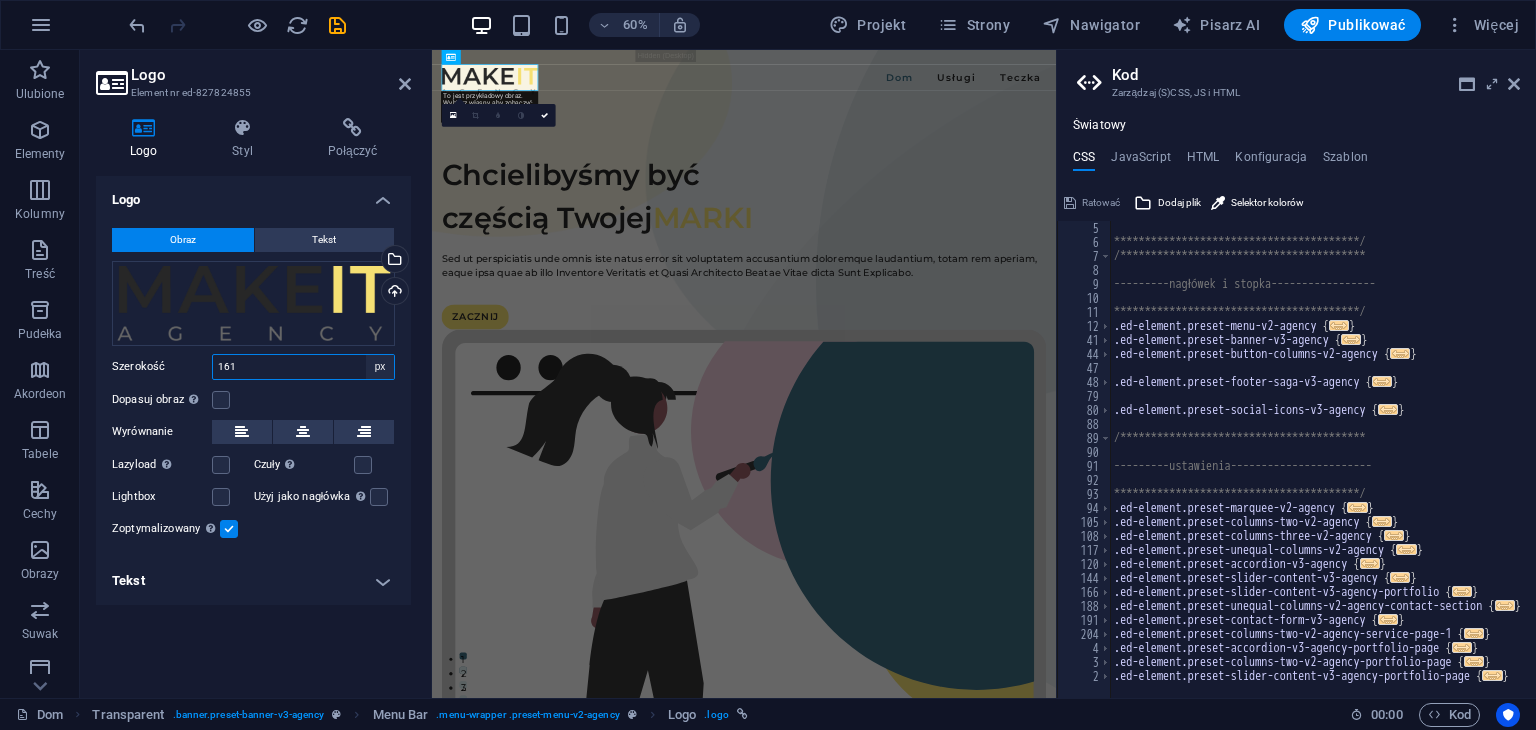 click on "Domyślny automatyczny px reszta % im vh vw" at bounding box center [380, 367] 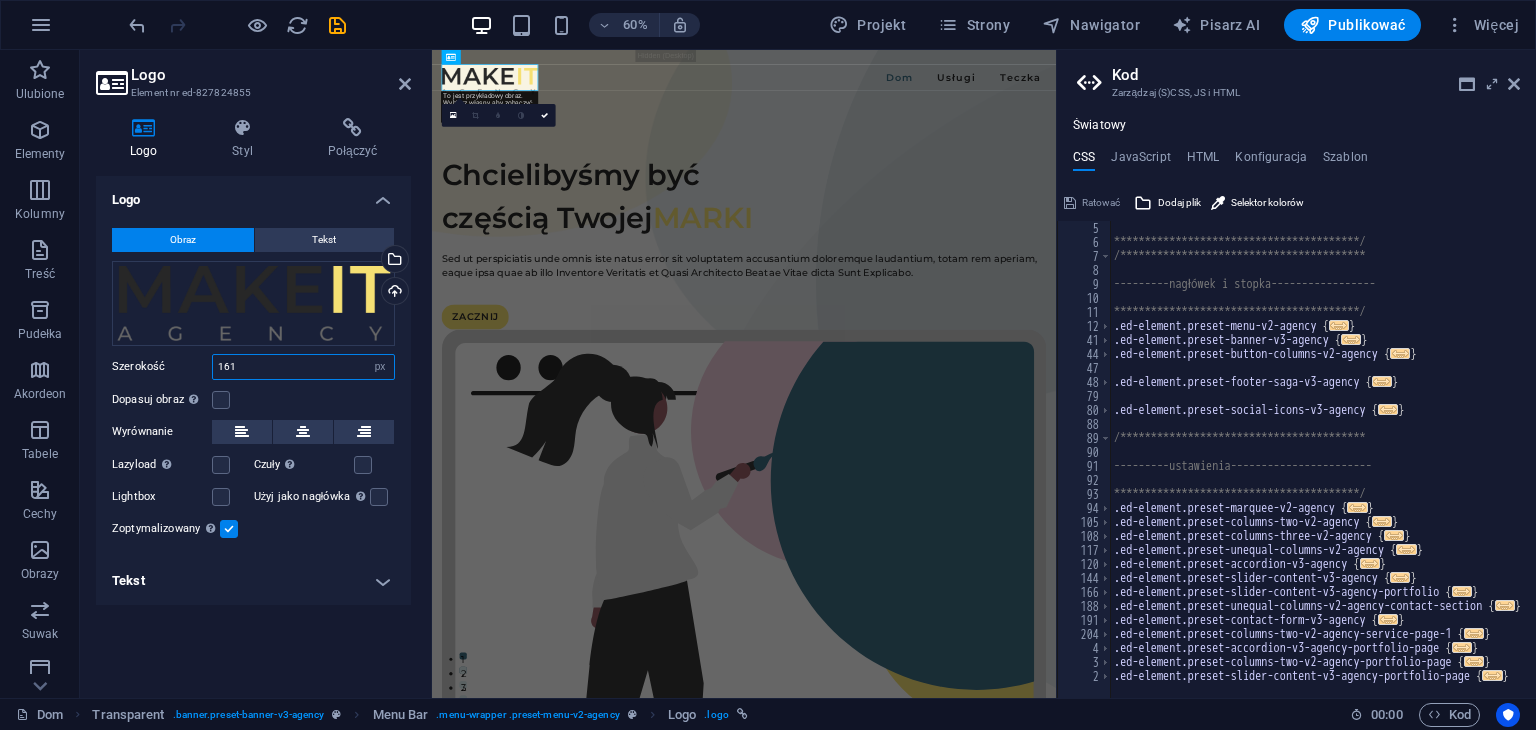 select on "auto" 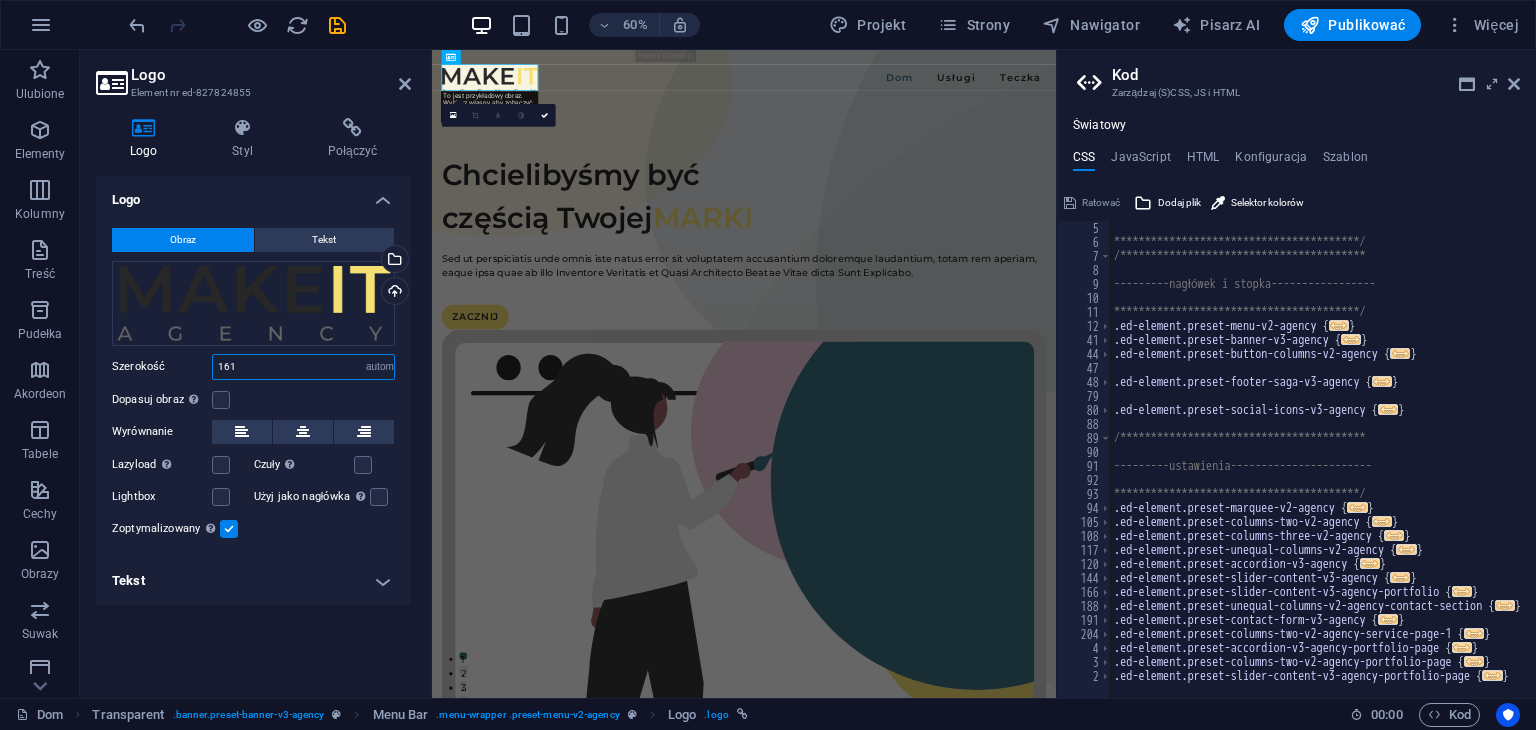 click on "Domyślny automatyczny px reszta % im vh vw" at bounding box center [380, 367] 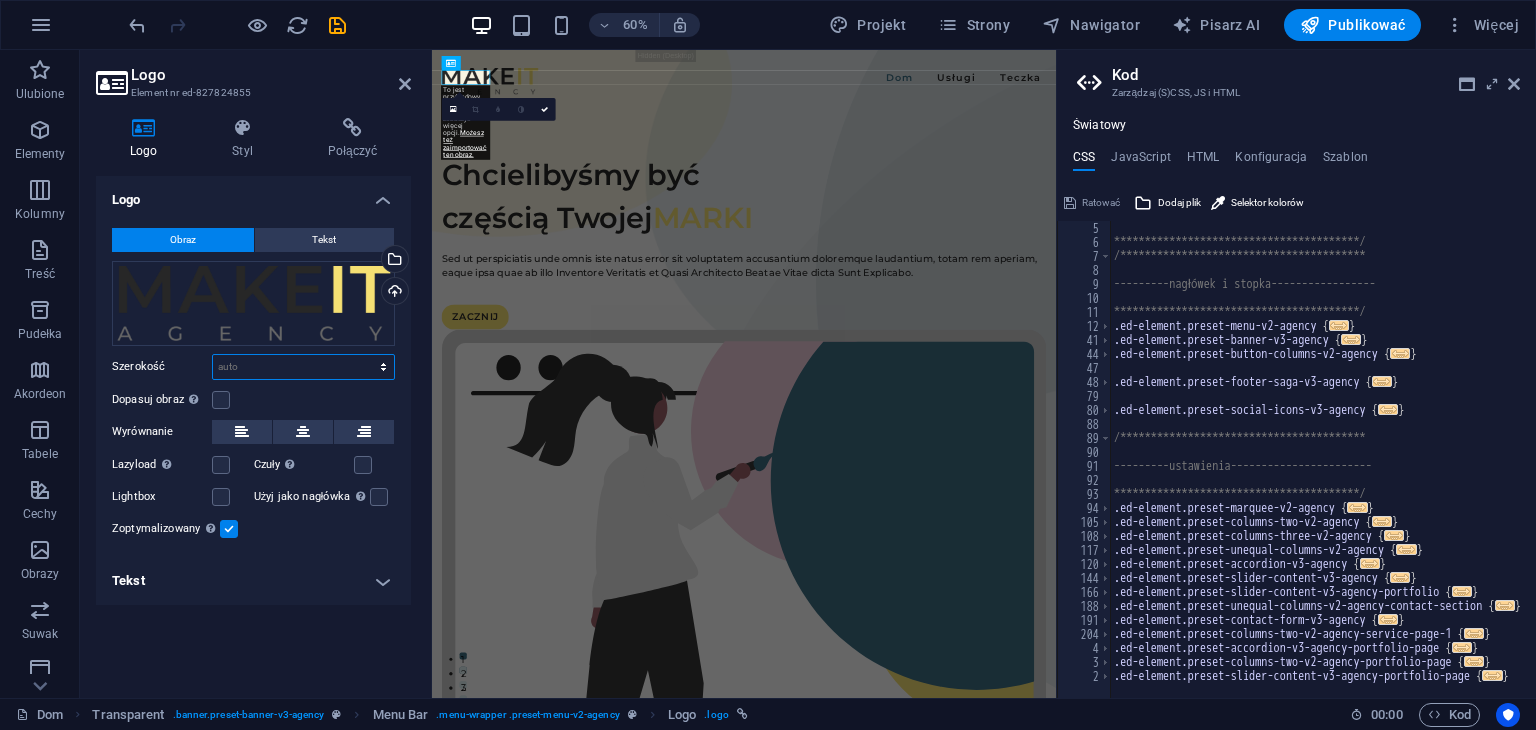 click on "Domyślny automatyczny px reszta % im vh vw" at bounding box center [303, 367] 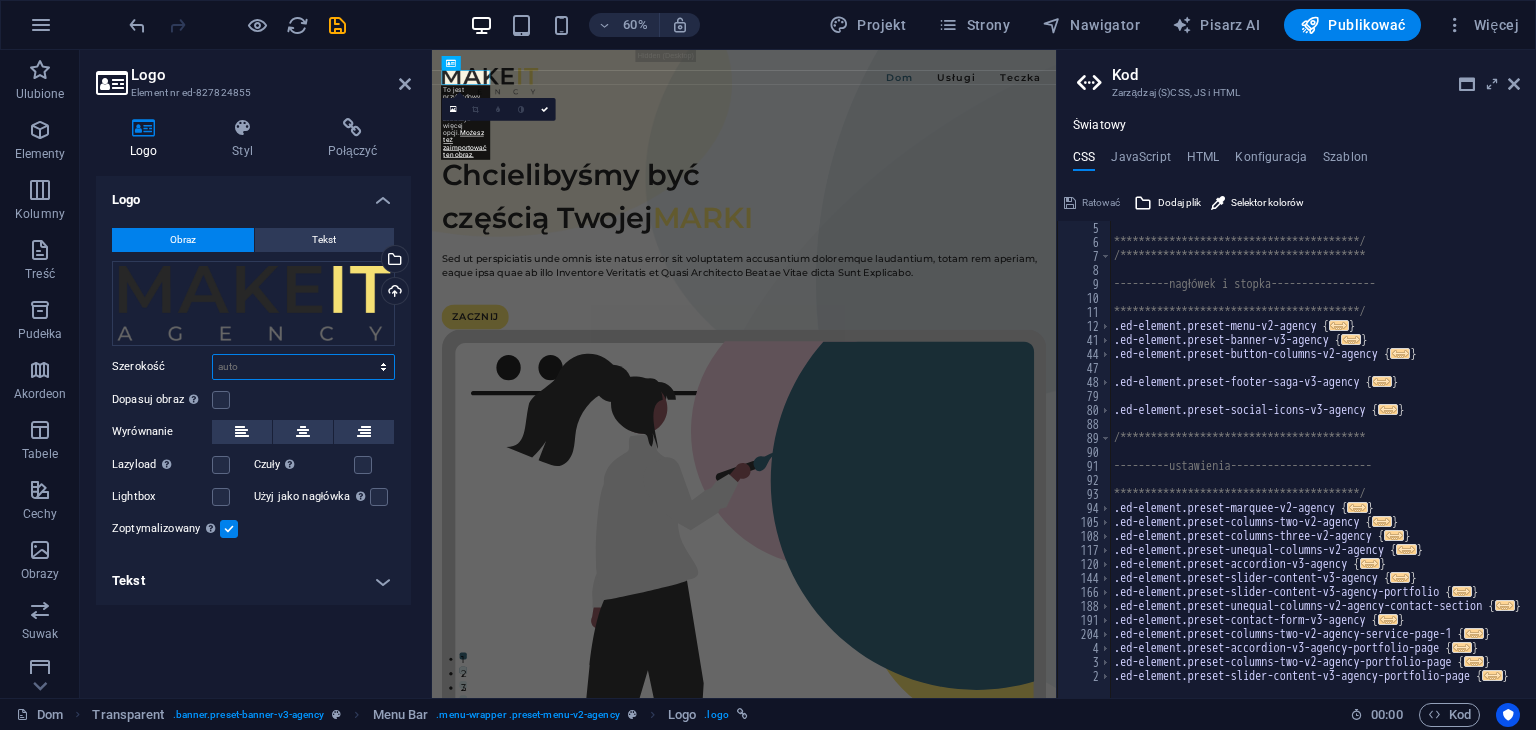 select on "px" 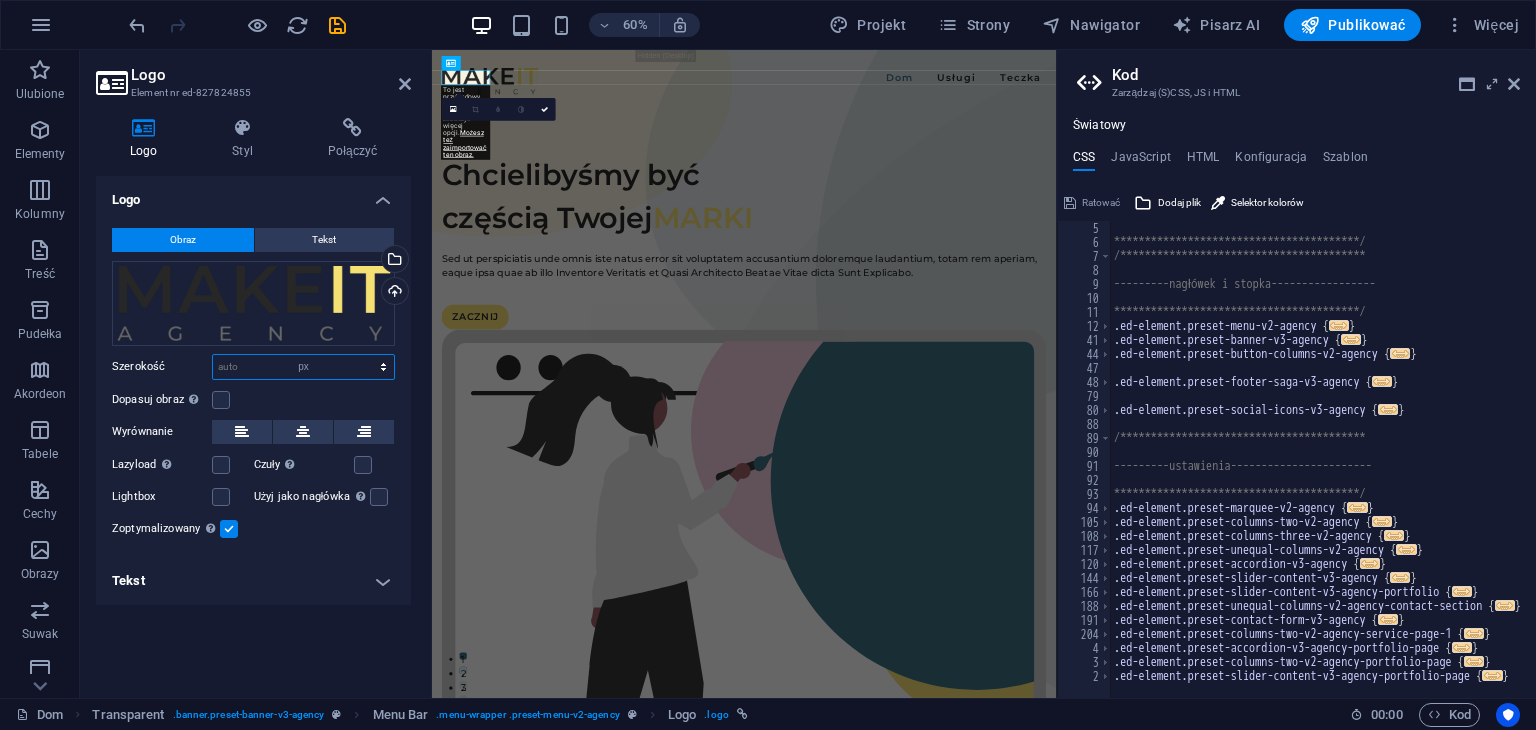 click on "Domyślny automatyczny px reszta % im vh vw" at bounding box center (303, 367) 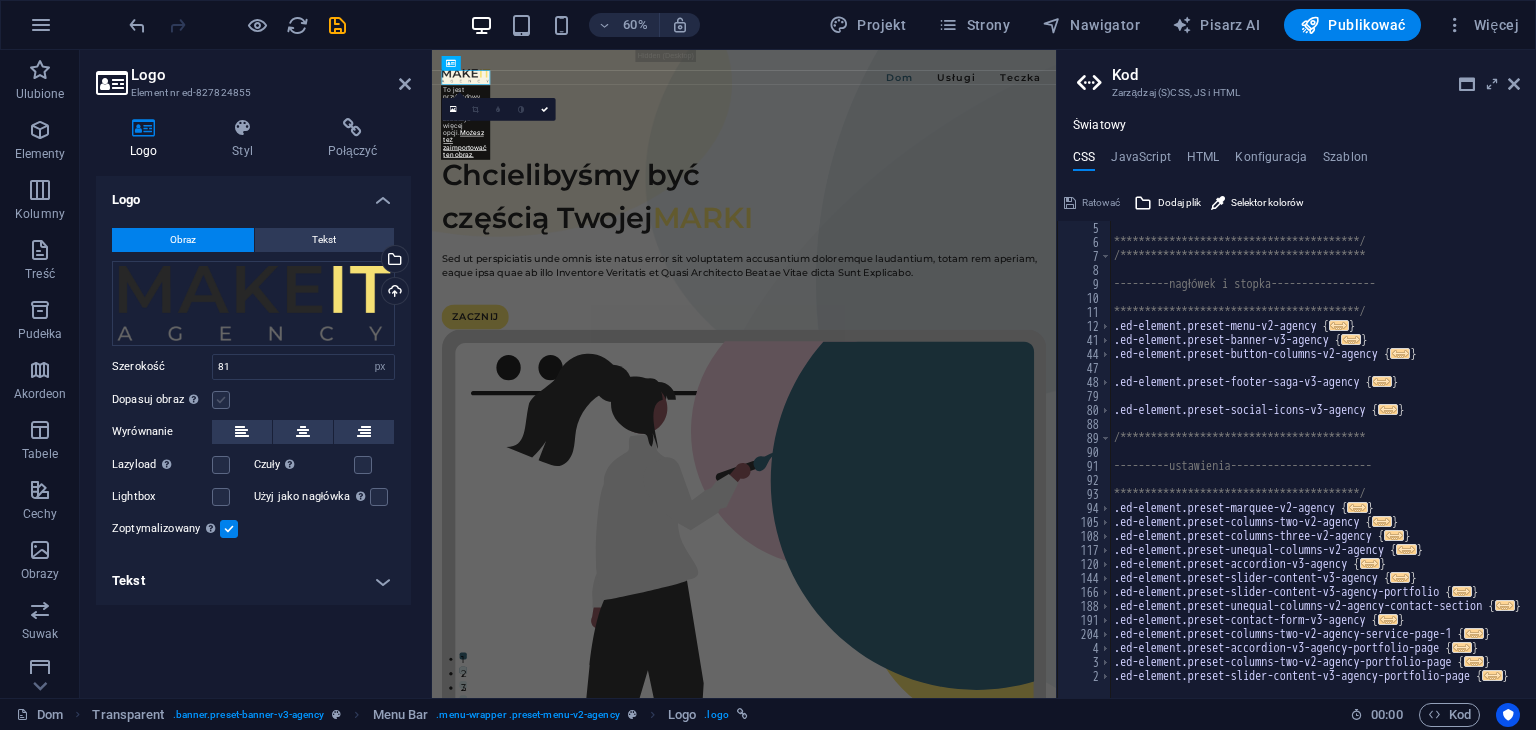 click at bounding box center [221, 400] 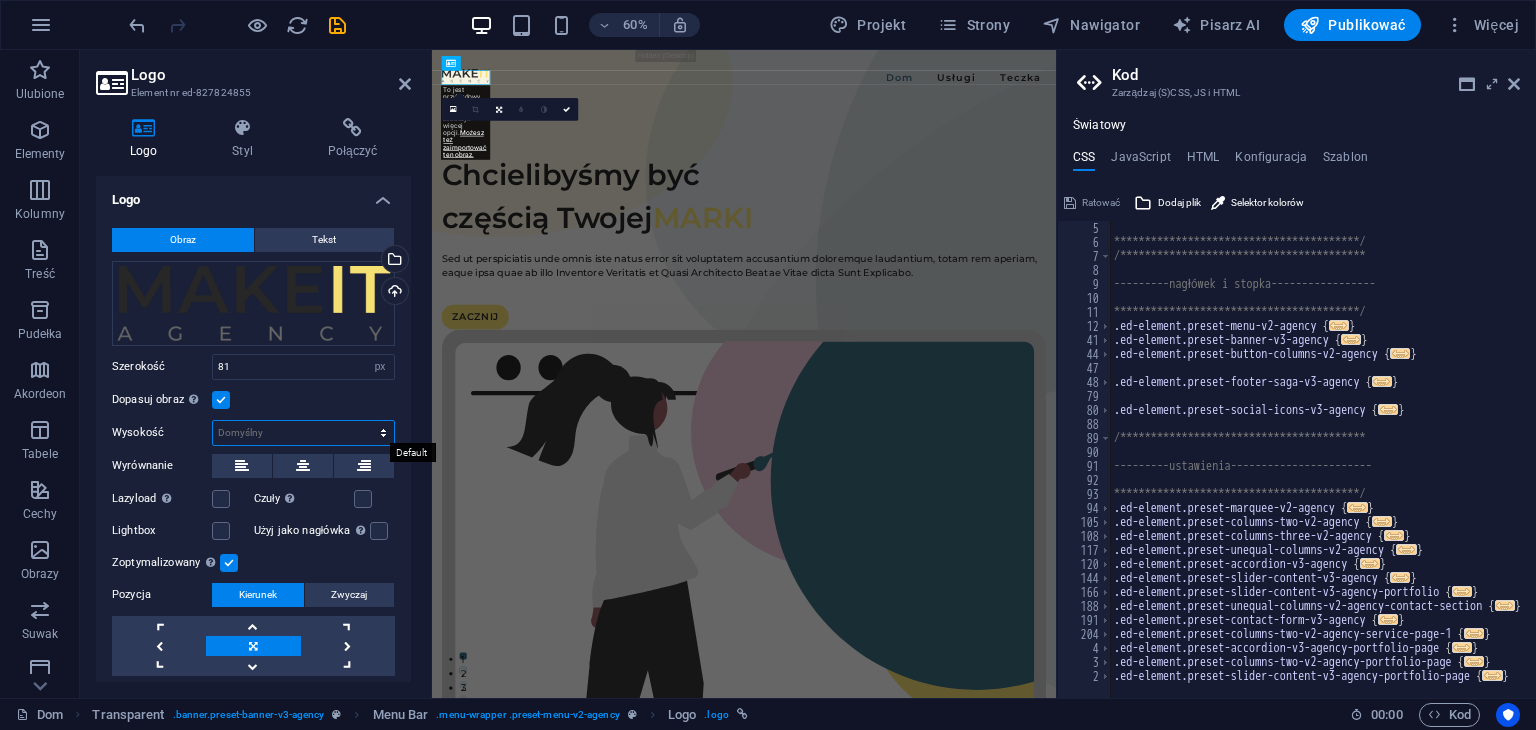 click on "Domyślny automatyczny px" at bounding box center (303, 433) 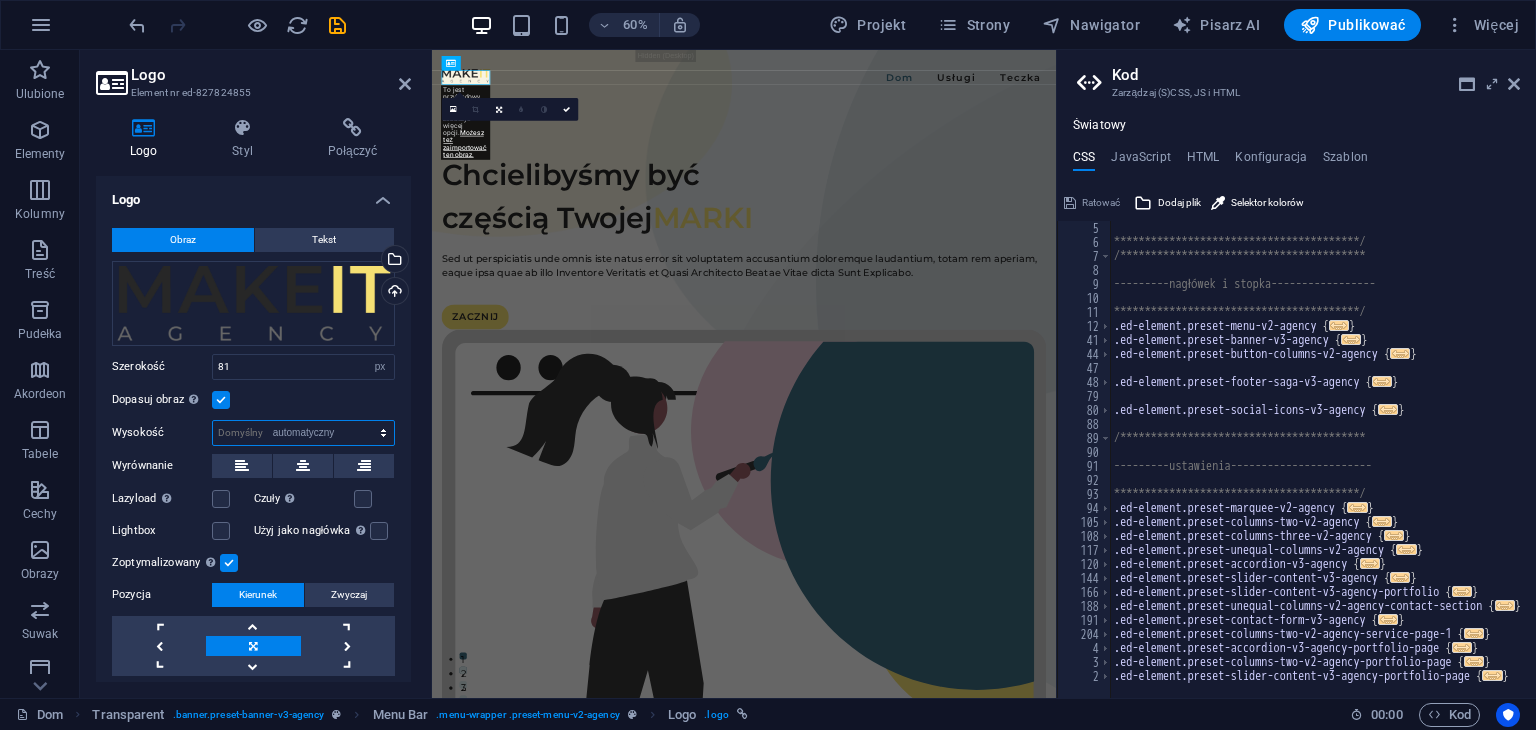 click on "Domyślny automatyczny px" at bounding box center [303, 433] 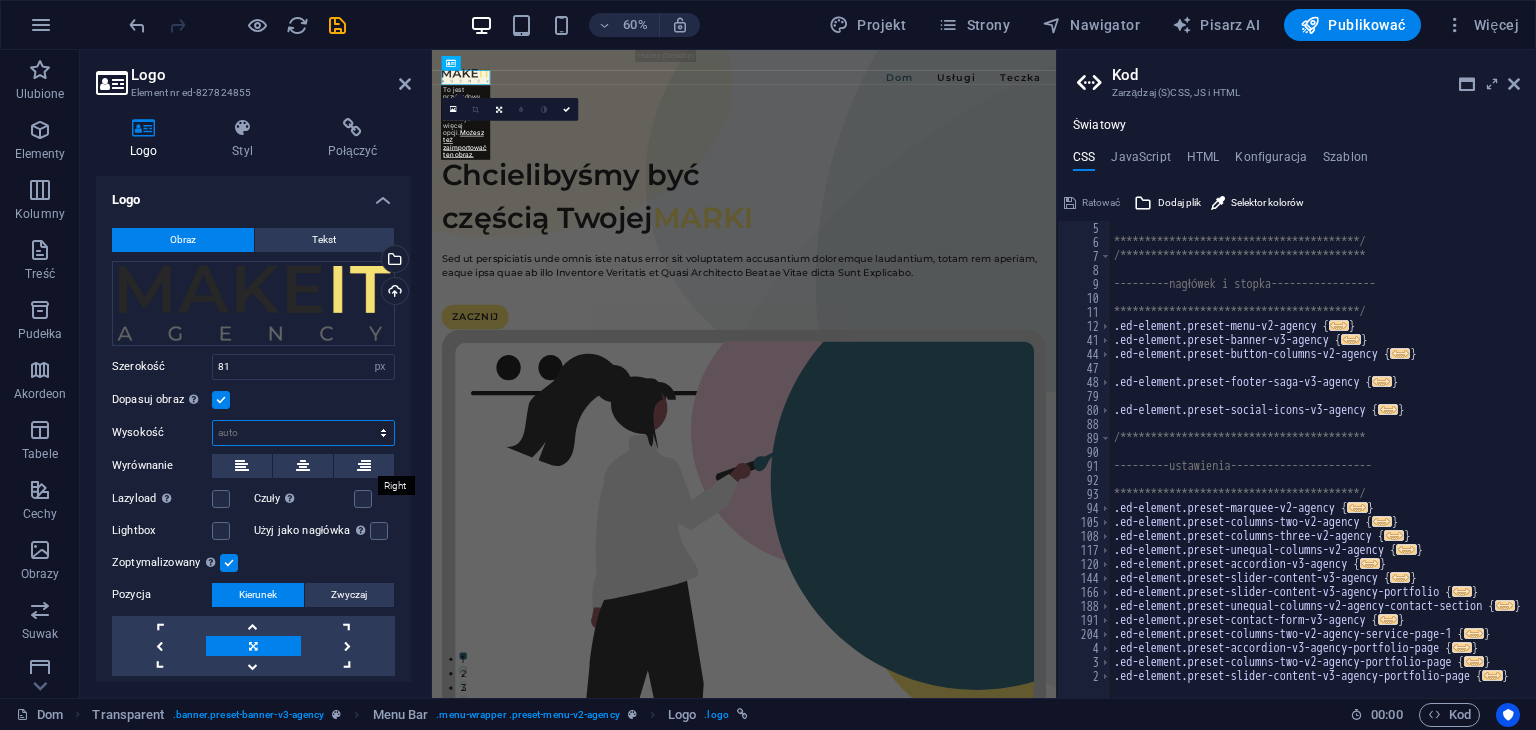 click on "Domyślny automatyczny px" at bounding box center [303, 433] 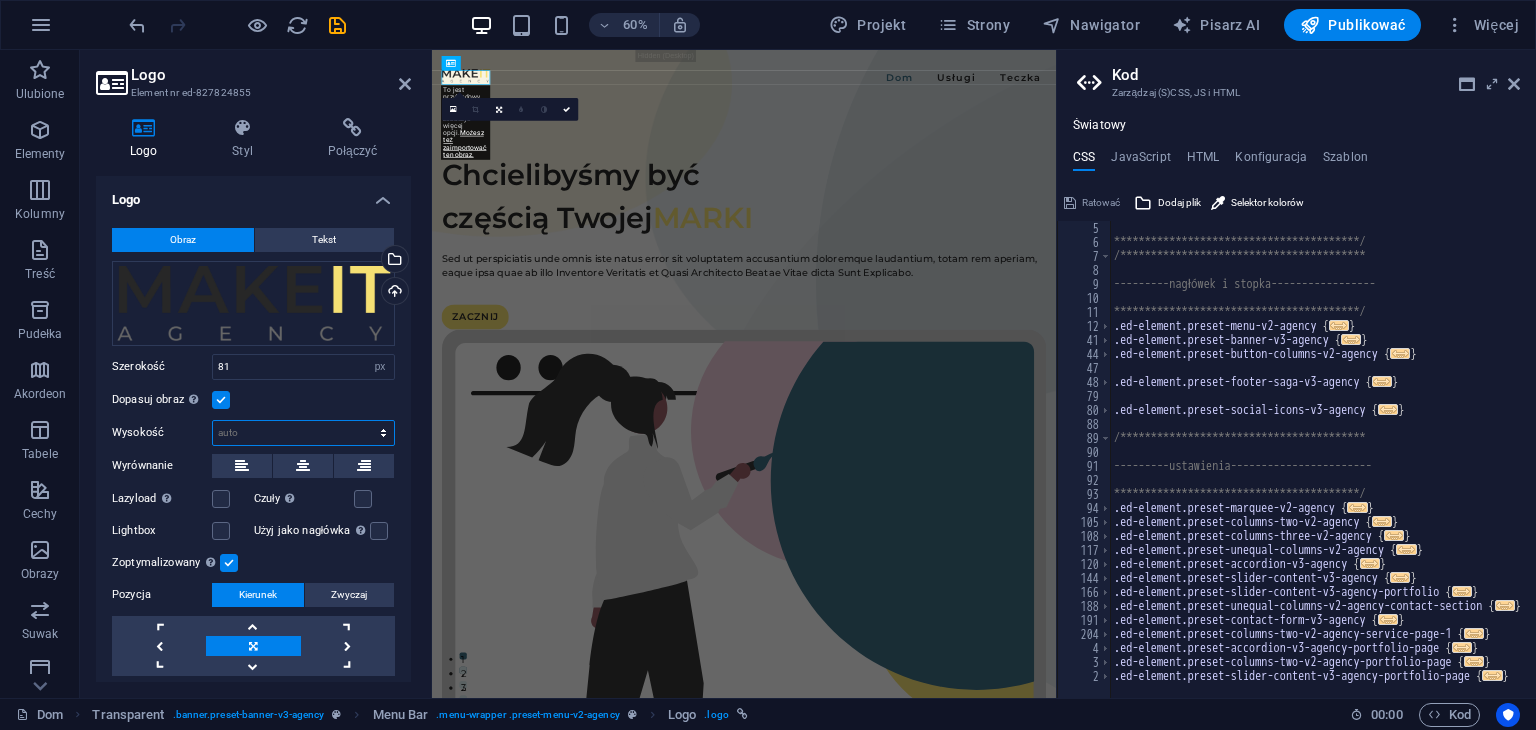select on "px" 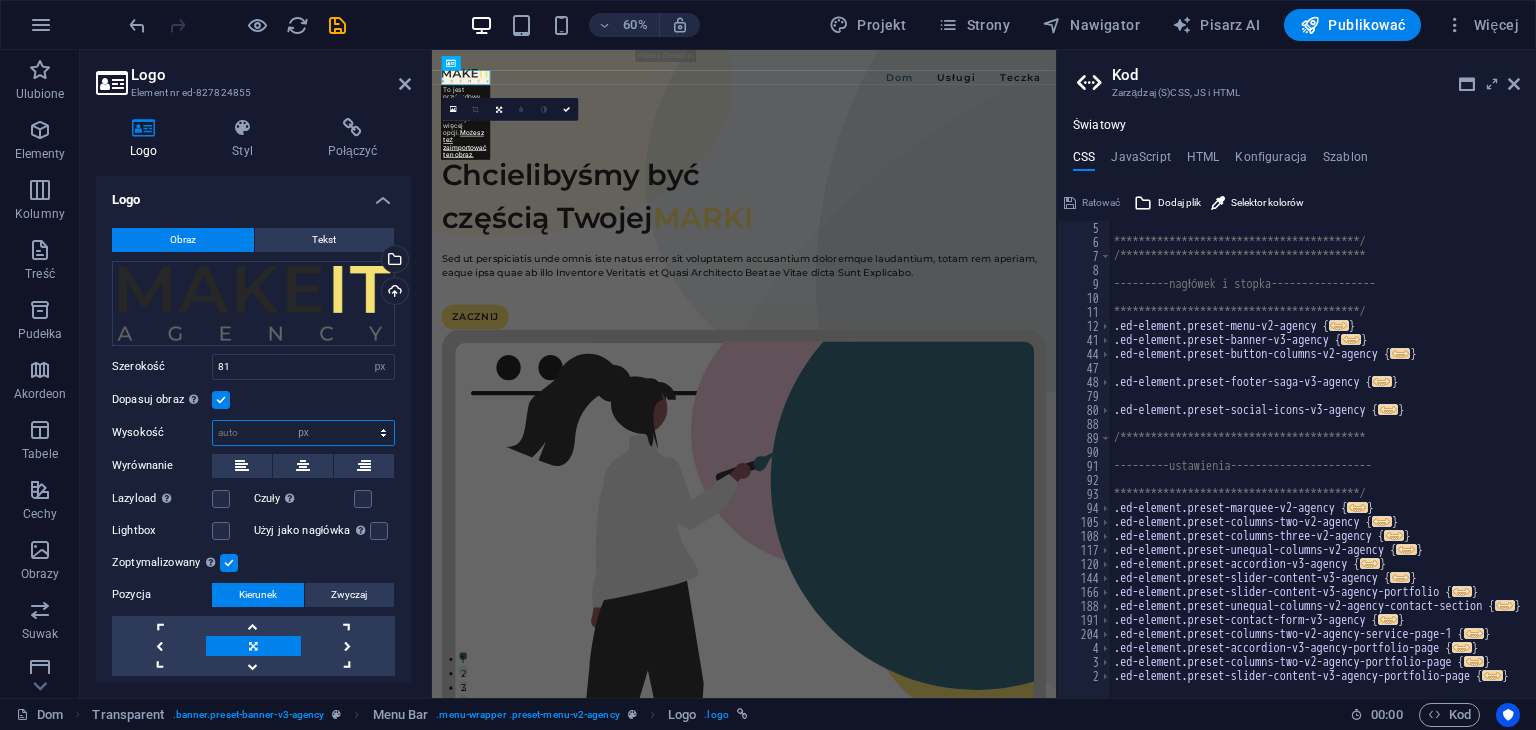 click on "Domyślny automatyczny px" at bounding box center [303, 433] 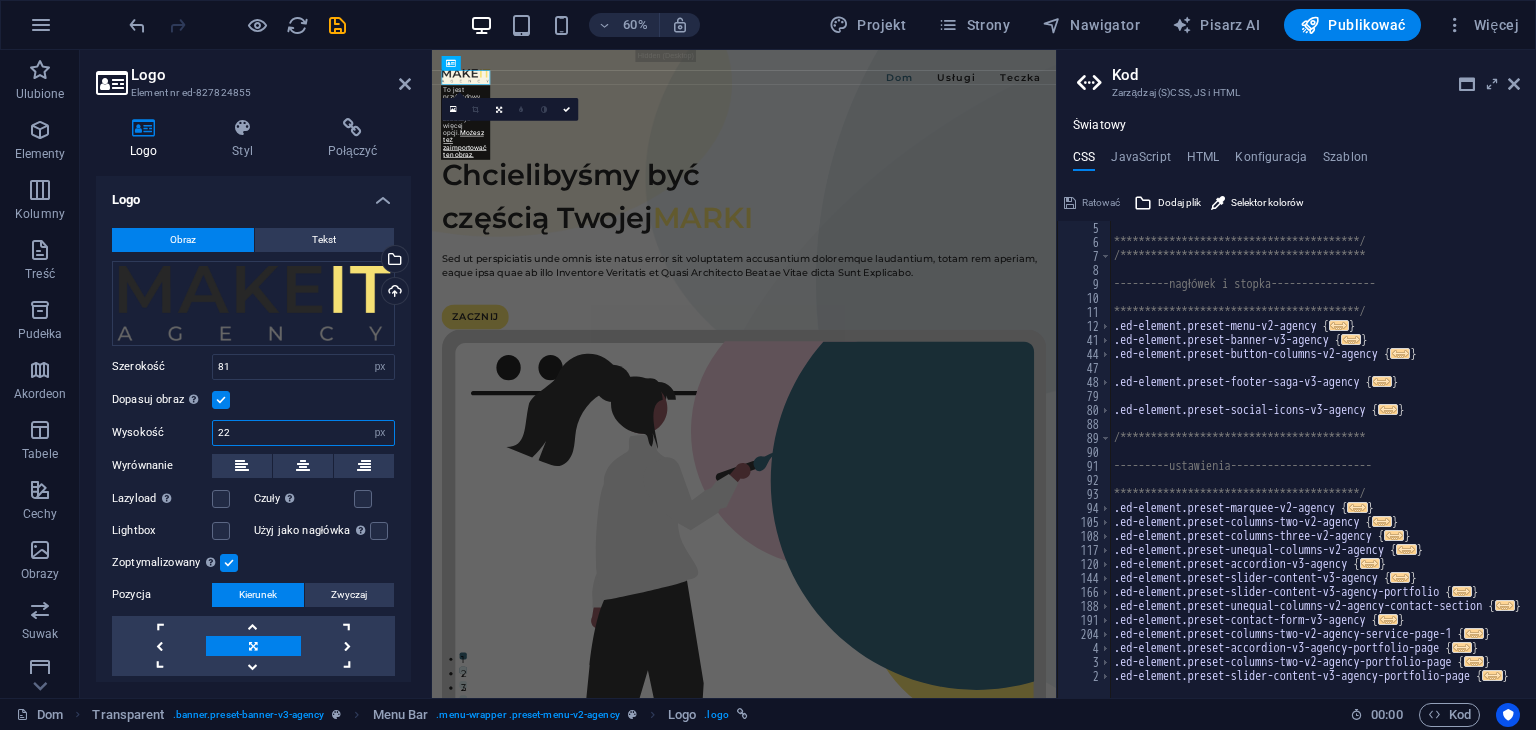 click on "22" at bounding box center (303, 433) 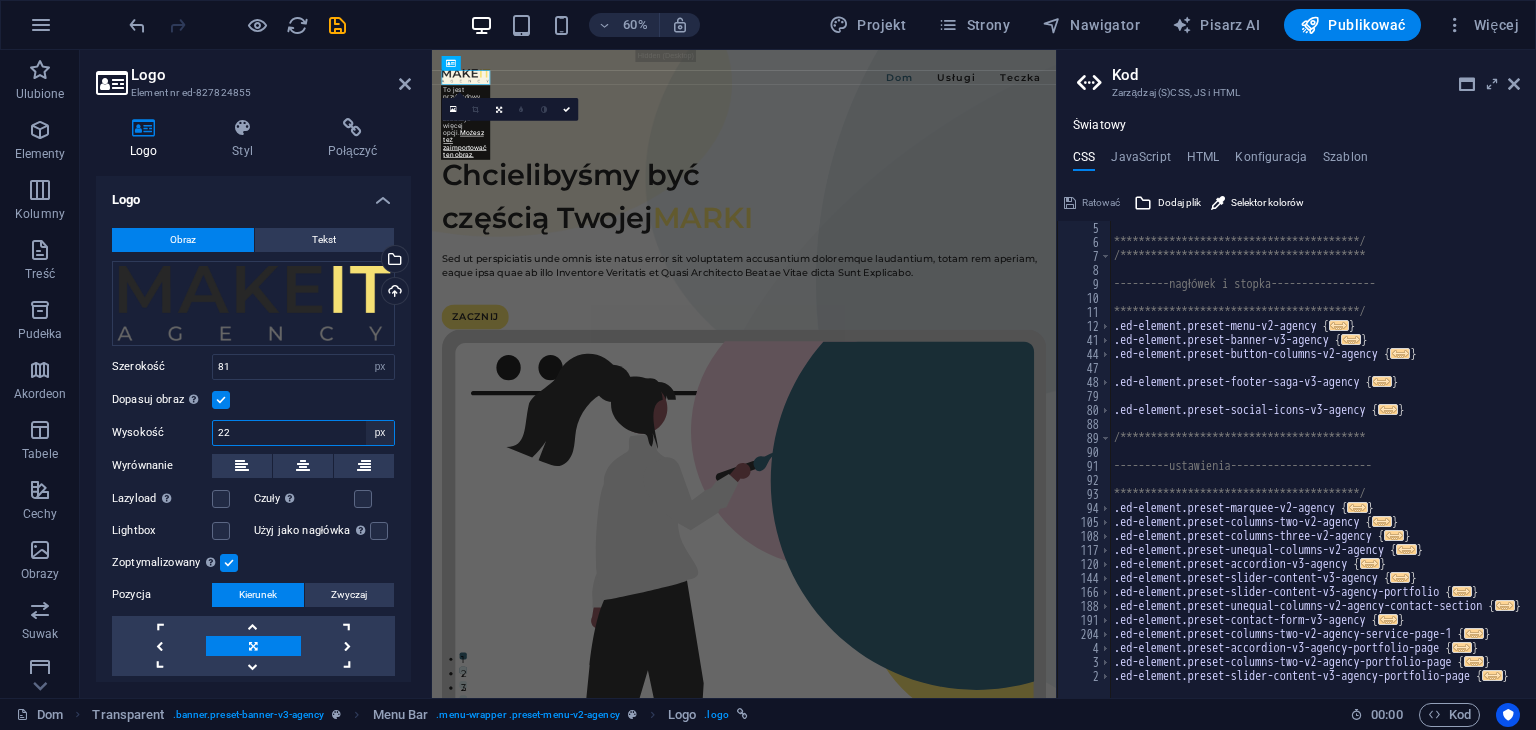 click on "Domyślny automatyczny px" at bounding box center (380, 433) 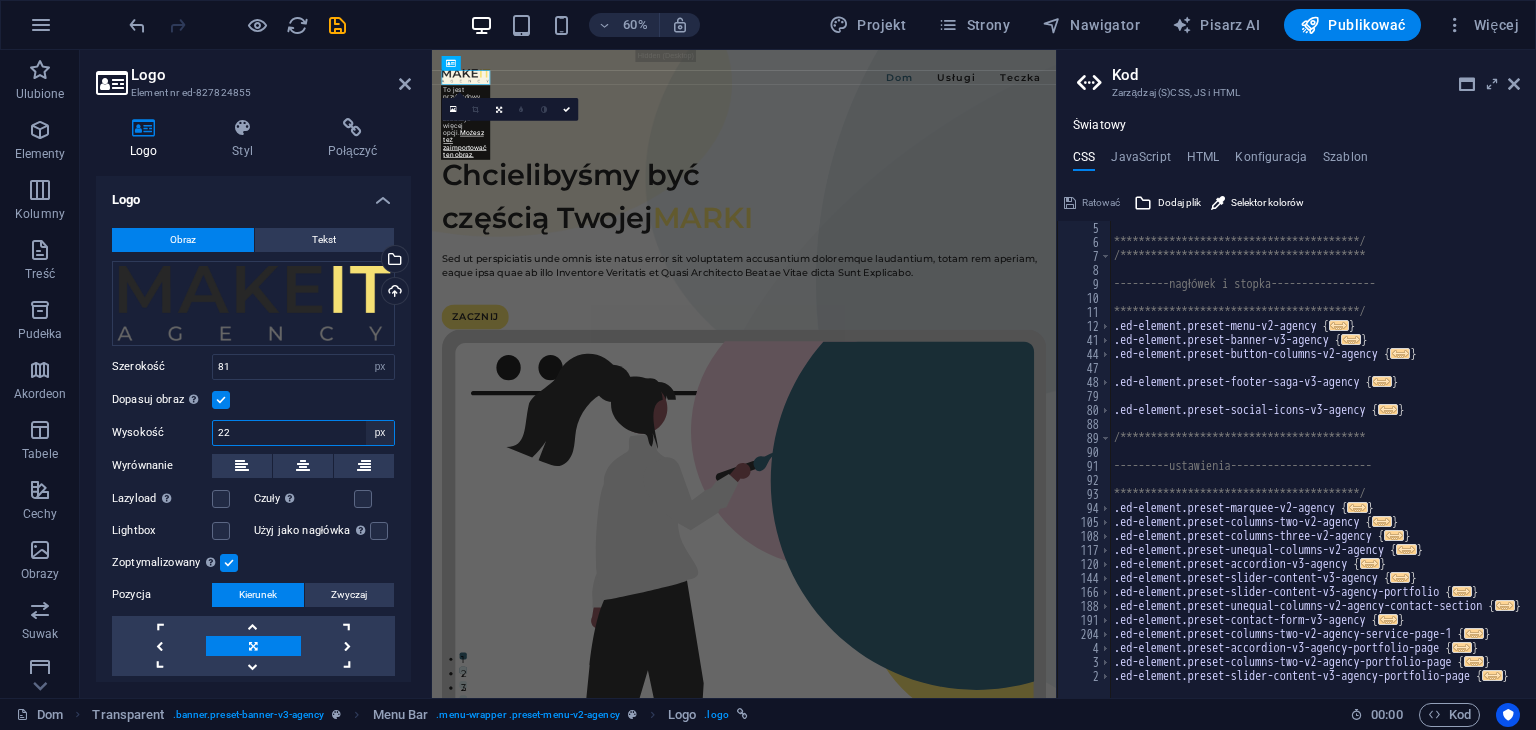 select on "default" 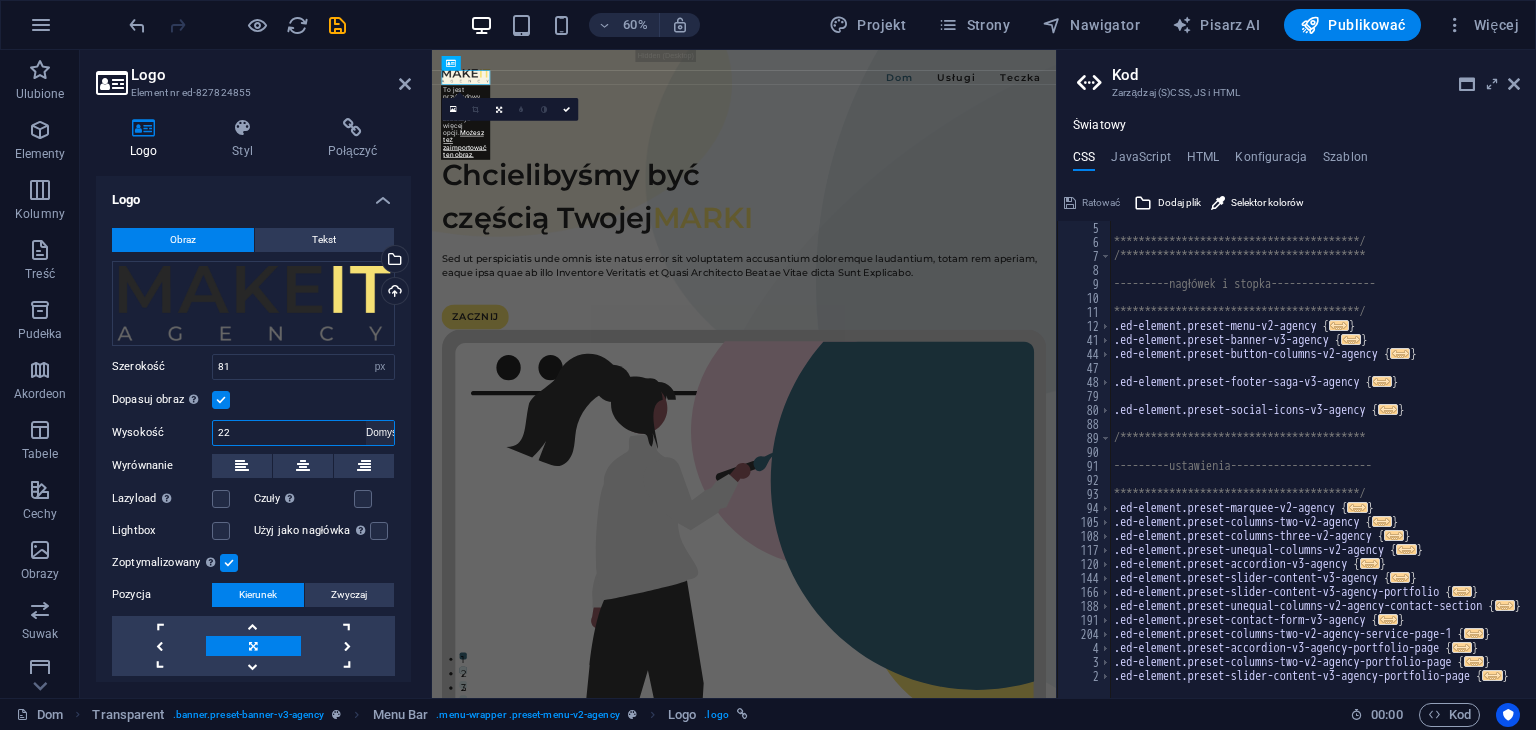 click on "Domyślny automatyczny px" at bounding box center [380, 433] 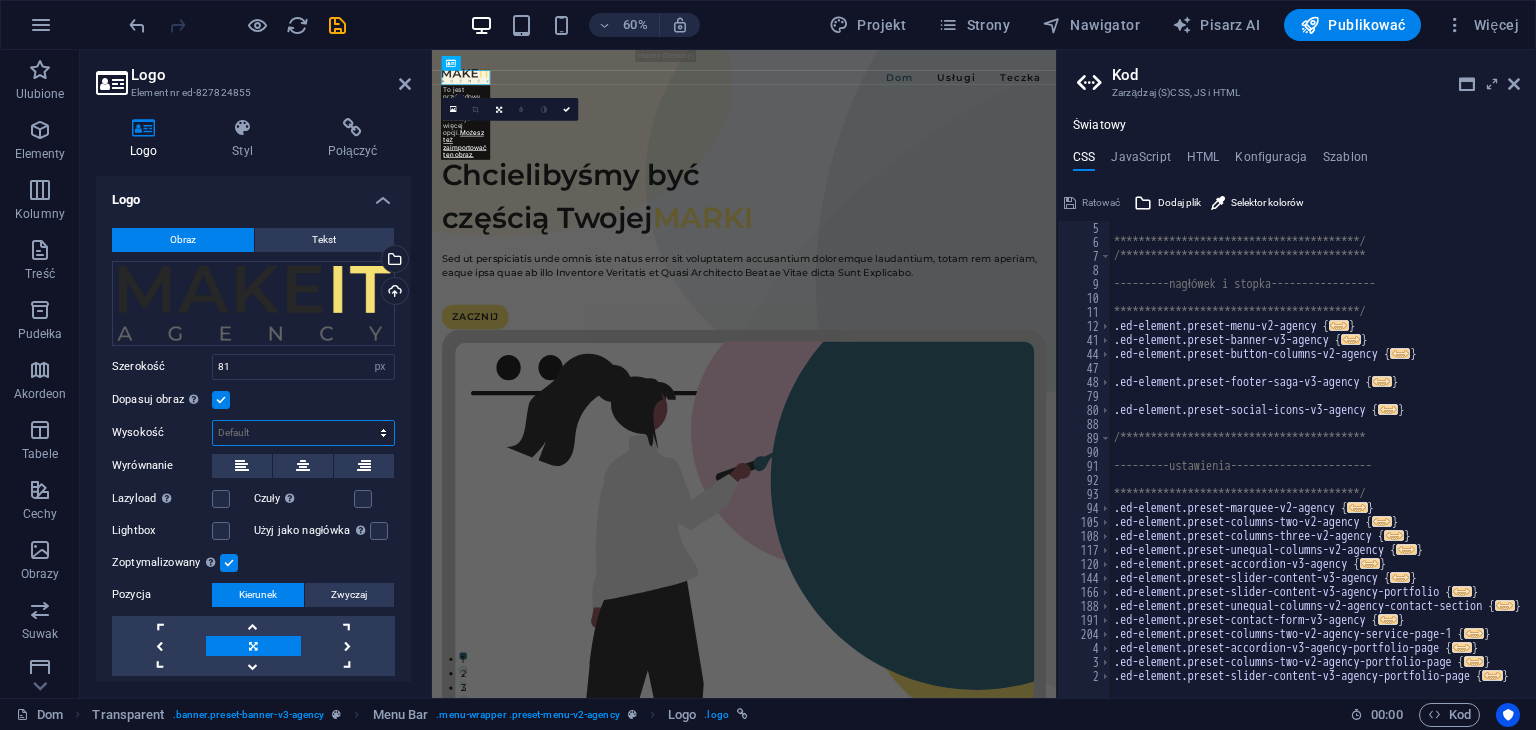 click on "Domyślny automatyczny px" at bounding box center [303, 433] 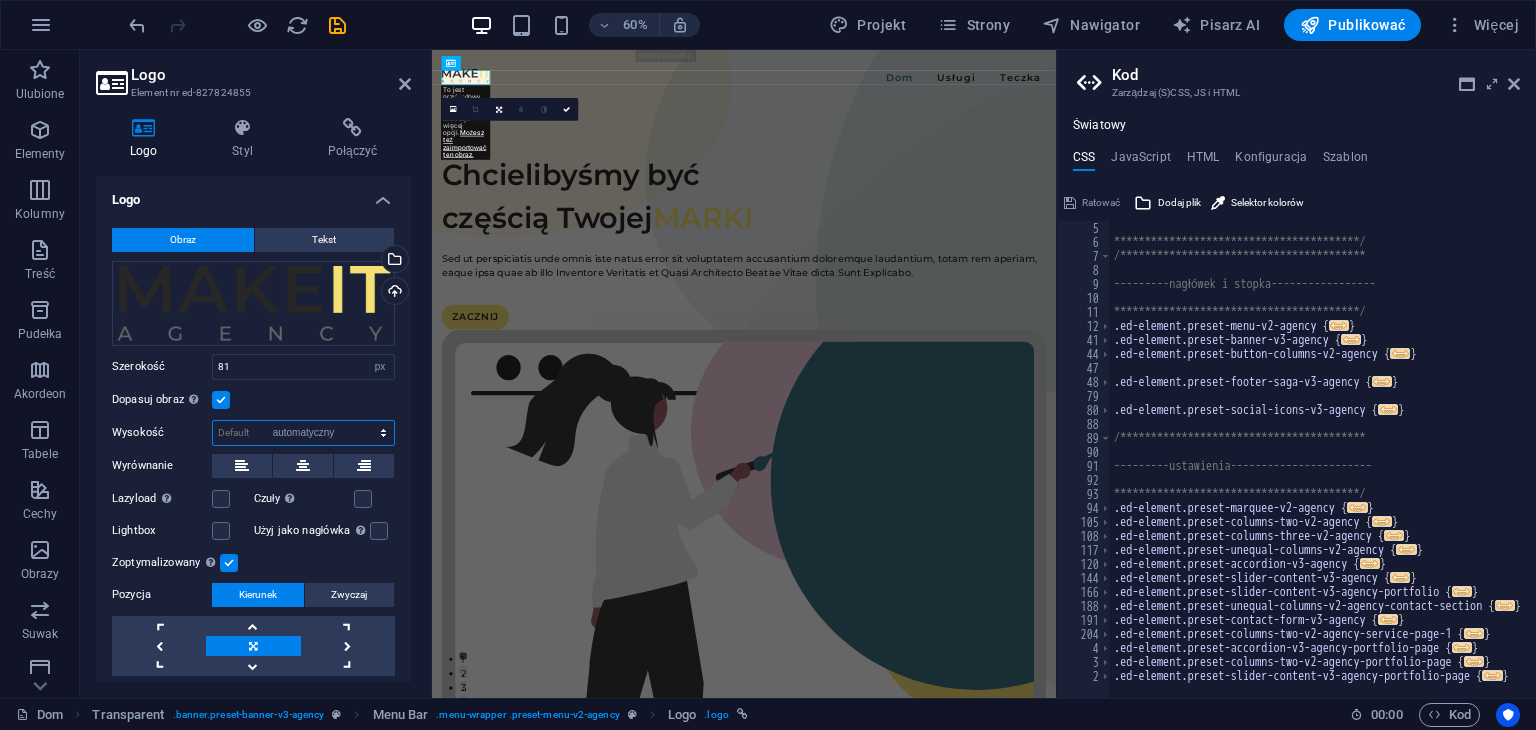 click on "Domyślny automatyczny px" at bounding box center (303, 433) 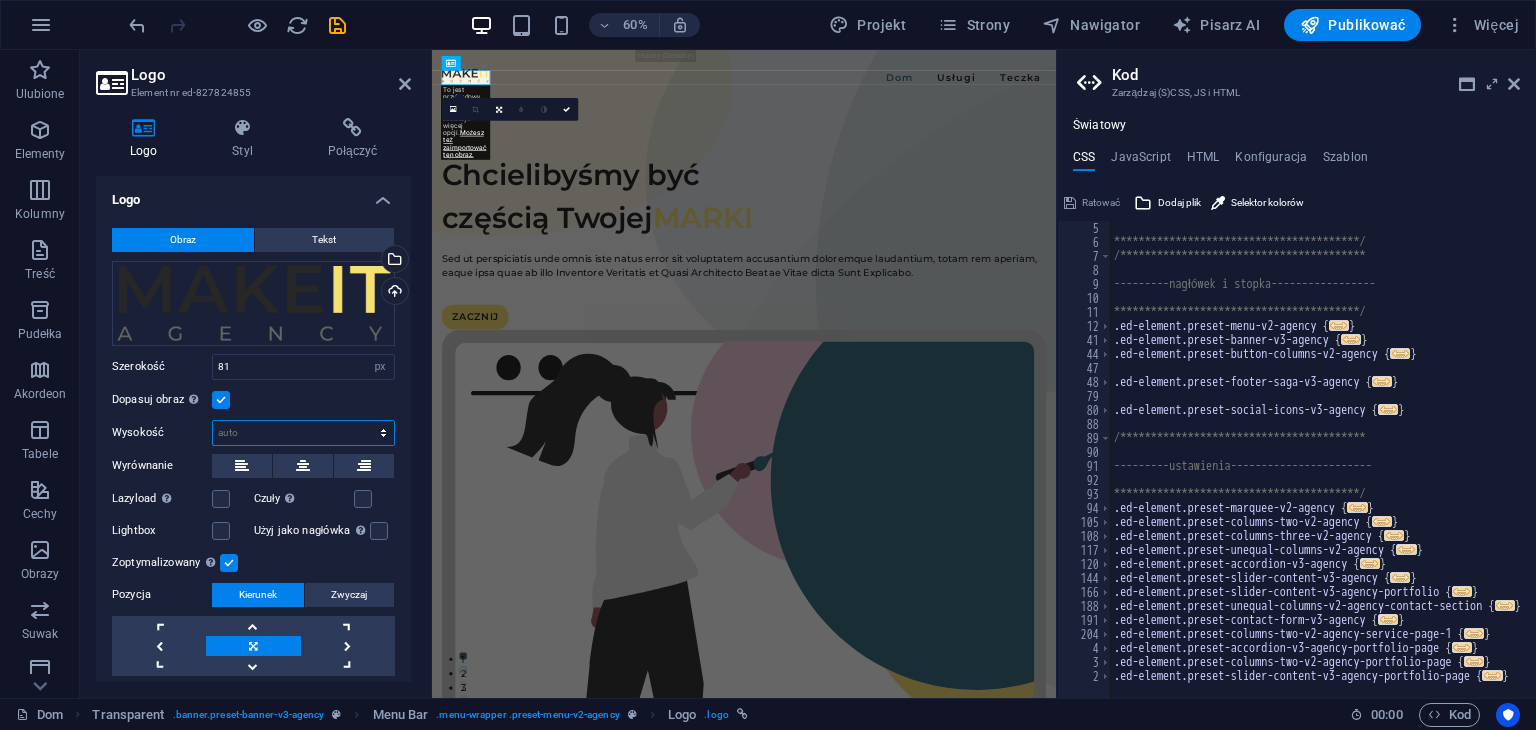 click on "Domyślny automatyczny px" at bounding box center [303, 433] 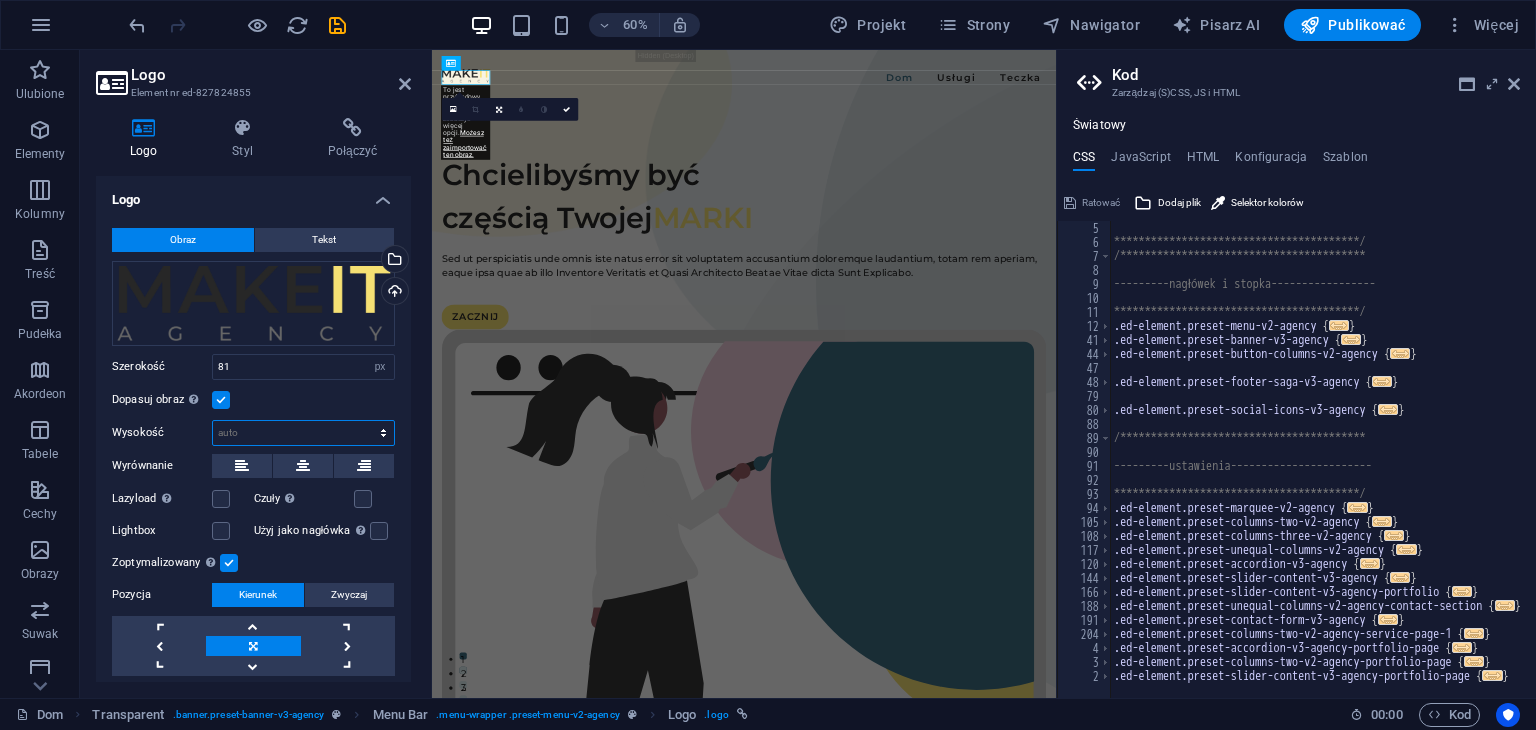 select on "px" 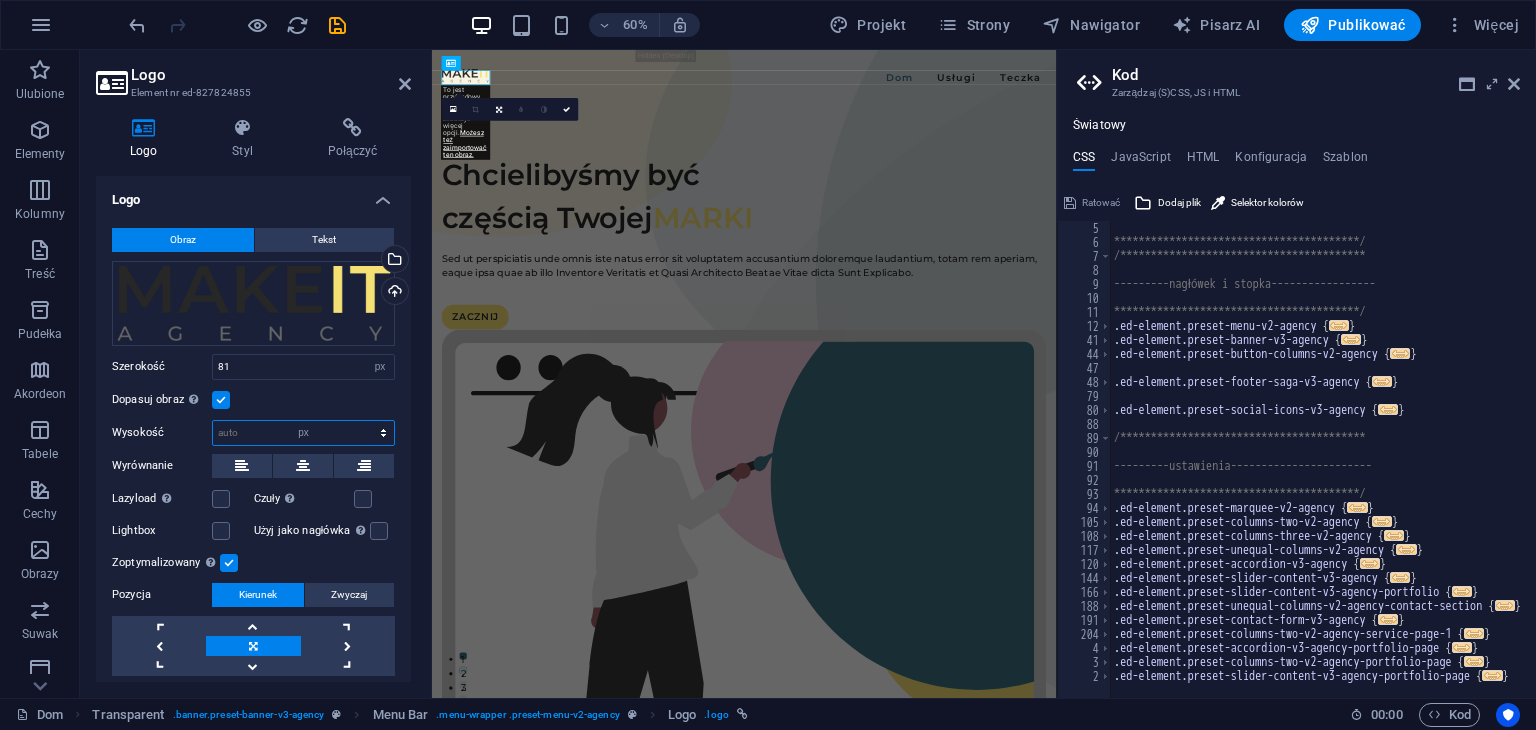 click on "Domyślny automatyczny px" at bounding box center [303, 433] 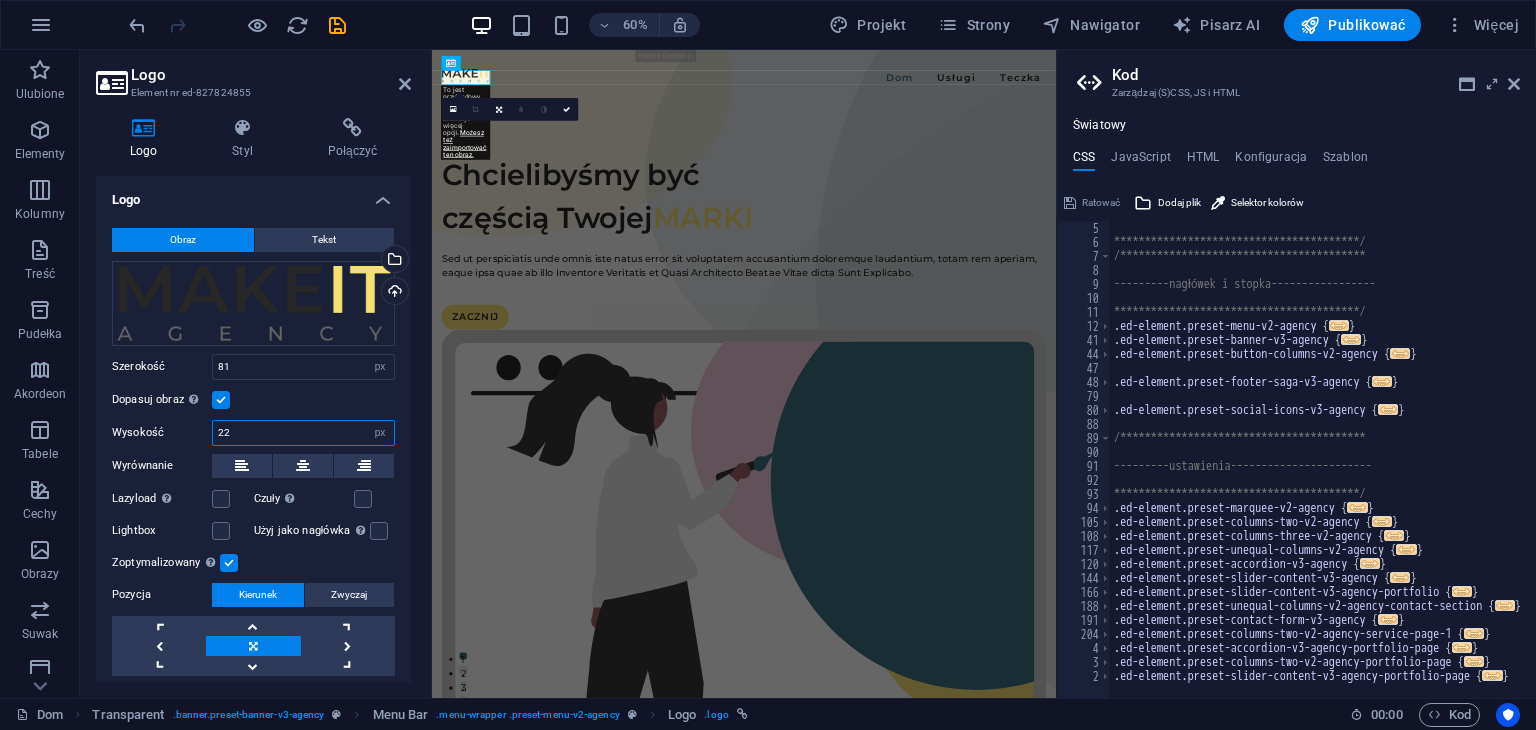type on "2" 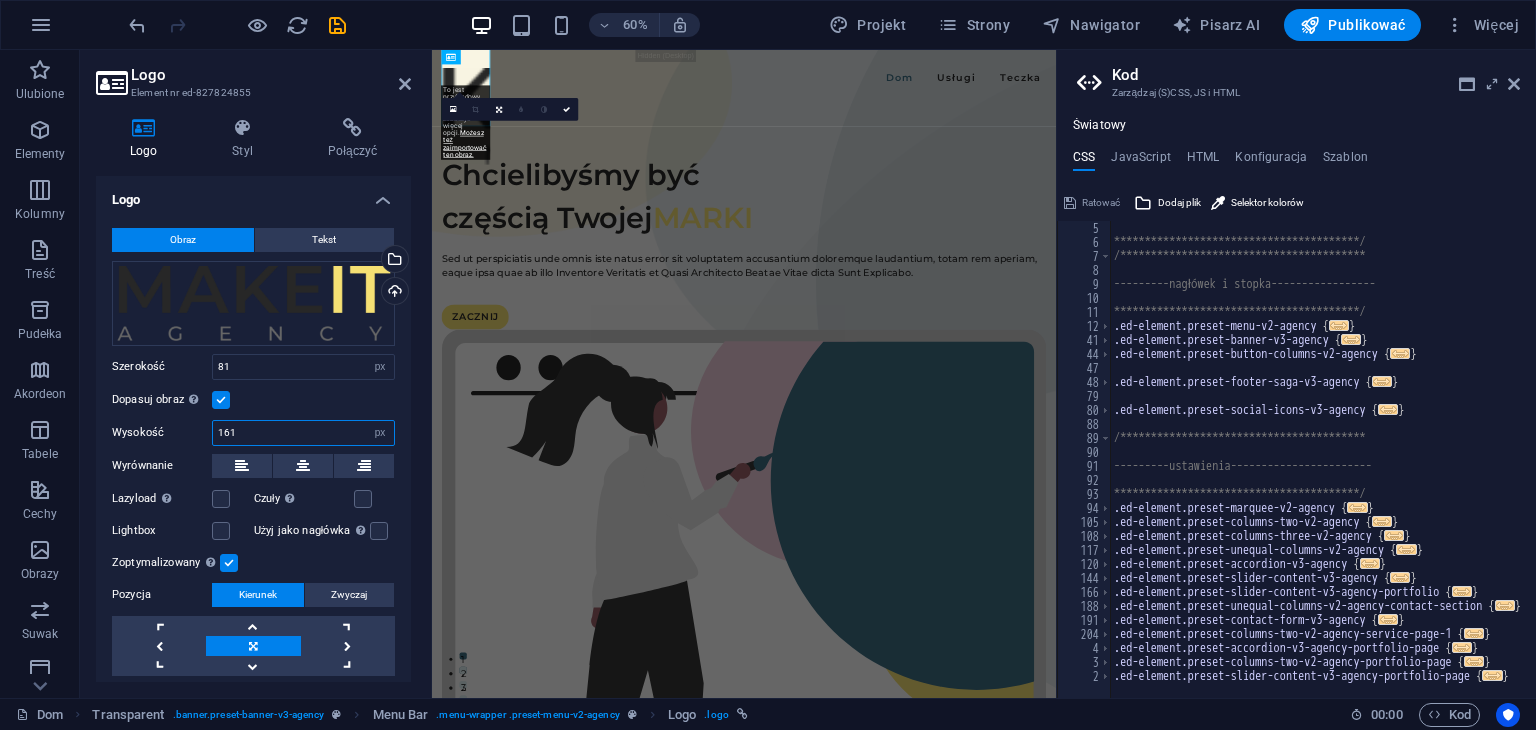 type on "161" 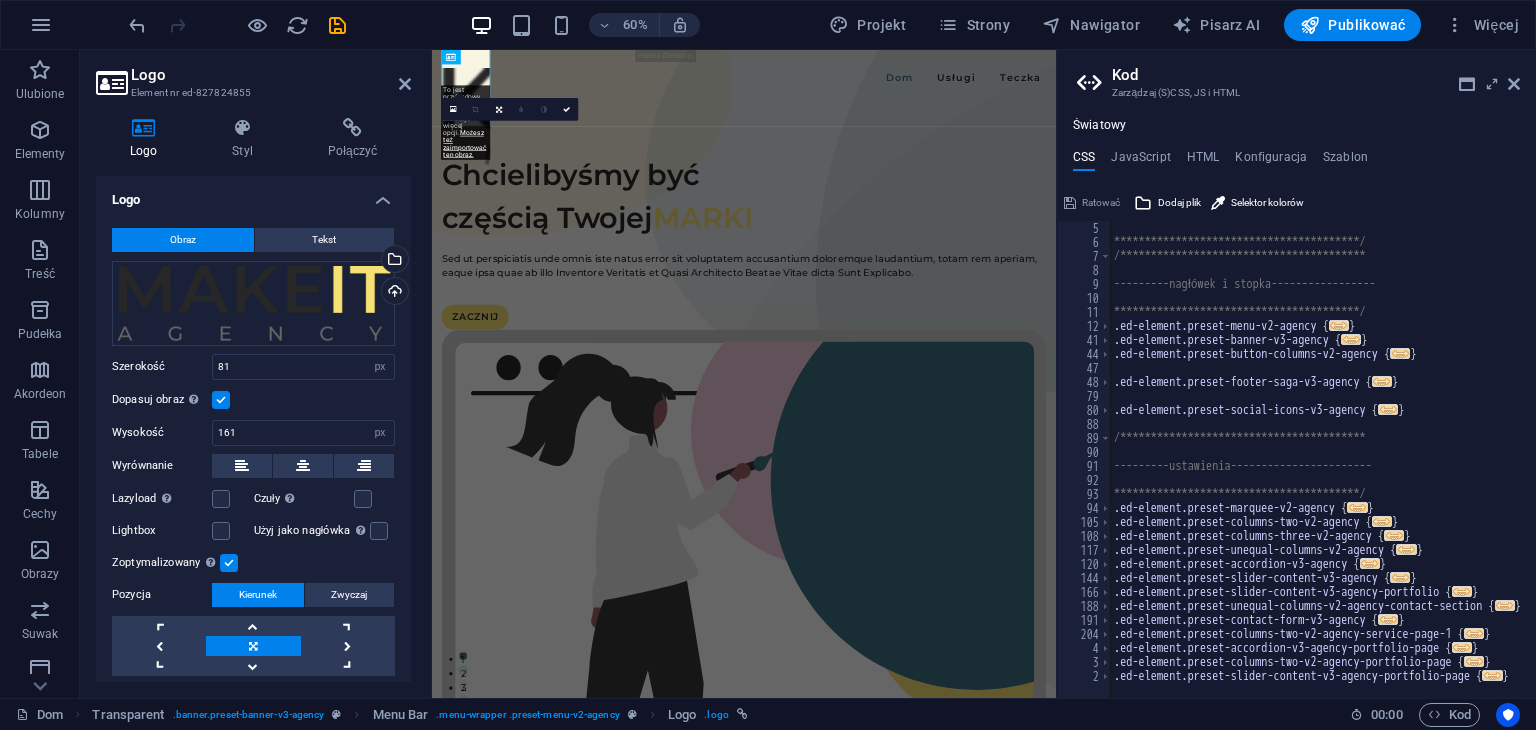 click on "Dopasuj obraz Automatyczne dopasowanie obrazu do ustalonej szerokości i wysokości" at bounding box center [253, 400] 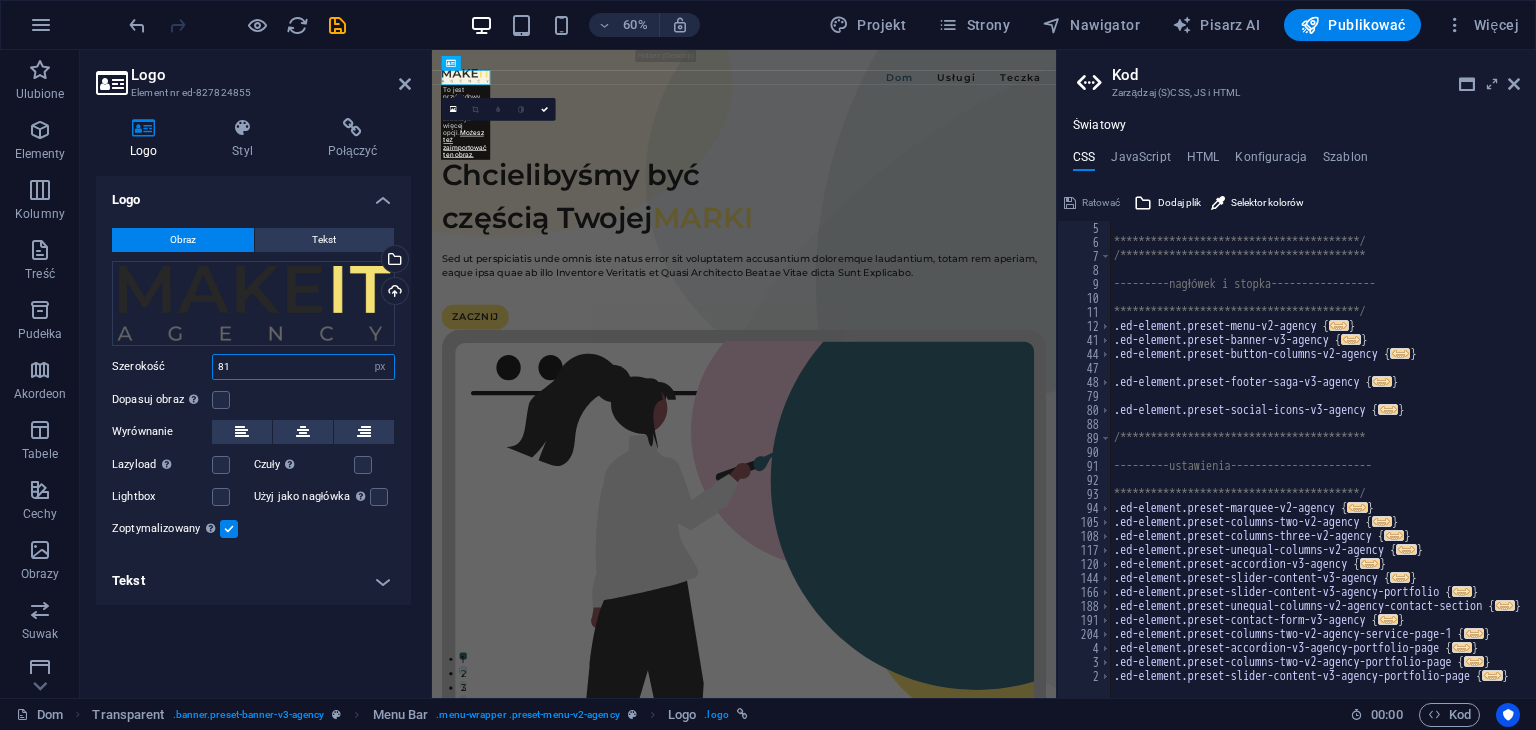 click on "81" at bounding box center [303, 367] 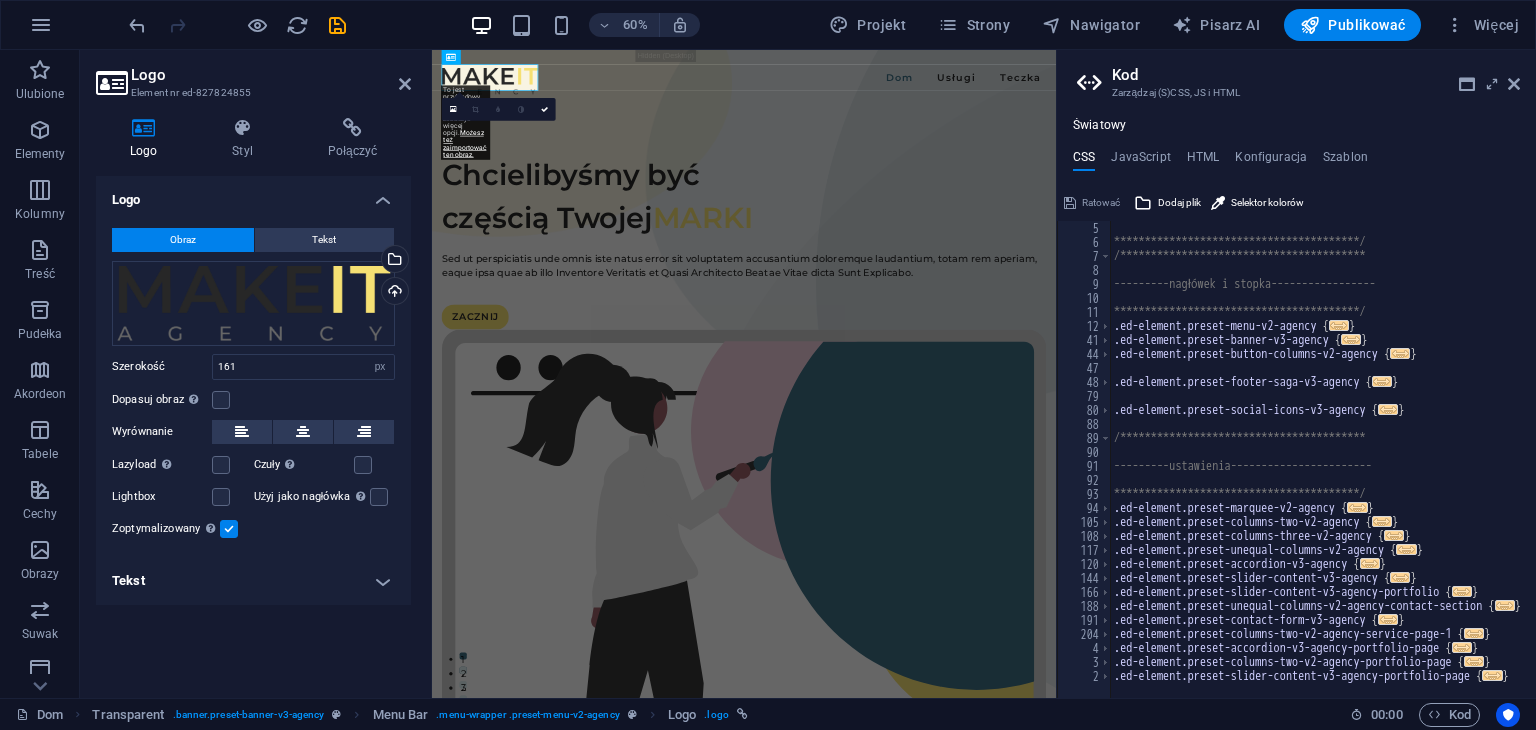 click on "Dopasuj obraz Automatyczne dopasowanie obrazu do ustalonej szerokości i wysokości" at bounding box center (253, 400) 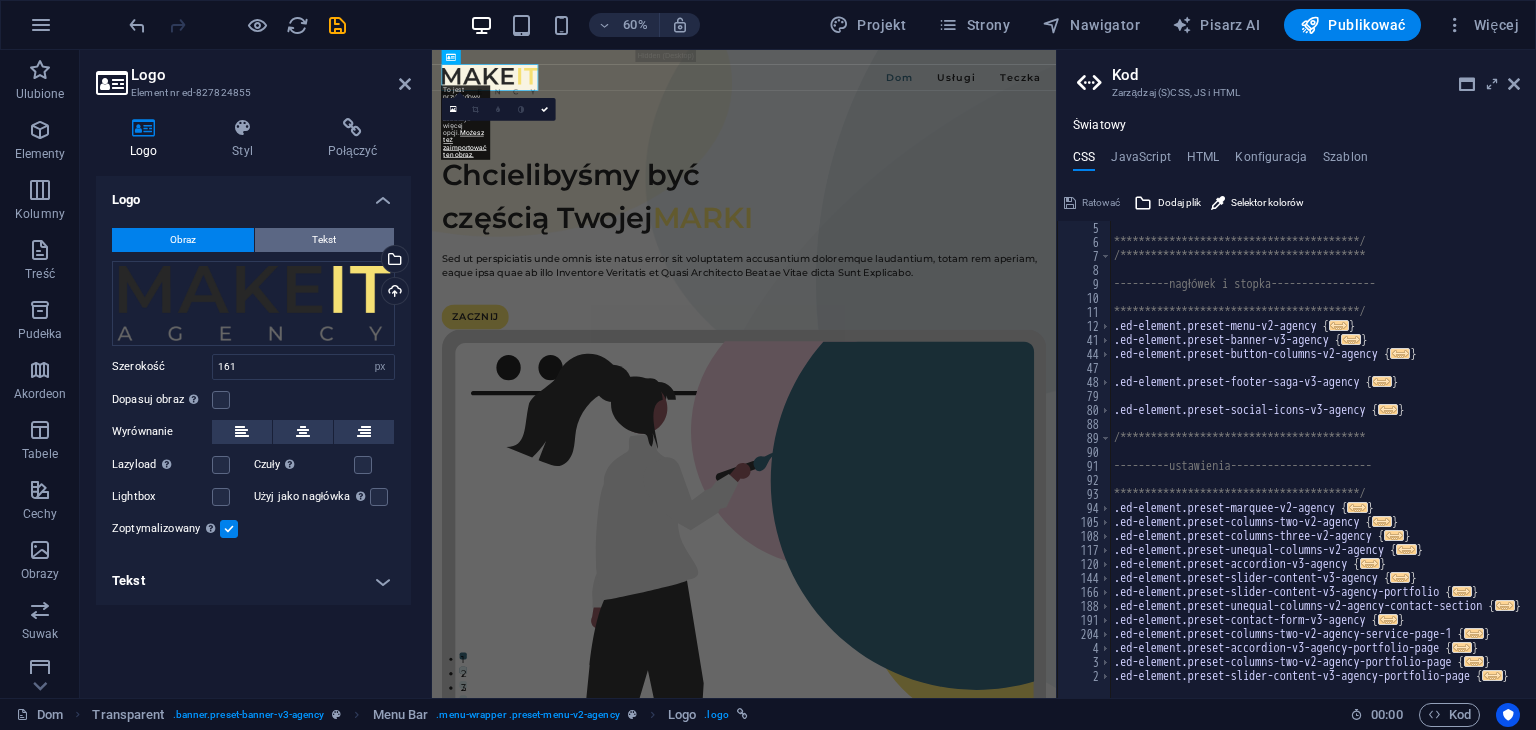 click on "Tekst" at bounding box center [325, 240] 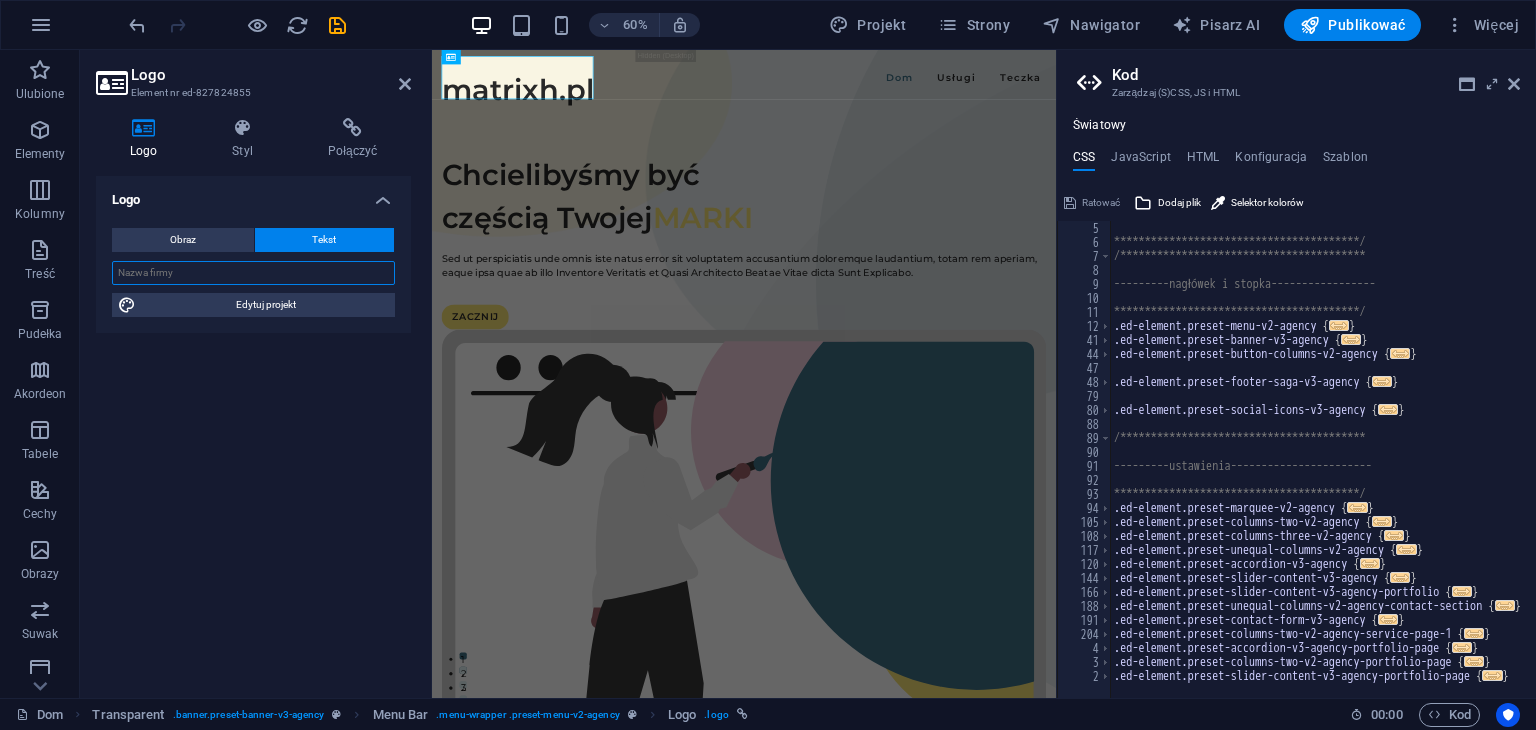 click at bounding box center [253, 273] 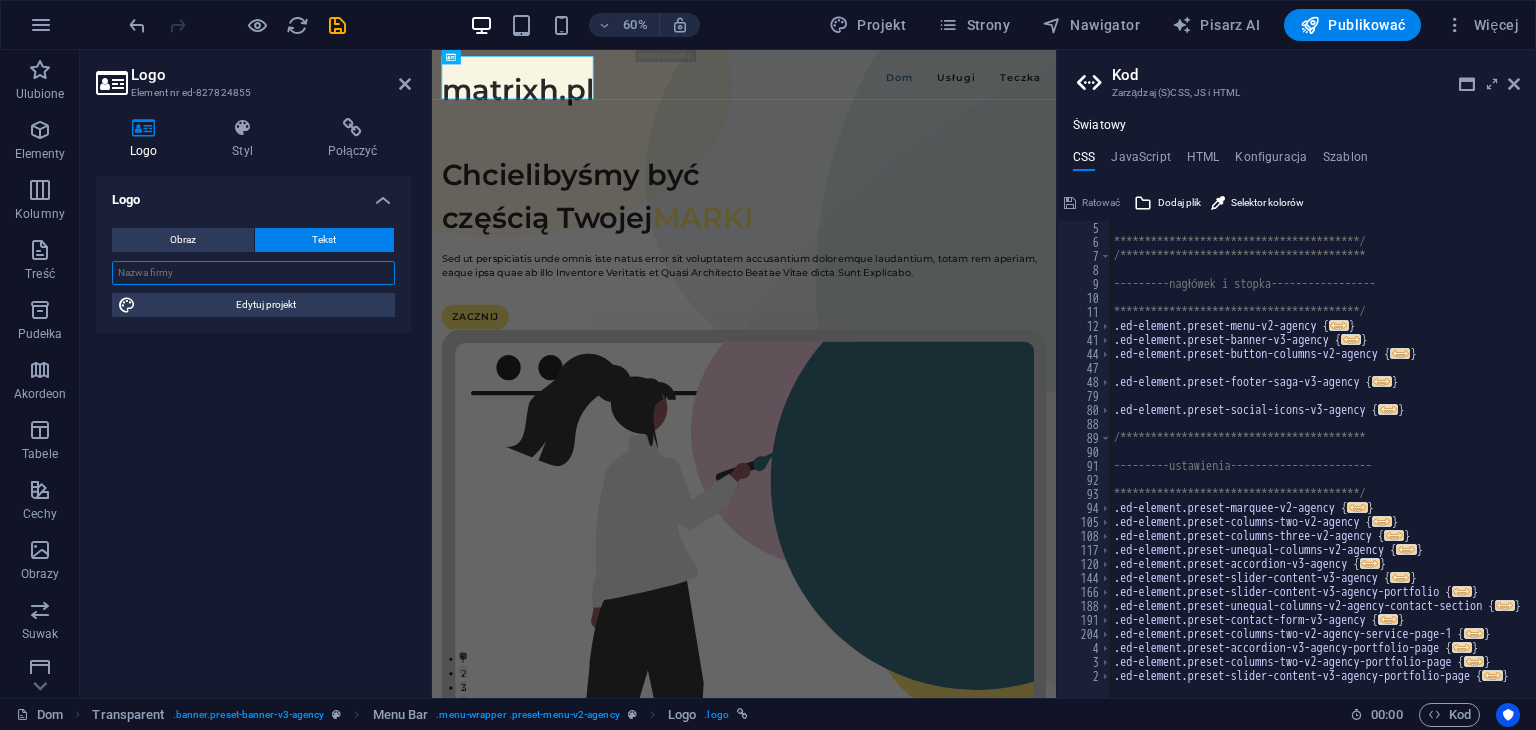 click at bounding box center [253, 273] 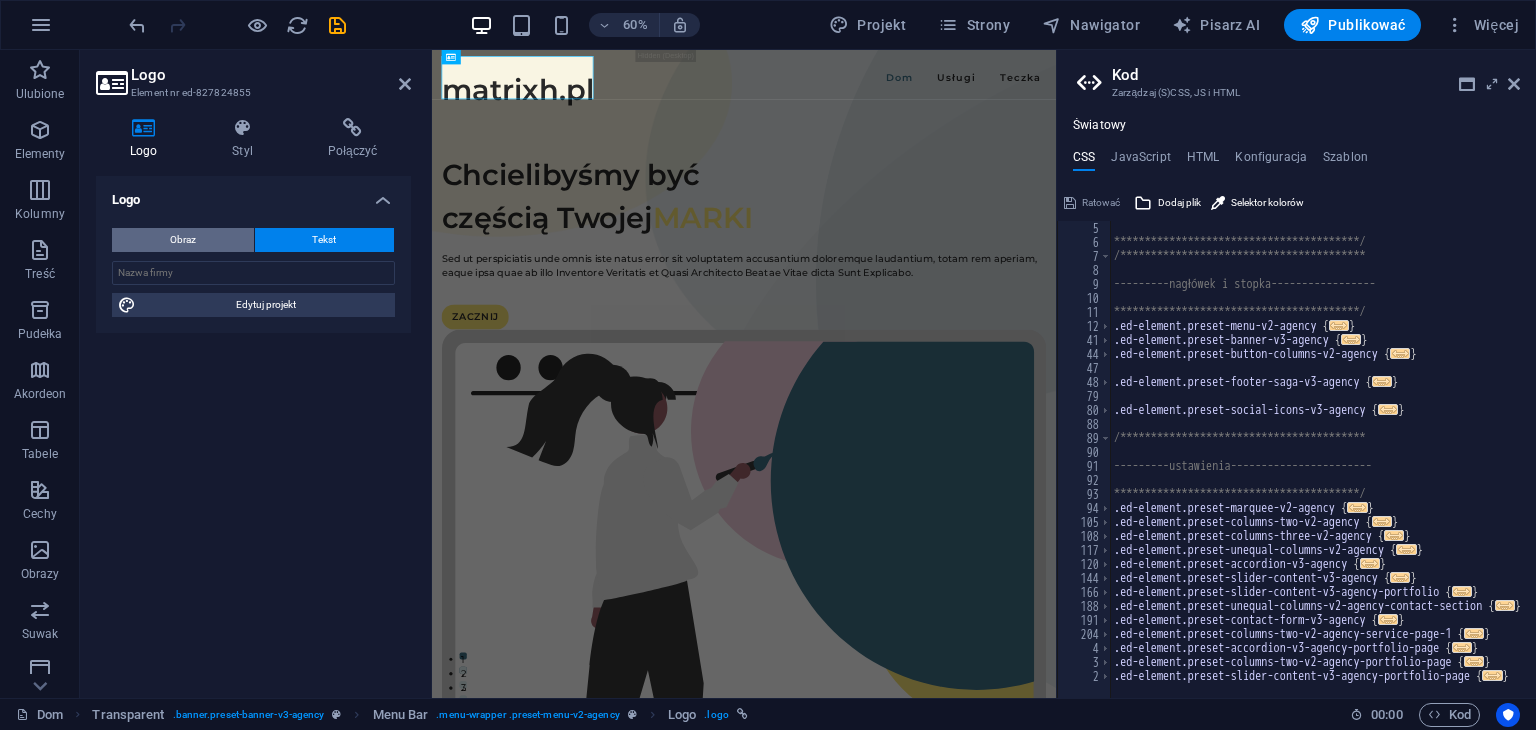 click on "Obraz" at bounding box center [183, 240] 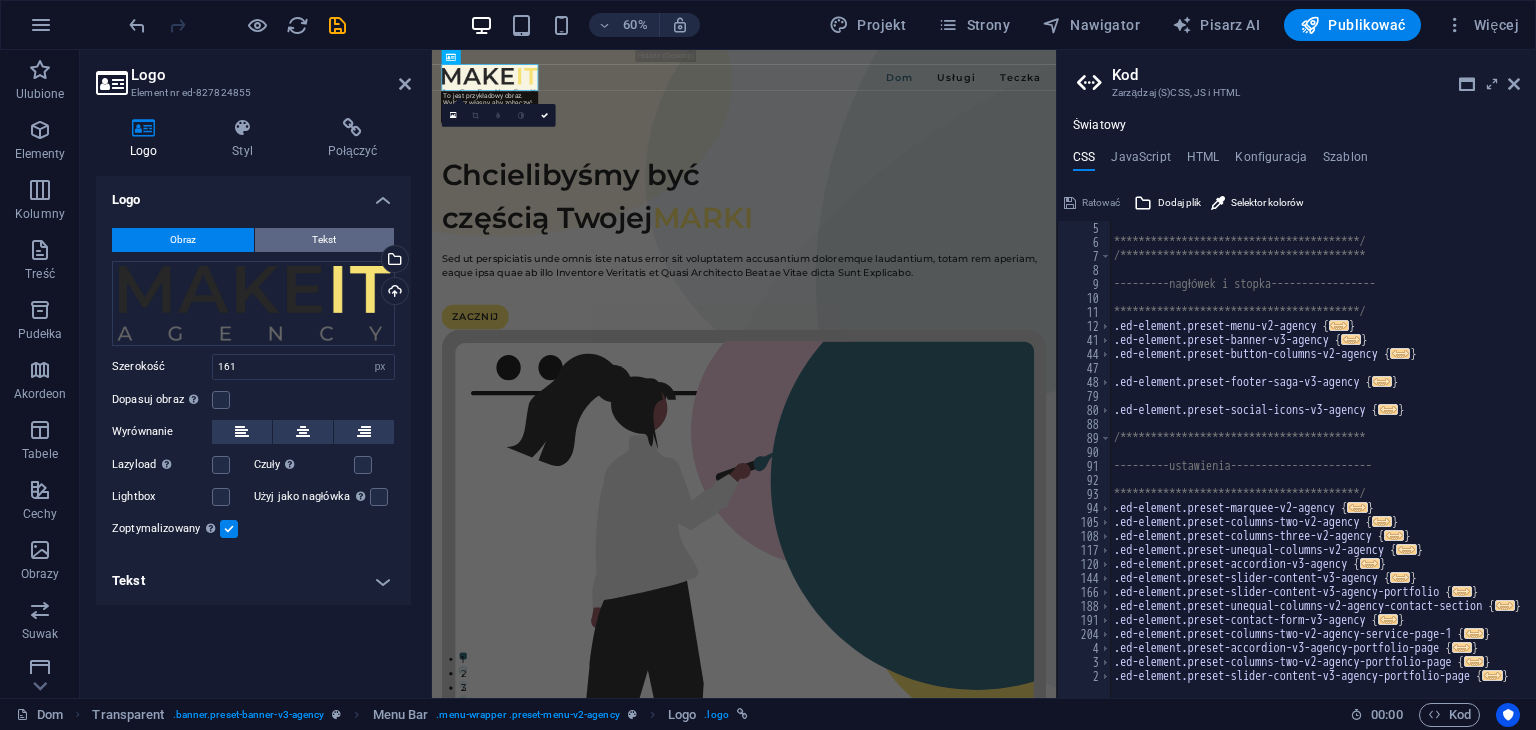 click on "Tekst" at bounding box center [325, 240] 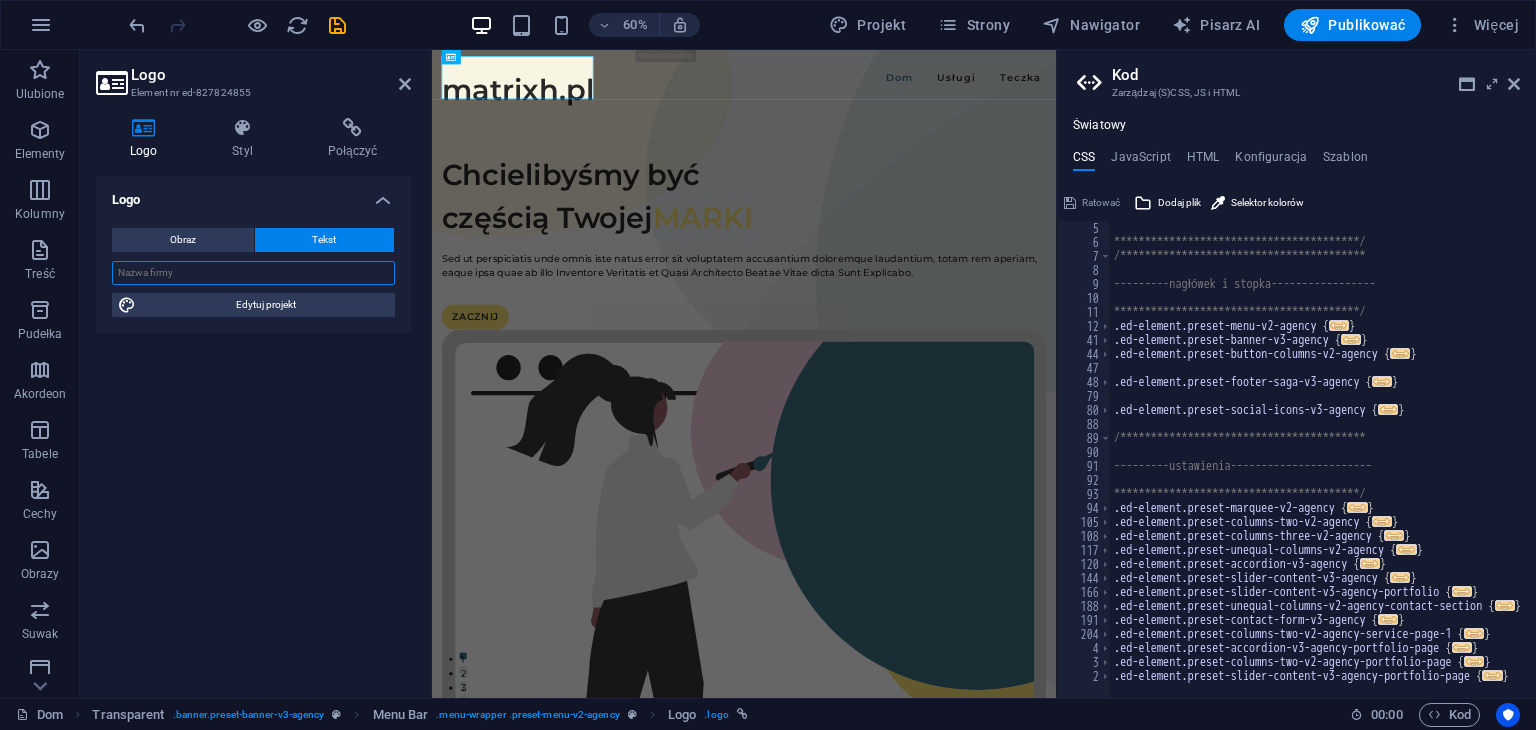click at bounding box center [253, 273] 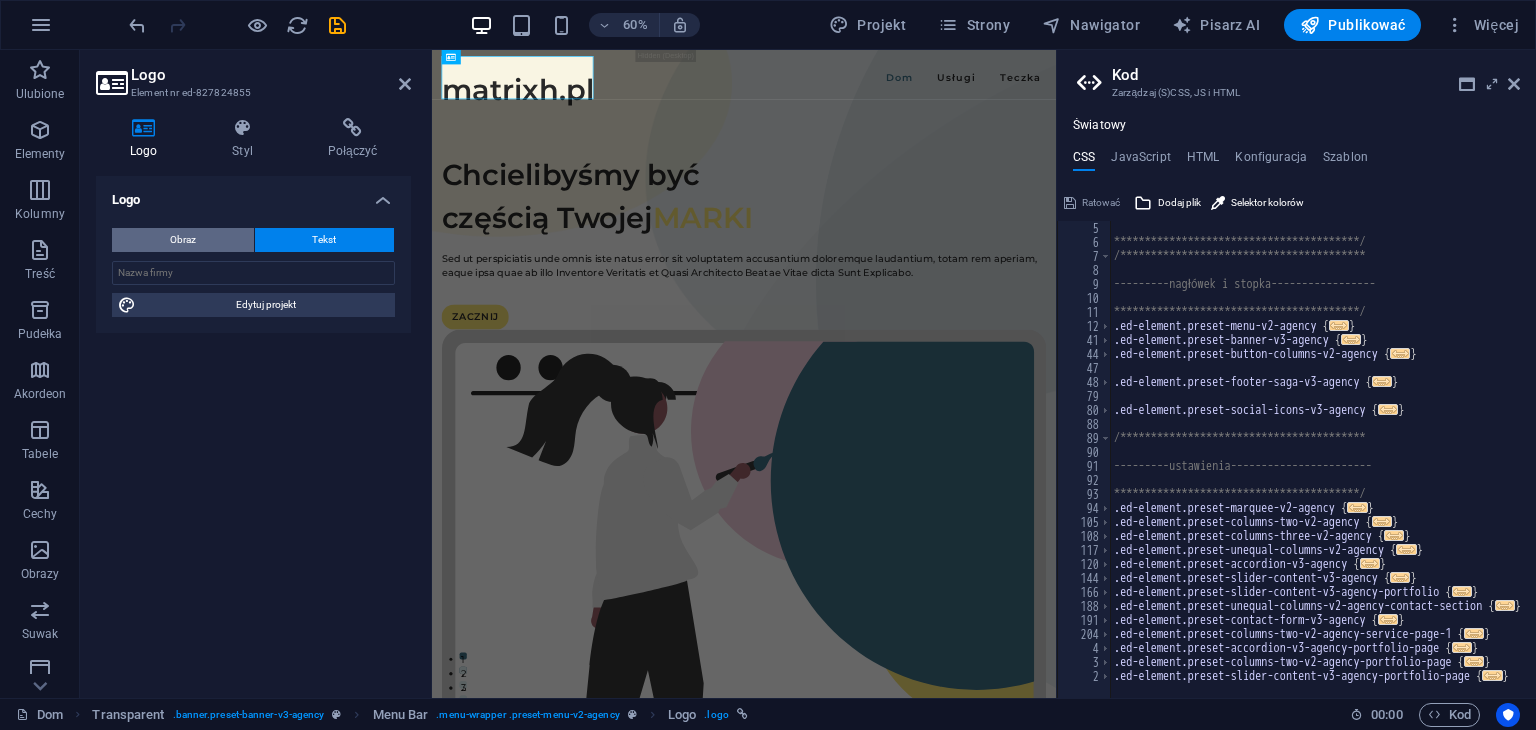 click on "Obraz" at bounding box center [183, 239] 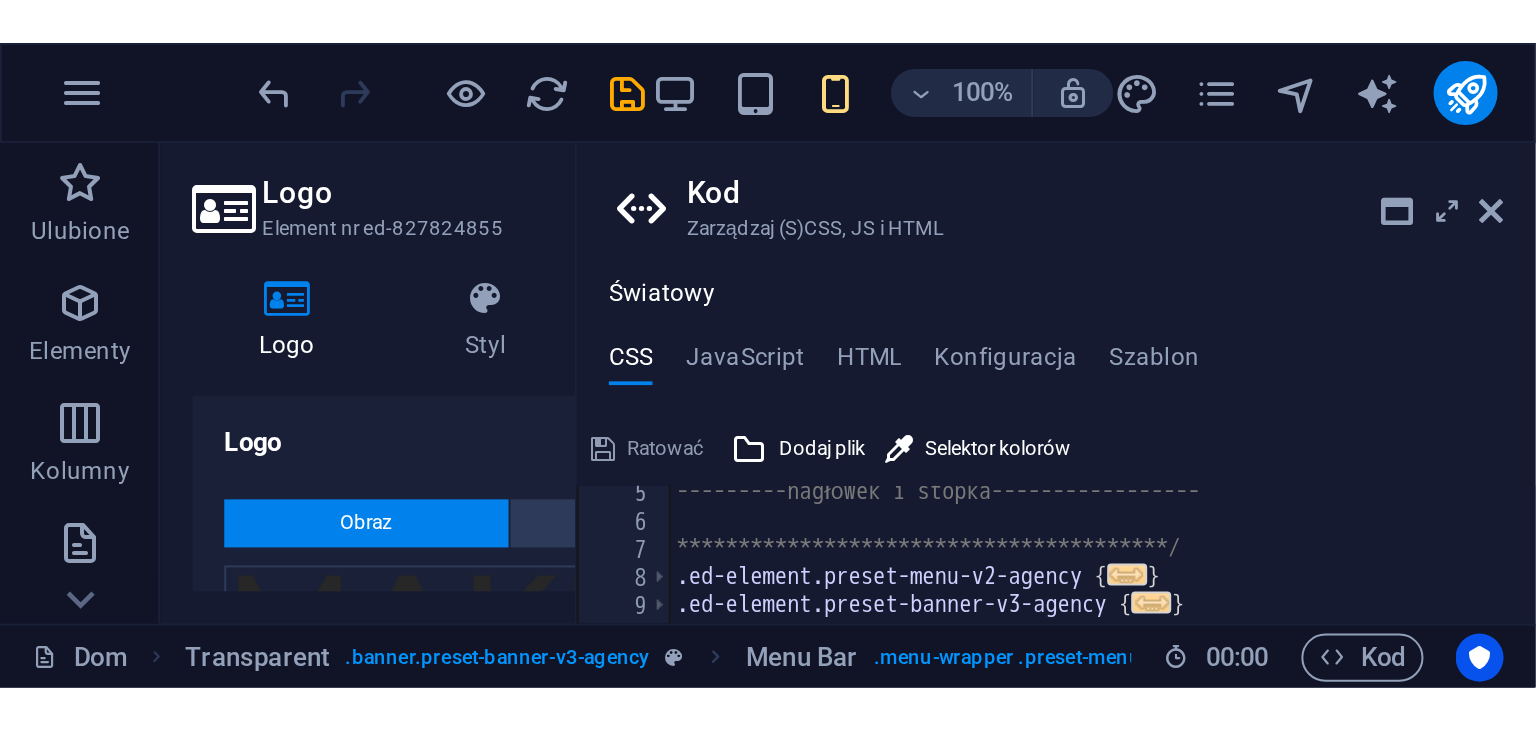 scroll, scrollTop: 116, scrollLeft: 0, axis: vertical 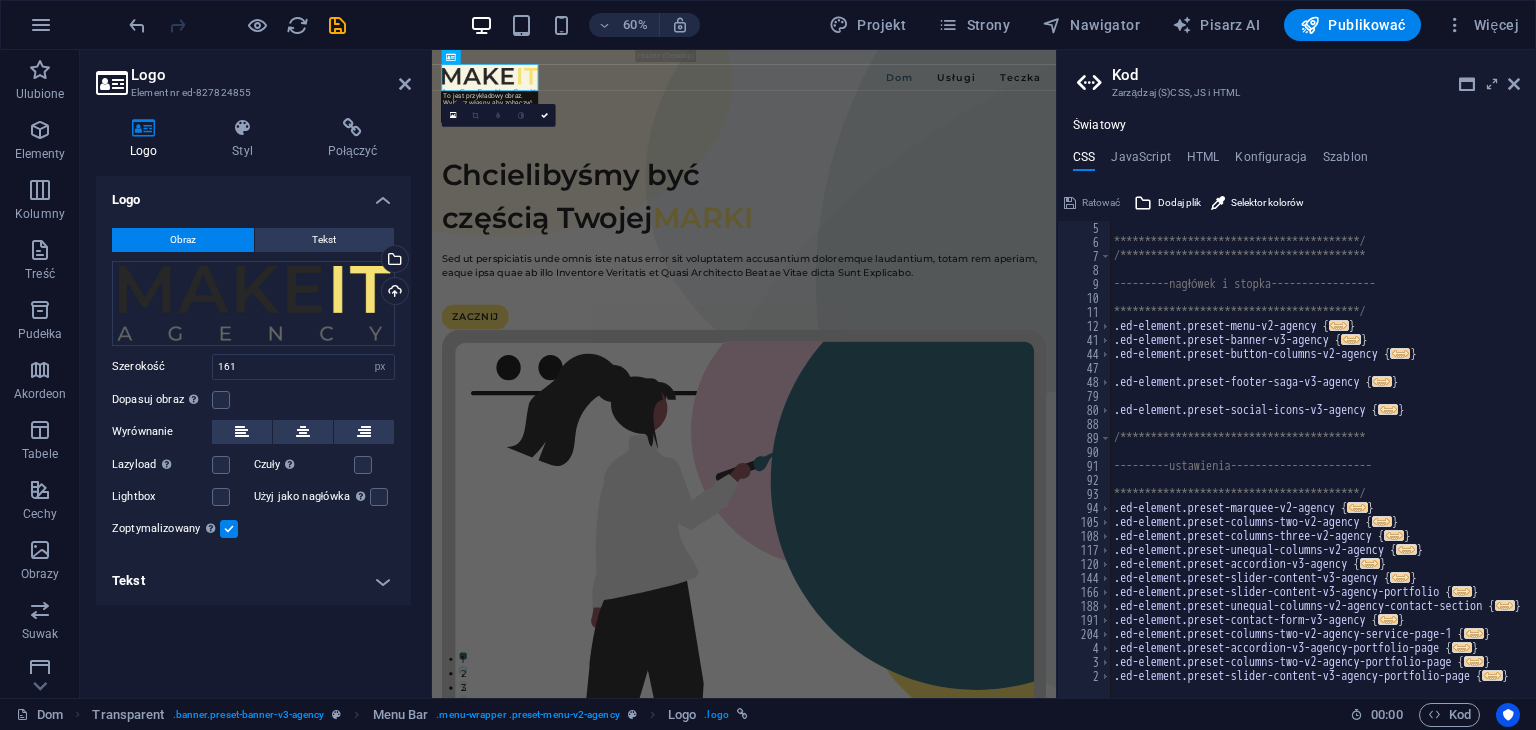 click on "Obraz" at bounding box center [183, 240] 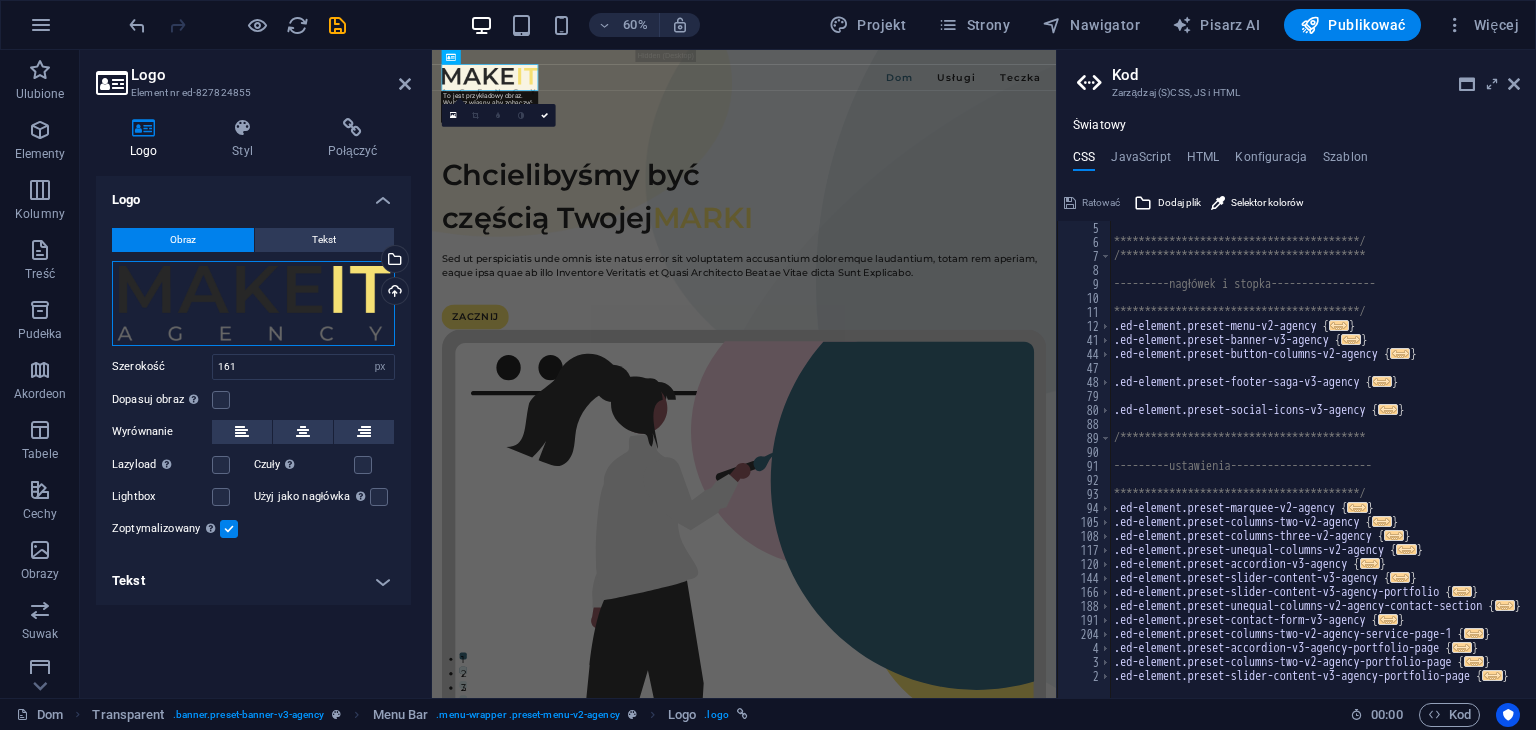 click on "Przeciągnij pliki tutaj, kliknij, aby wybrać pliki lub  wybierz pliki z Plików lub naszych bezpłatnych zdjęć stockowych i filmów wideo" at bounding box center (253, 303) 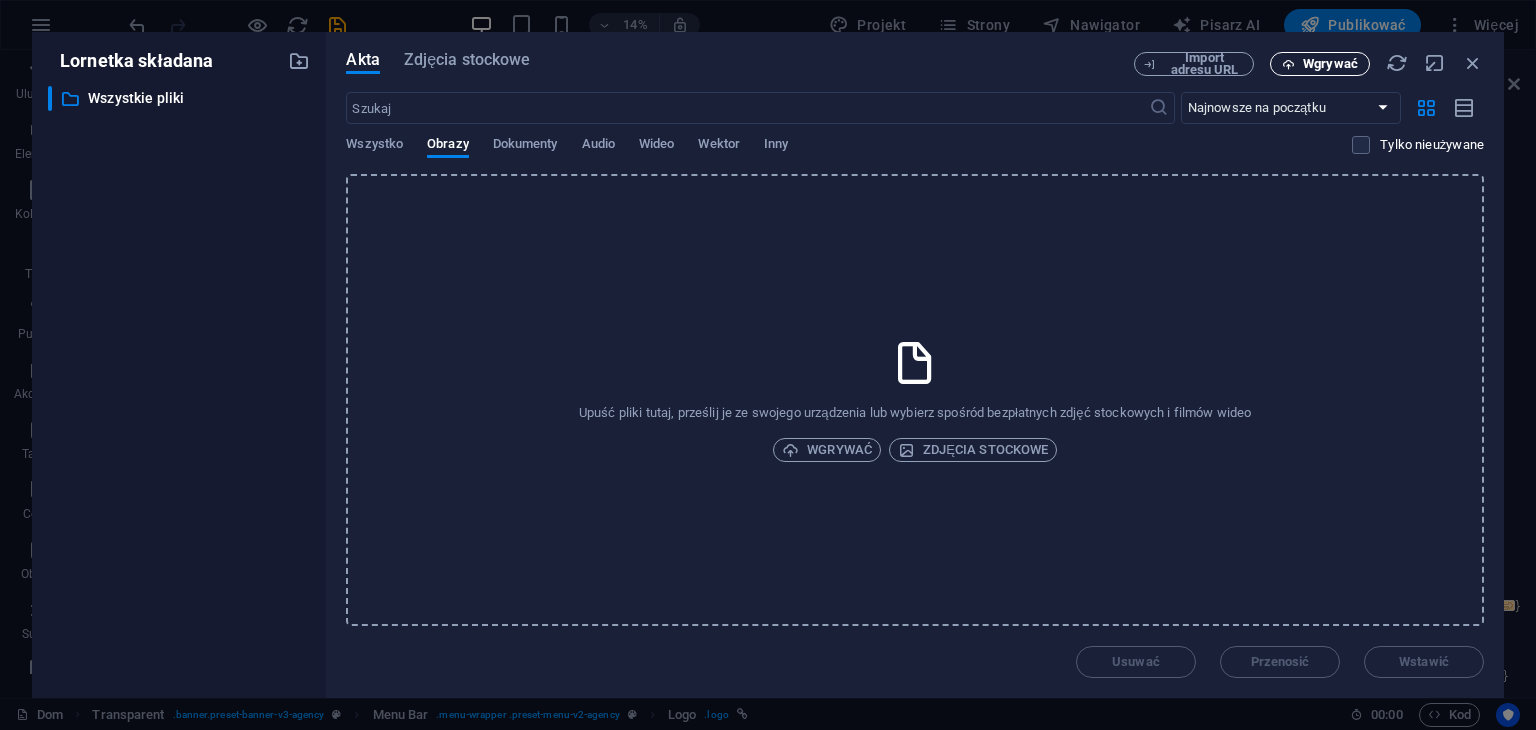 click on "Wgrywać" at bounding box center [1330, 63] 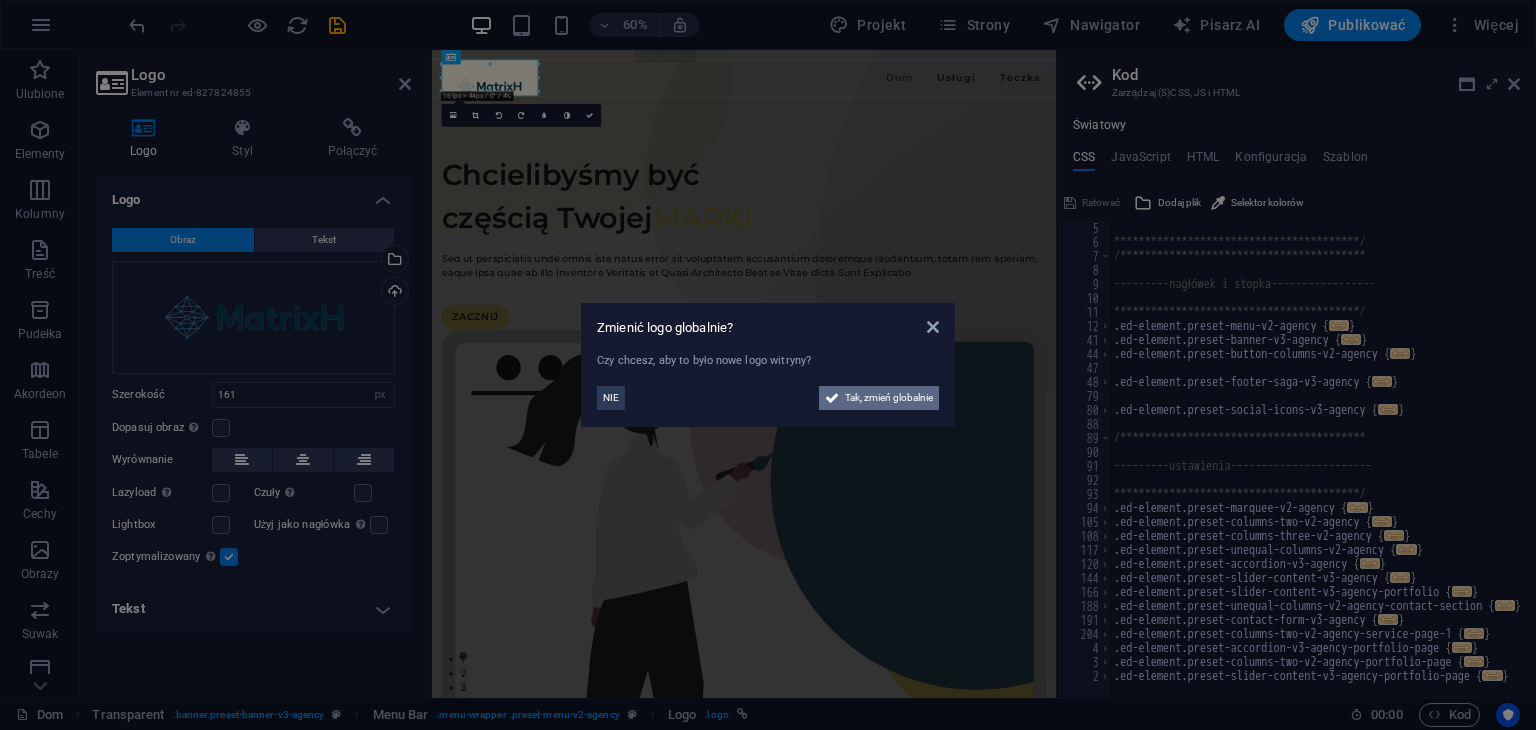 drag, startPoint x: 916, startPoint y: 401, endPoint x: 802, endPoint y: 584, distance: 215.6038 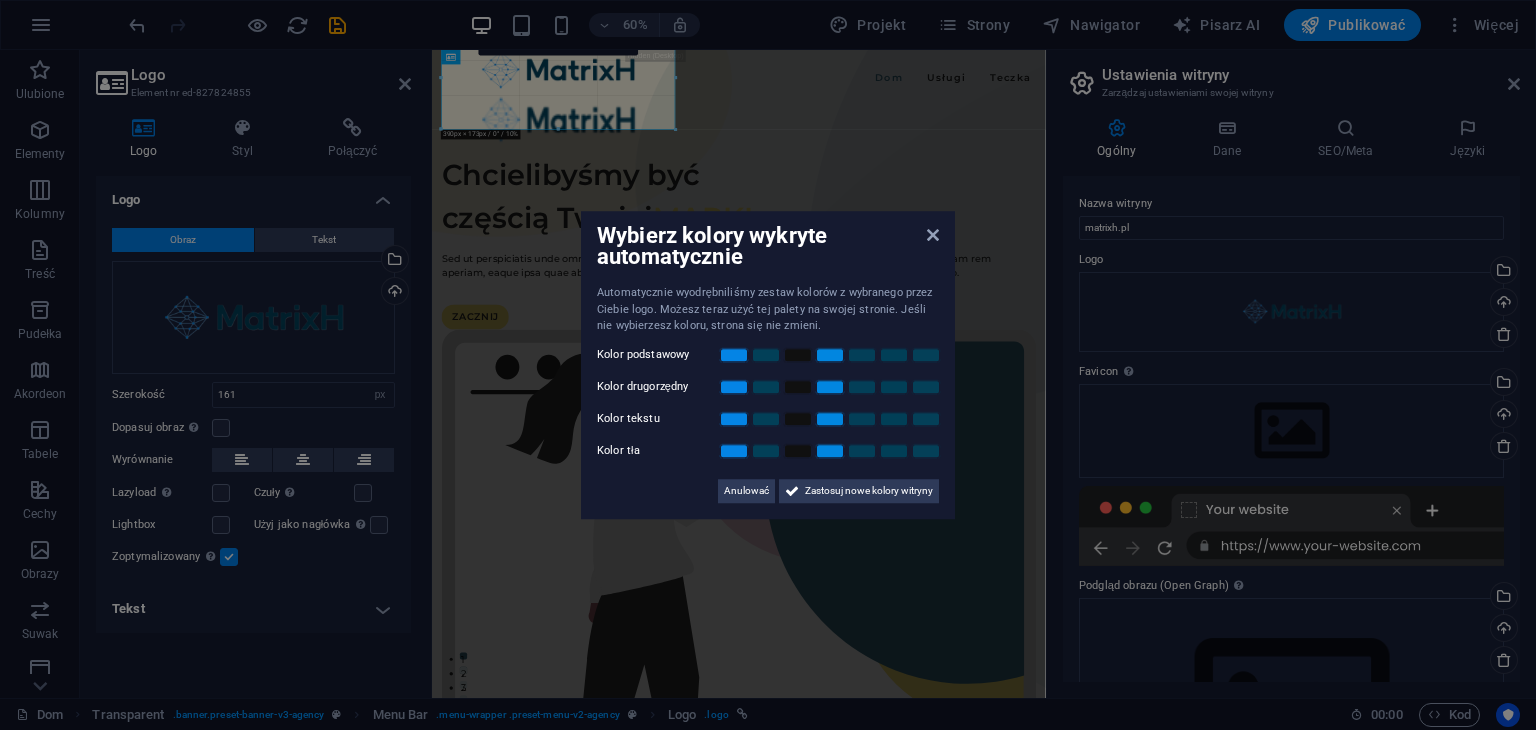 drag, startPoint x: 535, startPoint y: 93, endPoint x: 693, endPoint y: 205, distance: 193.66982 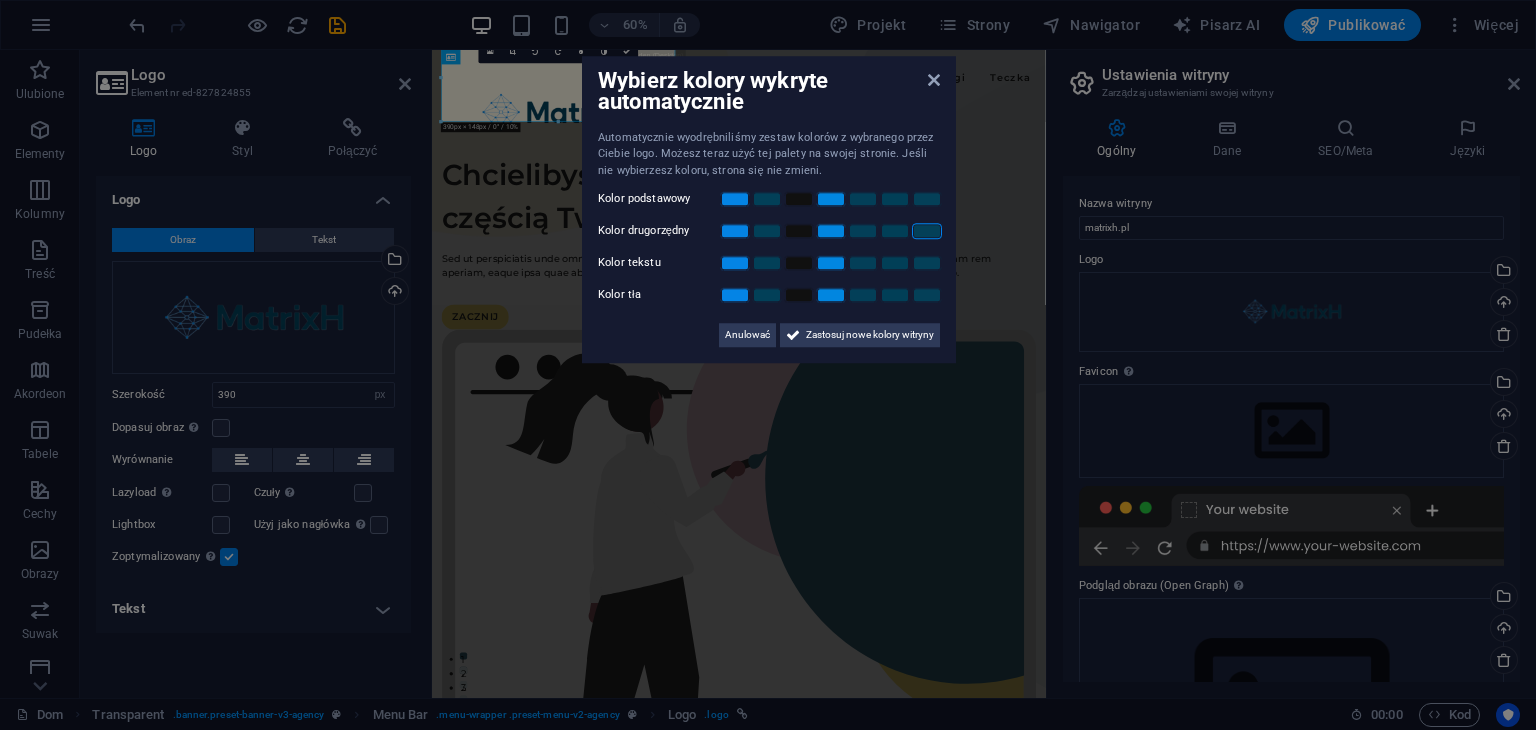 click on "Wybierz kolory wykryte automatycznie Automatycznie wyodrębniliśmy zestaw kolorów z wybranego przez Ciebie logo. Możesz teraz użyć tej palety na swojej stronie. Jeśli nie wybierzesz koloru, strona się nie zmieni. Kolor podstawowy Kolor drugorzędny Kolor tekstu Kolor tła Anulować Zastosuj nowe kolory witryny" at bounding box center [769, 210] 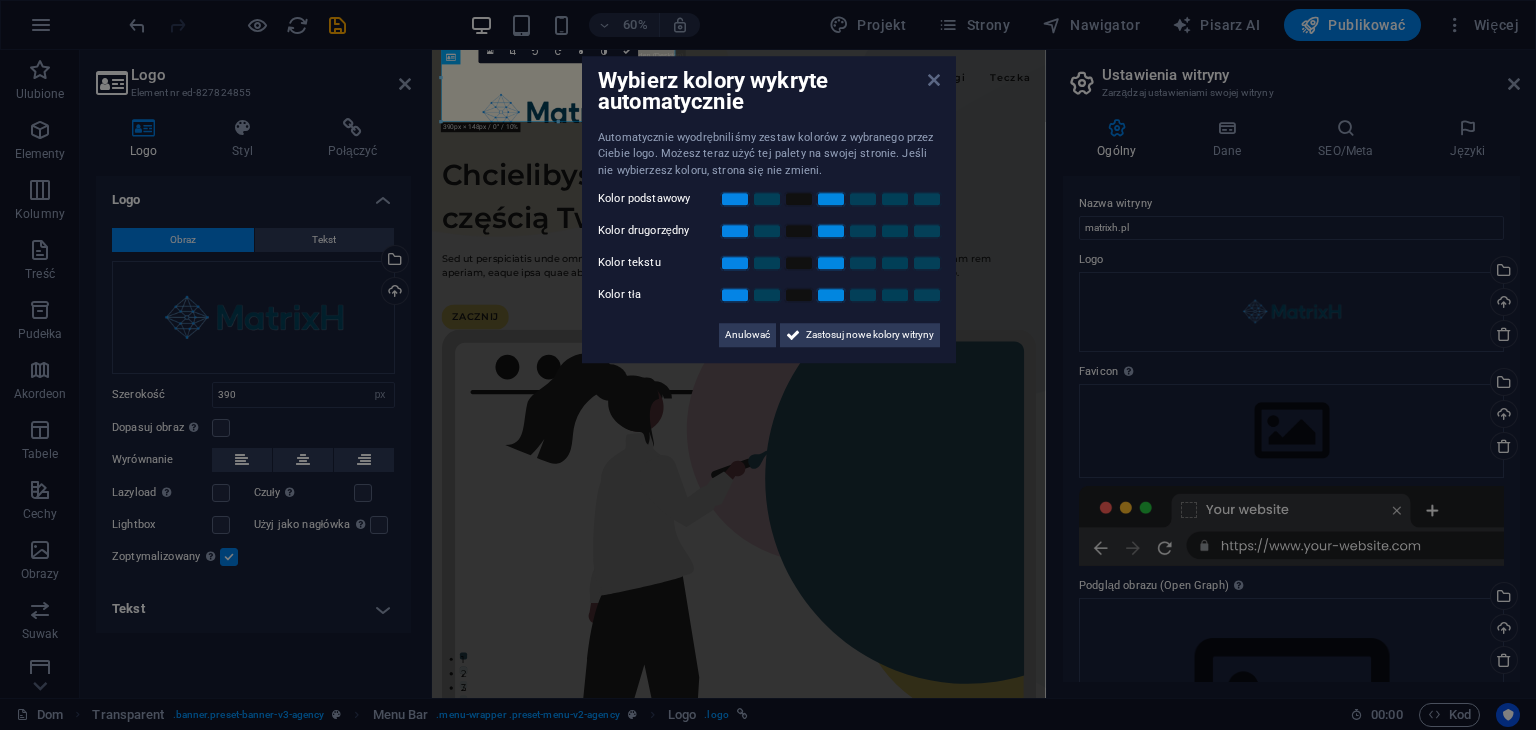 drag, startPoint x: 933, startPoint y: 83, endPoint x: 817, endPoint y: 55, distance: 119.331474 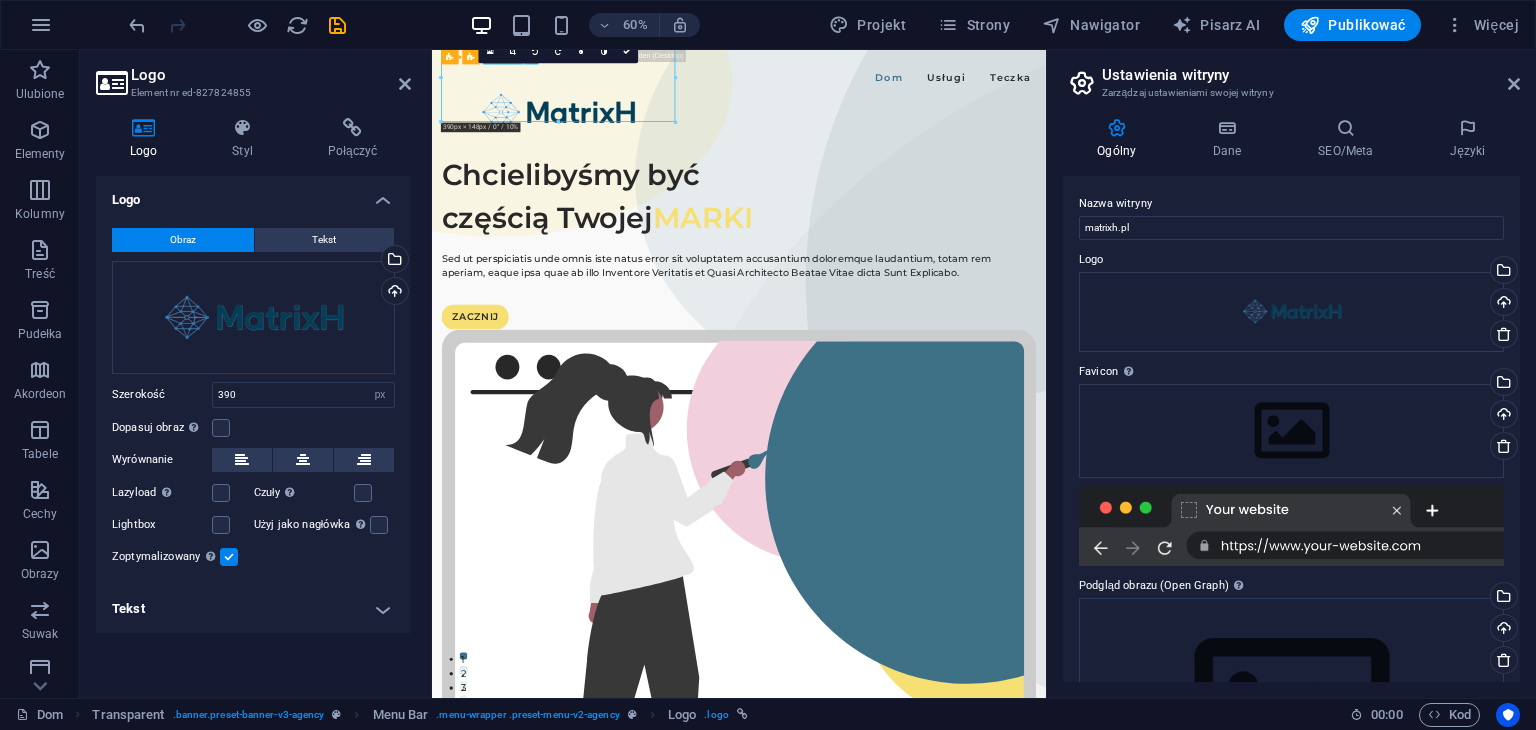drag, startPoint x: 657, startPoint y: 94, endPoint x: 559, endPoint y: 120, distance: 101.390335 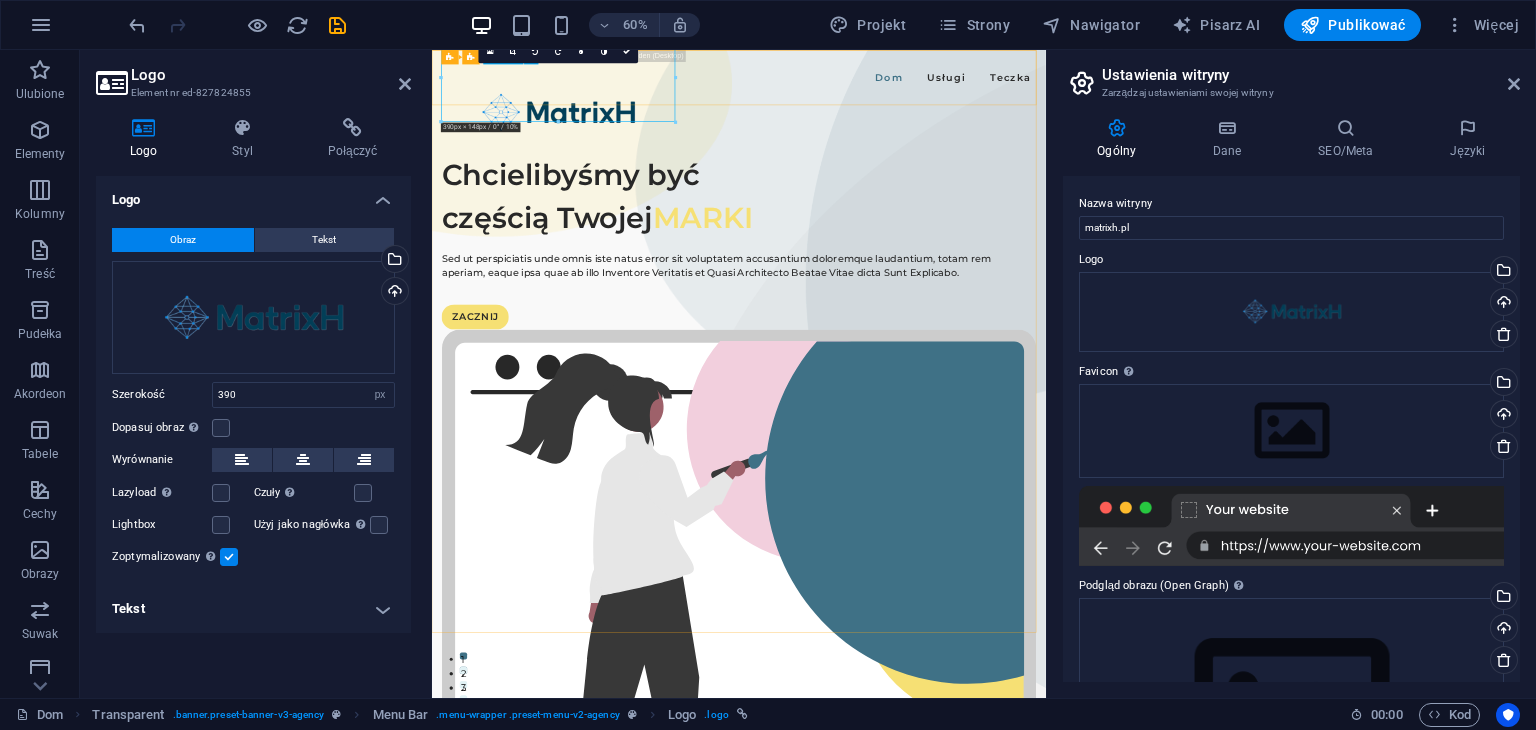 drag, startPoint x: 1012, startPoint y: 122, endPoint x: 601, endPoint y: 104, distance: 411.39398 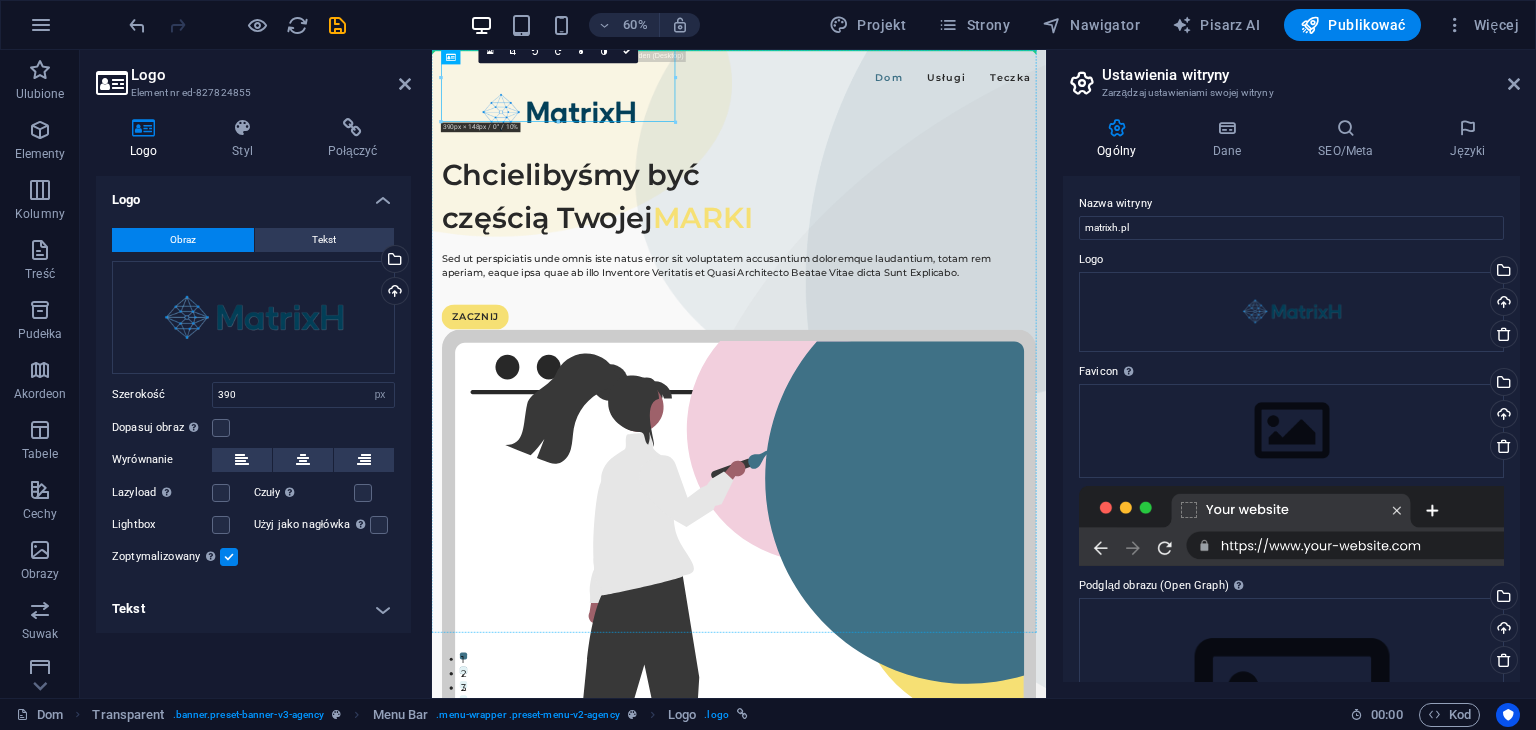 drag, startPoint x: 583, startPoint y: 109, endPoint x: 439, endPoint y: 213, distance: 177.62883 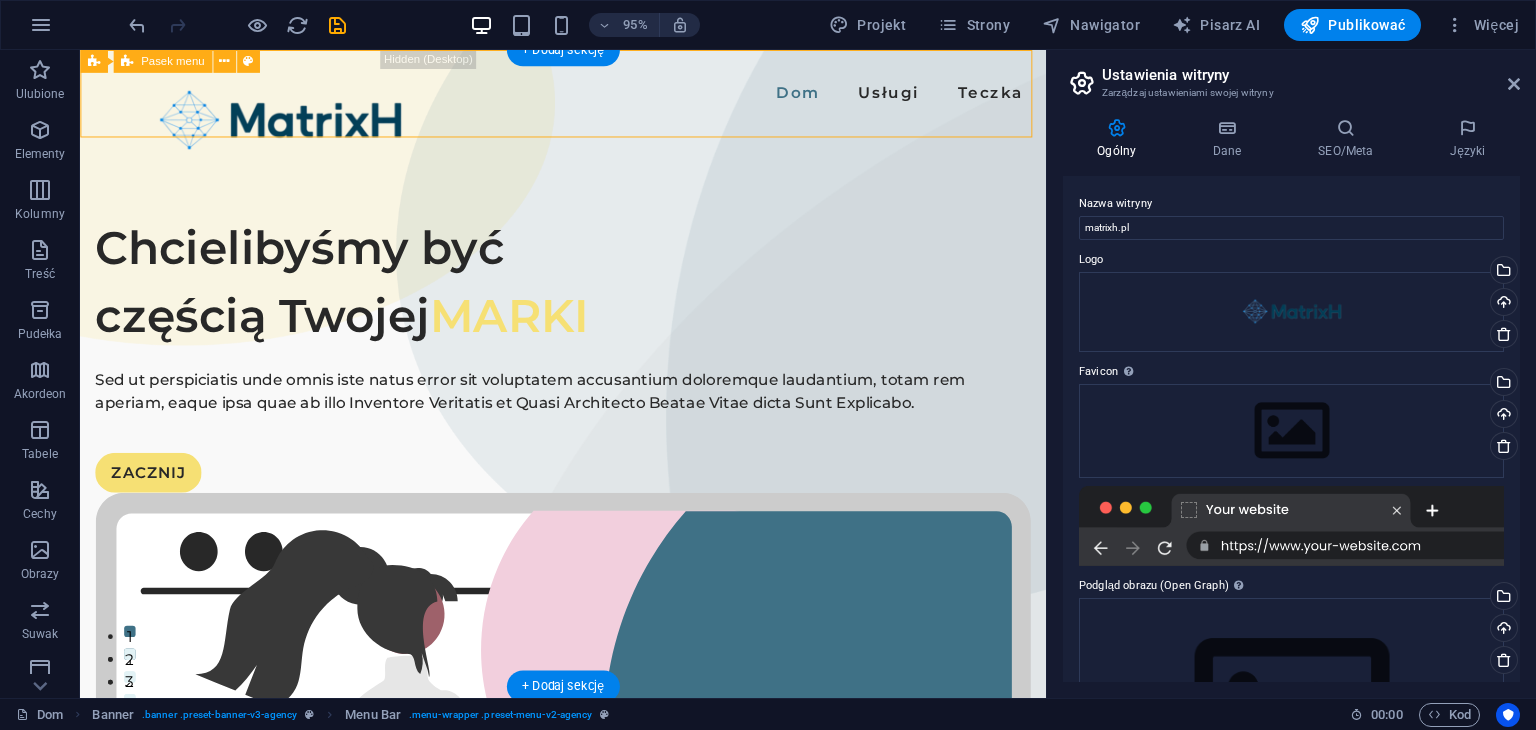 drag, startPoint x: 311, startPoint y: 132, endPoint x: 543, endPoint y: 101, distance: 234.06195 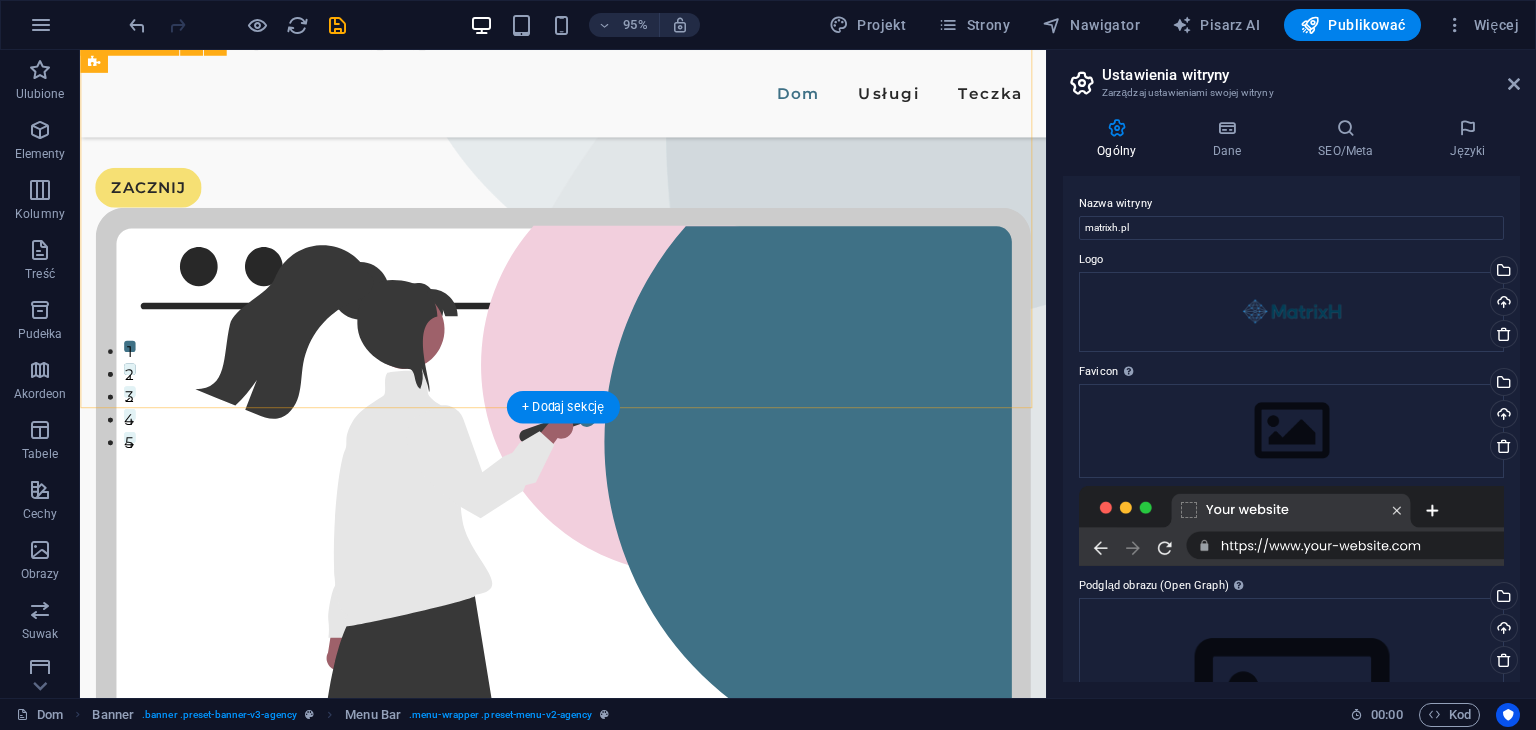 scroll, scrollTop: 0, scrollLeft: 0, axis: both 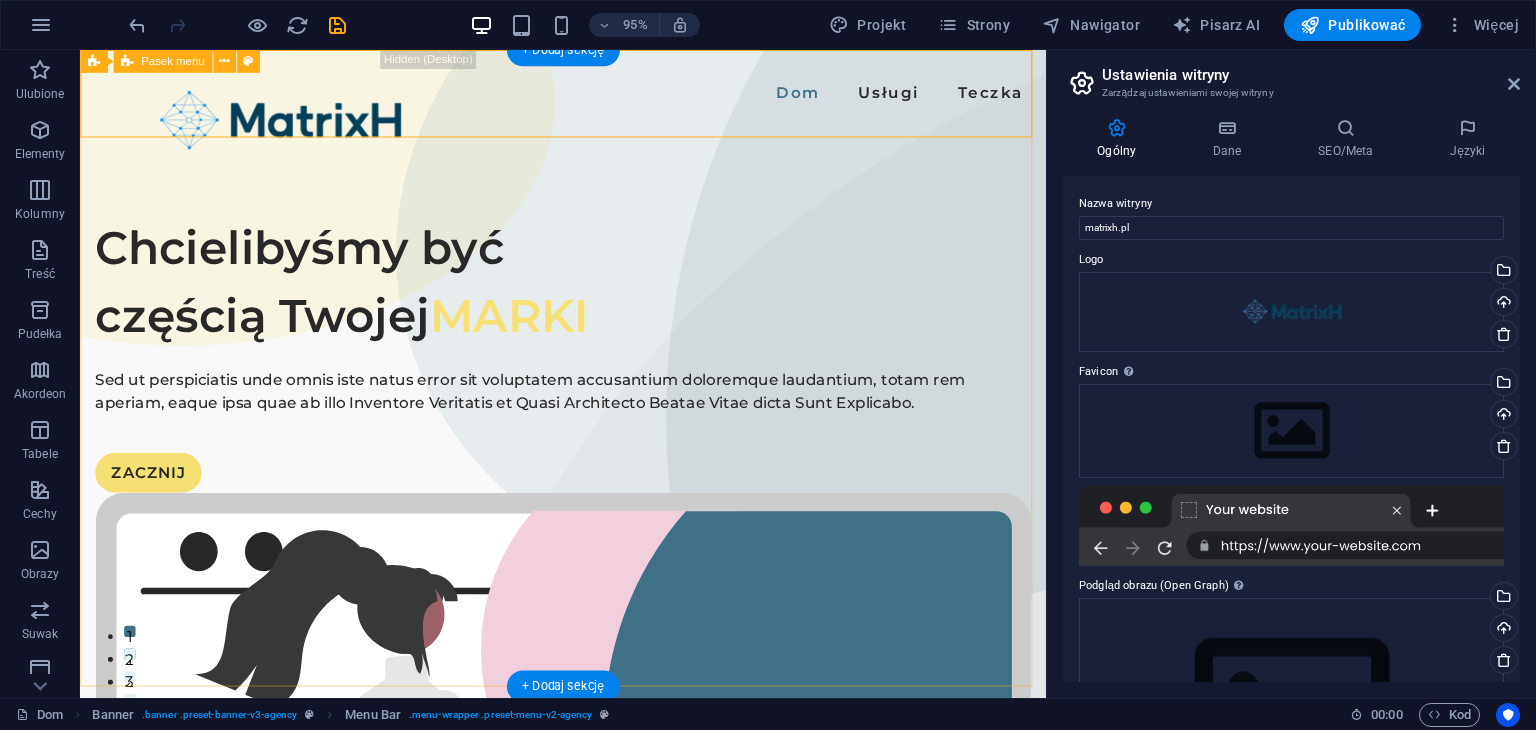 click on "Dom Usługi Teczka" at bounding box center [588, 96] 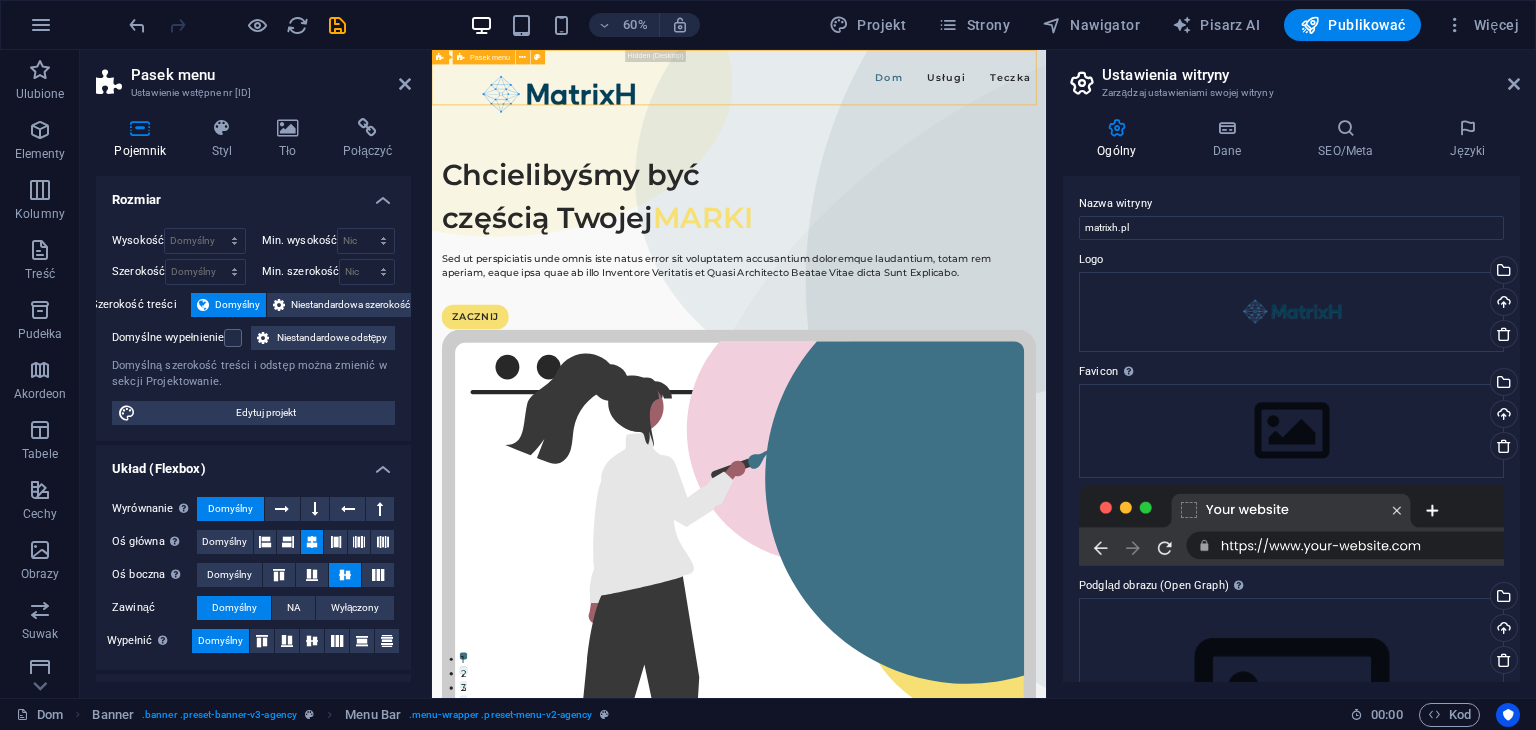 drag, startPoint x: 667, startPoint y: 116, endPoint x: 581, endPoint y: 101, distance: 87.29834 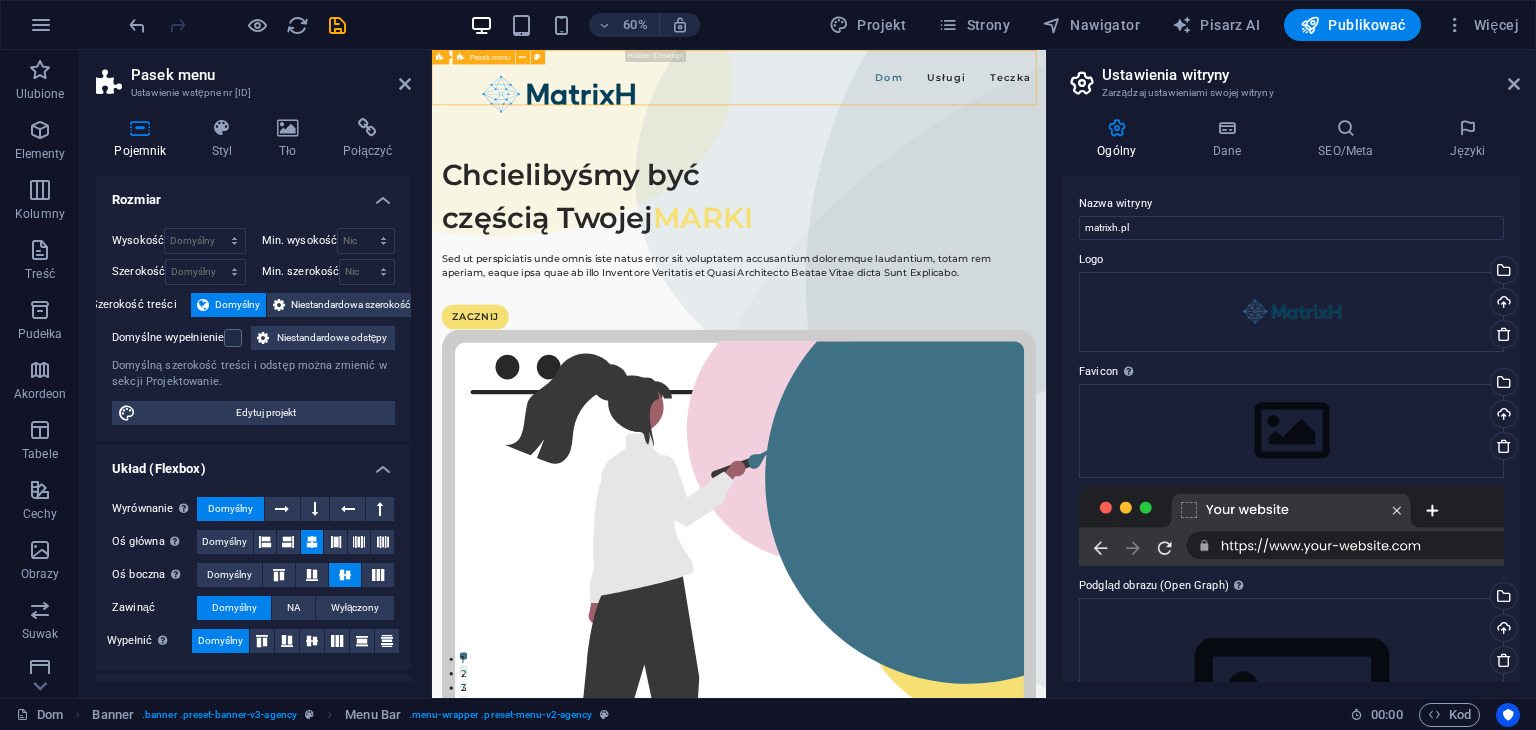 click on "Dom Usługi Teczka" at bounding box center [943, 96] 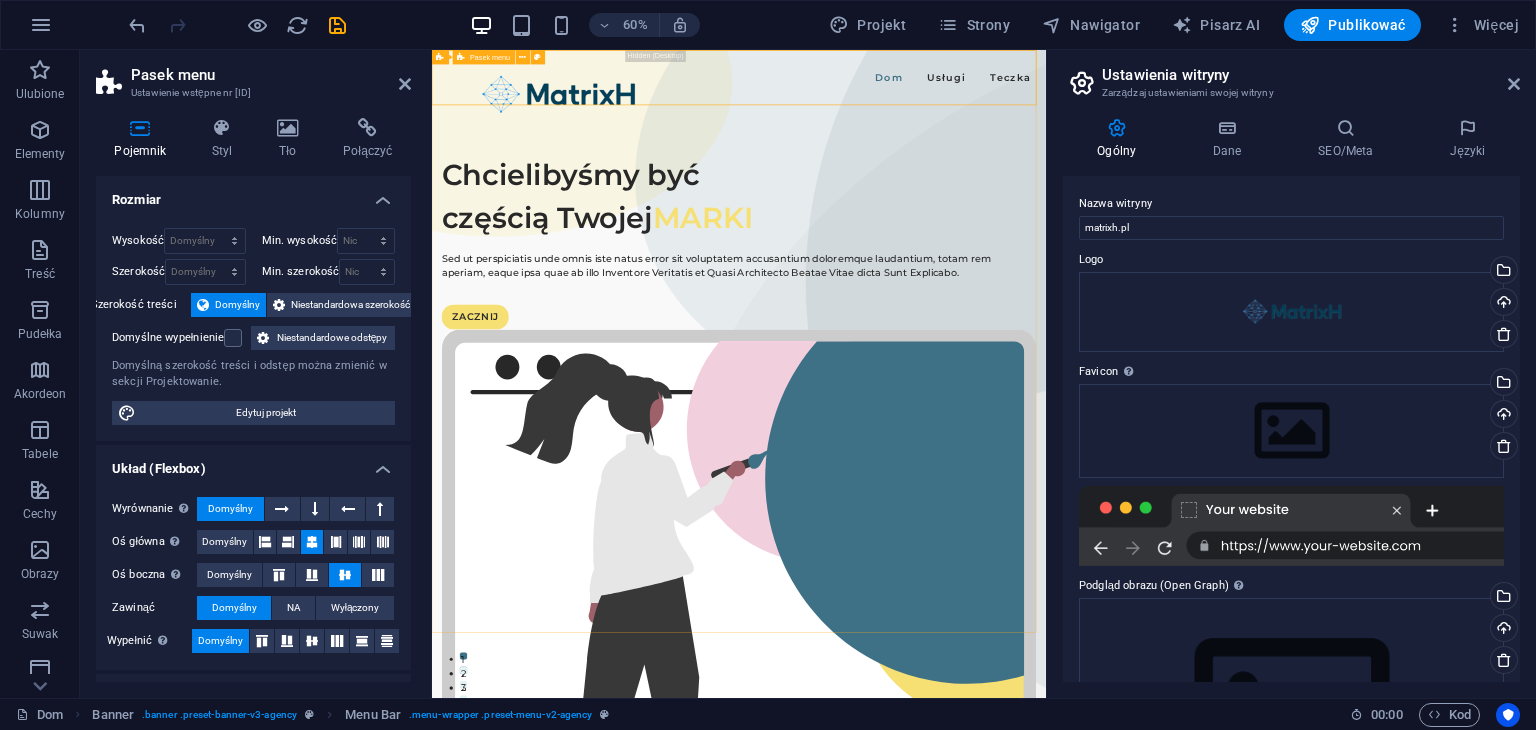 click on "Dom Usługi Teczka" at bounding box center [943, 96] 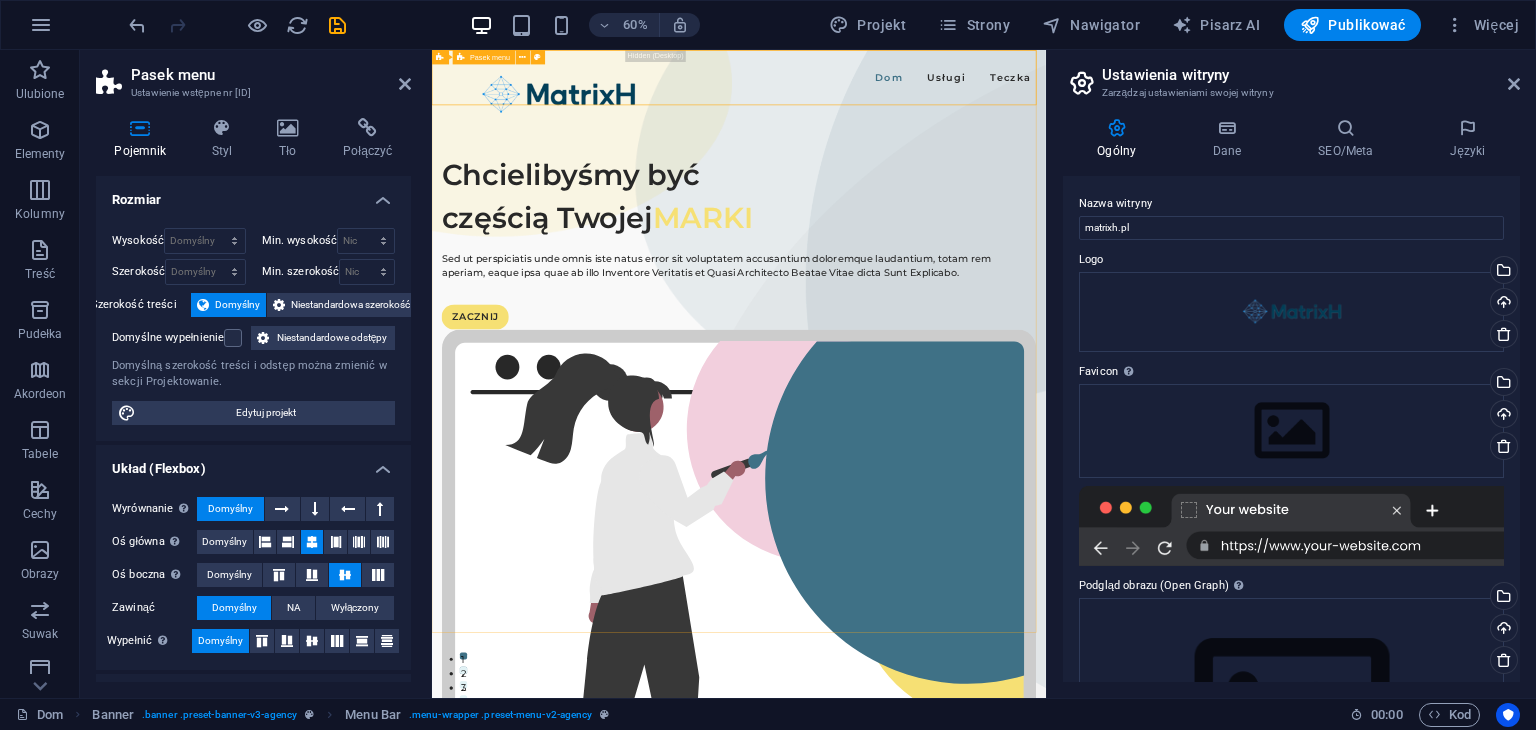 click on "Dom Usługi Teczka" at bounding box center [943, 96] 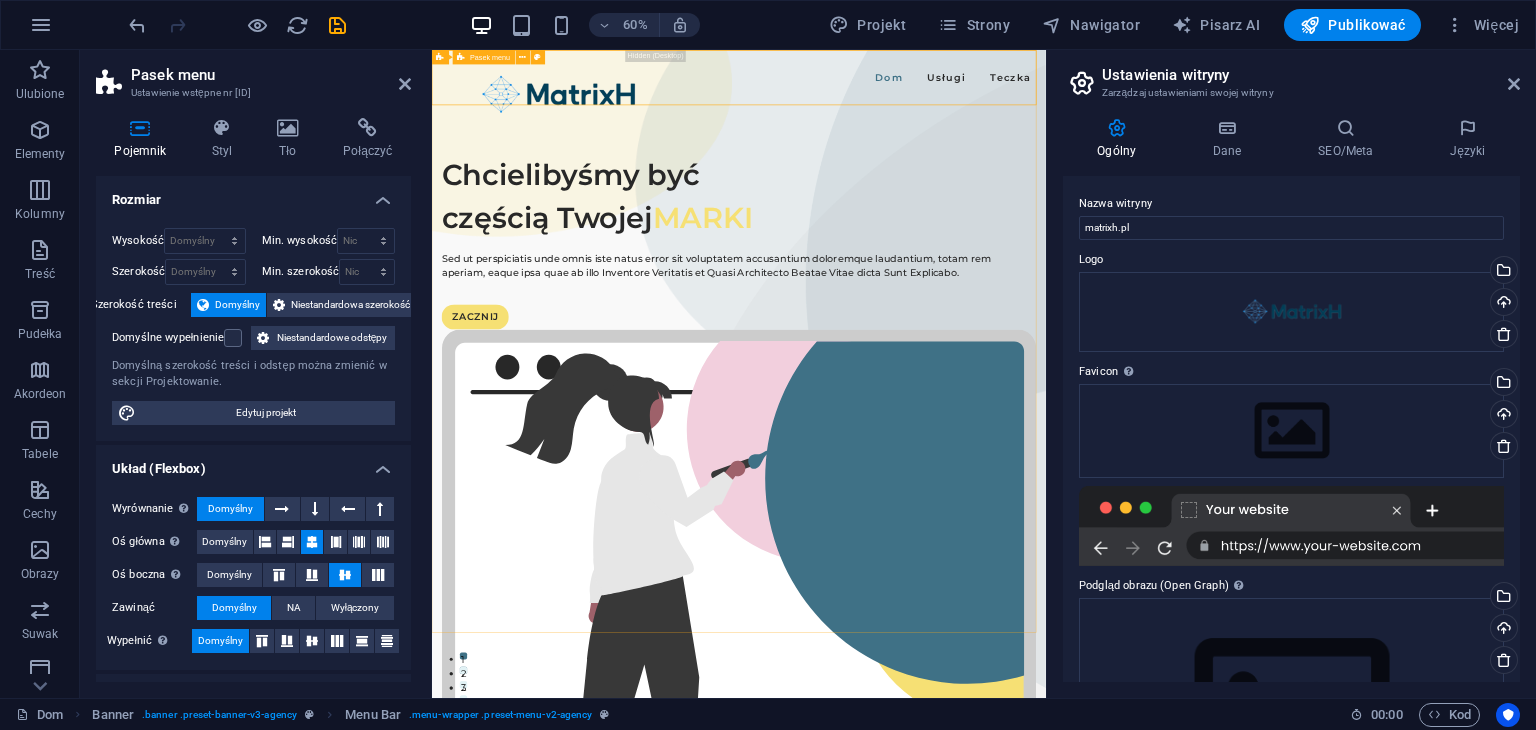 click on "Dom Usługi Teczka" at bounding box center [943, 96] 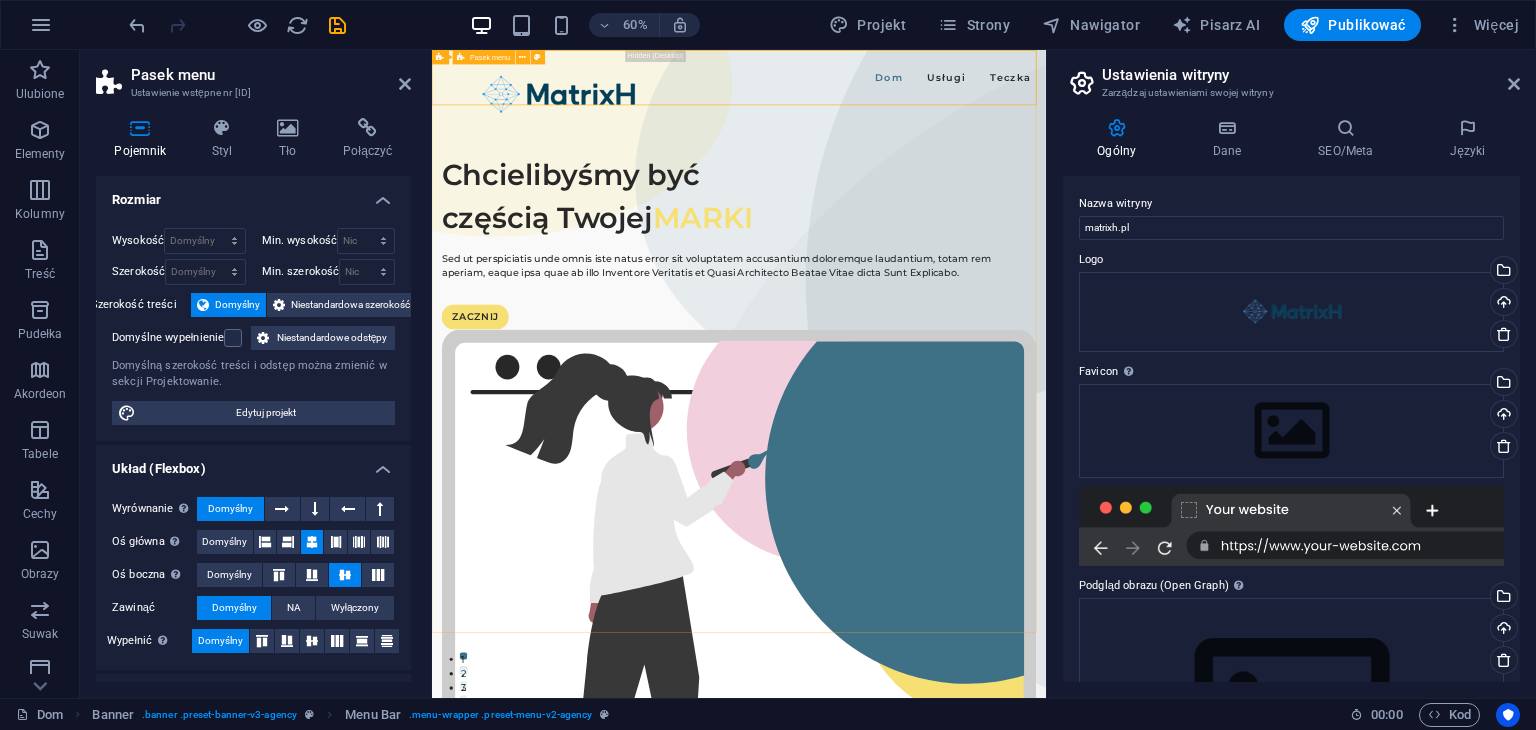 click on "Dom Usługi Teczka" at bounding box center (943, 96) 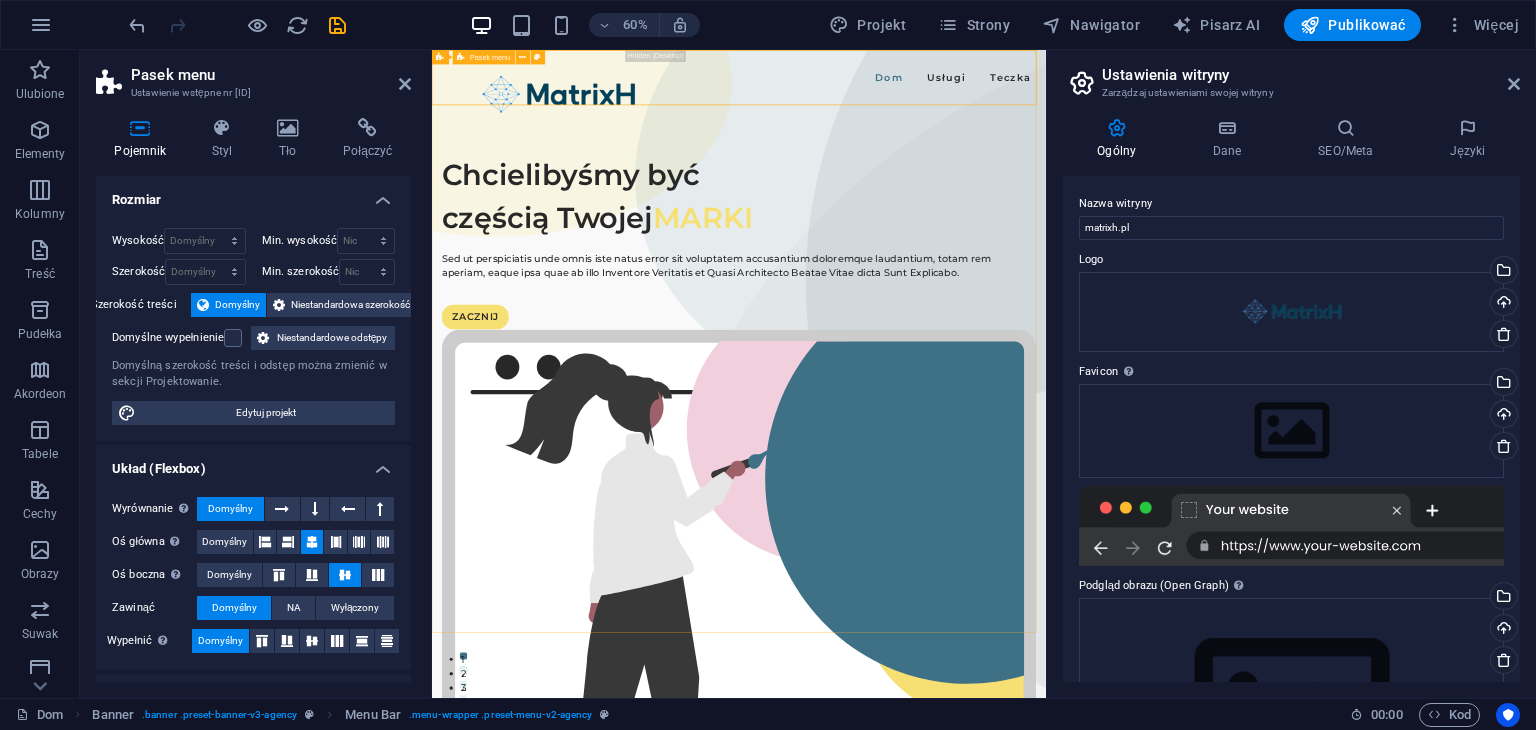 click on "Chcielibyśmy być  częścią Twojej  MARKI Sed ut perspiciatis unde omnis iste natus error sit voluptatem accusantium doloremque laudantium, totam rem aperiam, eaque ipsa quae ab illo Inventore Veritatis et Quasi Architecto Beatae Vitae dicta Sunt Explicabo.  ZACZNIJ" at bounding box center (943, 840) 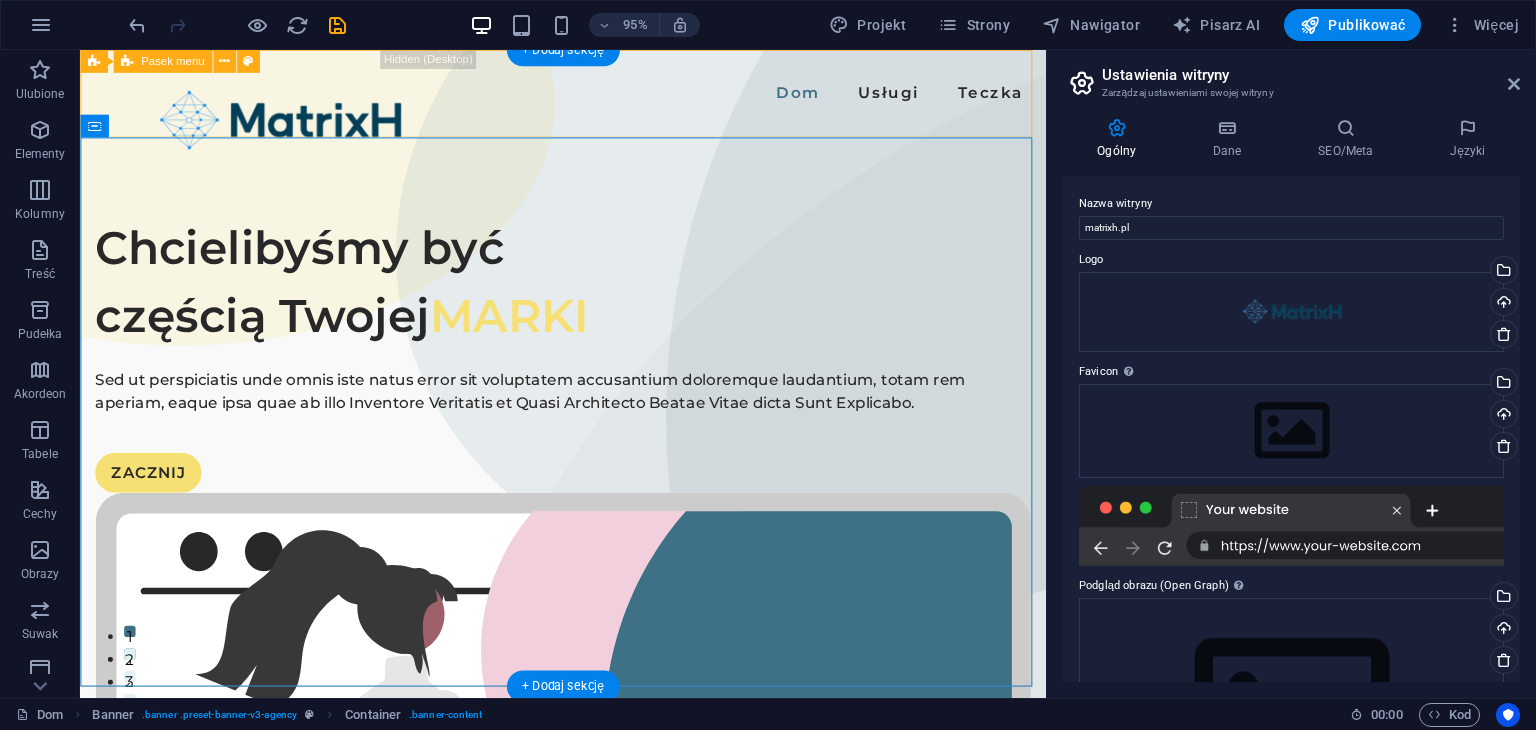 click on "Dom Usługi Teczka" at bounding box center [588, 96] 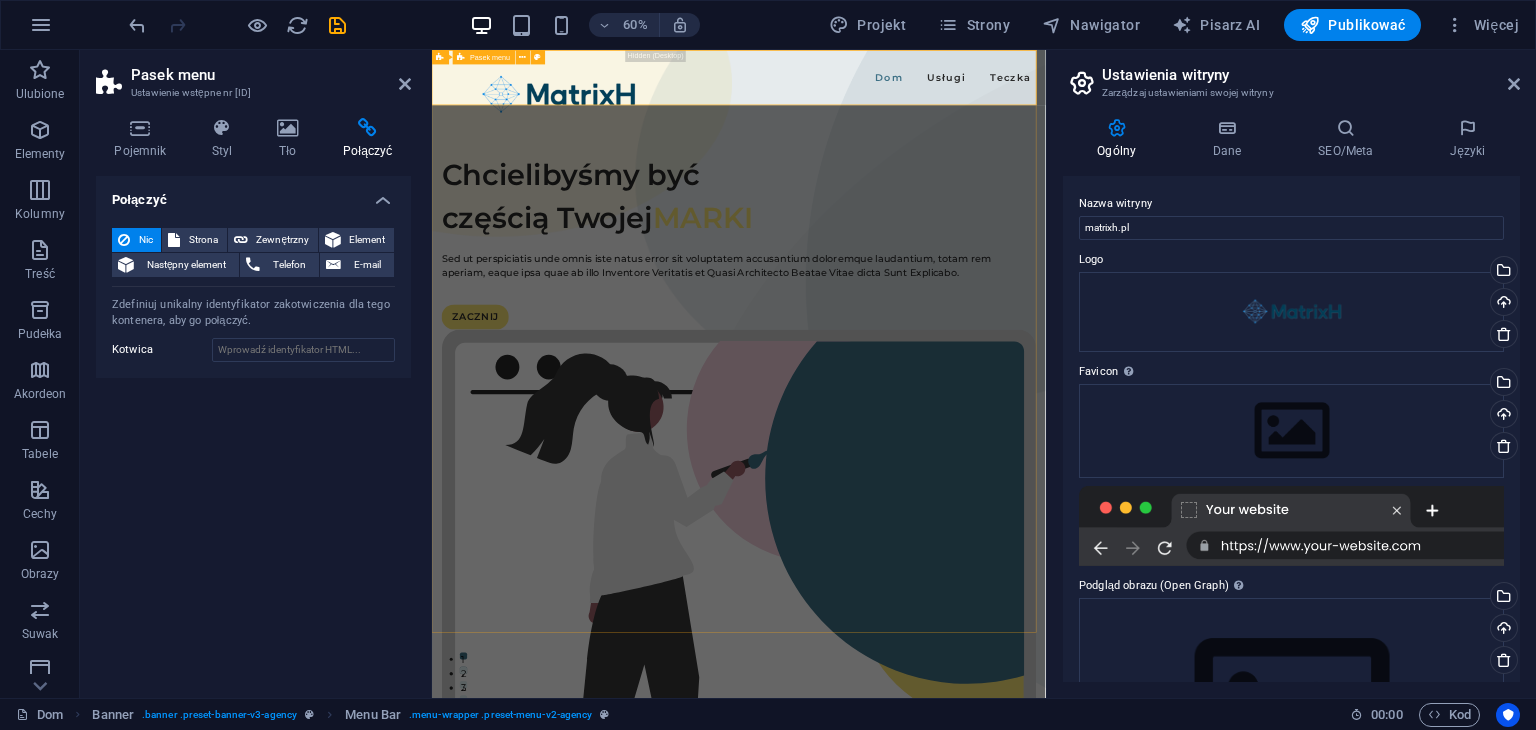 click on "Dom Usługi Teczka" at bounding box center (943, 96) 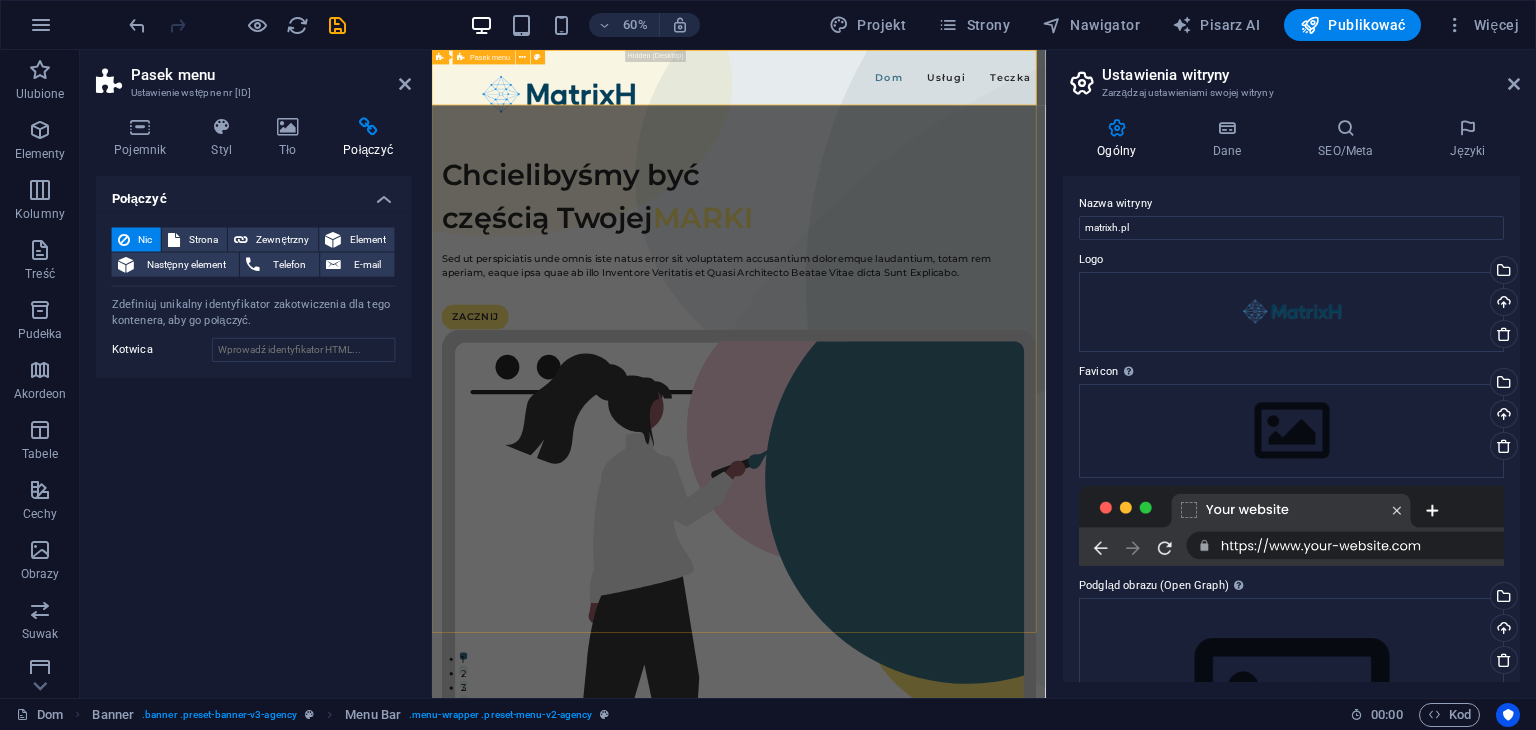 click on "Dom Usługi Teczka" at bounding box center [943, 96] 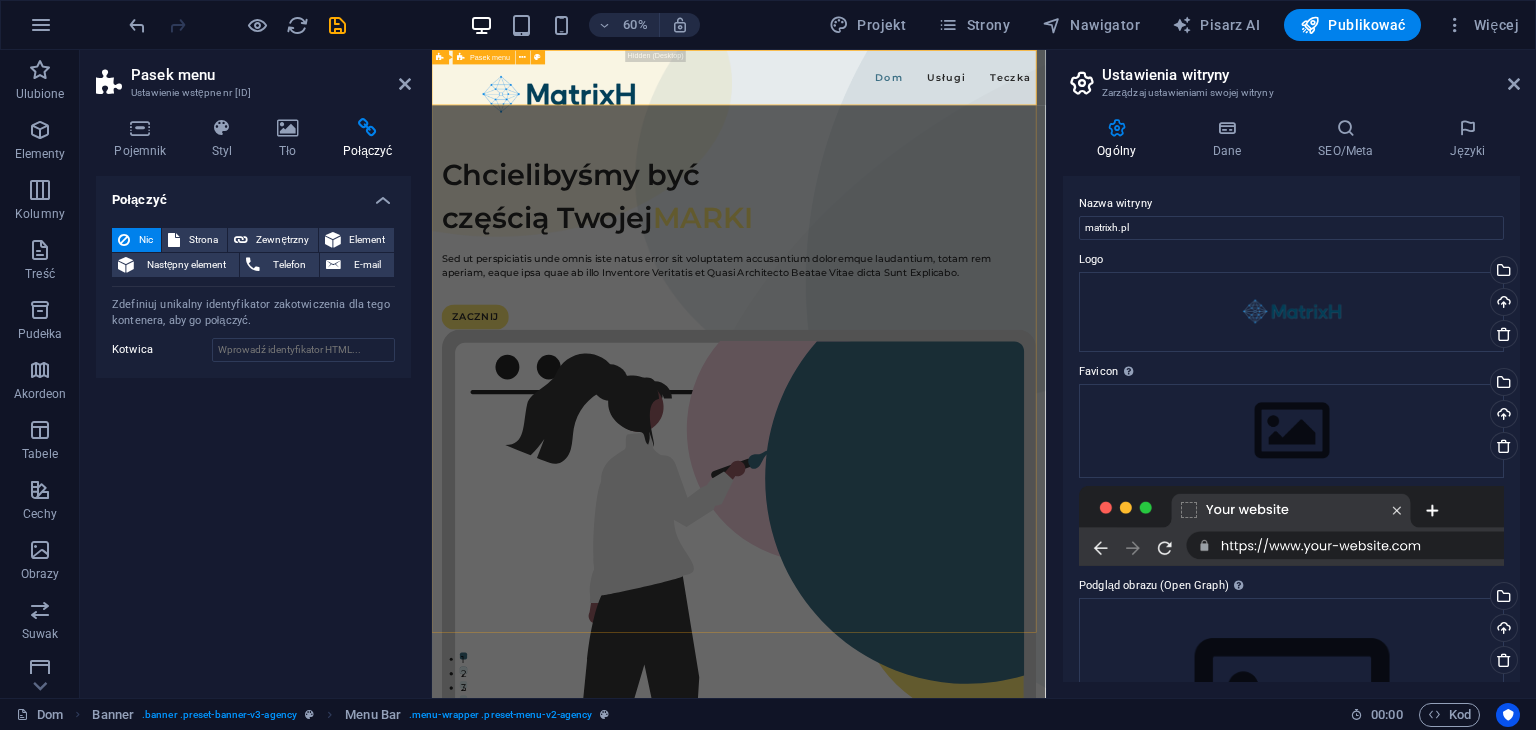 click on "Pasek menu" at bounding box center [490, 57] 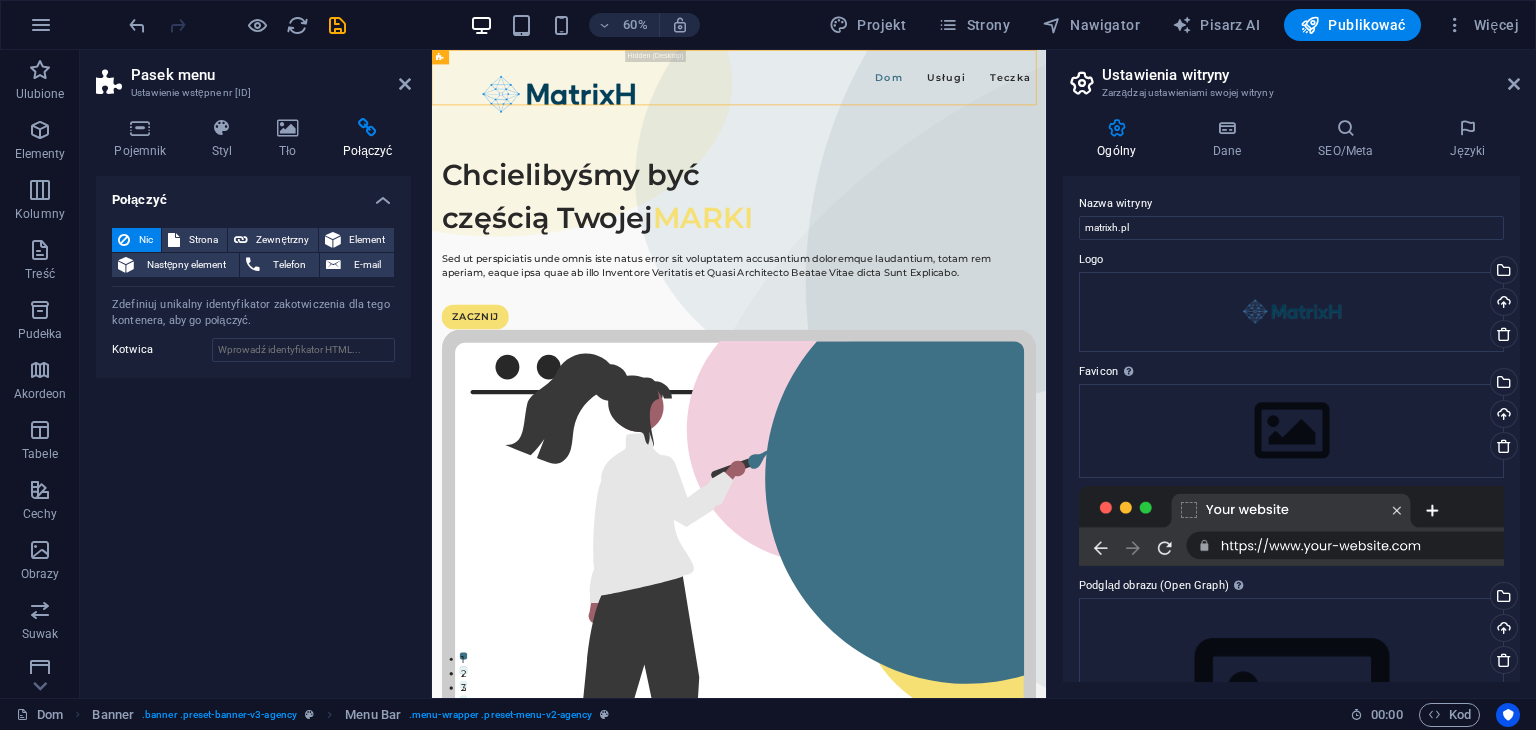 click on "Dom Usługi Teczka" at bounding box center (943, 96) 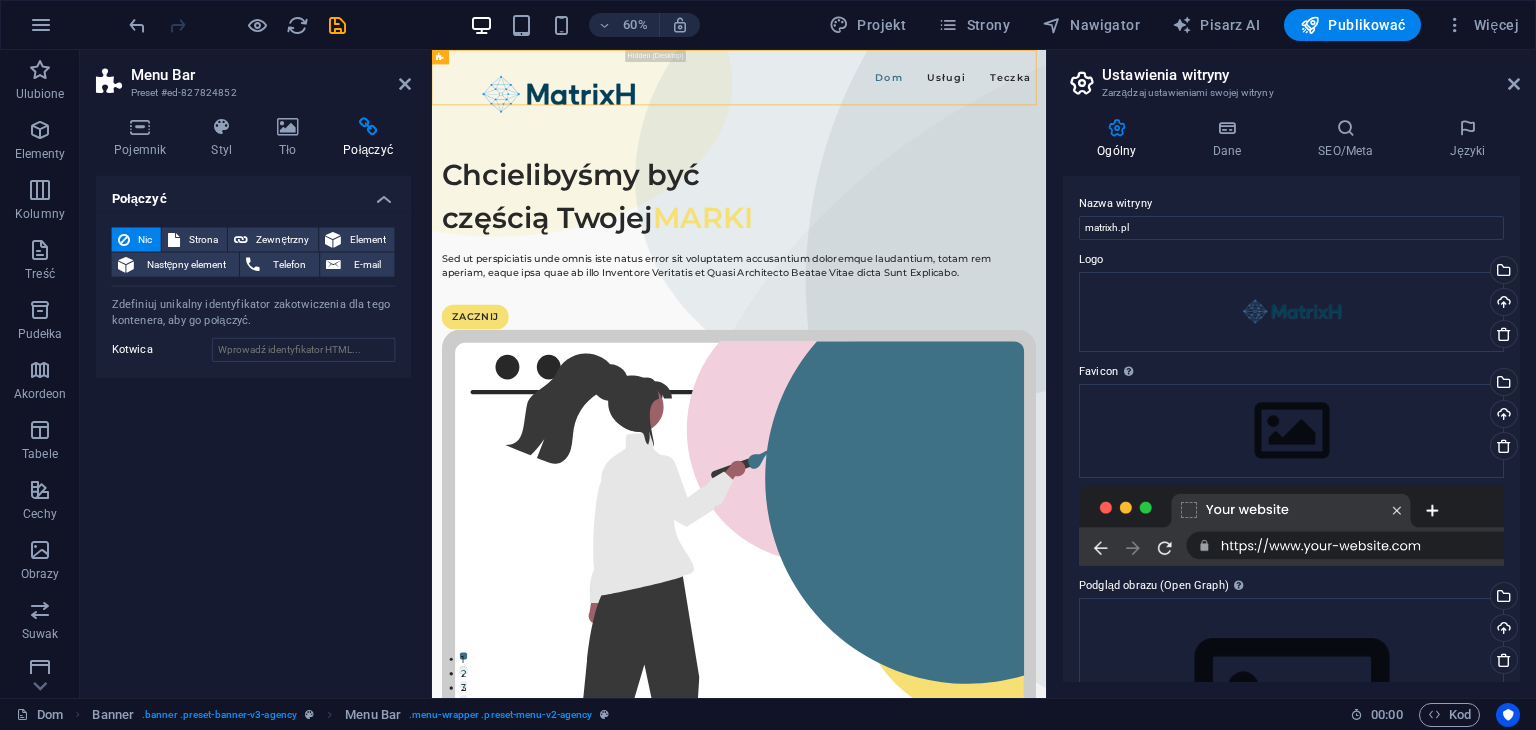 click on "Dom Usługi Teczka" at bounding box center (943, 96) 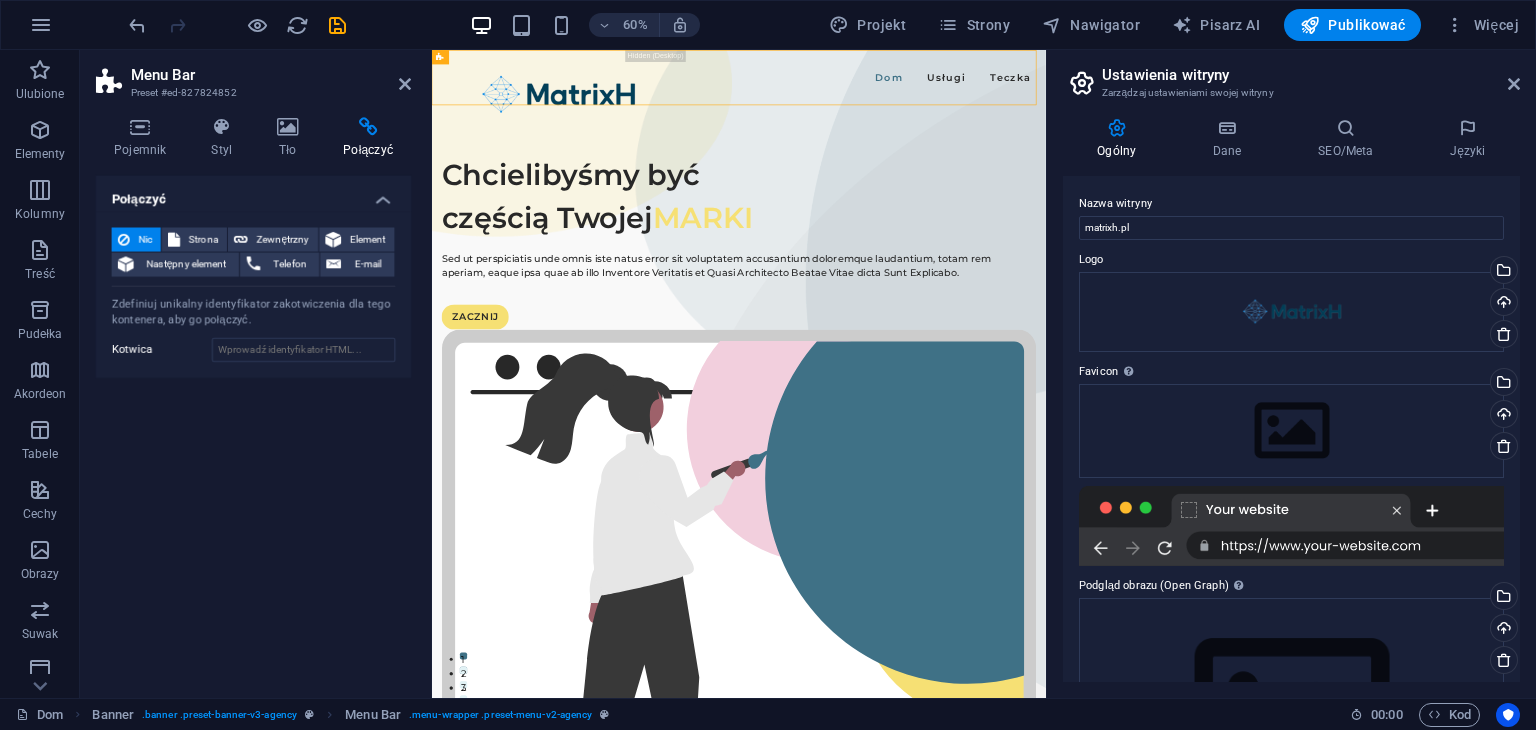 click on "Dom Usługi Teczka Chcielibyśmy być  częścią Twojej  MARKI Sed ut perspiciatis unde omnis iste natus error sit voluptatem accusantium doloremque laudantium, totam rem aperiam, eaque ipsa quae ab illo Inventore Veritatis et Quasi Architecto Beatae Vitae dicta Sunt Explicabo.  ZACZNIJ" at bounding box center (943, 794) 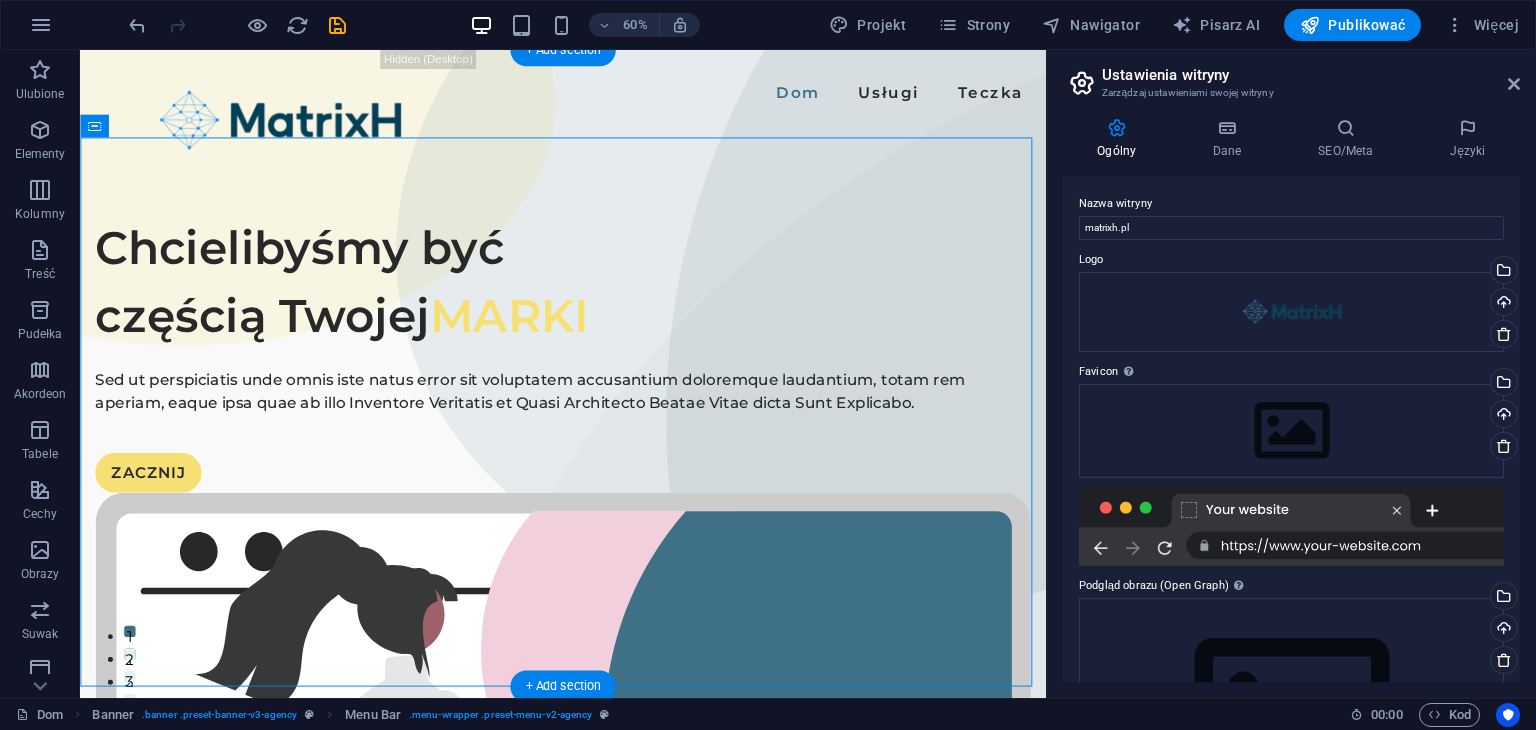 click on "Dom Usługi Teczka" at bounding box center (588, 96) 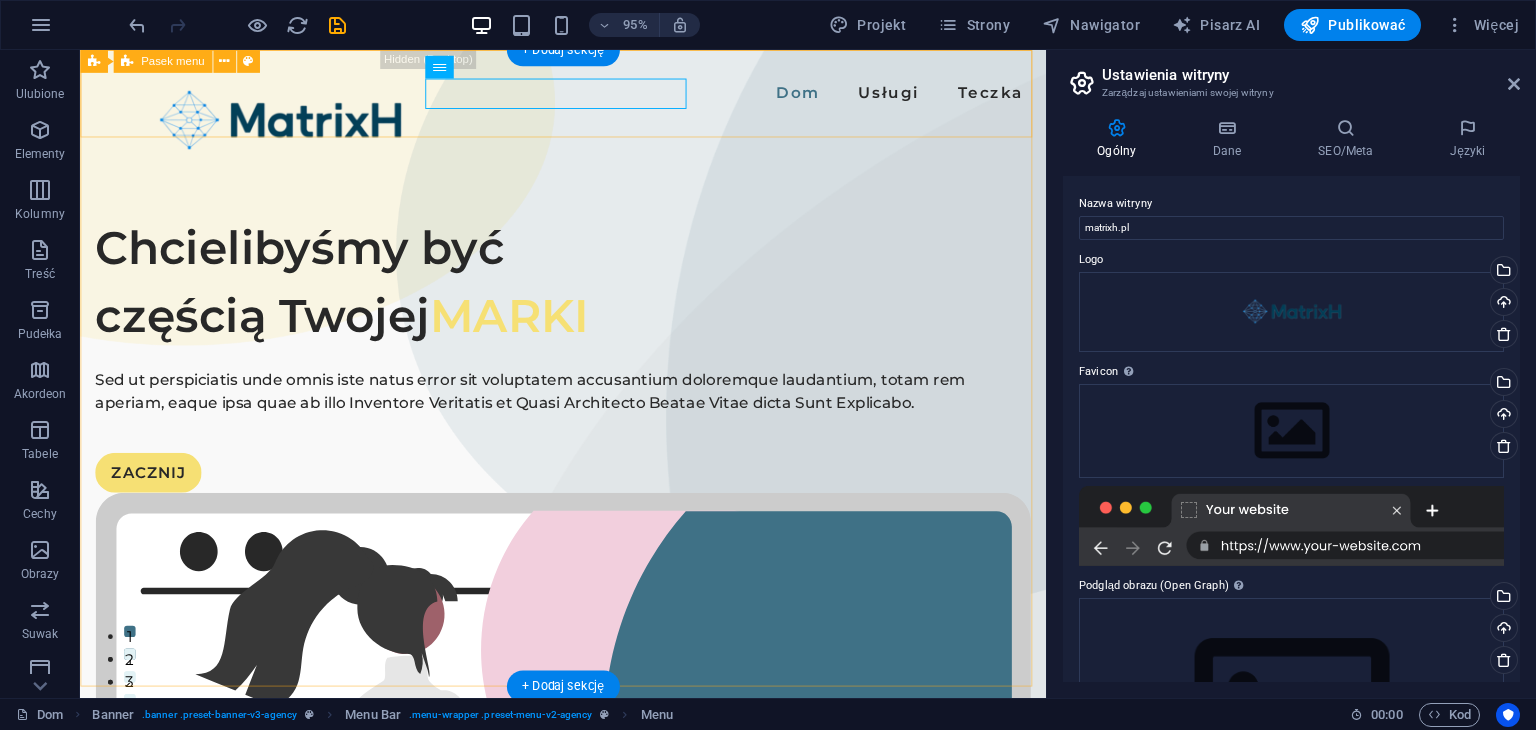 click on "Dom Usługi Teczka" at bounding box center (588, 96) 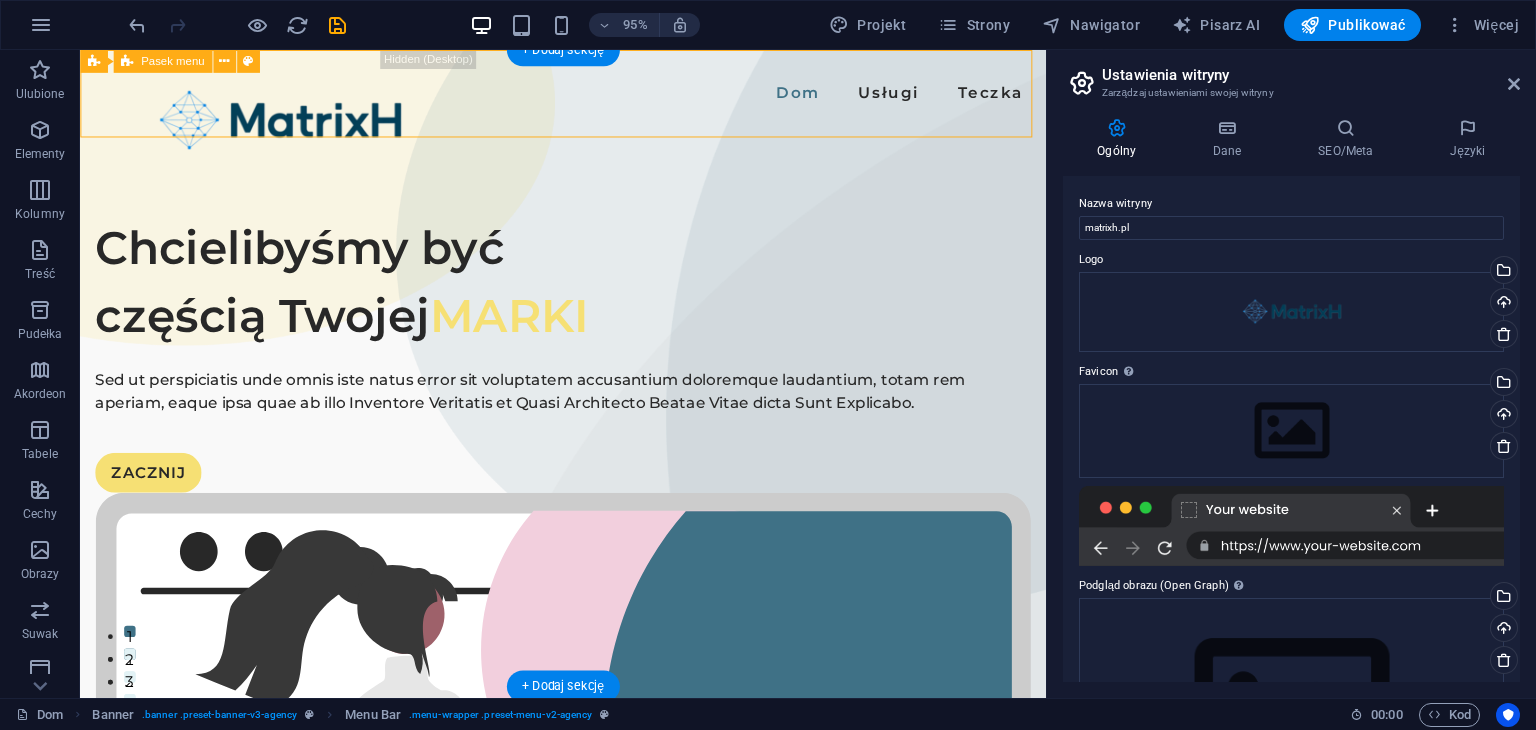 click on "Dom Usługi Teczka" at bounding box center [588, 96] 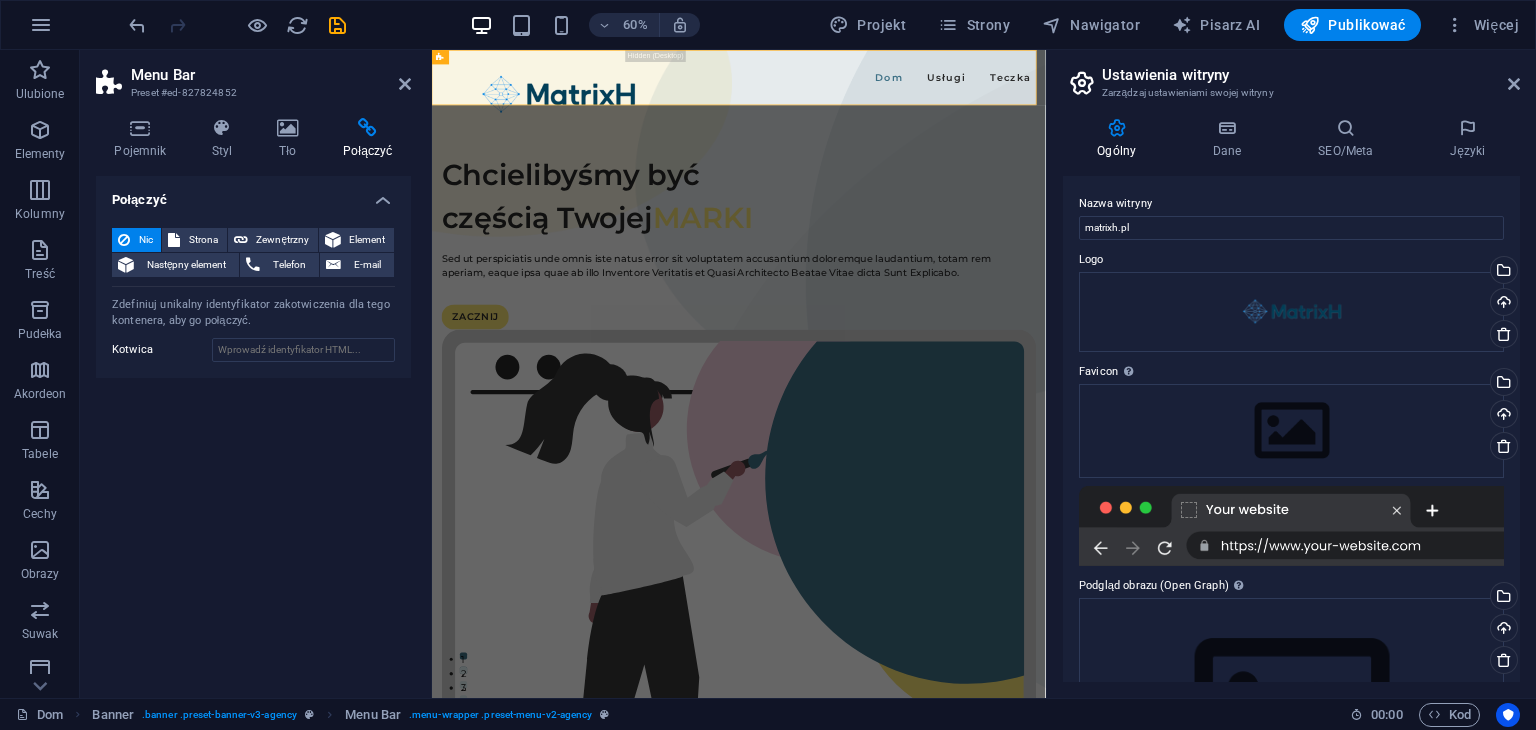 click on "Pojemnik Styl Tło Połączyć Rozmiar Wysokość Domyślny px reszta % vh vw Min. wysokość Nic px reszta % vh vw Szerokość Domyślny px reszta % im vh vw Min. szerokość Nic px reszta % vh vw Szerokość treści Domyślny Niestandardowa szerokość Szerokość Domyślny px reszta % im vh vw Min. szerokość Nic px reszta % vh vw Domyślne wypełnienie Niestandardowe odstępy Domyślną szerokość treści i odstęp można zmienić w sekcji Projektowanie. Edytuj projekt Układ (Flexbox) Wyrównanie Określa kierunek zgięcia. Domyślny Oś główna Określ, jak elementy powinny zachowywać się wzdłuż głównej osi wewnątrz tego kontenera (wyrównaj zawartość). Domyślny Oś boczna Kontroluj kierunek pionowy elementu wewnątrz kontenera (wyrównywanie elementów). Domyślny Zawinąć Domyślny NA Wyłączony Wypełnić Steruje odległościami i kierunkiem elementów na osi Y w kilku wierszach (wyrównywanie zawartości). Domyślny Dostępność Rola Nic Alarm Artykuł Transparent %" at bounding box center [253, 400] 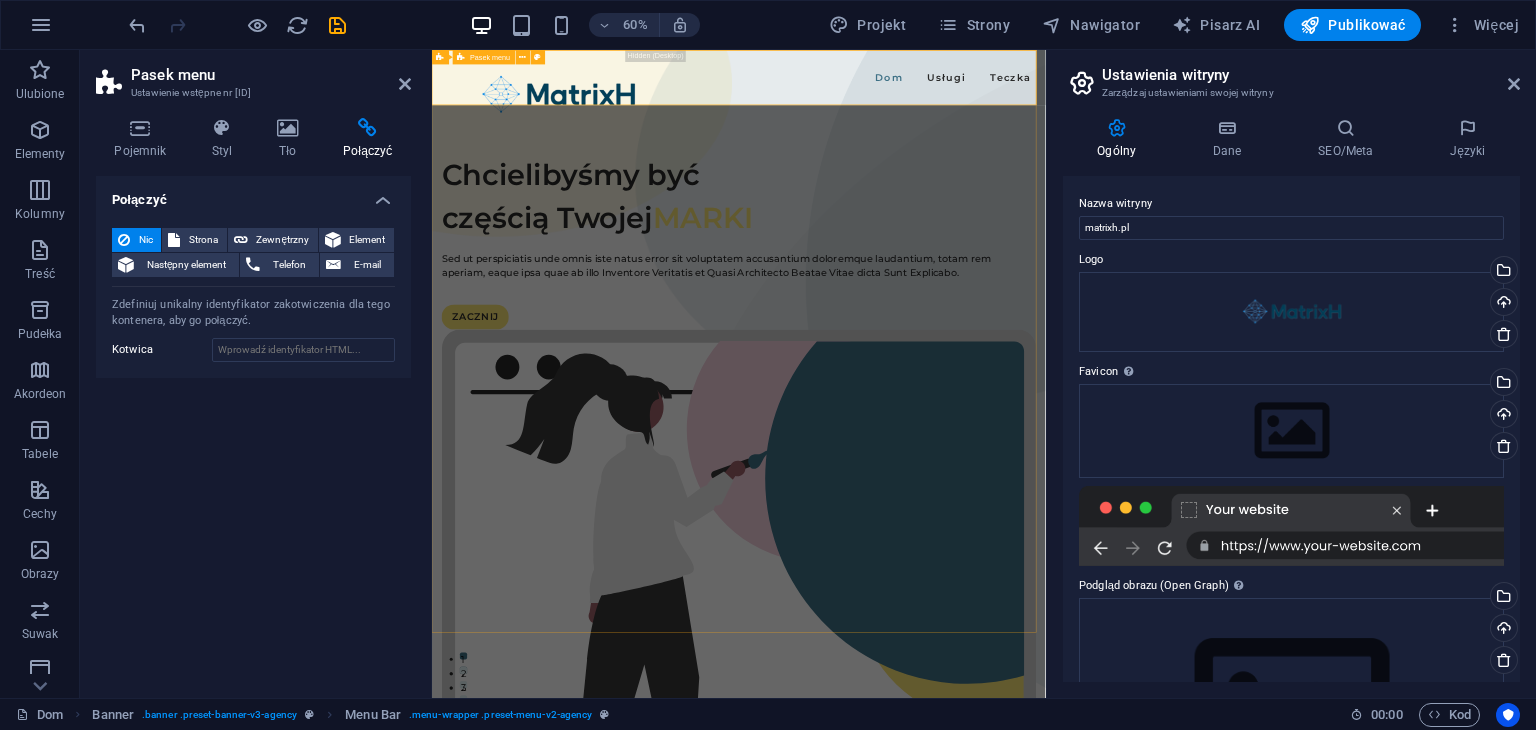 click on "Dom Usługi Teczka" at bounding box center [943, 96] 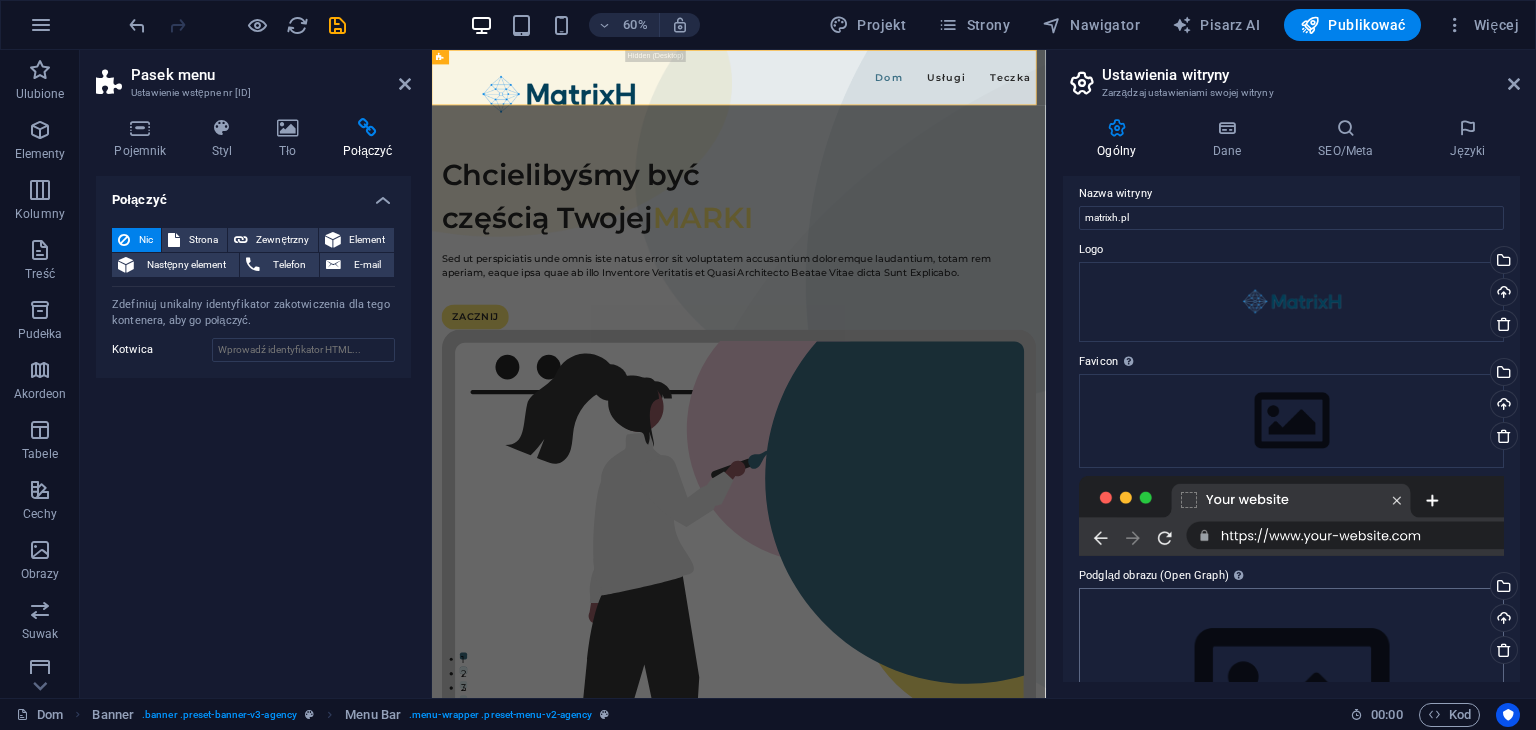 scroll, scrollTop: 0, scrollLeft: 0, axis: both 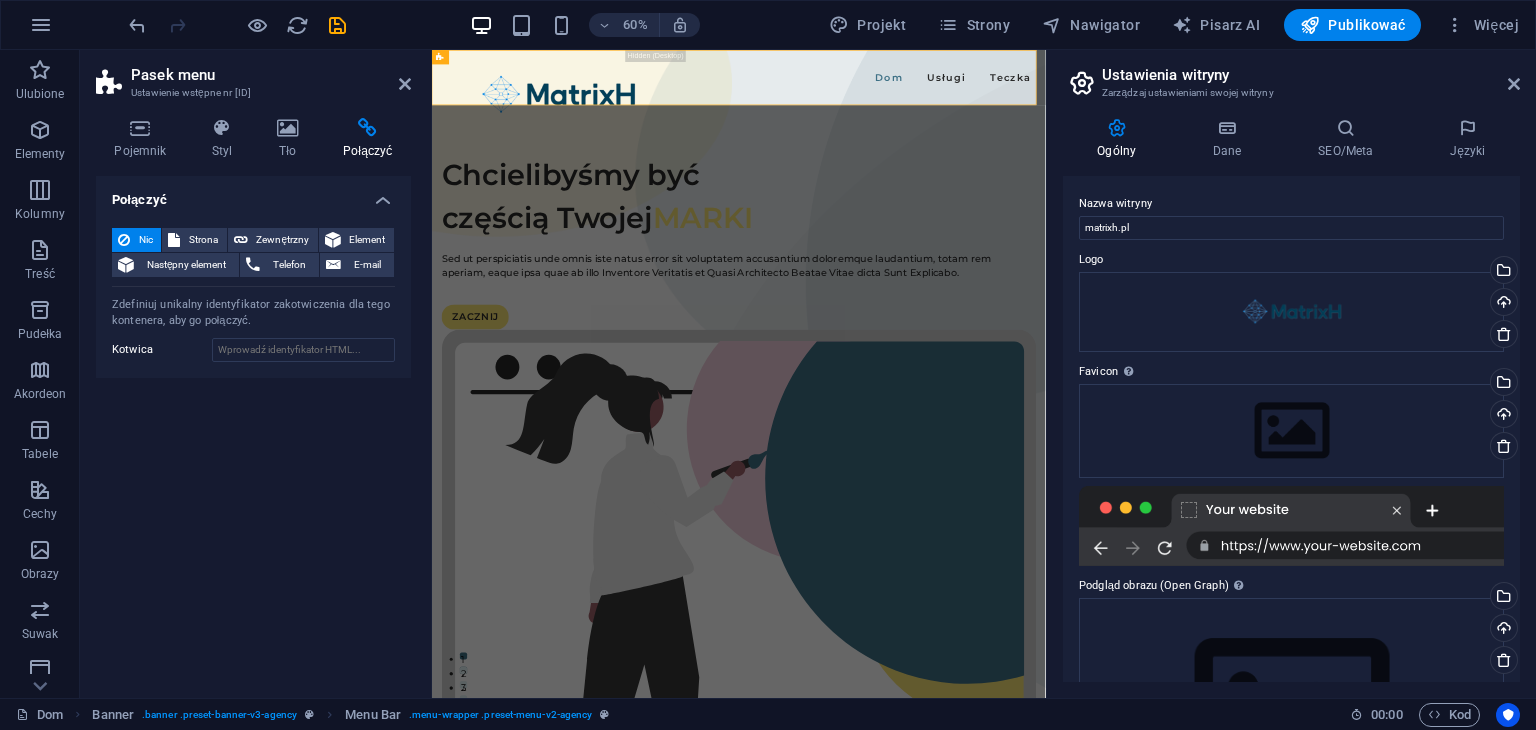 click at bounding box center [1291, 526] 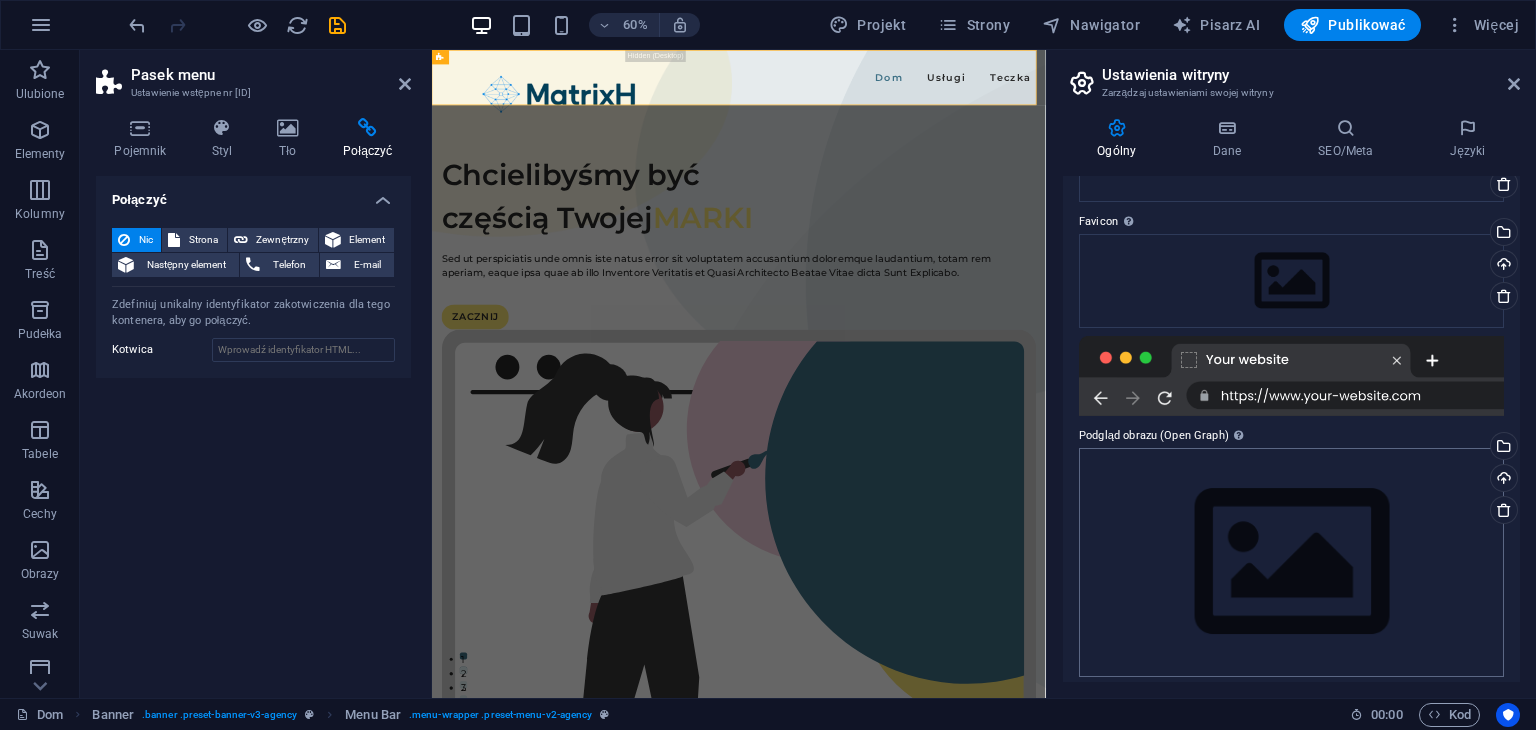 scroll, scrollTop: 161, scrollLeft: 0, axis: vertical 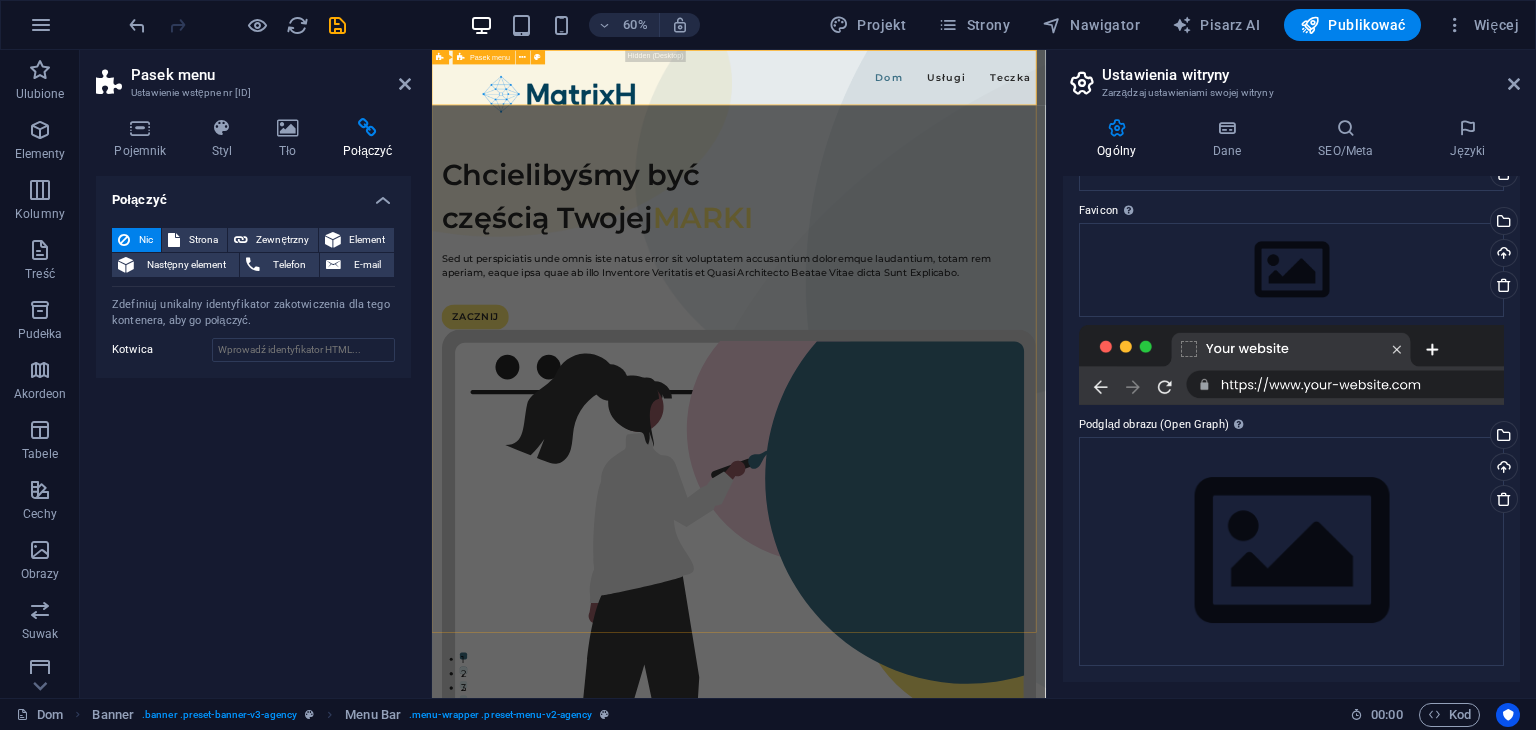 click on "Dom Usługi Teczka" at bounding box center [943, 96] 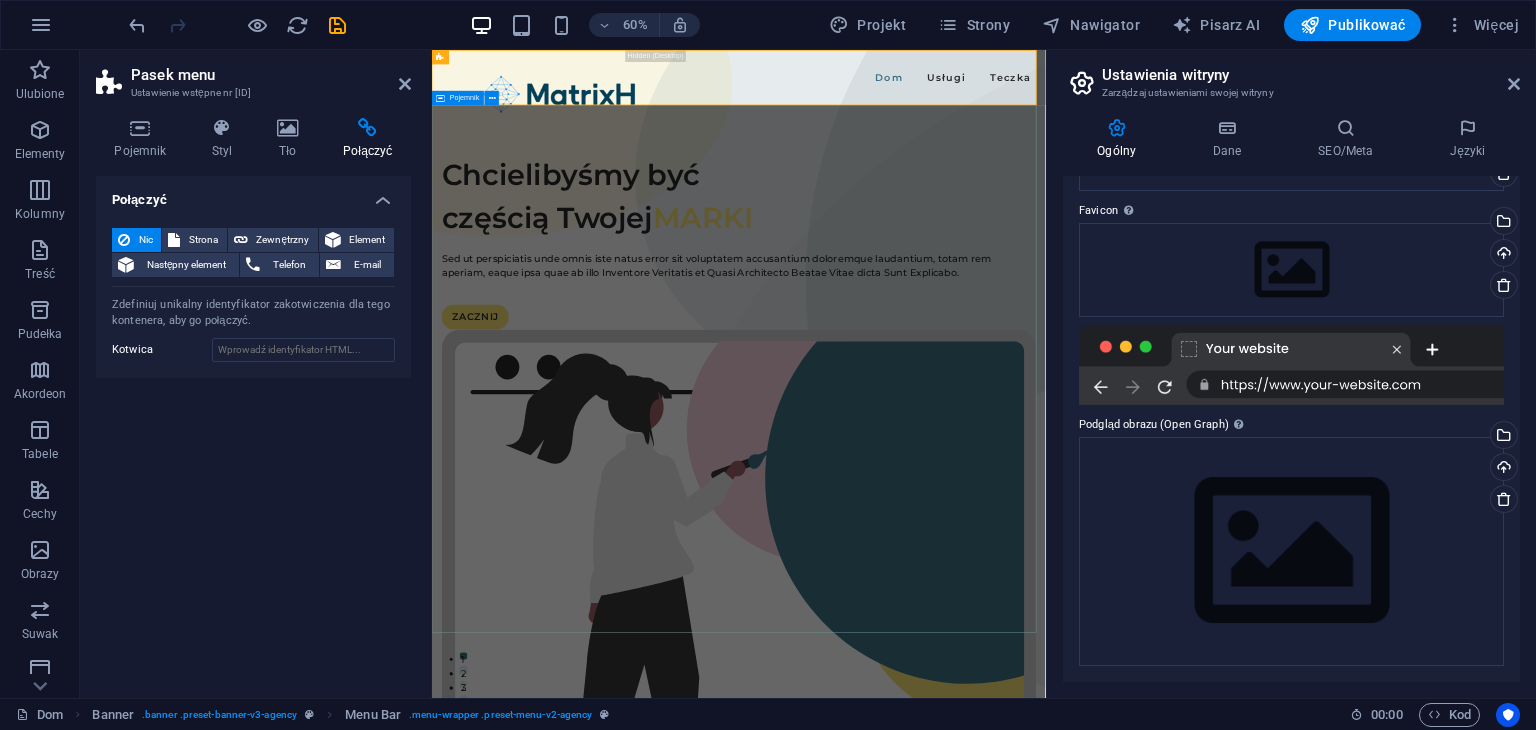 click on "Chcielibyśmy być  częścią Twojej  MARKI Sed ut perspiciatis unde omnis iste natus error sit voluptatem accusantium doloremque laudantium, totam rem aperiam, eaque ipsa quae ab illo Inventore Veritatis et Quasi Architecto Beatae Vitae dicta Sunt Explicabo.  ZACZNIJ" at bounding box center (943, 840) 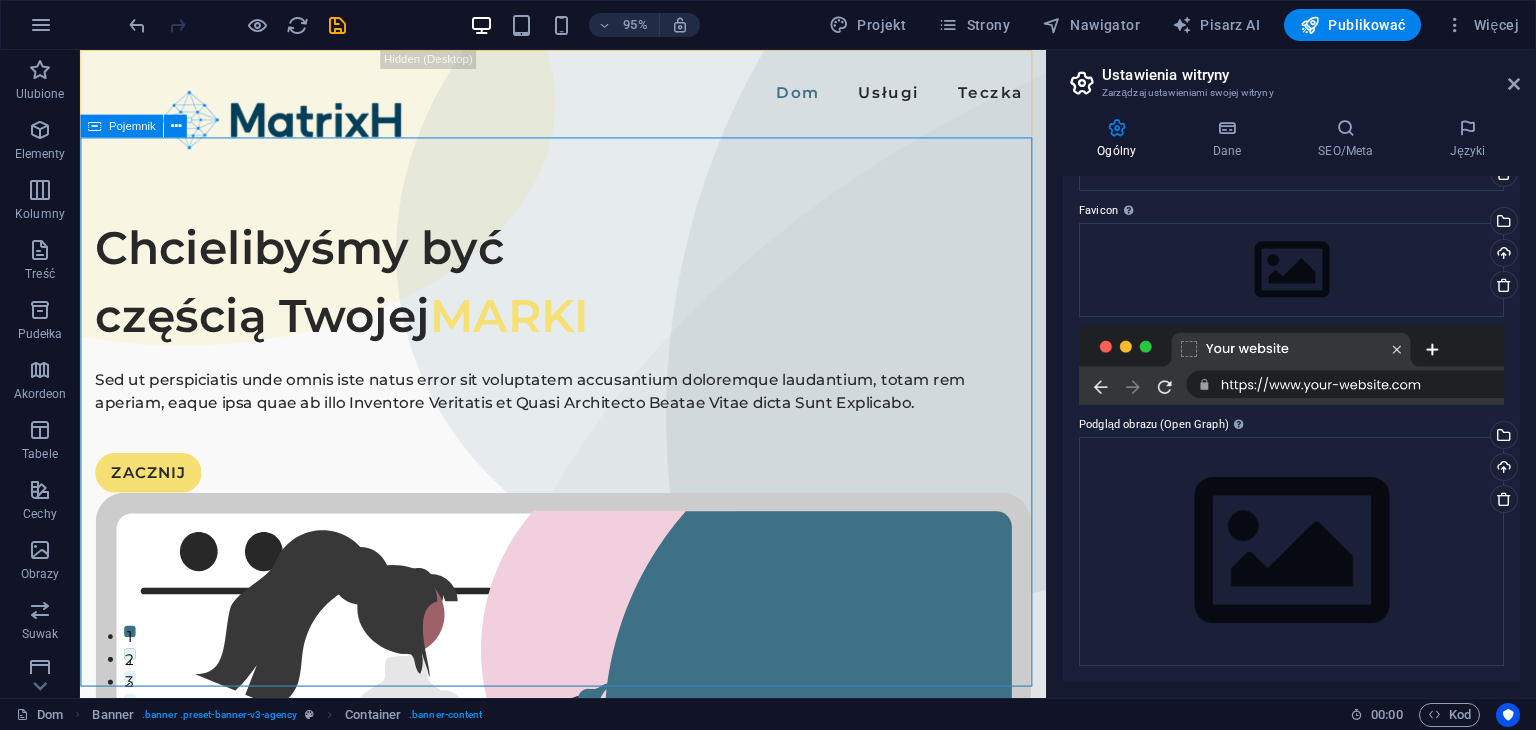 click on "Pojemnik" at bounding box center (121, 126) 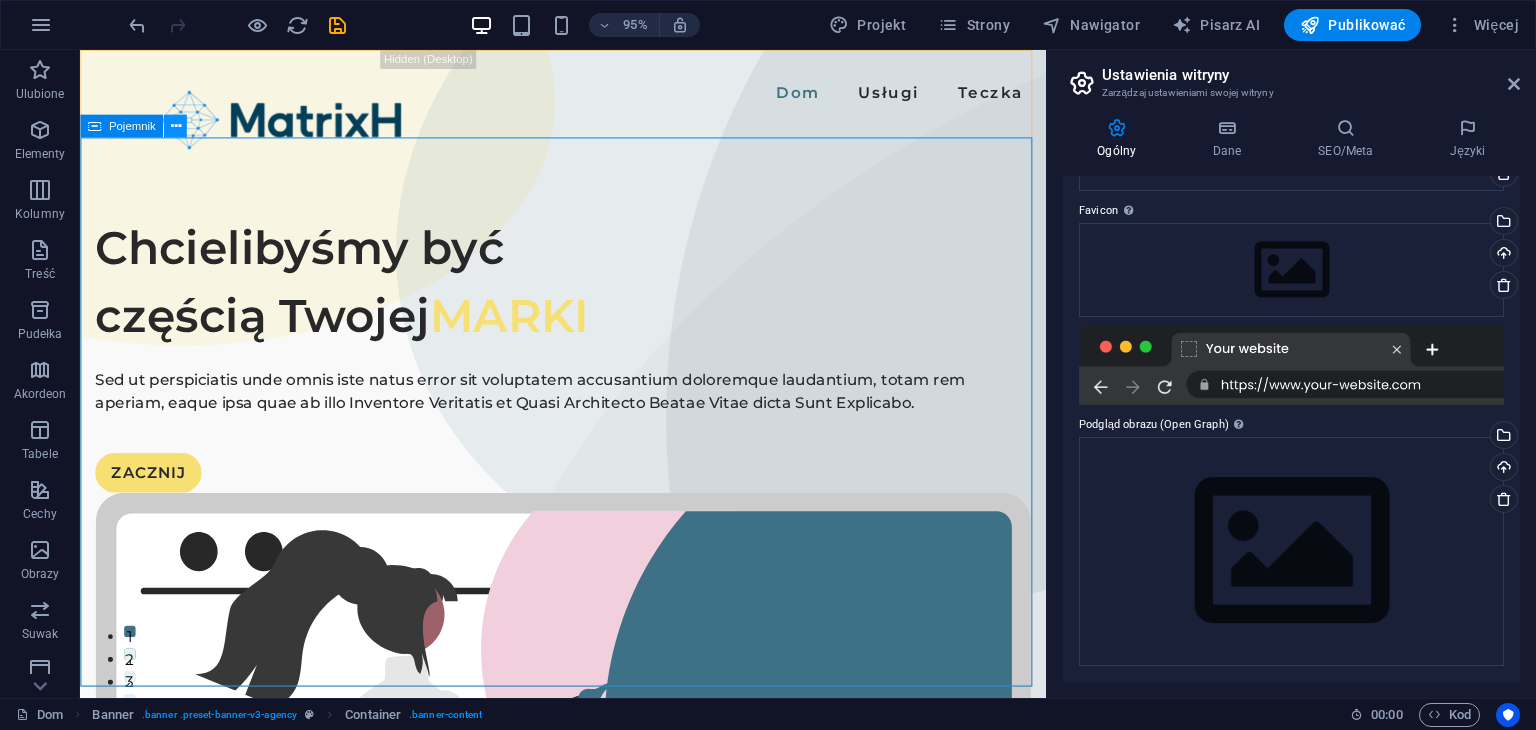 click at bounding box center [175, 126] 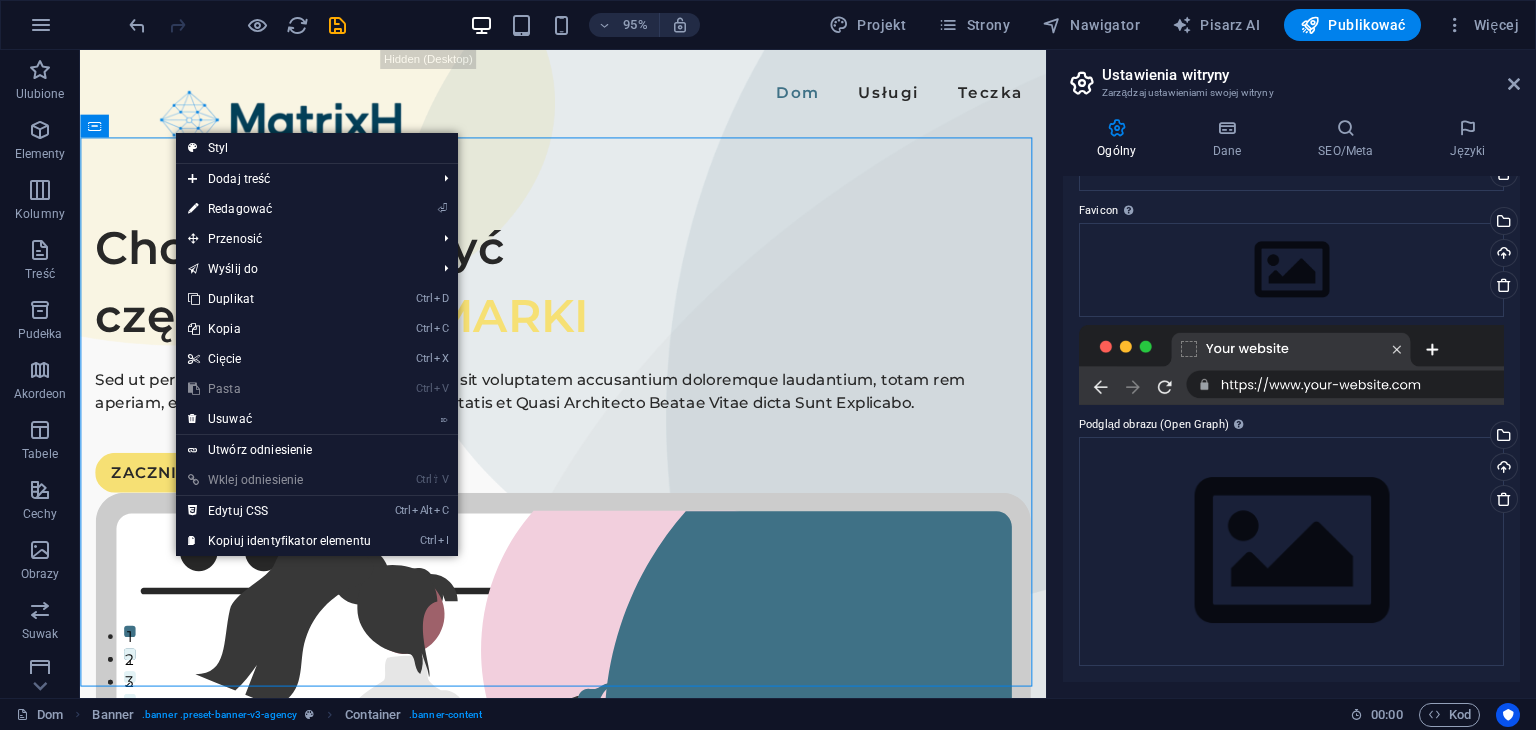 click on "Dom Usługi Teczka" at bounding box center [588, 96] 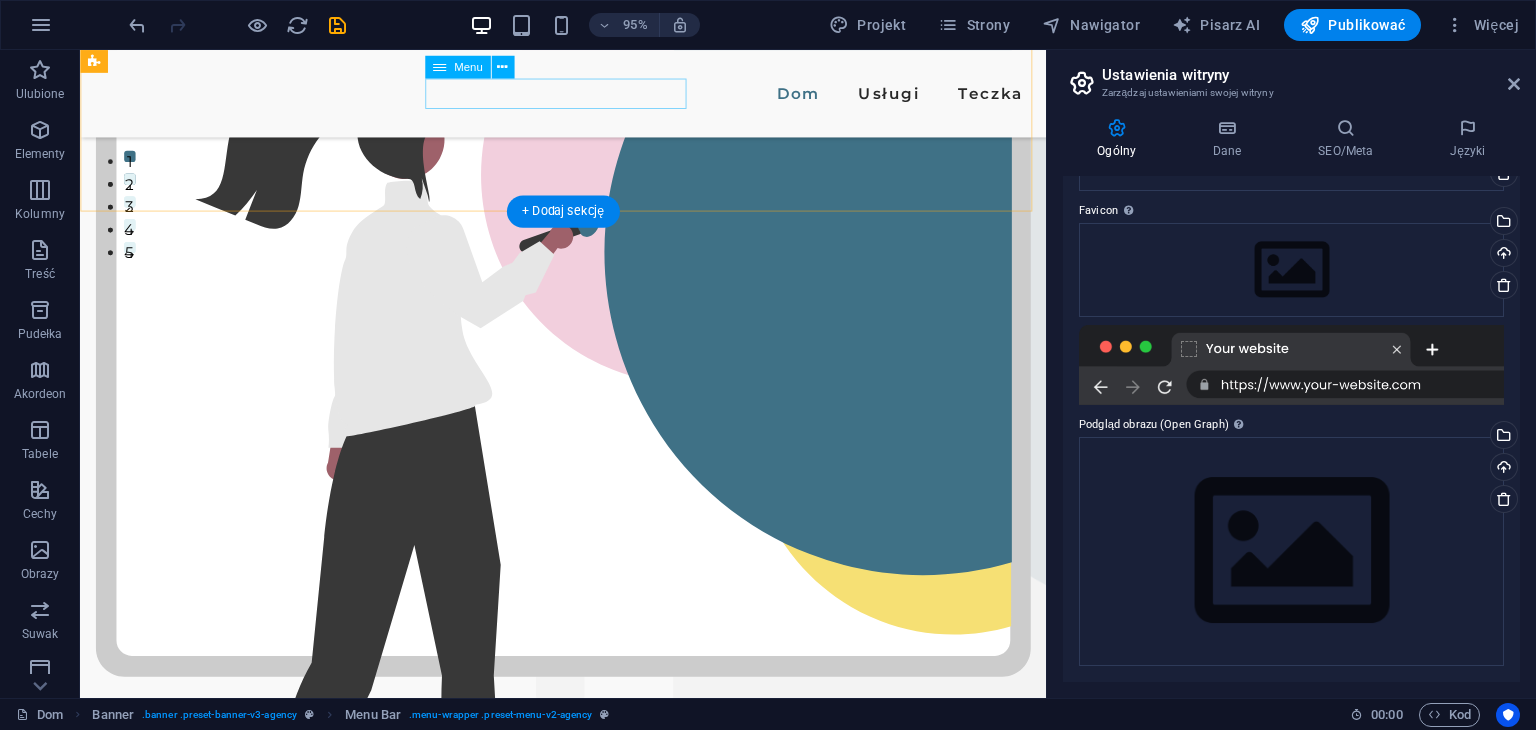 scroll, scrollTop: 0, scrollLeft: 0, axis: both 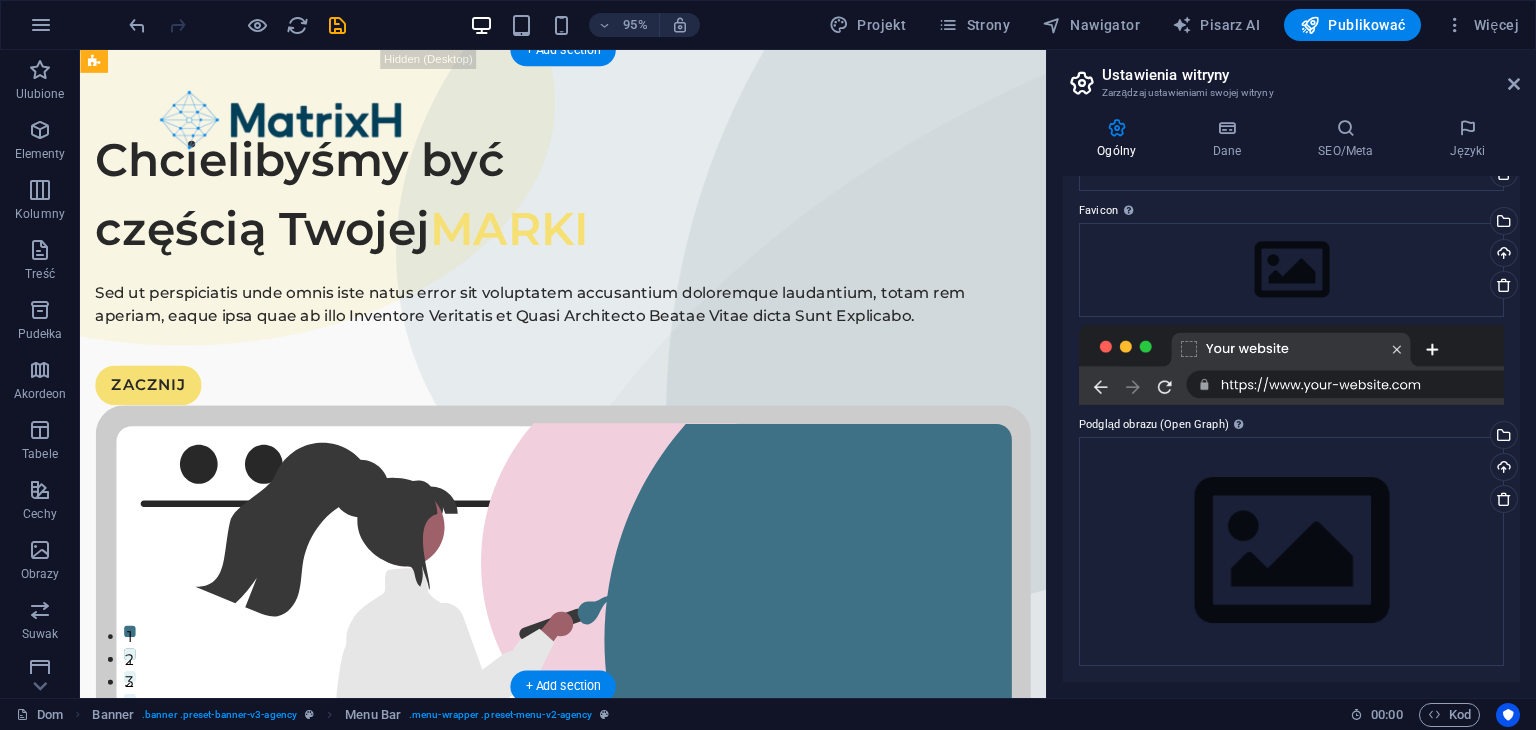 drag, startPoint x: 332, startPoint y: 131, endPoint x: 143, endPoint y: 146, distance: 189.5943 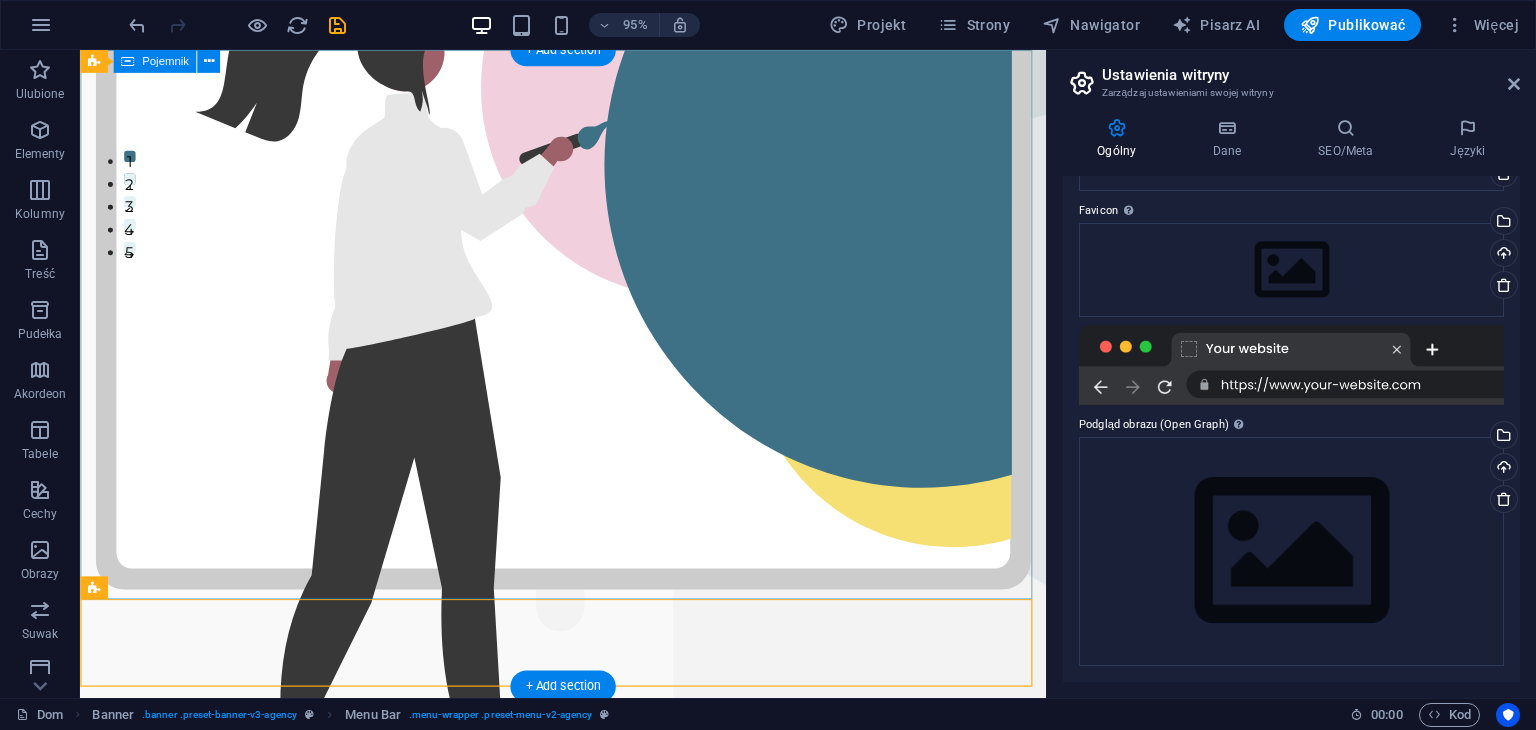 scroll, scrollTop: 0, scrollLeft: 0, axis: both 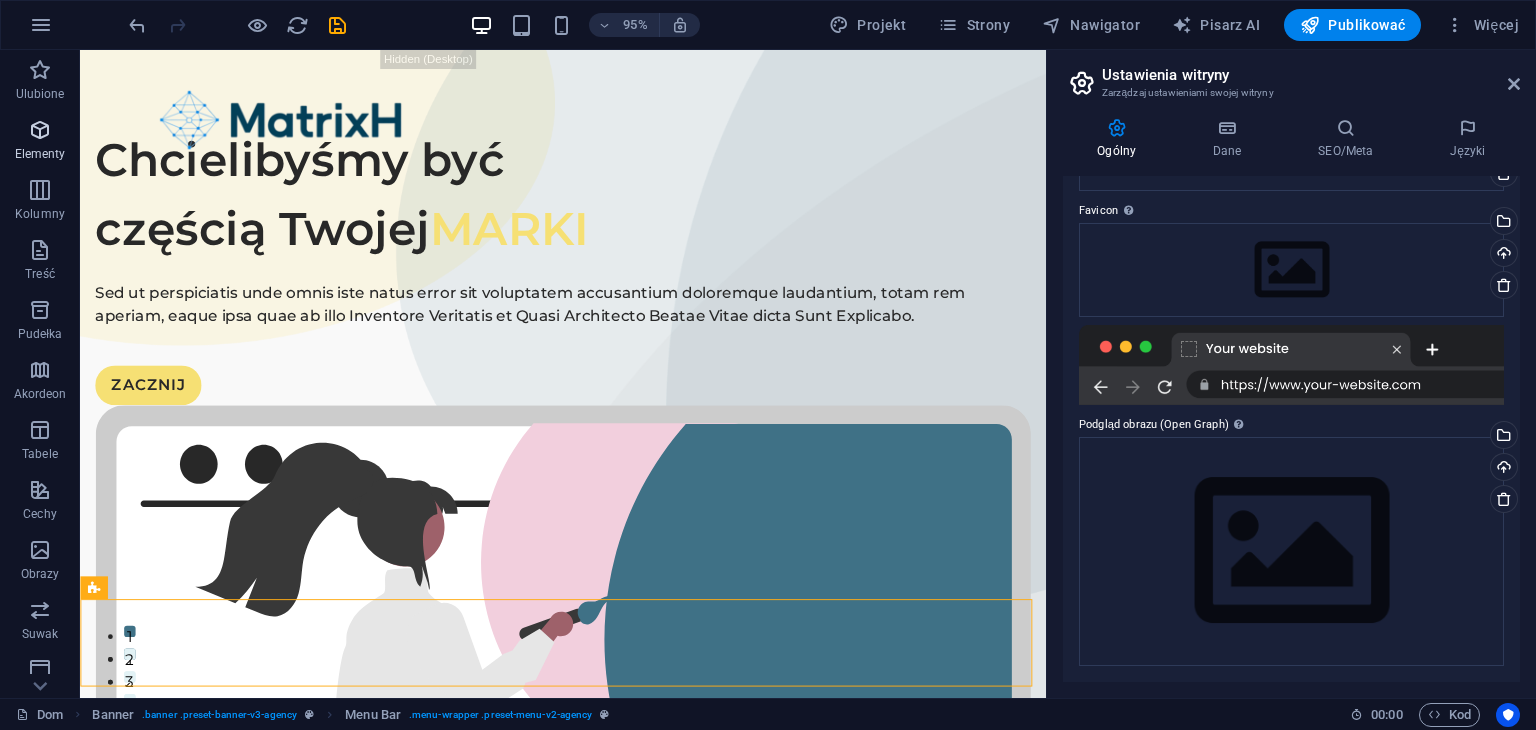 click at bounding box center [40, 130] 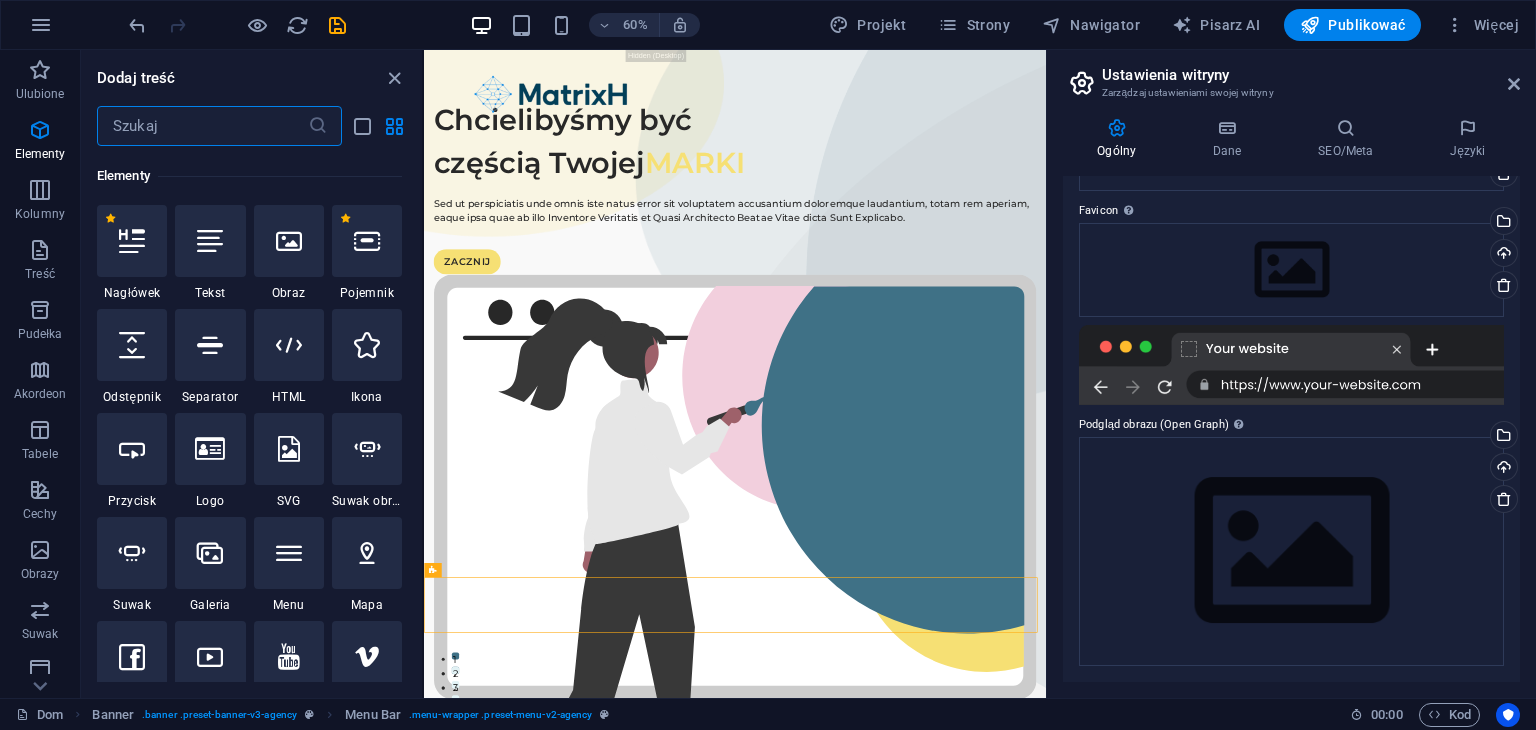 scroll, scrollTop: 212, scrollLeft: 0, axis: vertical 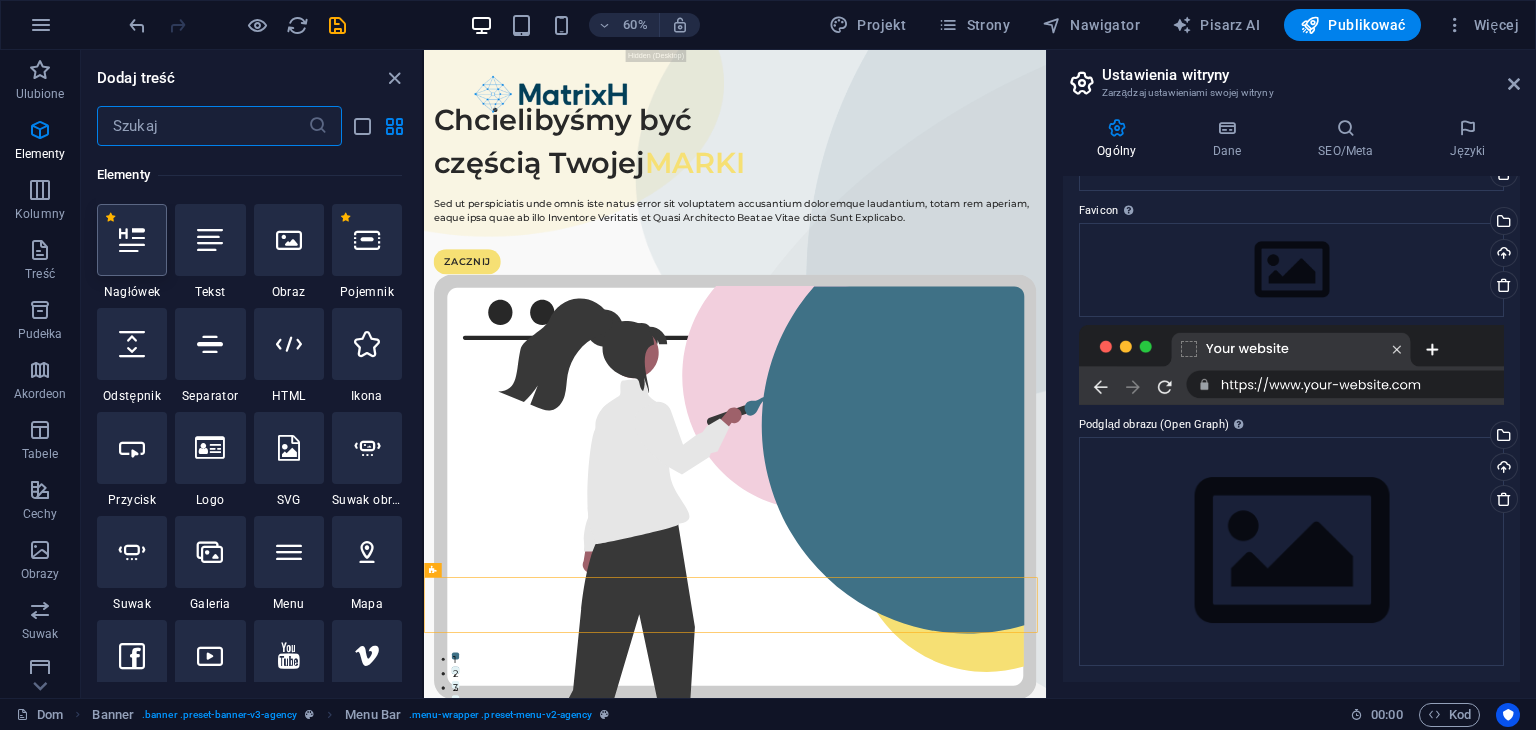click at bounding box center [132, 240] 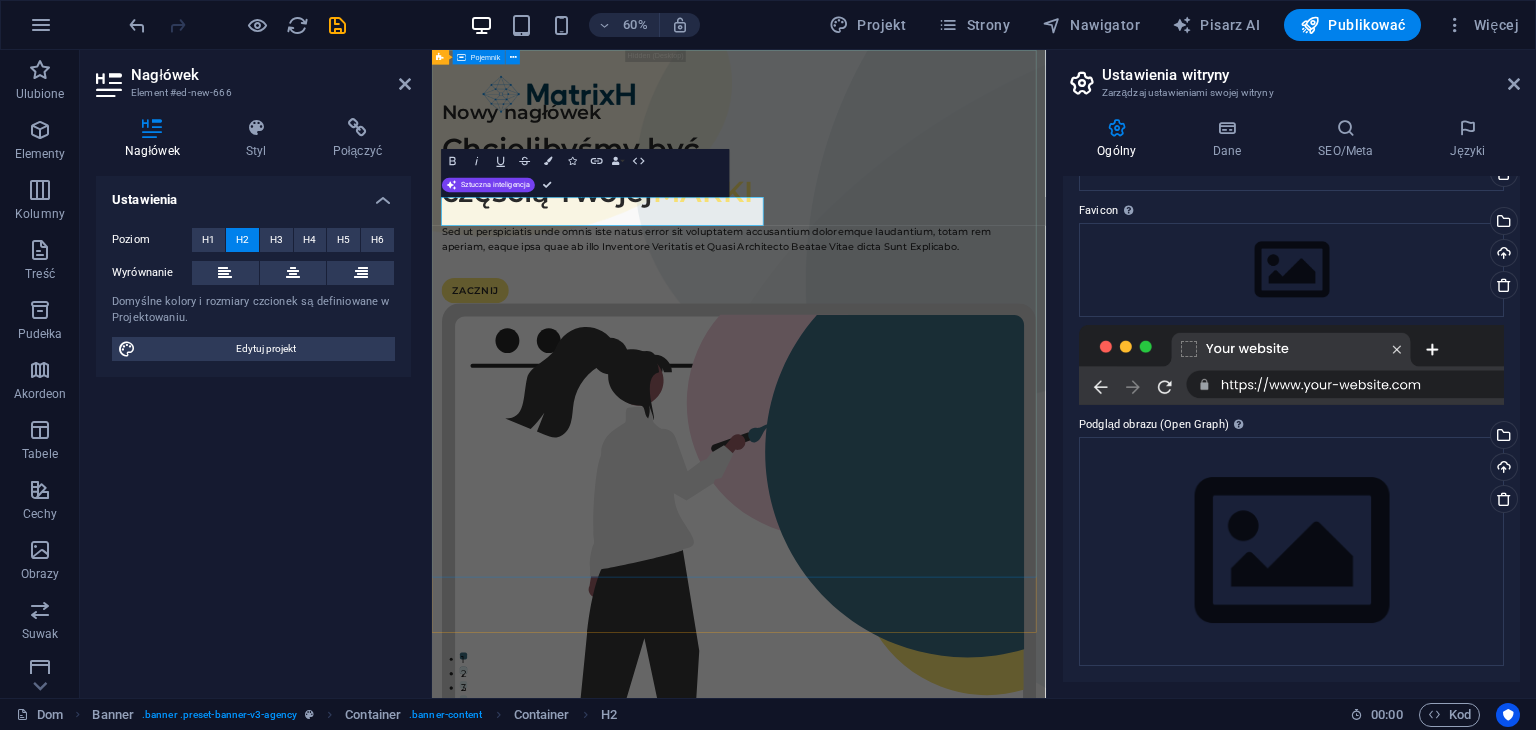 click on "Nowy nagłówek Chcielibyśmy być  częścią Twojej  MARKI Sed ut perspiciatis unde omnis iste natus error sit voluptatem accusantium doloremque laudantium, totam rem aperiam, eaque ipsa quae ab illo Inventore Veritatis et Quasi Architecto Beatae Vitae dicta Sunt Explicabo.  ZACZNIJ" at bounding box center [943, 772] 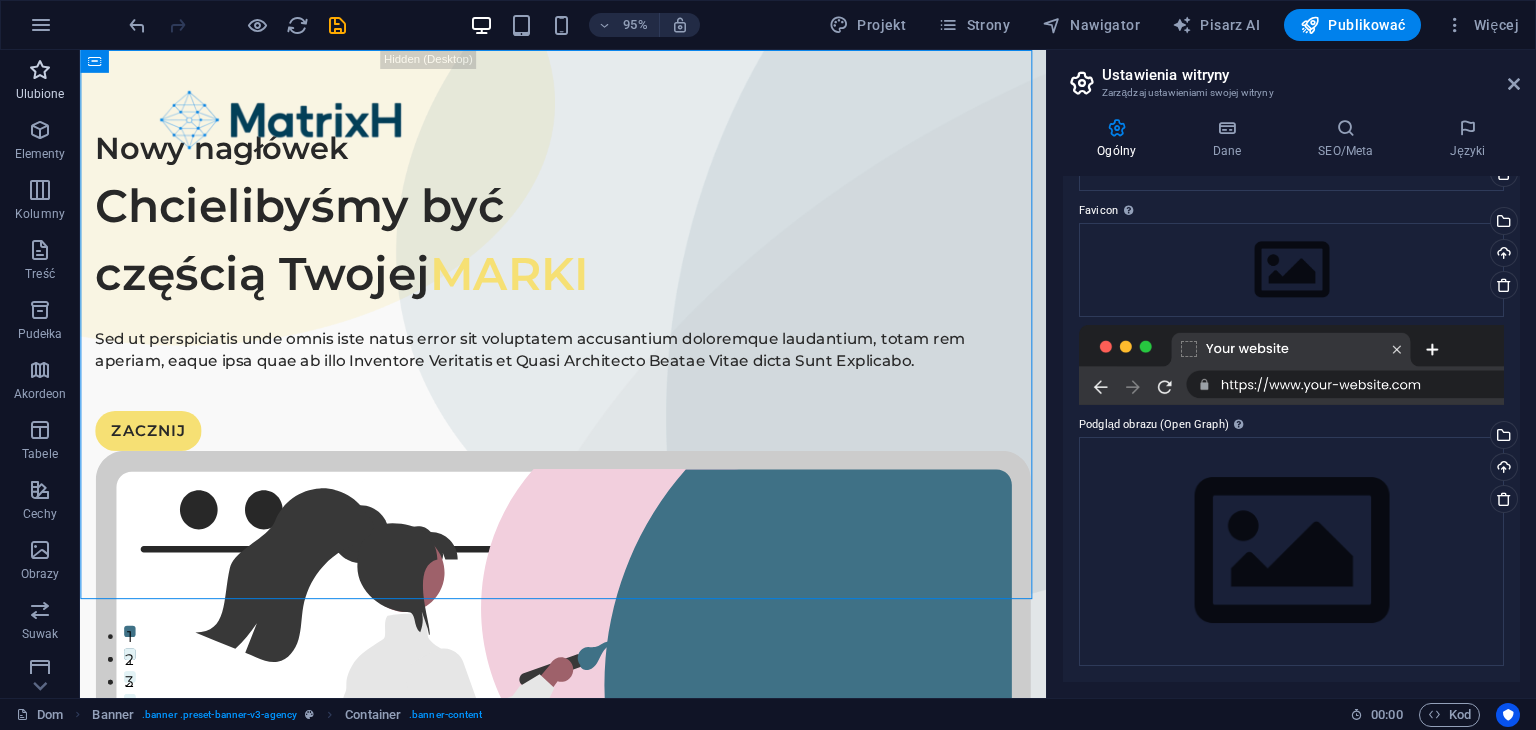 click on "Ulubione" at bounding box center (40, 94) 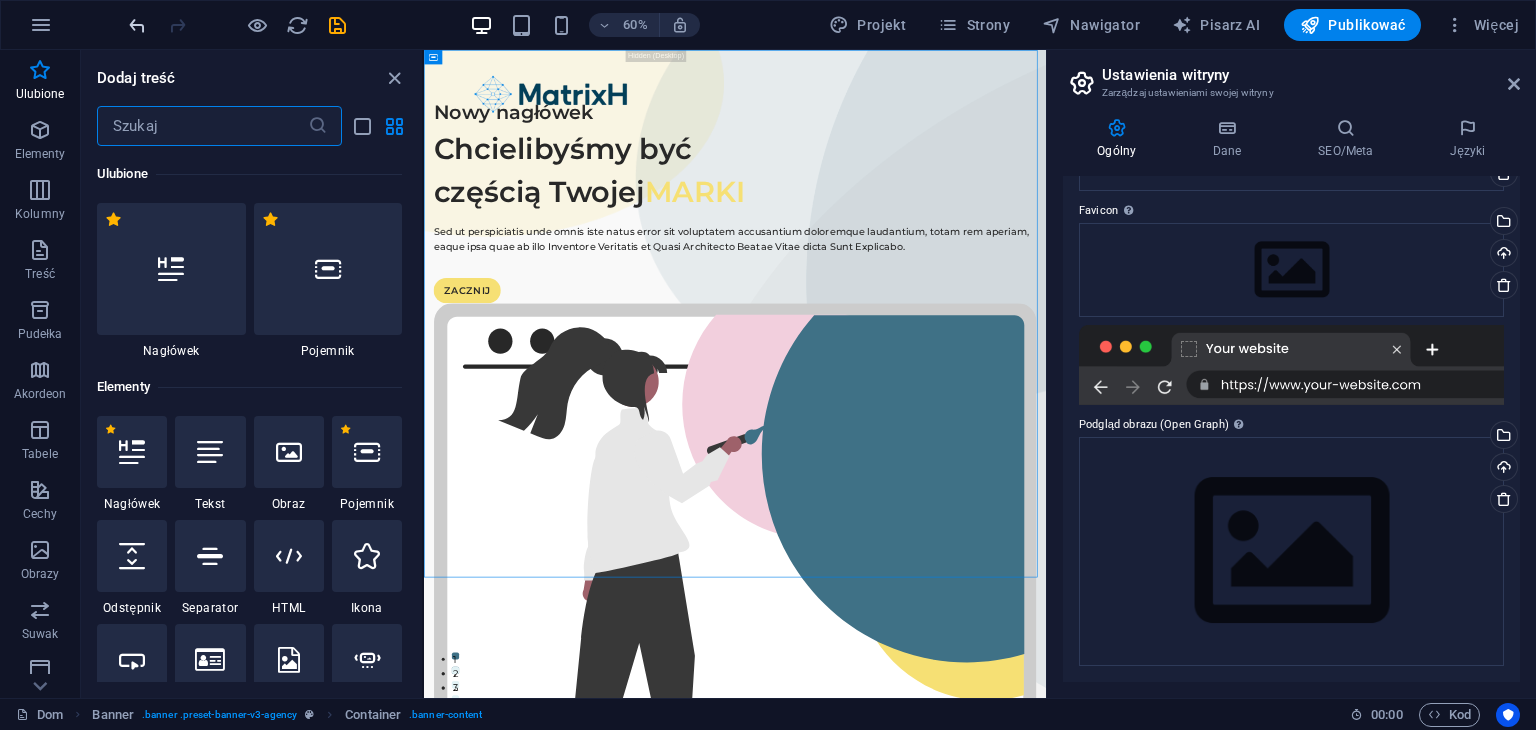 click at bounding box center [137, 25] 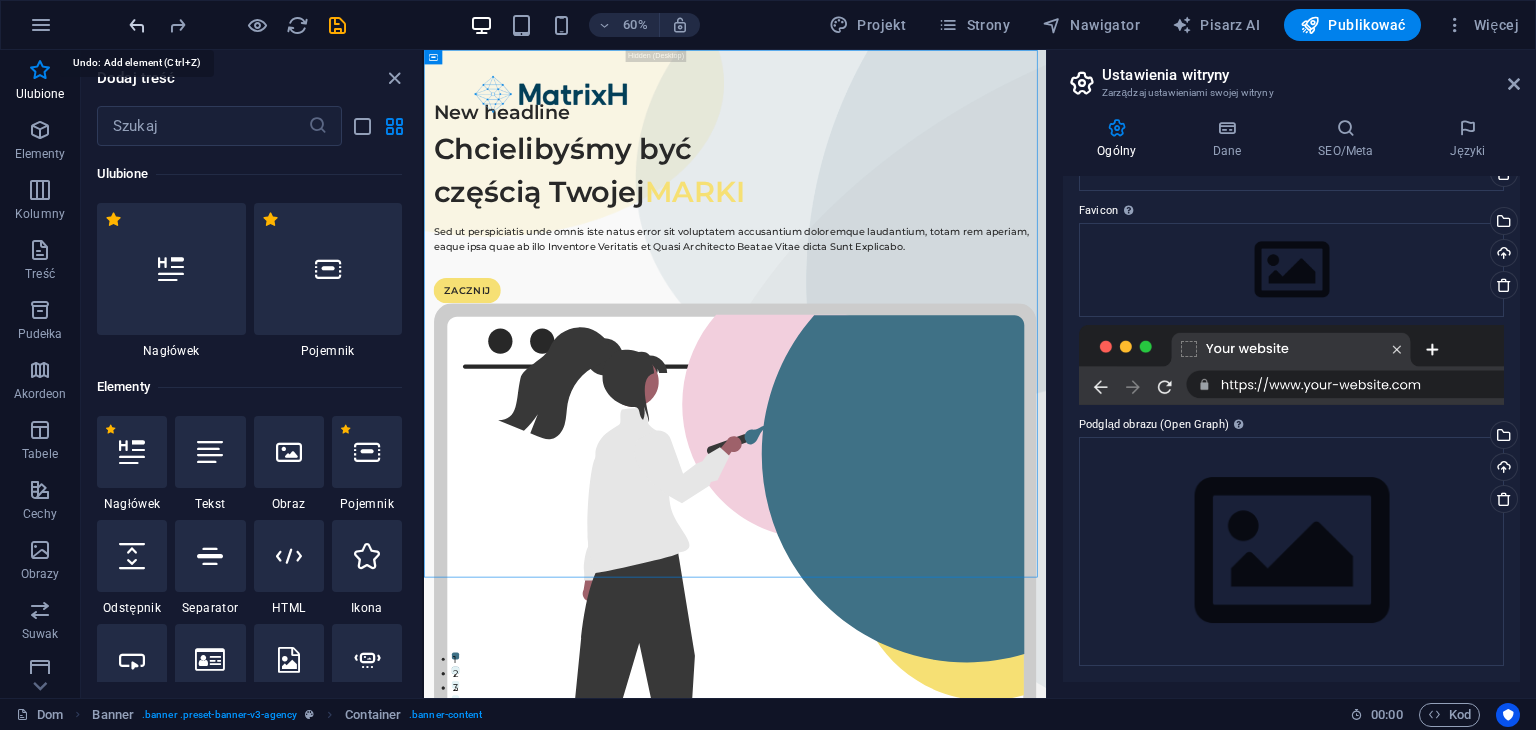 click at bounding box center [137, 25] 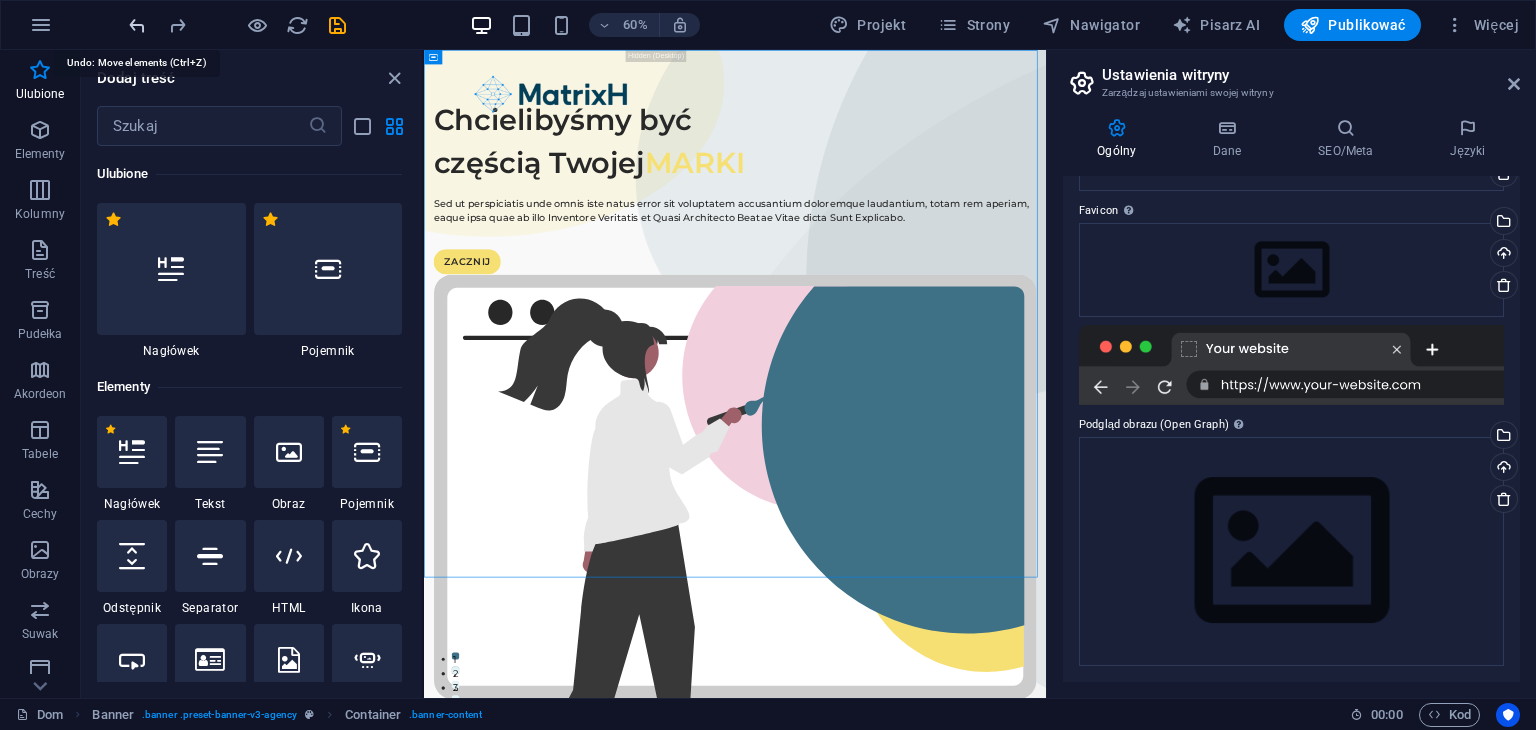 click at bounding box center (137, 25) 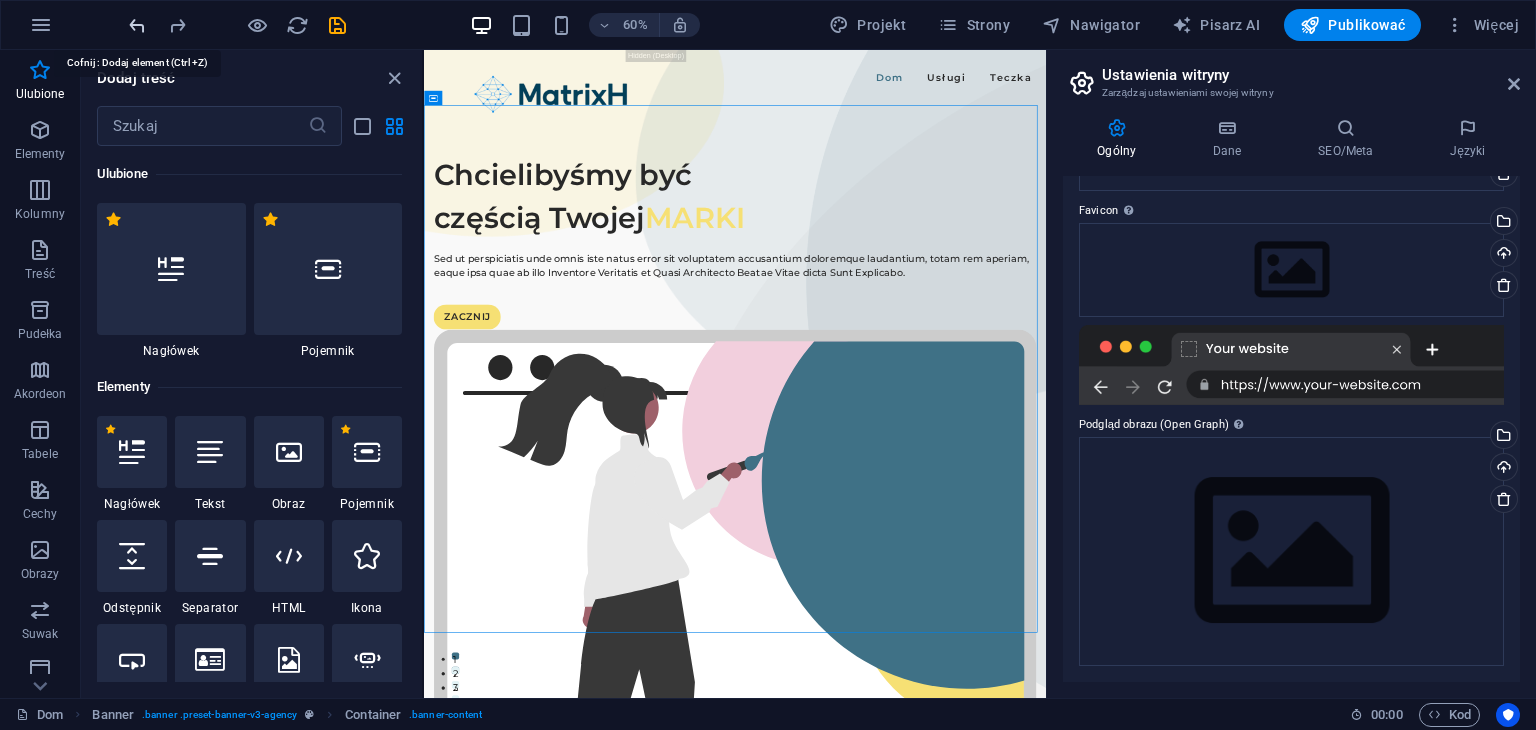 click at bounding box center [137, 25] 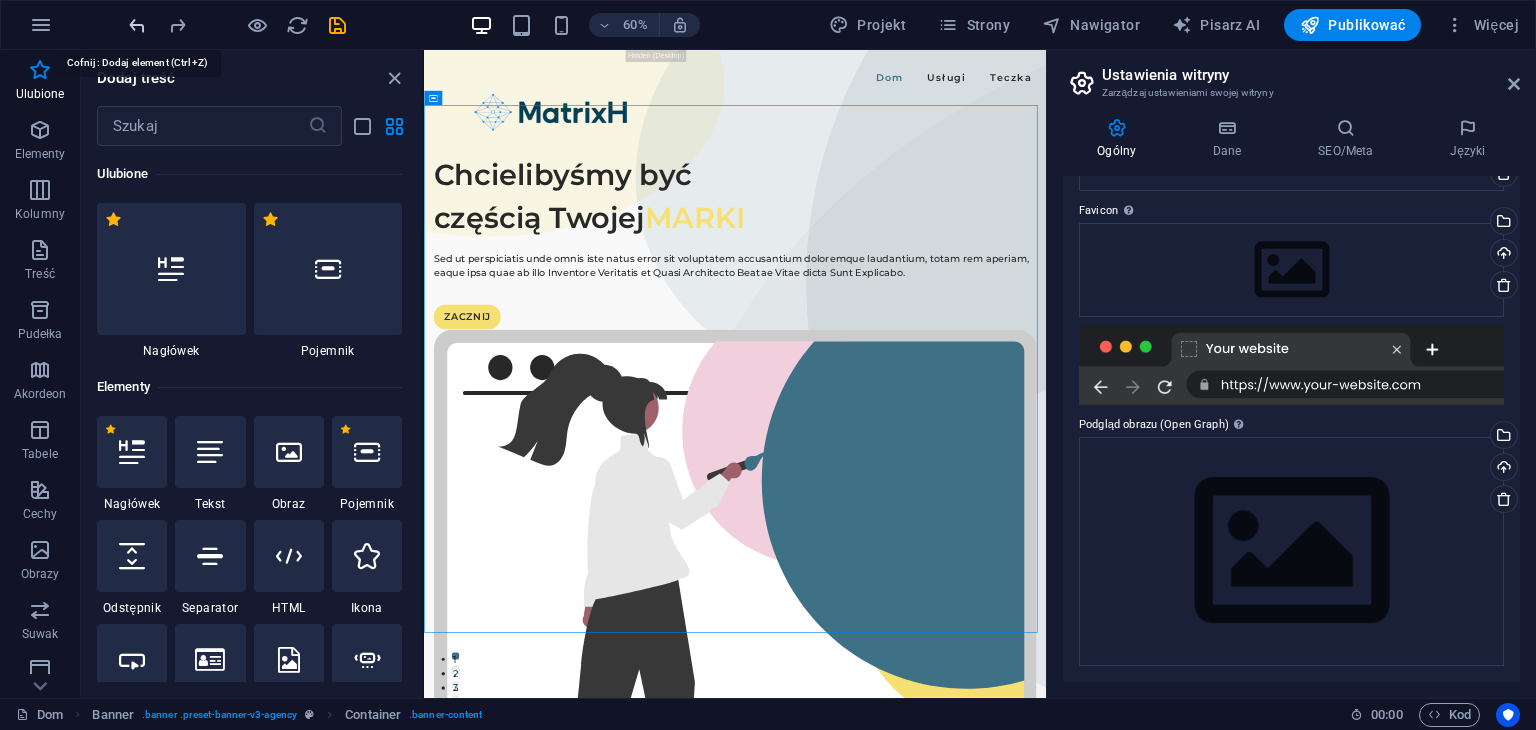 click at bounding box center (137, 25) 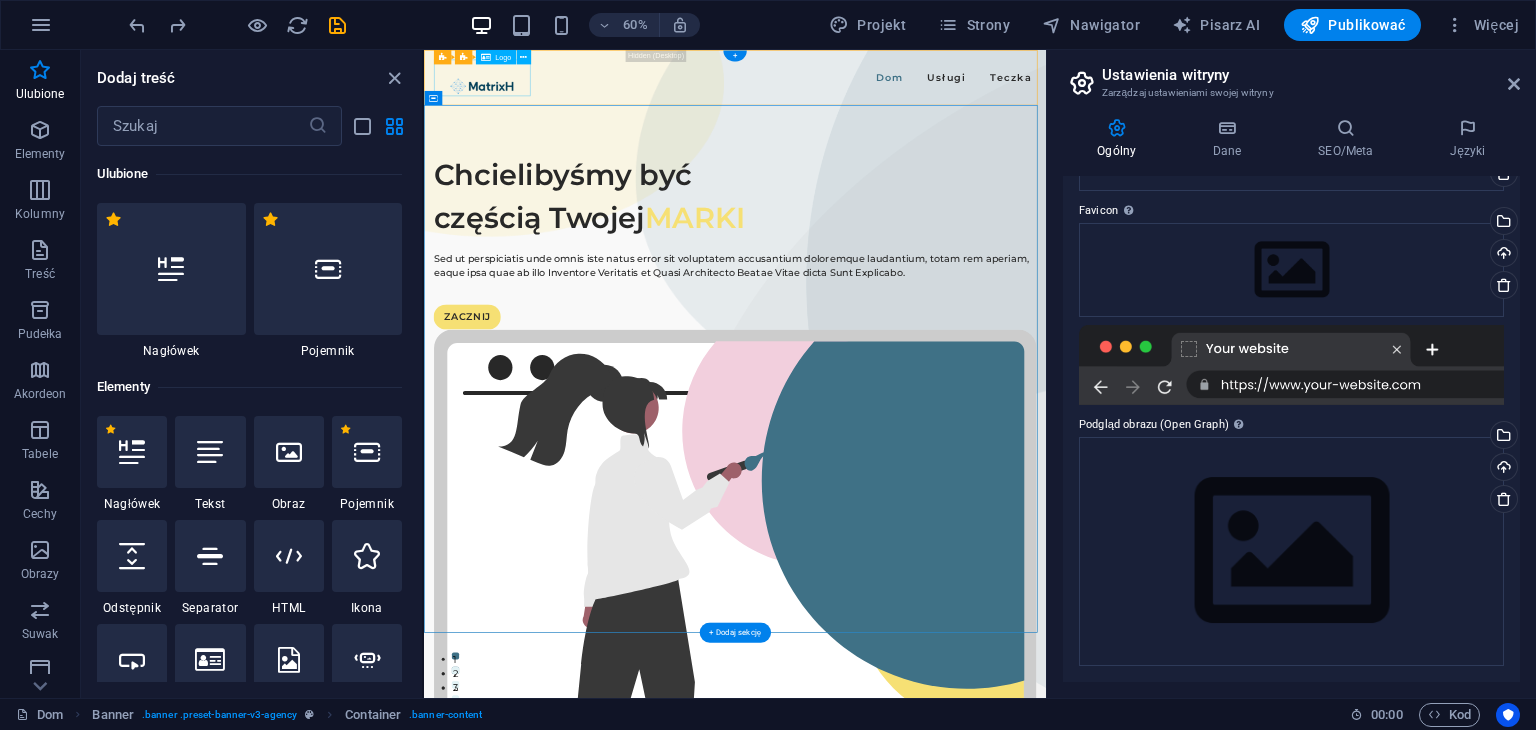 click at bounding box center [520, 110] 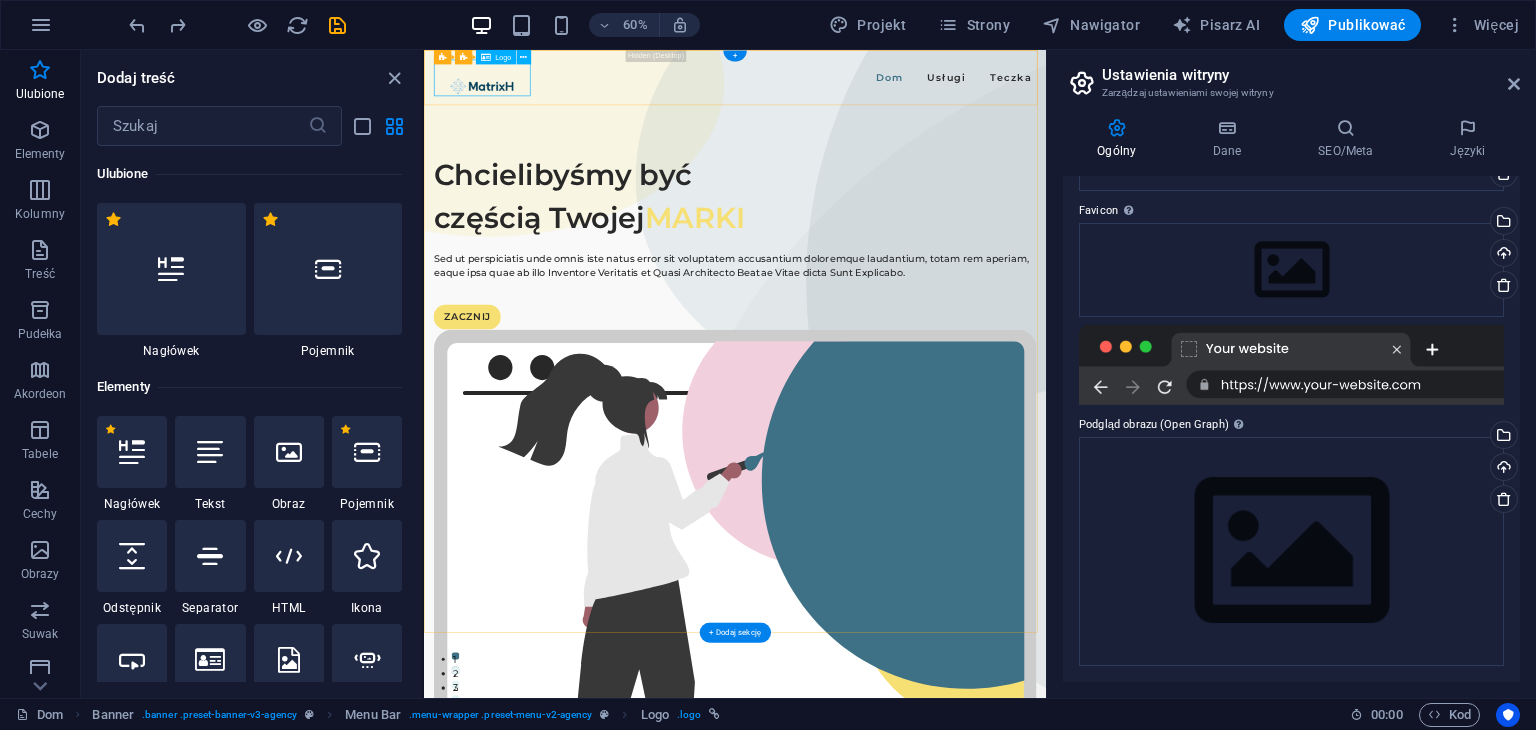 click at bounding box center [520, 110] 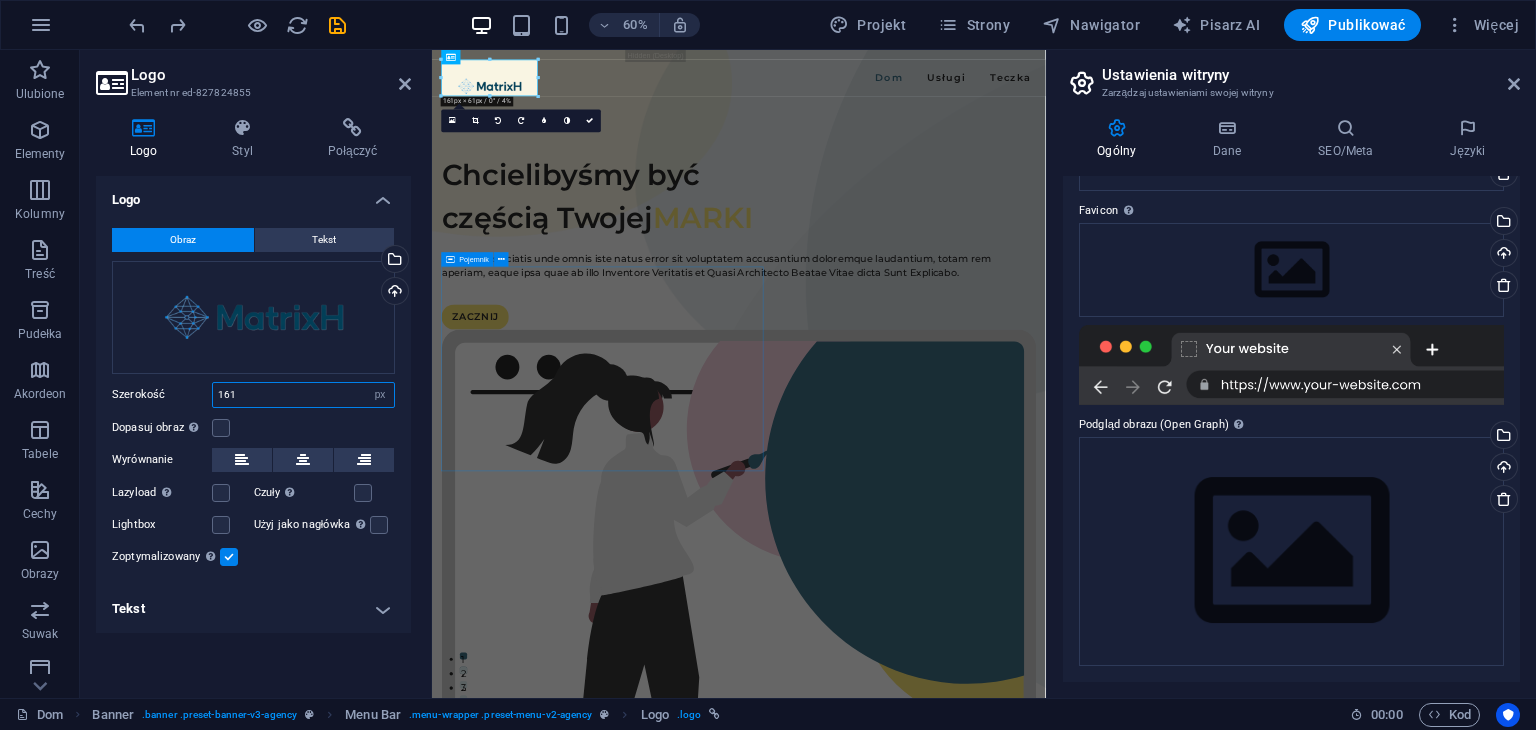 click on "161" at bounding box center [303, 395] 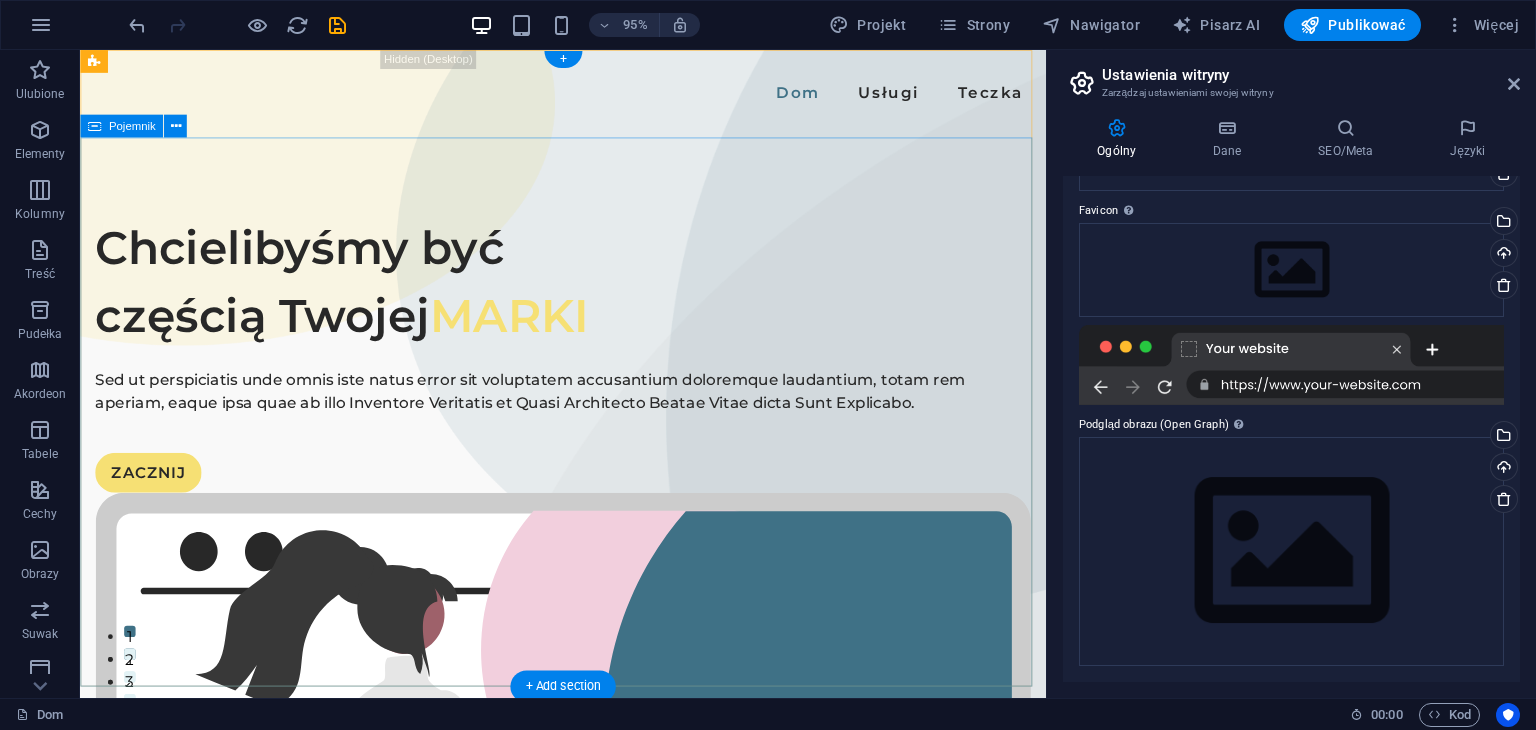 click on "Chcielibyśmy być  częścią Twojej  MARKI Sed ut perspiciatis unde omnis iste natus error sit voluptatem accusantium doloremque laudantium, totam rem aperiam, eaque ipsa quae ab illo Inventore Veritatis et Quasi Architecto Beatae Vitae dicta Sunt Explicabo.  ZACZNIJ" at bounding box center [588, 837] 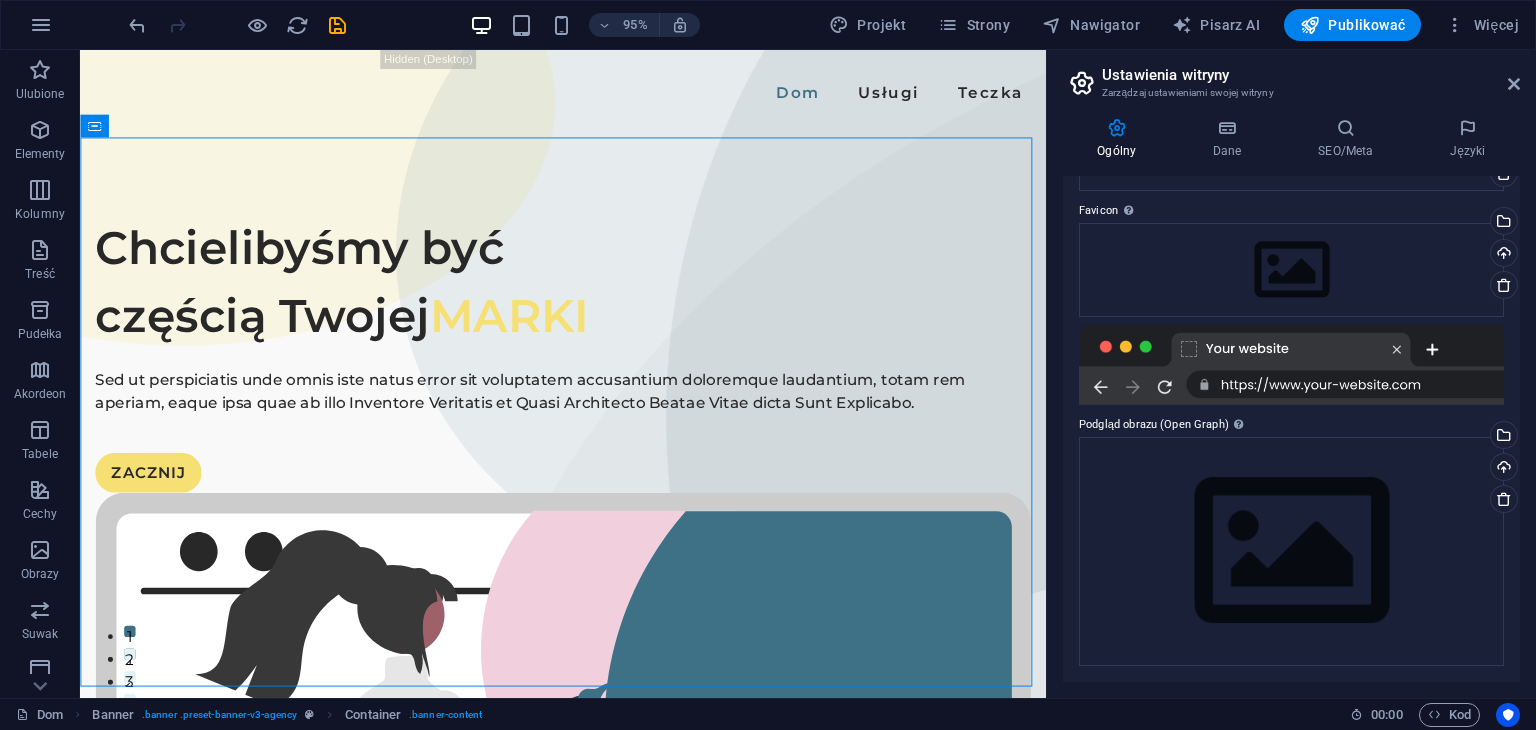 click at bounding box center [237, 25] 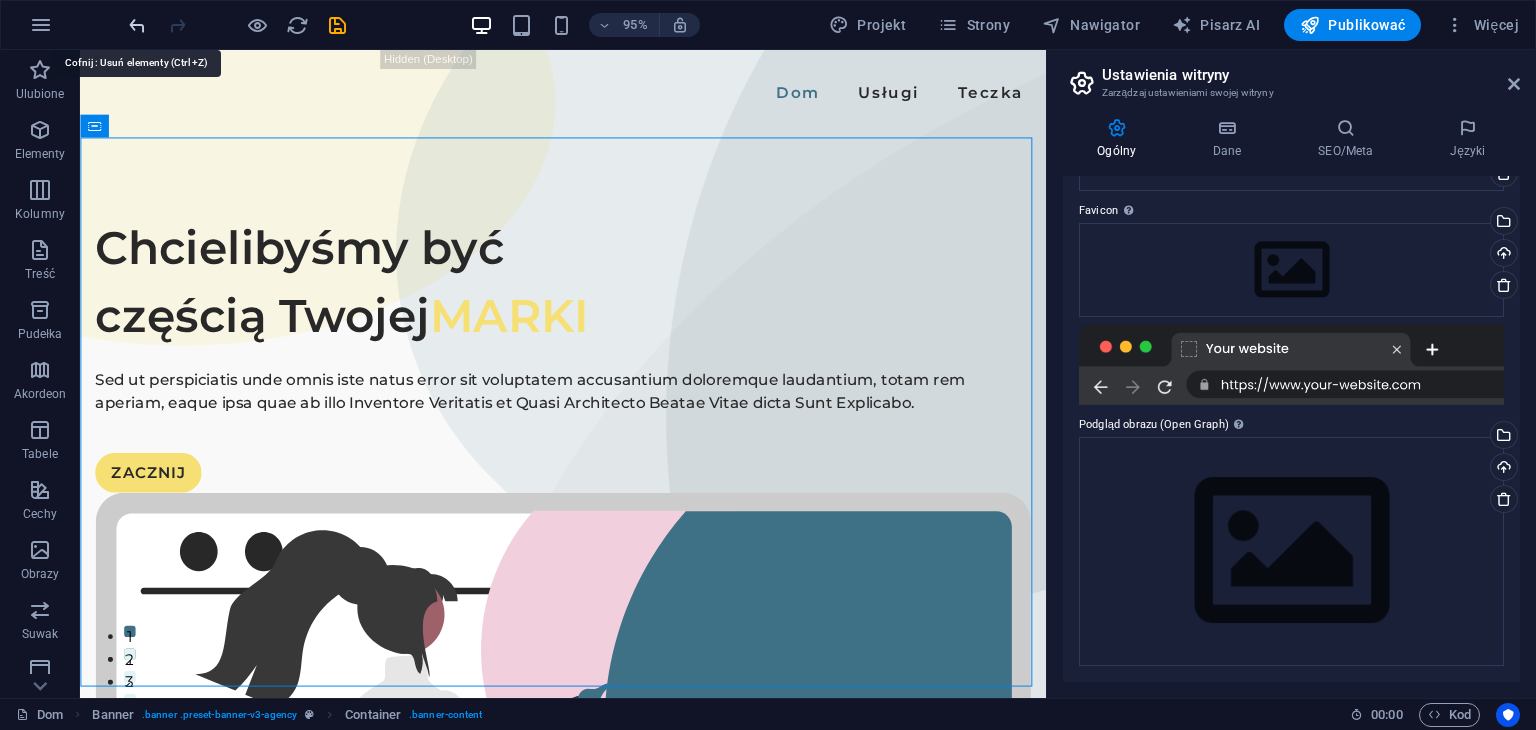 click at bounding box center (137, 25) 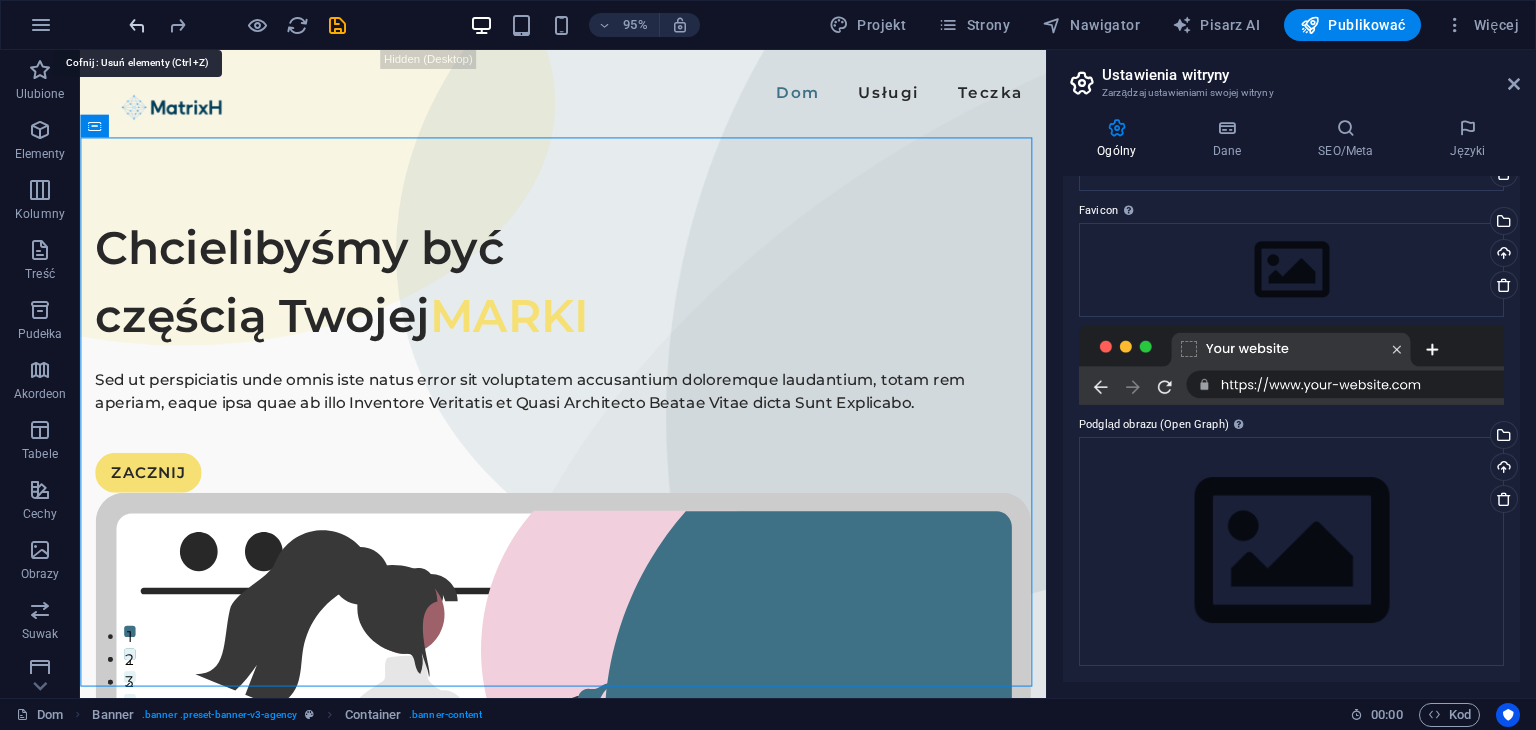 click at bounding box center (137, 25) 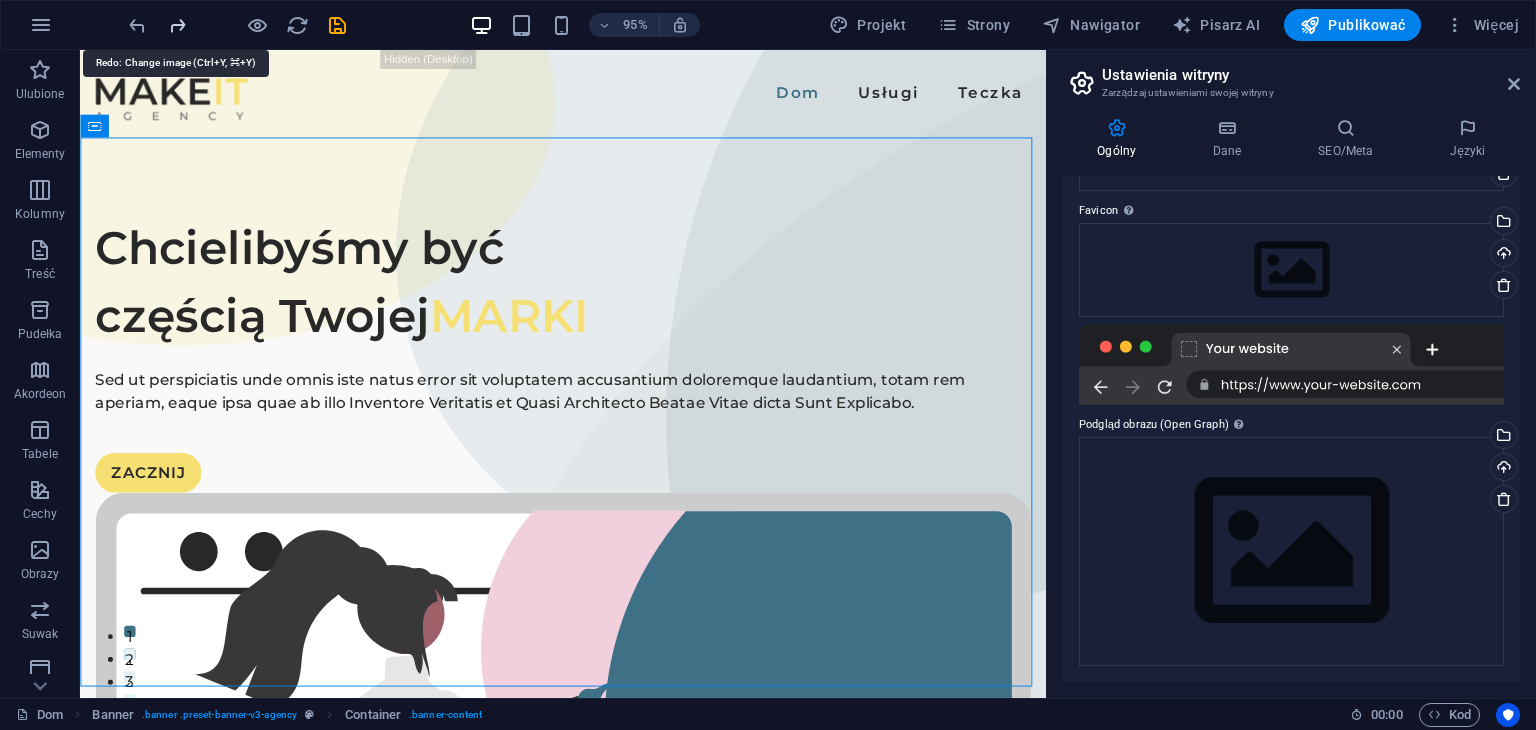 click at bounding box center [177, 25] 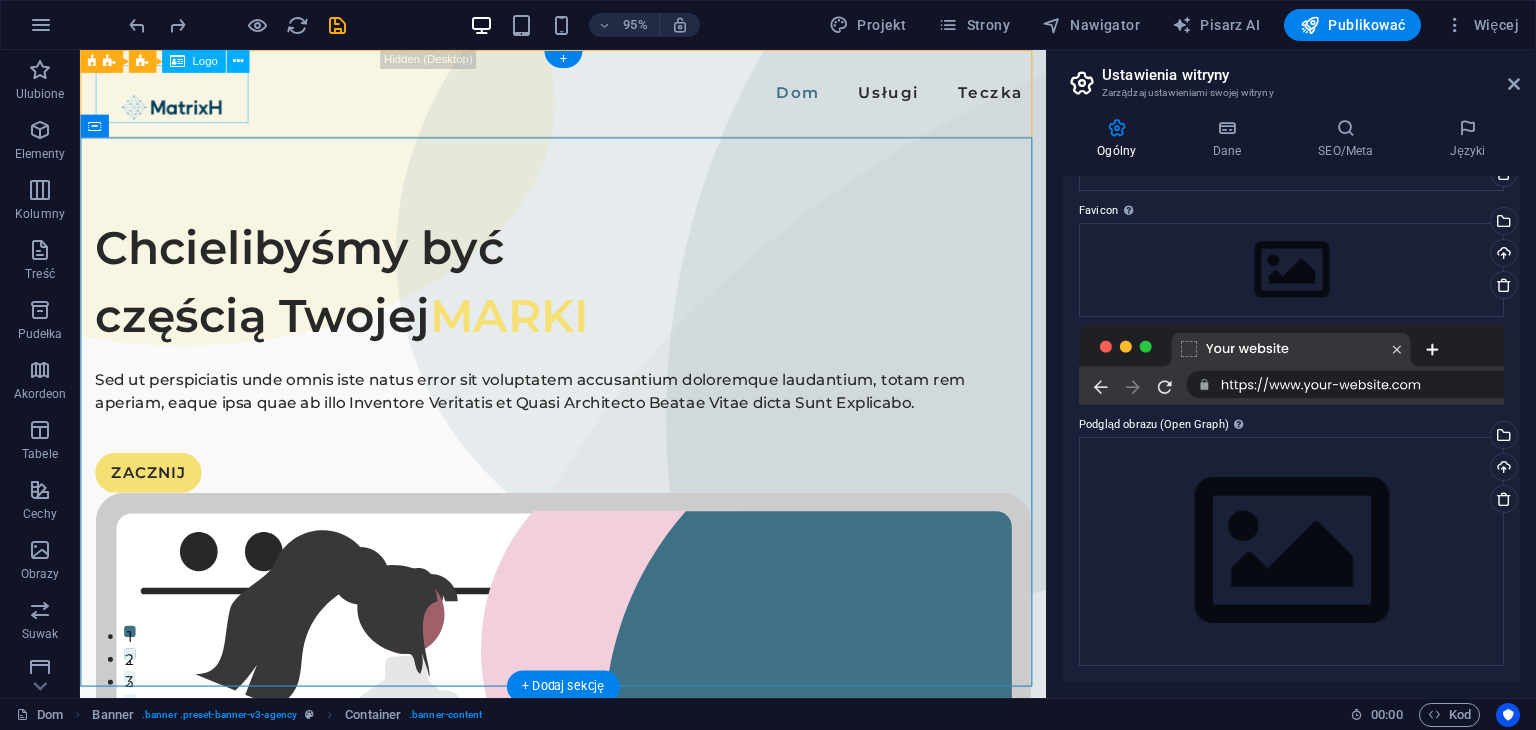 click at bounding box center [176, 110] 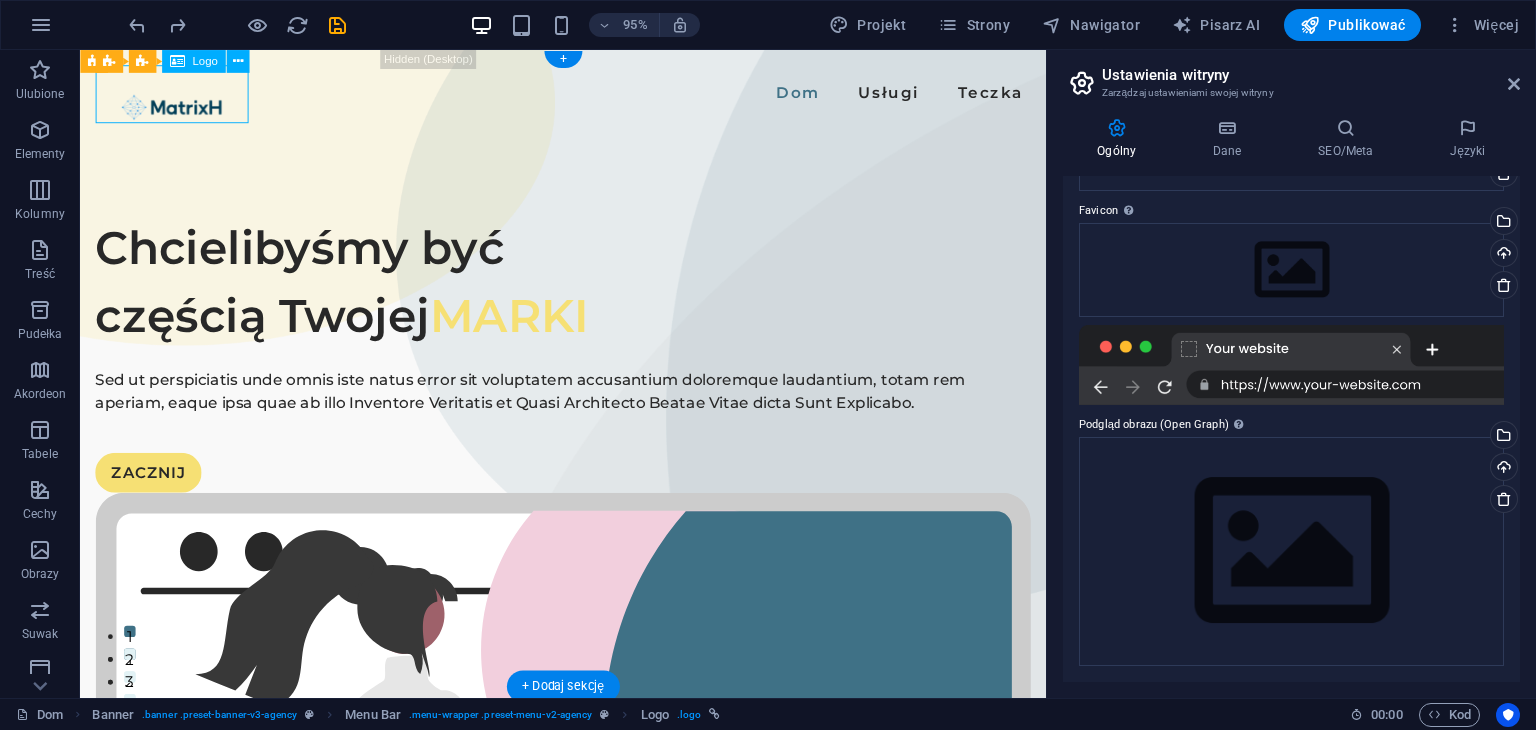 click at bounding box center (176, 110) 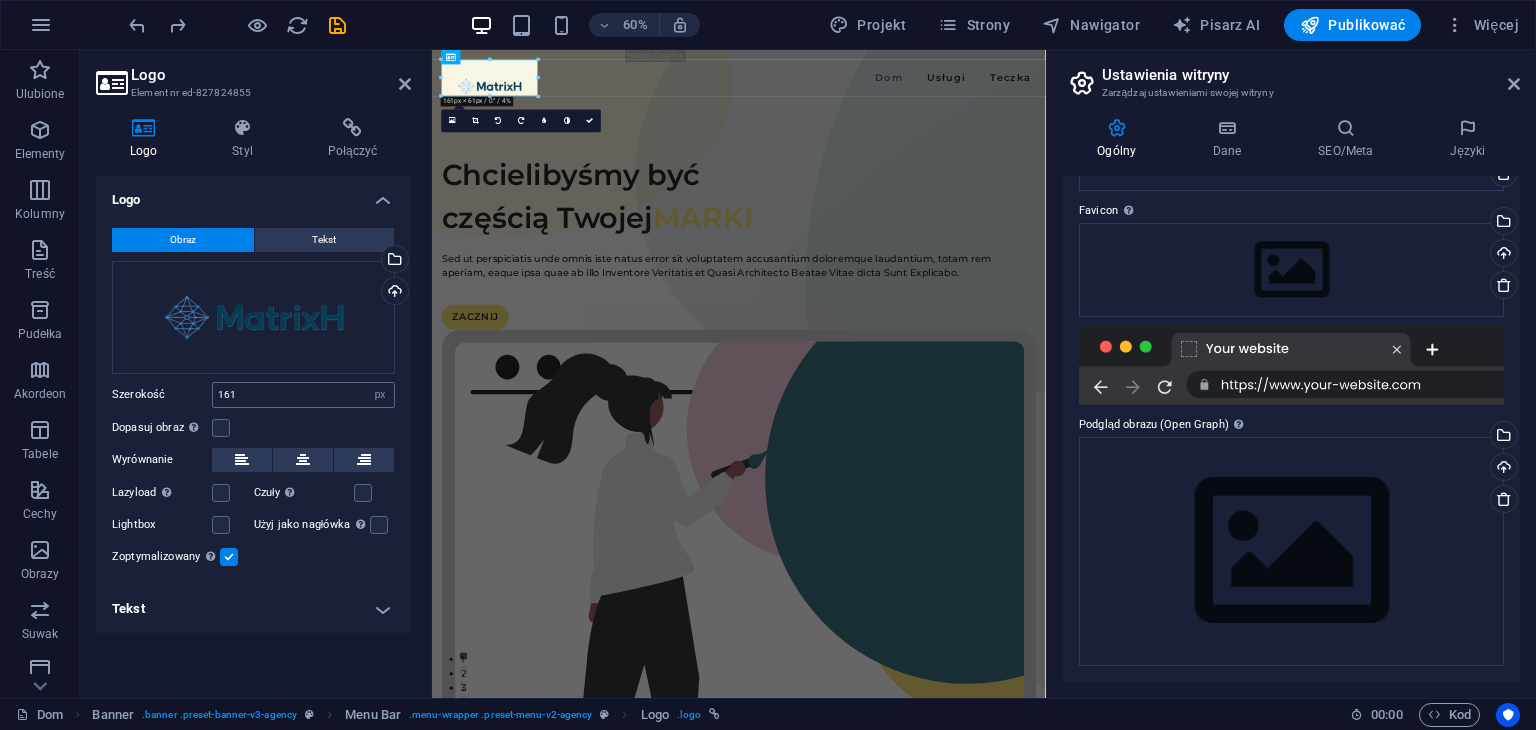 click on "Obraz Tekst Przeciągnij pliki tutaj, kliknij, aby wybrać pliki lub  wybierz pliki z Plików lub naszych bezpłatnych zdjęć stockowych i filmów wideo Wybierz pliki z menedżera plików, zdjęć stockowych lub prześlij plik(i) Wgrywać Szerokość 161 Domyślny automatyczny px reszta % im vh vw Dopasuj obraz Automatyczne dopasowanie obrazu do ustalonej szerokości i wysokości Wysokość Domyślny automatyczny px Wyrównanie Lazyload Ładowanie obrazów po załadowaniu strony poprawia jej szybkość. Czuły Automatyczne ładowanie obrazów Retina i rozmiarów zoptymalizowanych pod kątem smartfona. Lightbox Użyj jako nagłówka Obraz zostanie umieszczony w nagłówku H1. Przydatne, aby nadać tekstowi alternatywnemu wagę nagłówka H1, np. w przypadku logo. Pozostaw niezaznaczone, jeśli nie masz pewności. Zoptymalizowany Obrazy są kompresowane w celu zwiększenia szybkości ładowania strony. Pozycja Kierunek Zwyczaj Przesunięcie X 50 px reszta % vh vw Przesunięcie Y 50 px reszta % vh vw" at bounding box center (253, 398) 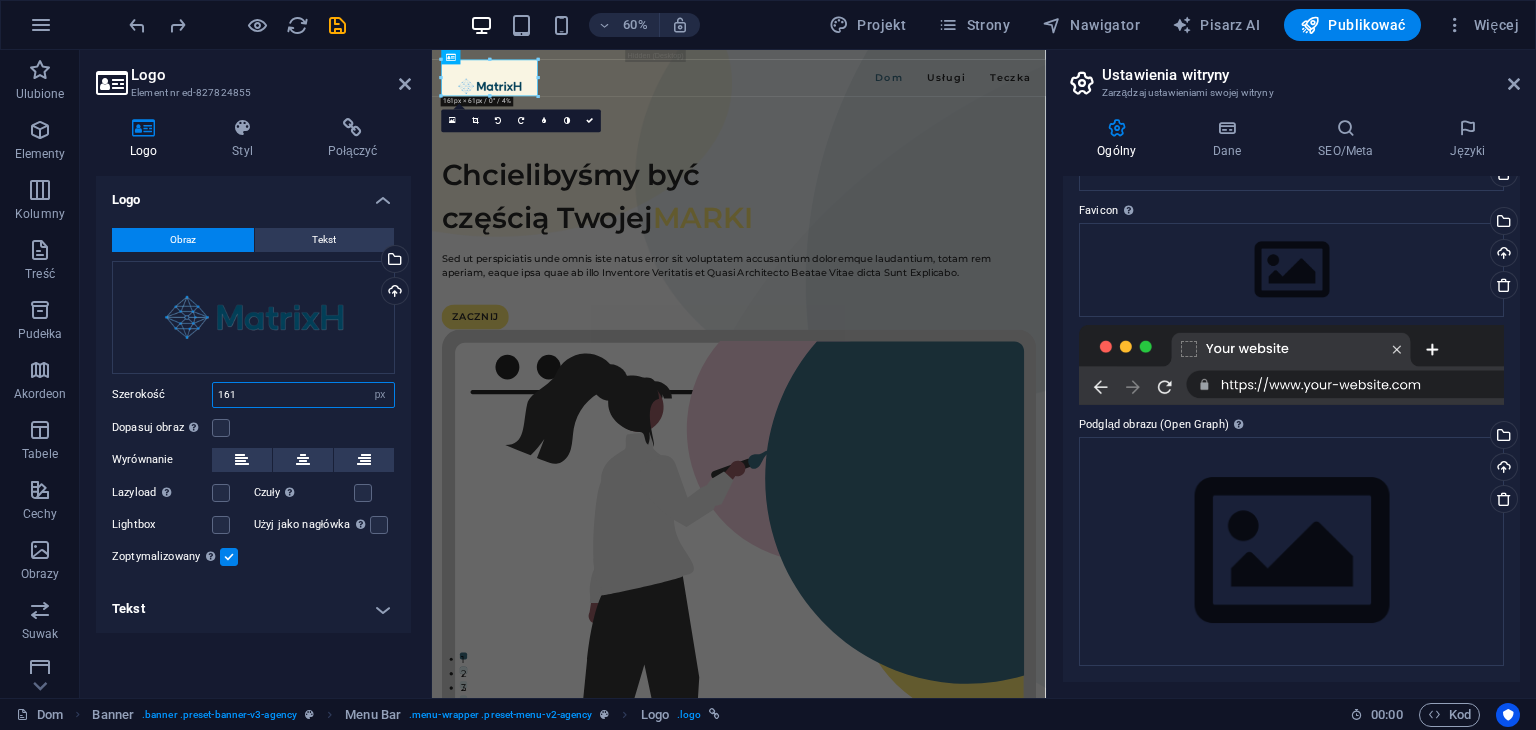 click on "161" at bounding box center (303, 395) 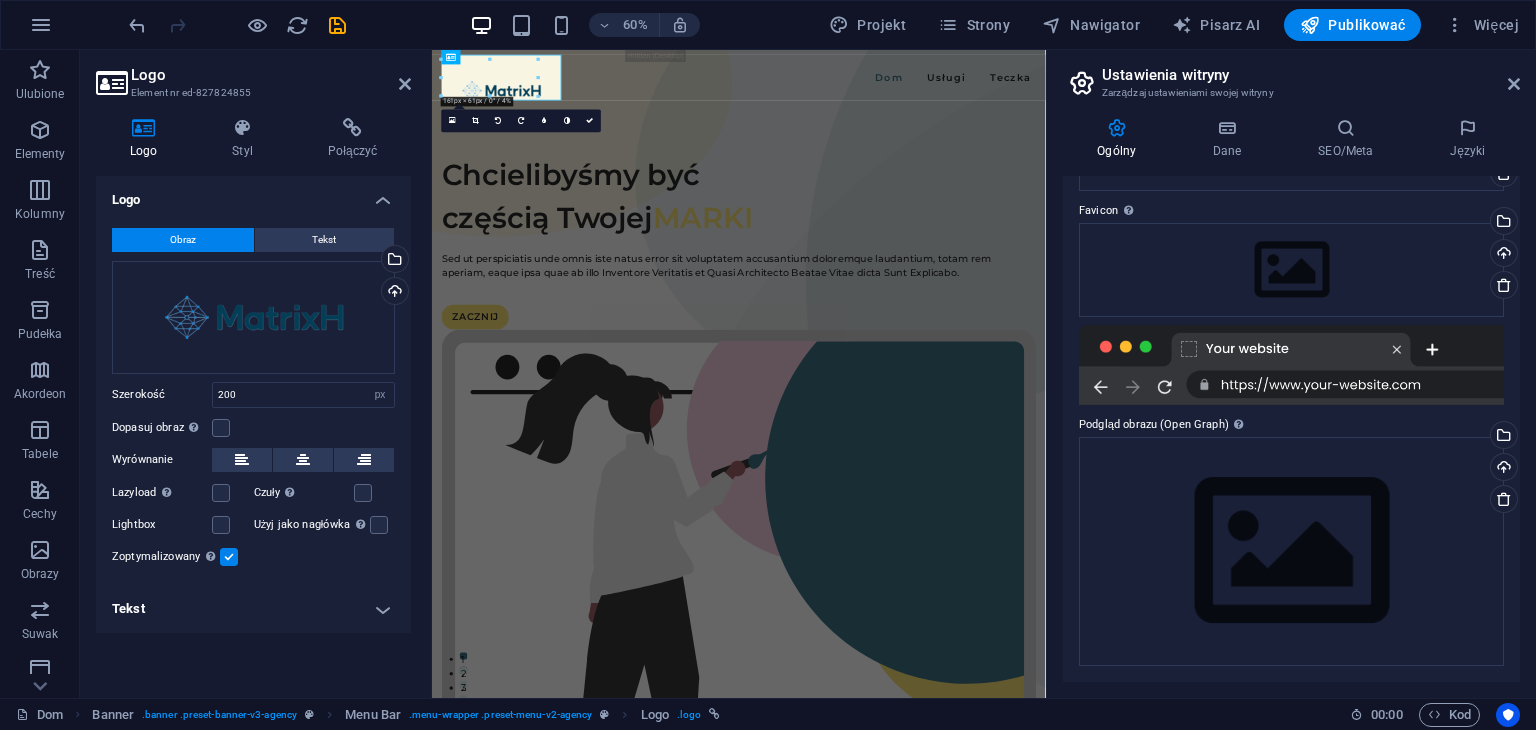 click on "Dopasuj obraz Automatyczne dopasowanie obrazu do ustalonej szerokości i wysokości" at bounding box center [253, 428] 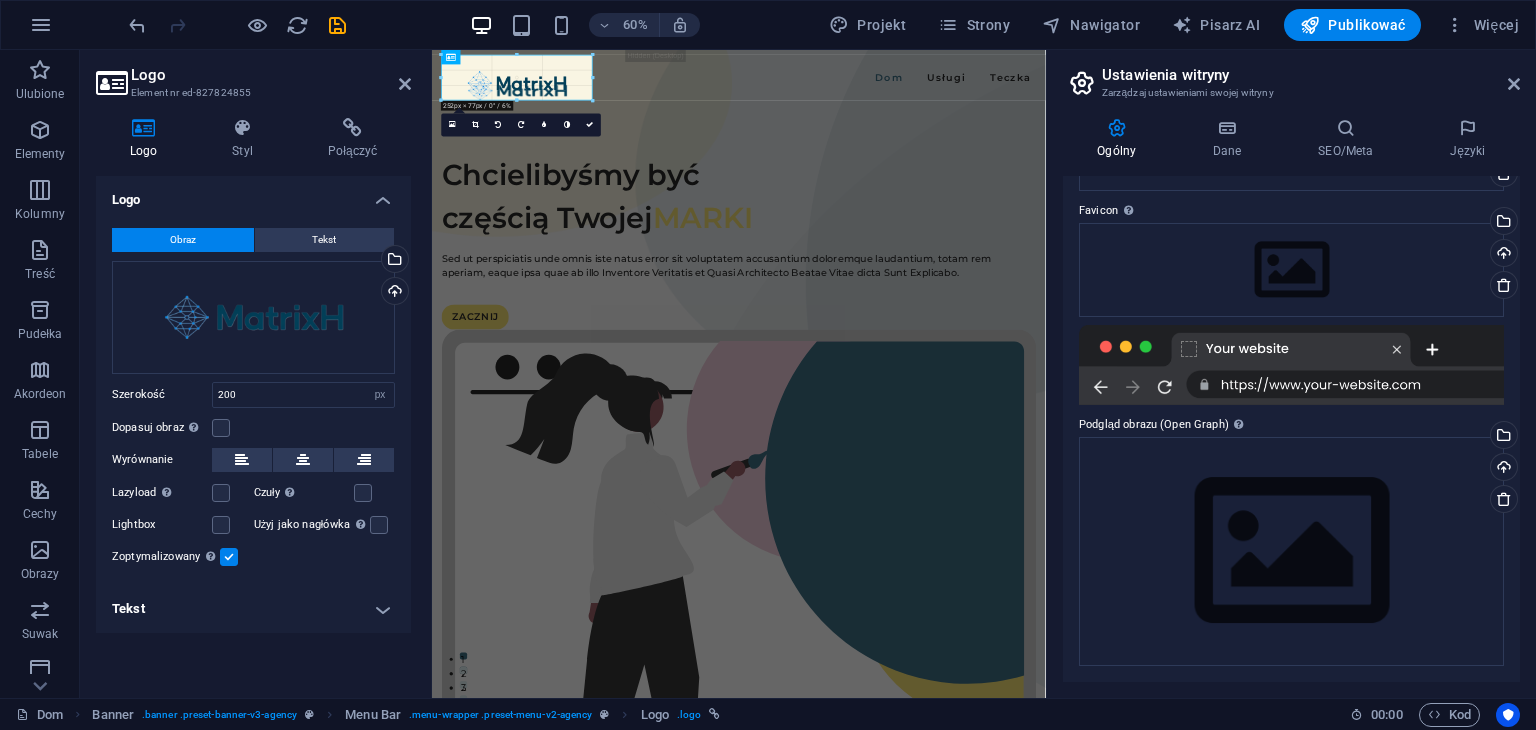 drag, startPoint x: 536, startPoint y: 76, endPoint x: 326, endPoint y: 163, distance: 227.30817 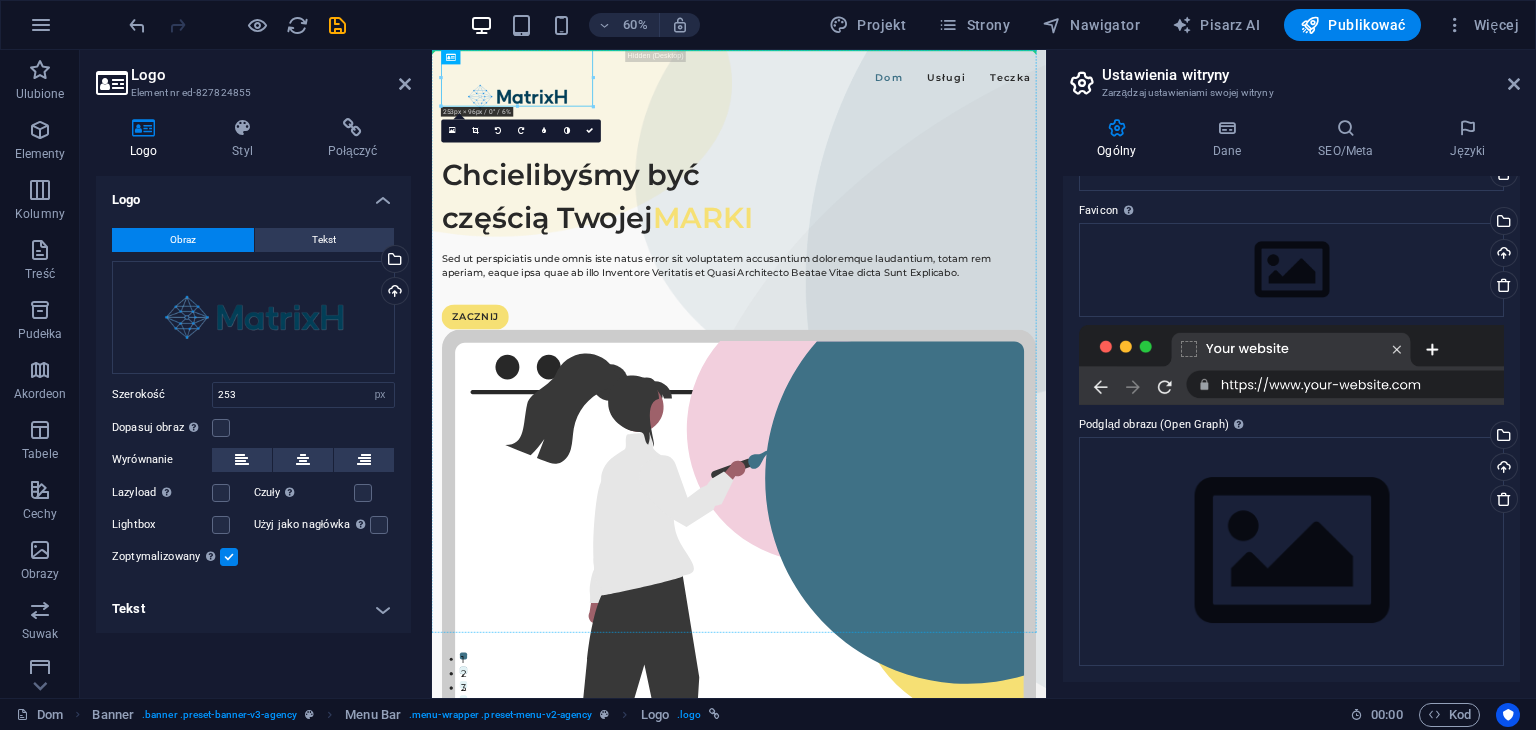 drag, startPoint x: 613, startPoint y: 104, endPoint x: 411, endPoint y: 113, distance: 202.2004 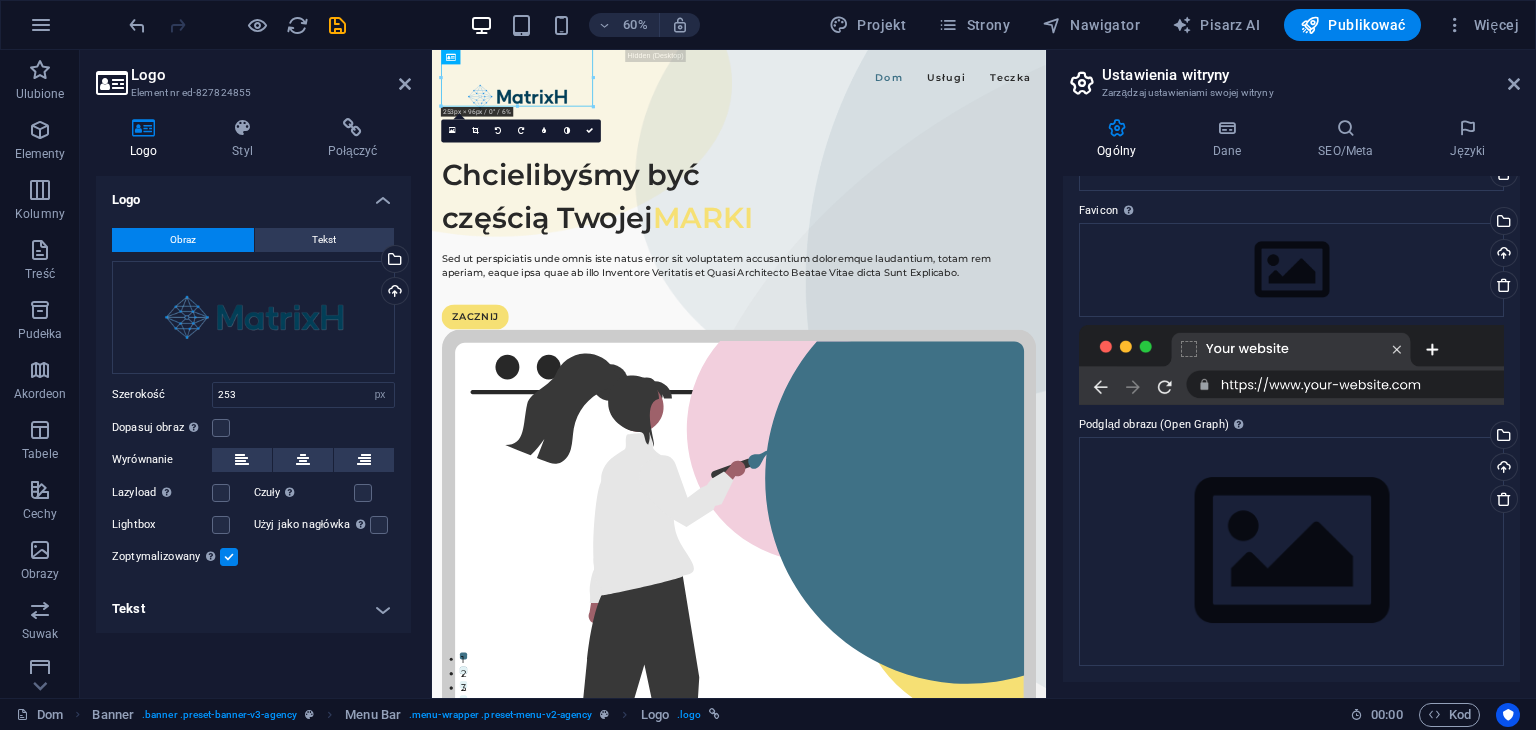 drag, startPoint x: 558, startPoint y: 97, endPoint x: 451, endPoint y: 108, distance: 107.563934 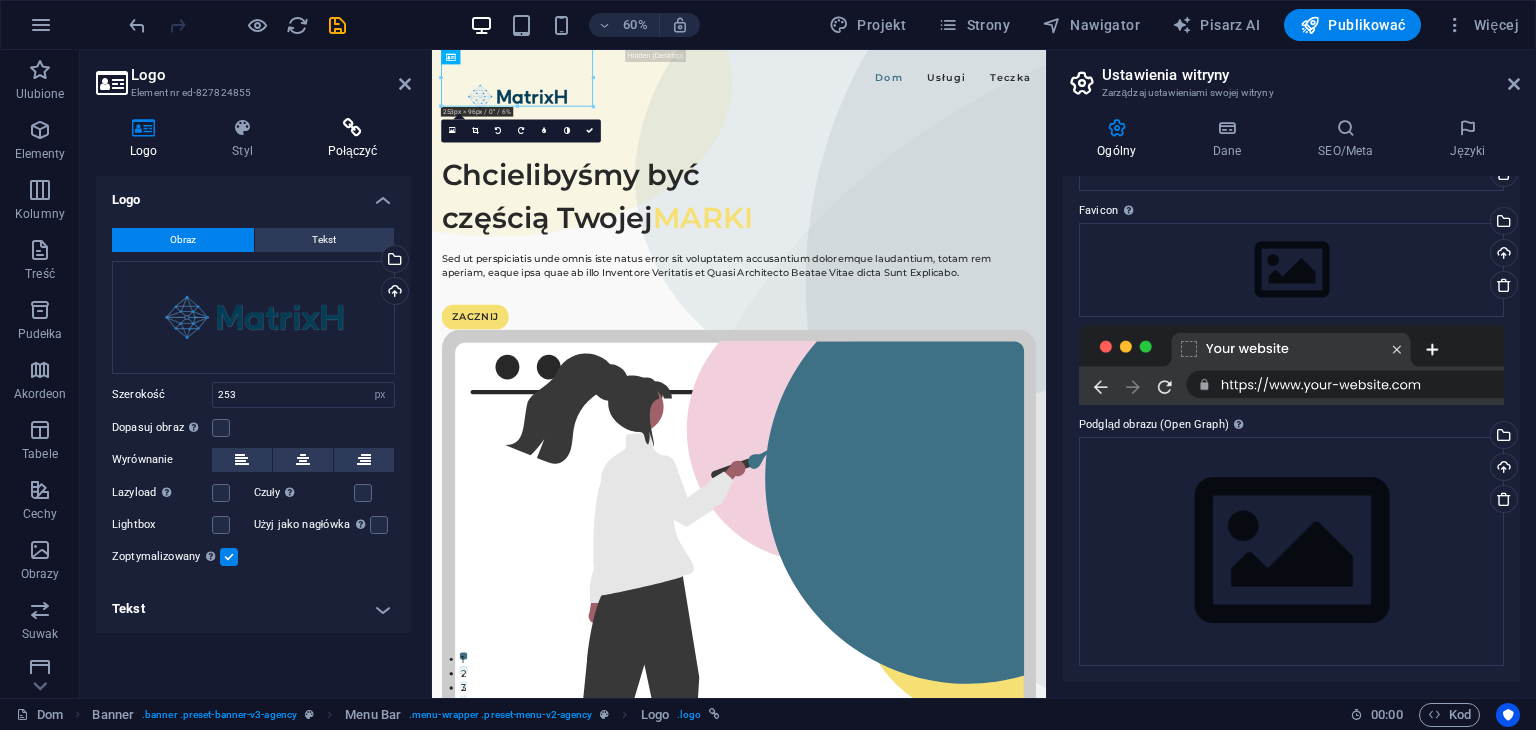 click on "Połączyć" at bounding box center [352, 139] 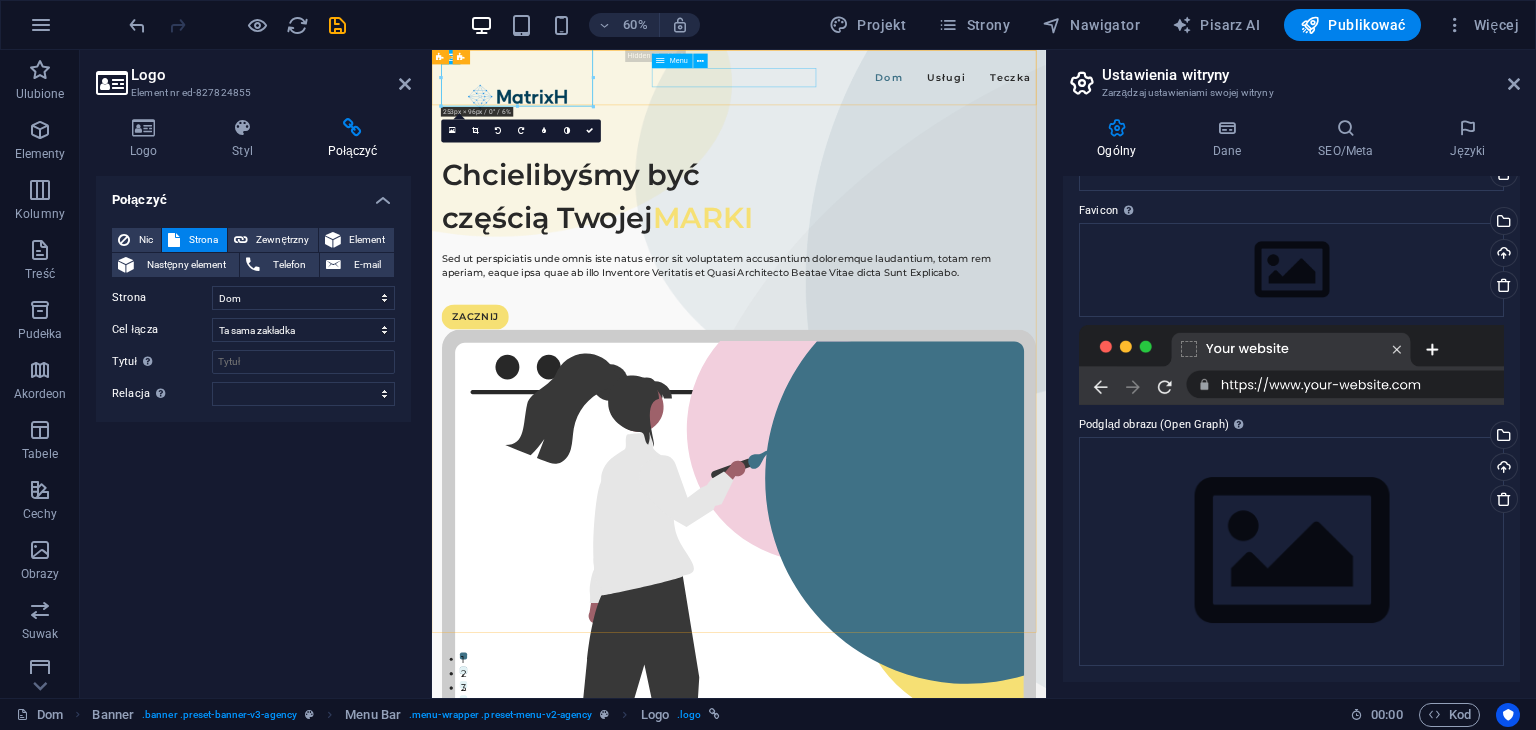 click on "Dom Usługi Teczka" at bounding box center [943, 96] 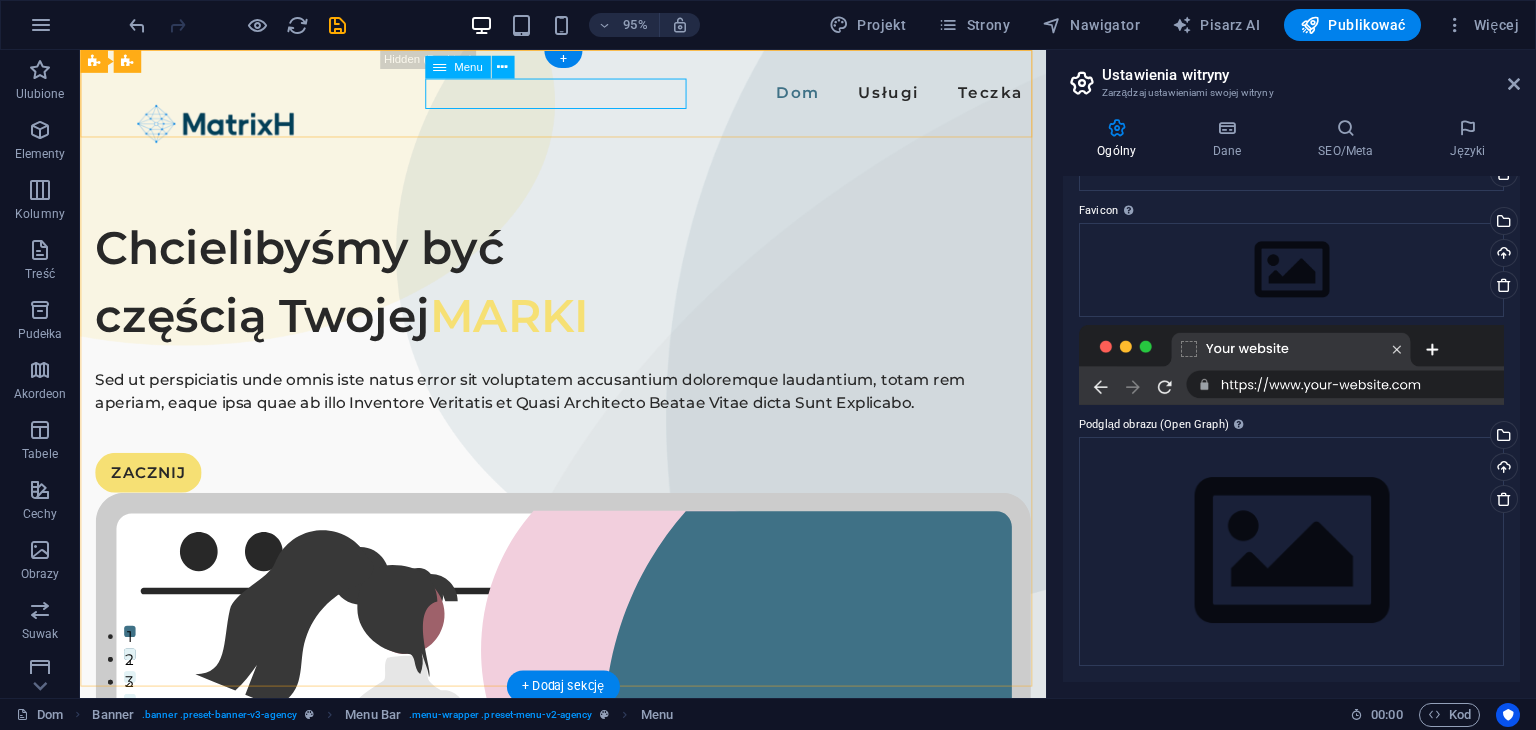 click on "Dom Usługi Teczka" at bounding box center (588, 96) 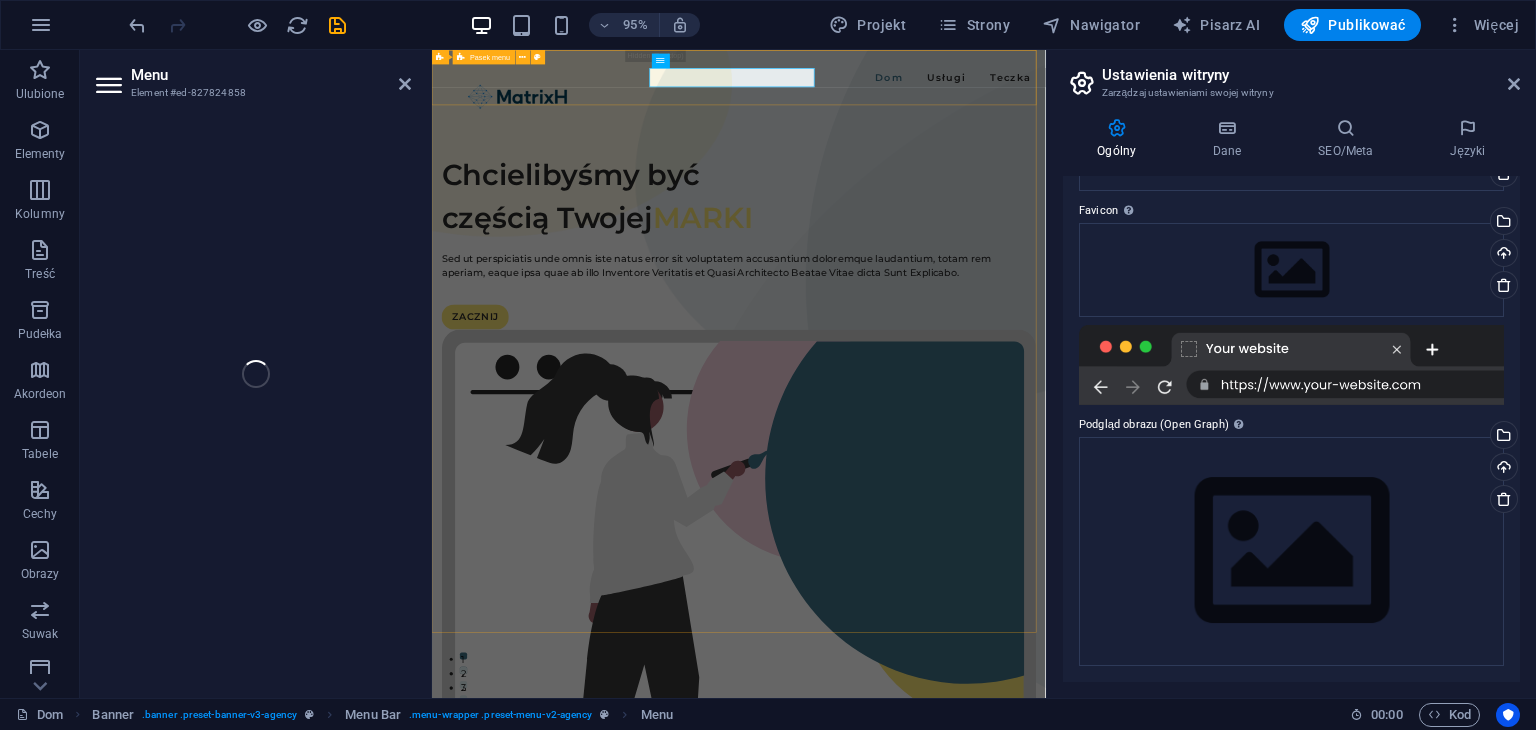 select 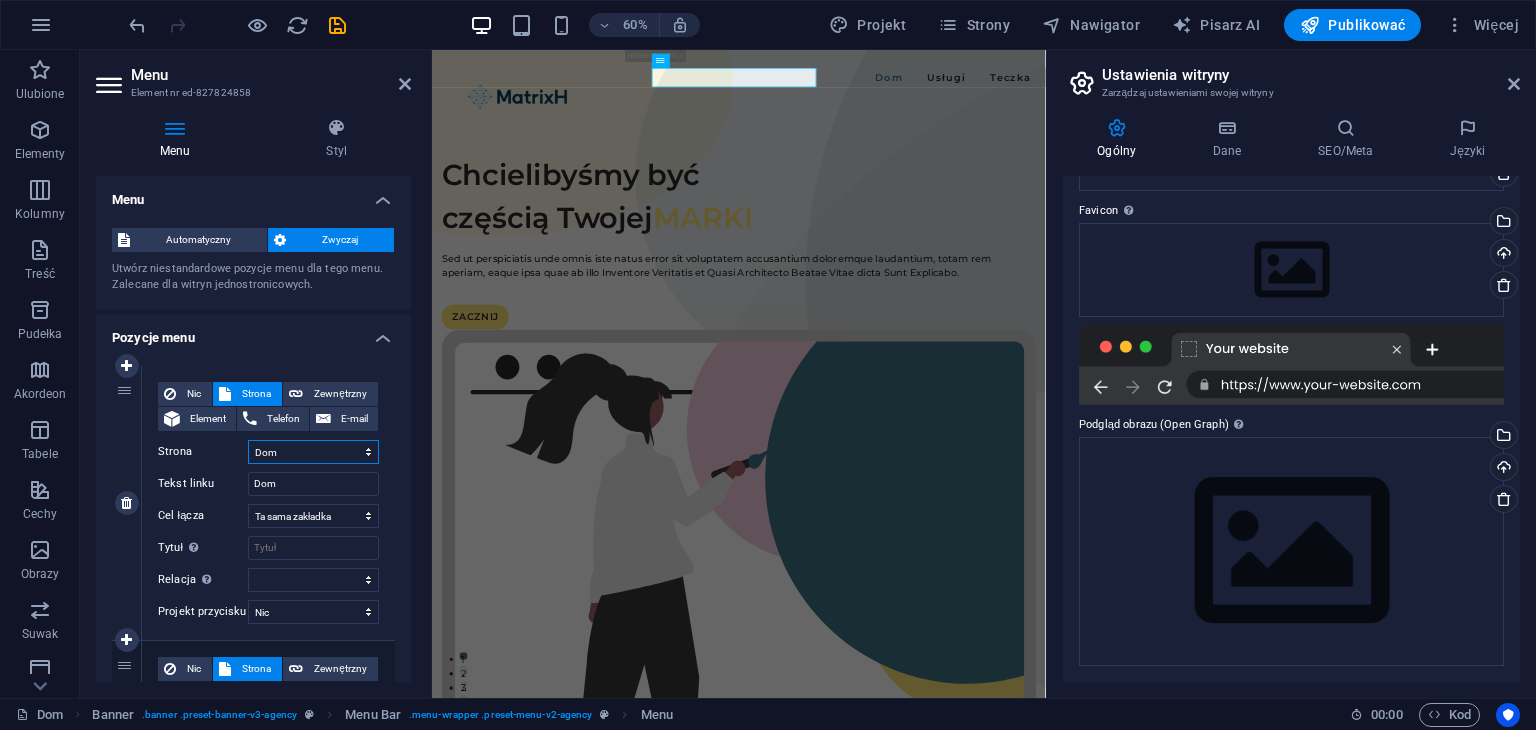 click on "Dom Usługi Teczka Informacja prawna Prywatność" at bounding box center [313, 452] 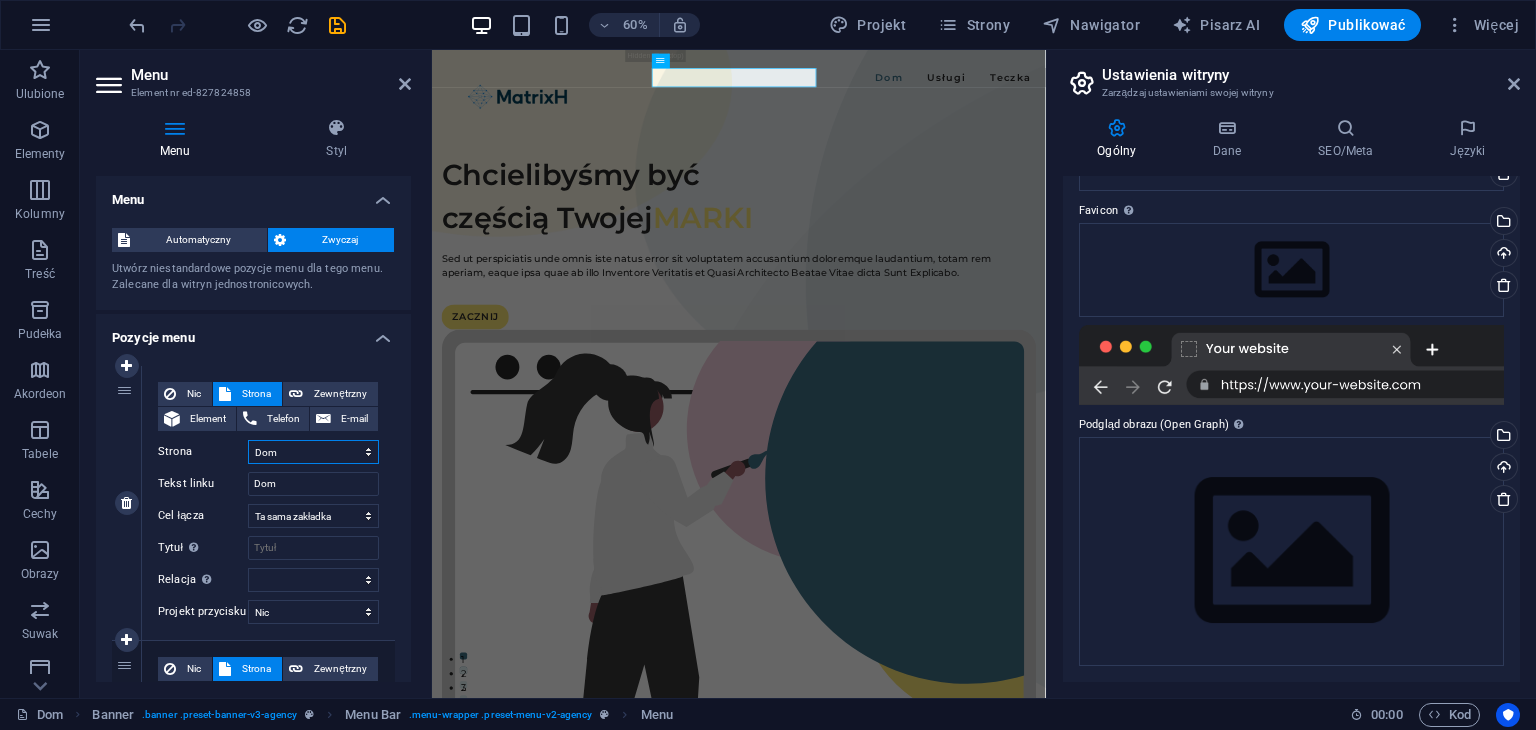 click on "Dom Usługi Teczka Informacja prawna Prywatność" at bounding box center (313, 452) 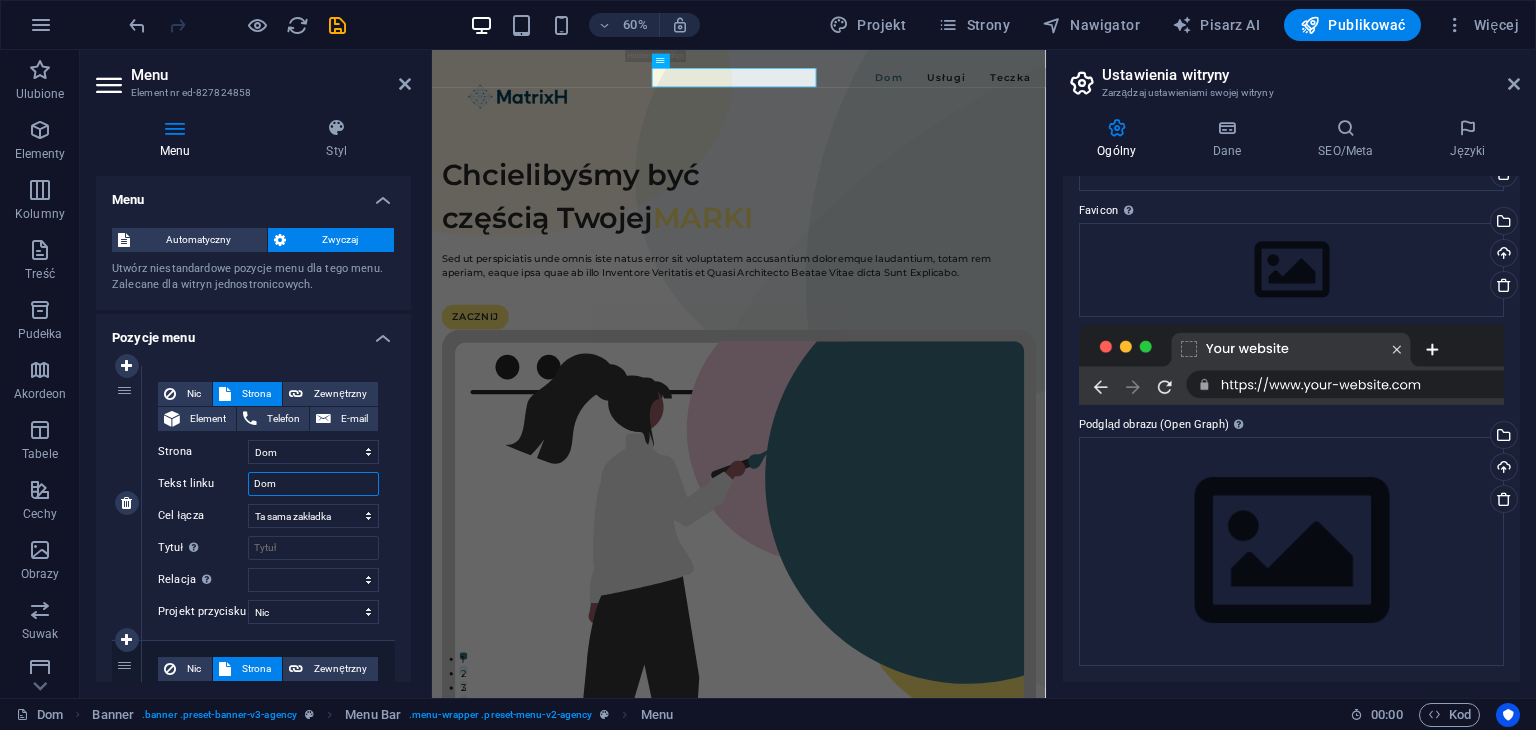 click on "Dom" at bounding box center (313, 484) 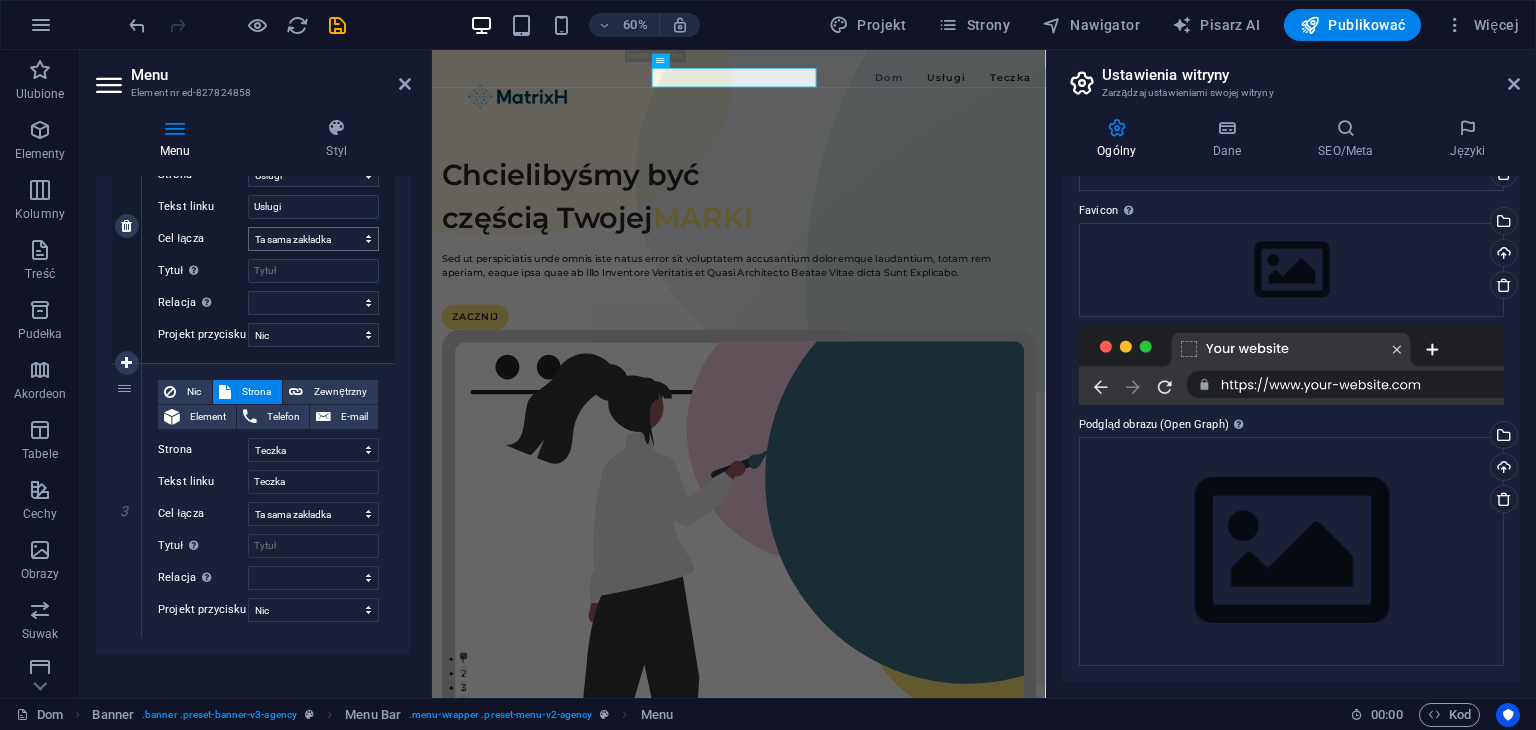 scroll, scrollTop: 564, scrollLeft: 0, axis: vertical 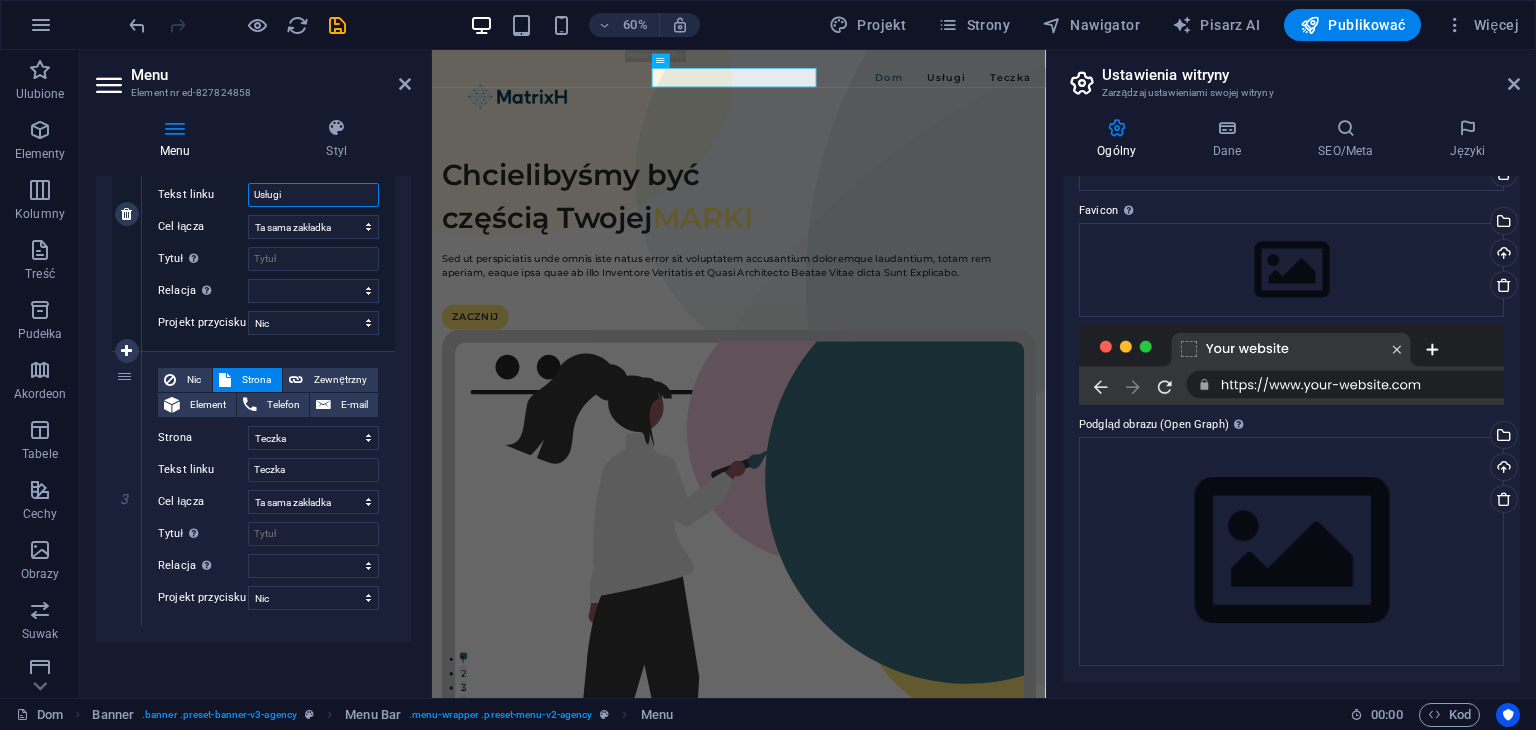 click on "Usługi" at bounding box center [313, 195] 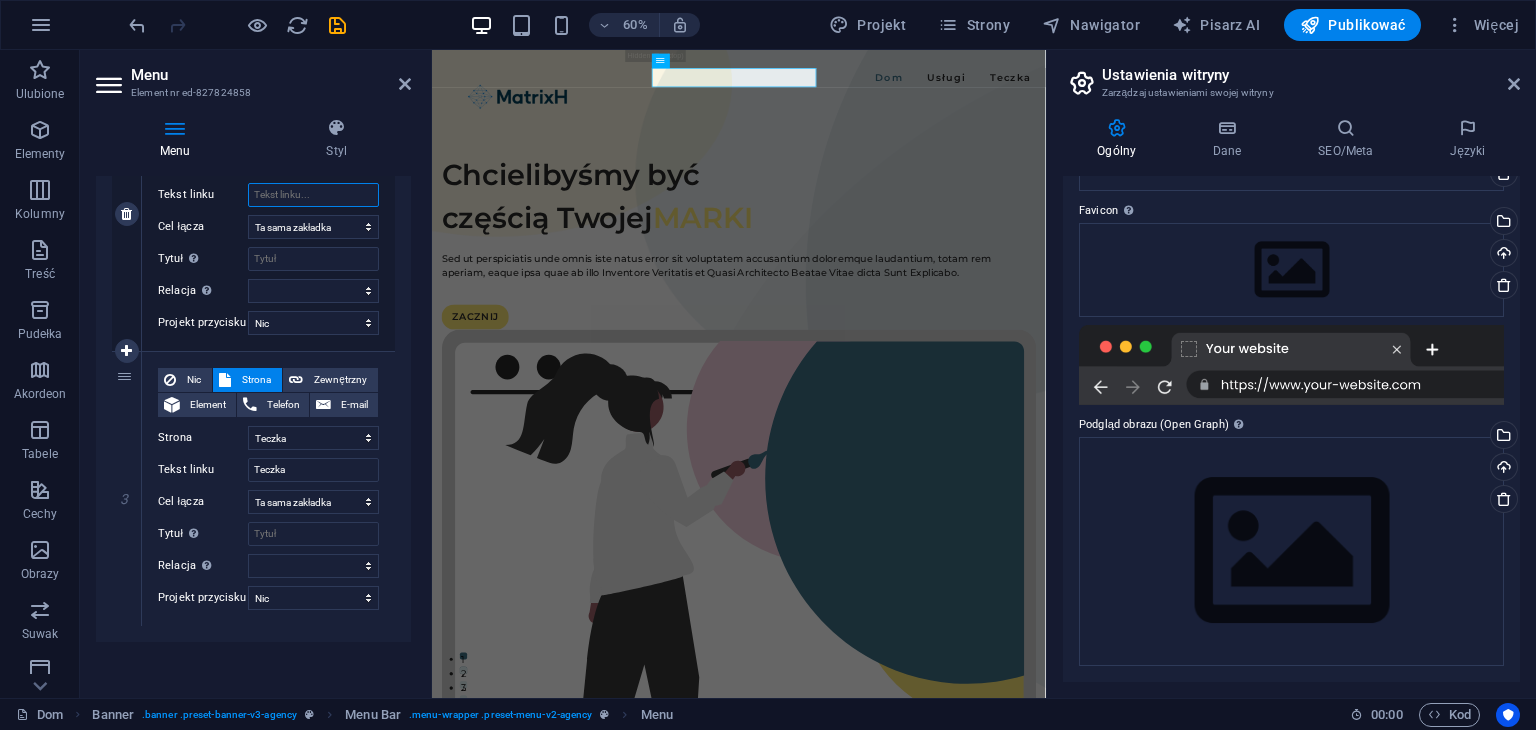 select 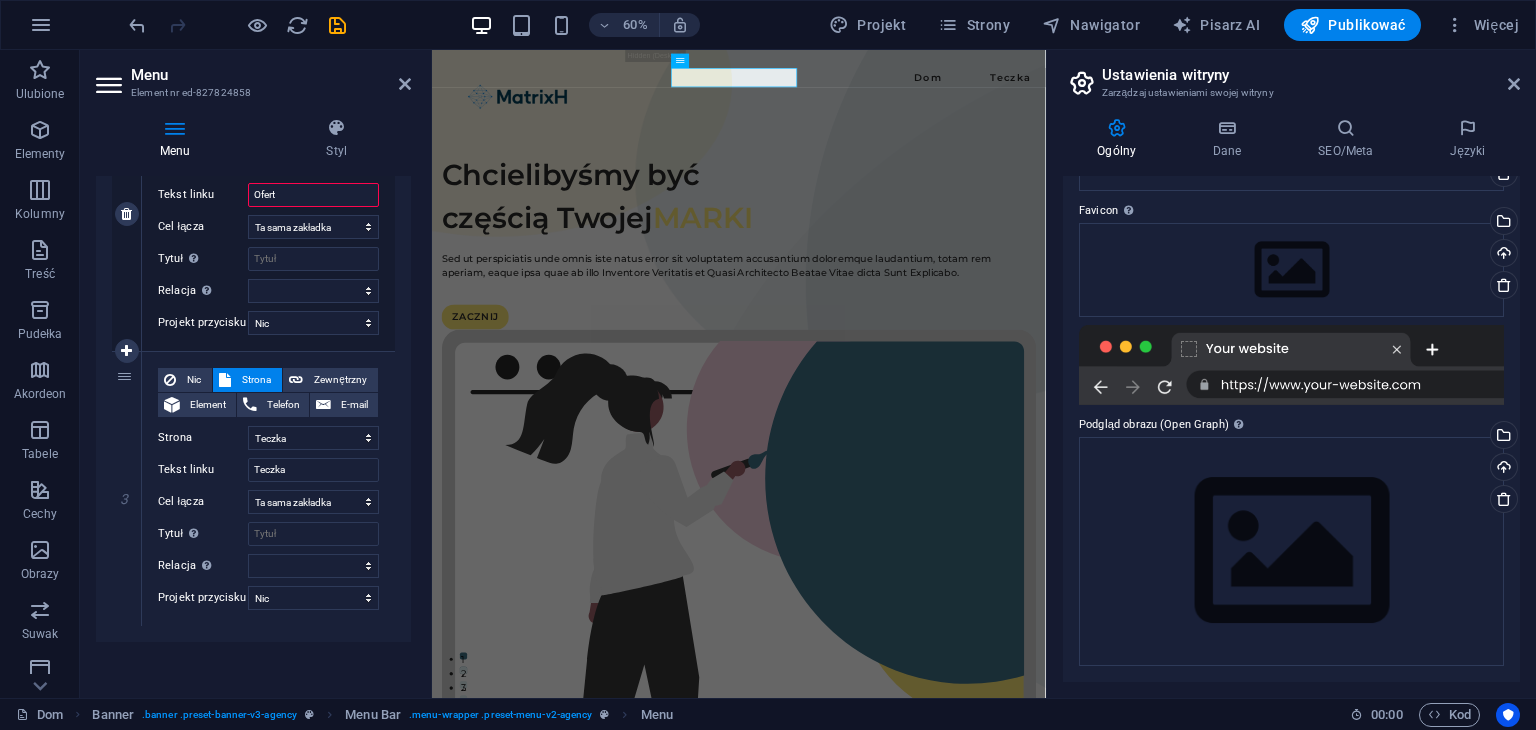 type on "Oferta" 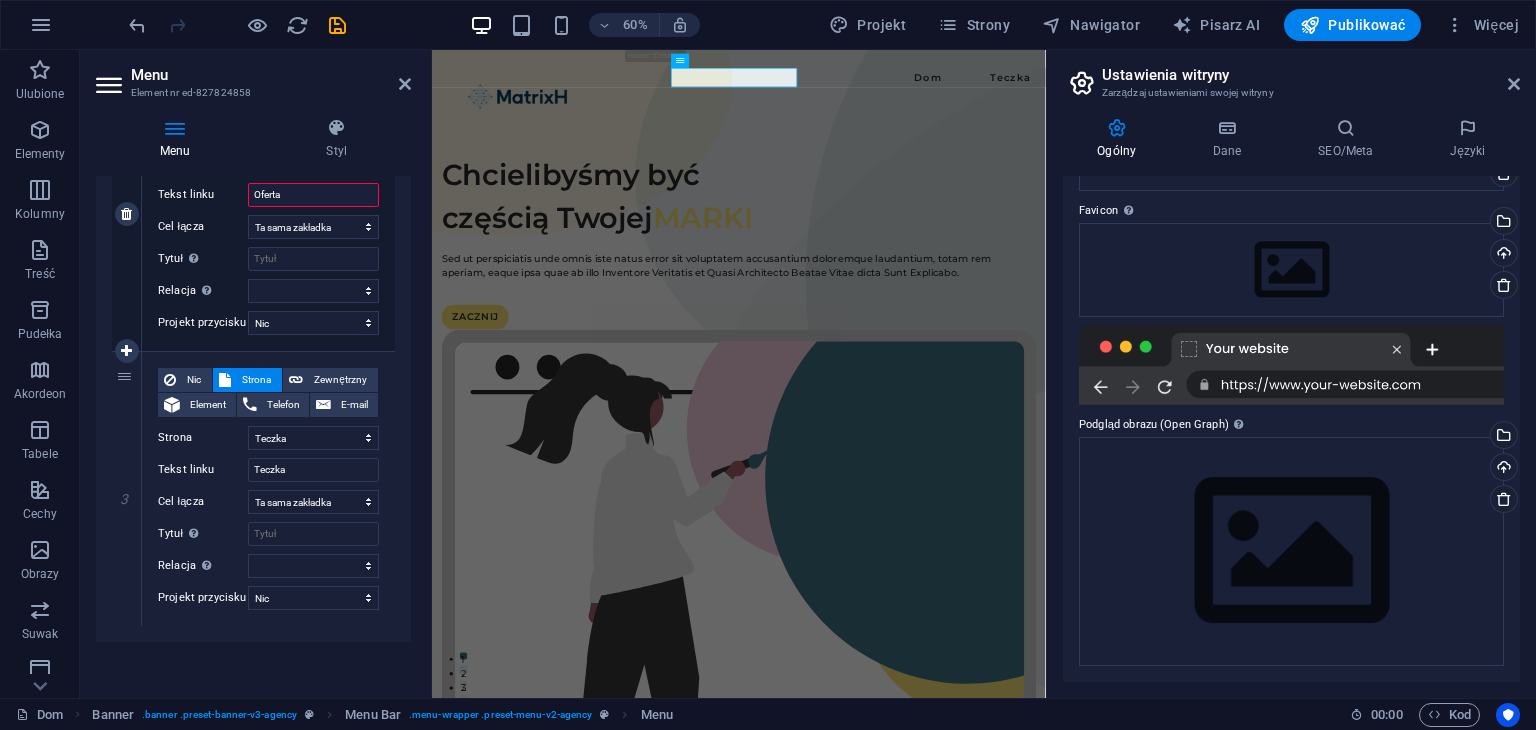 select 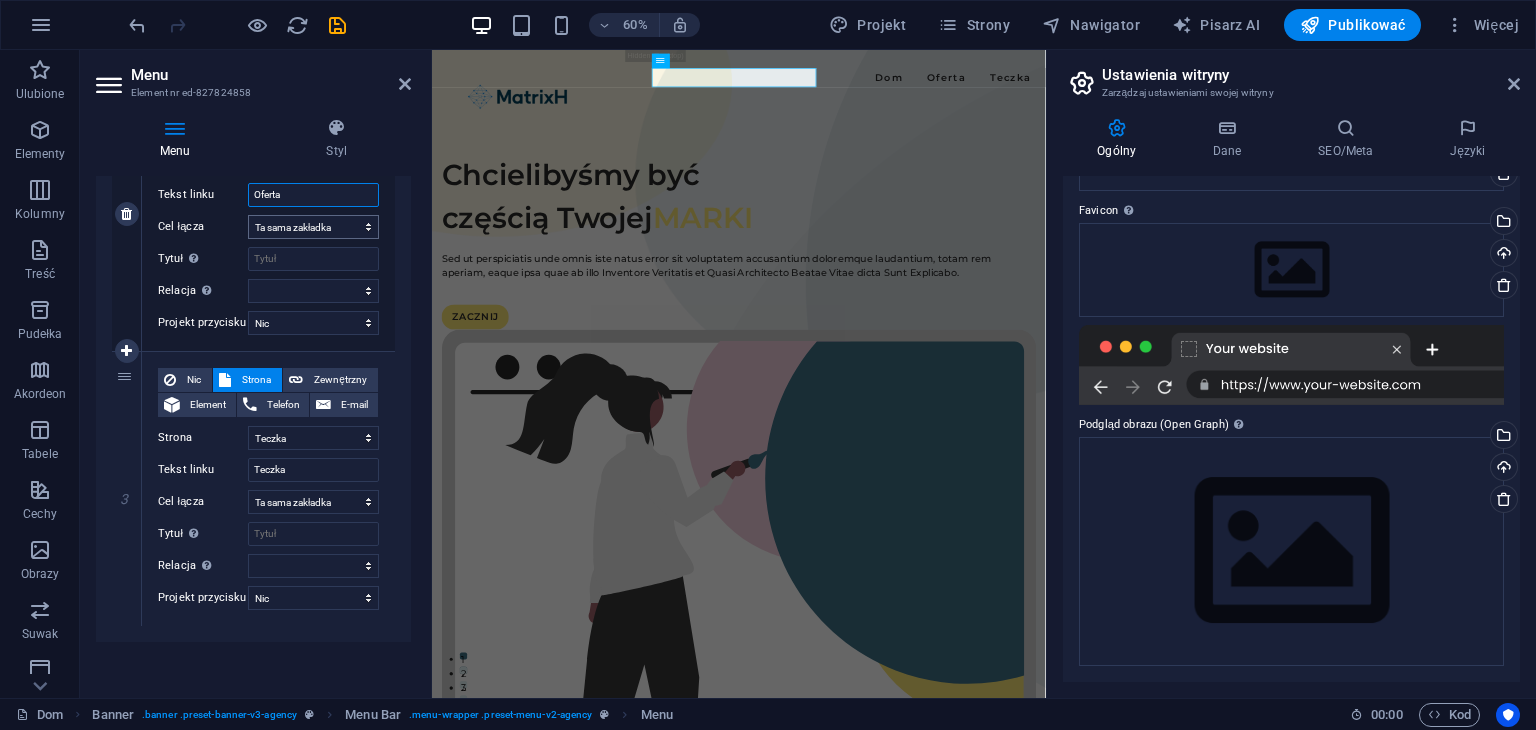 type on "Oferta" 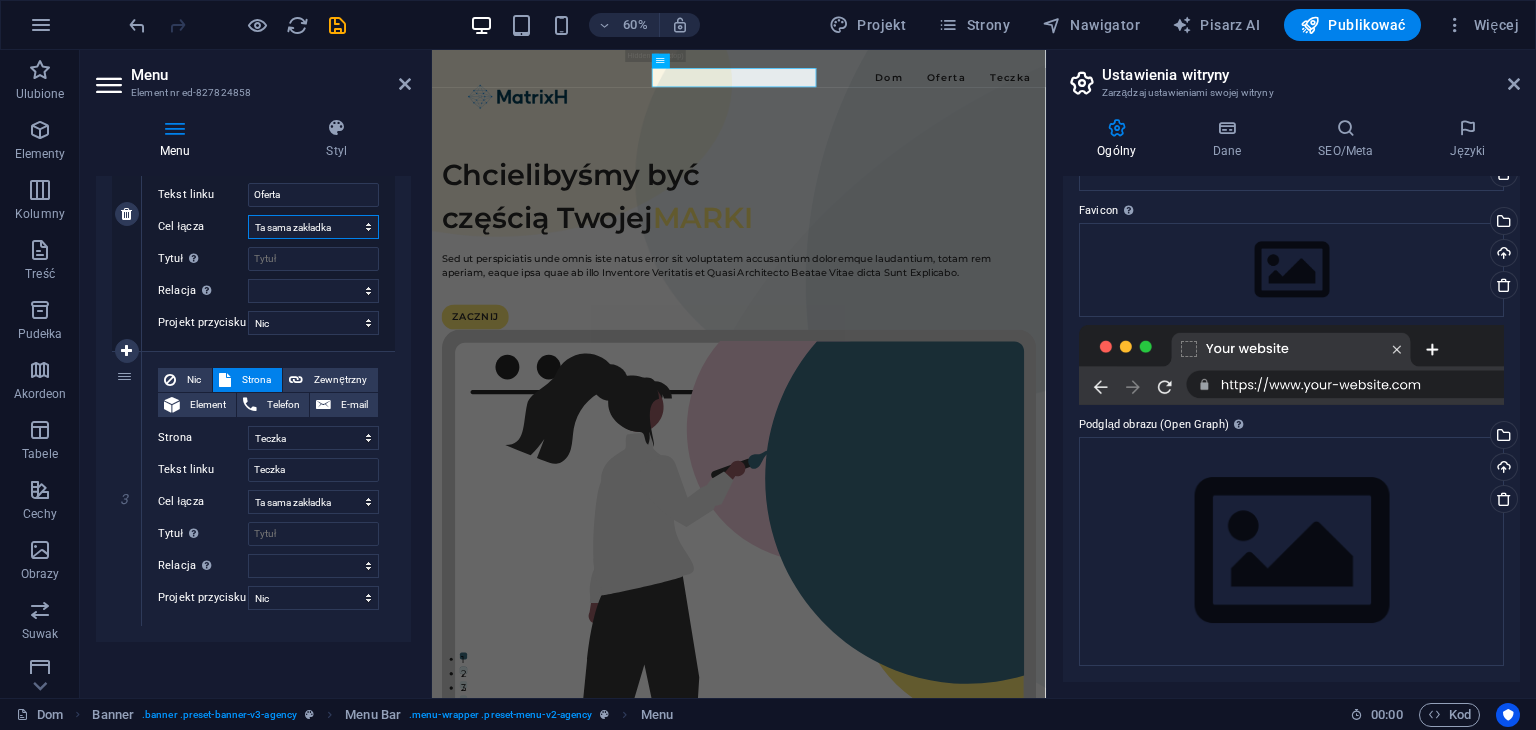 click on "Nowa karta Ta sama zakładka Narzuta" at bounding box center (313, 227) 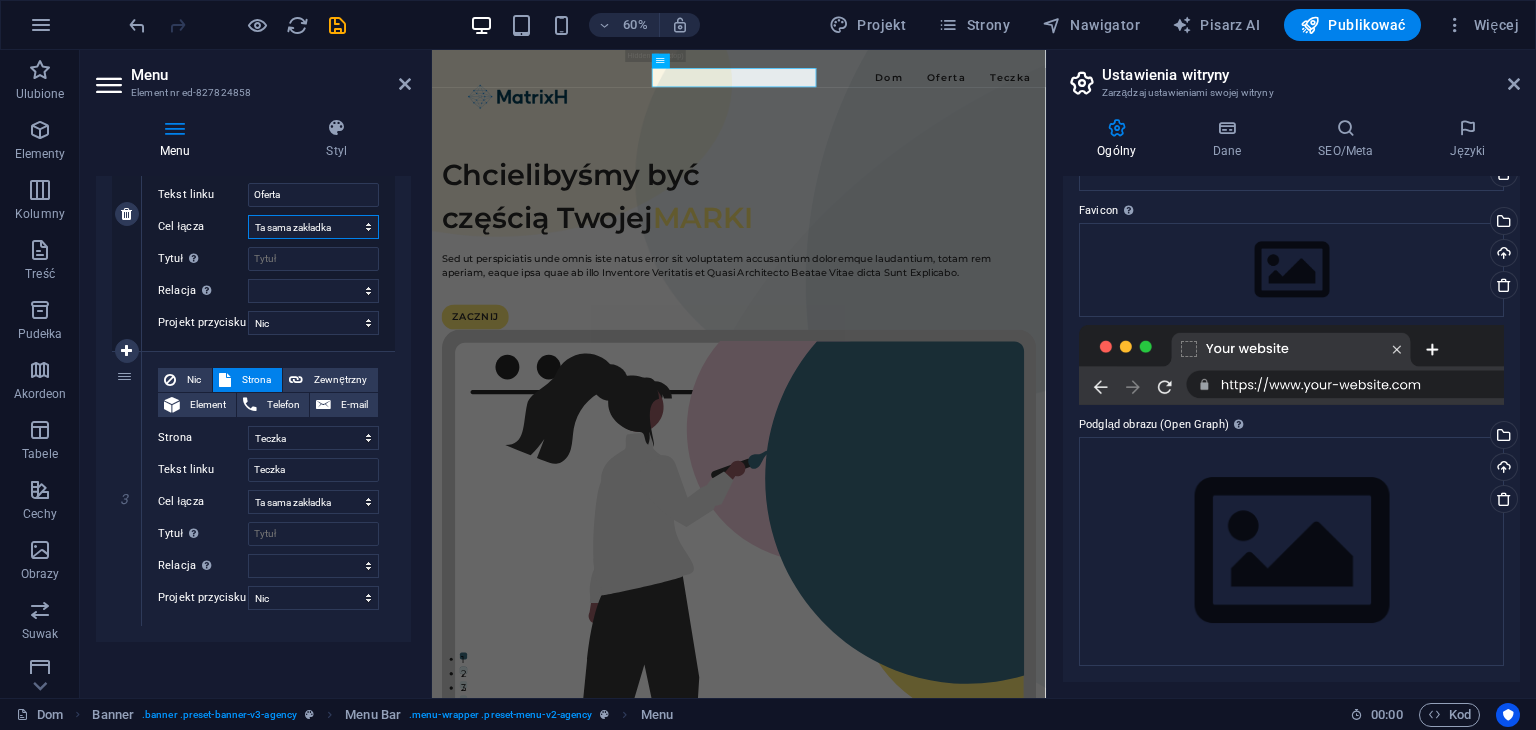 click on "Nowa karta Ta sama zakładka Narzuta" at bounding box center (313, 227) 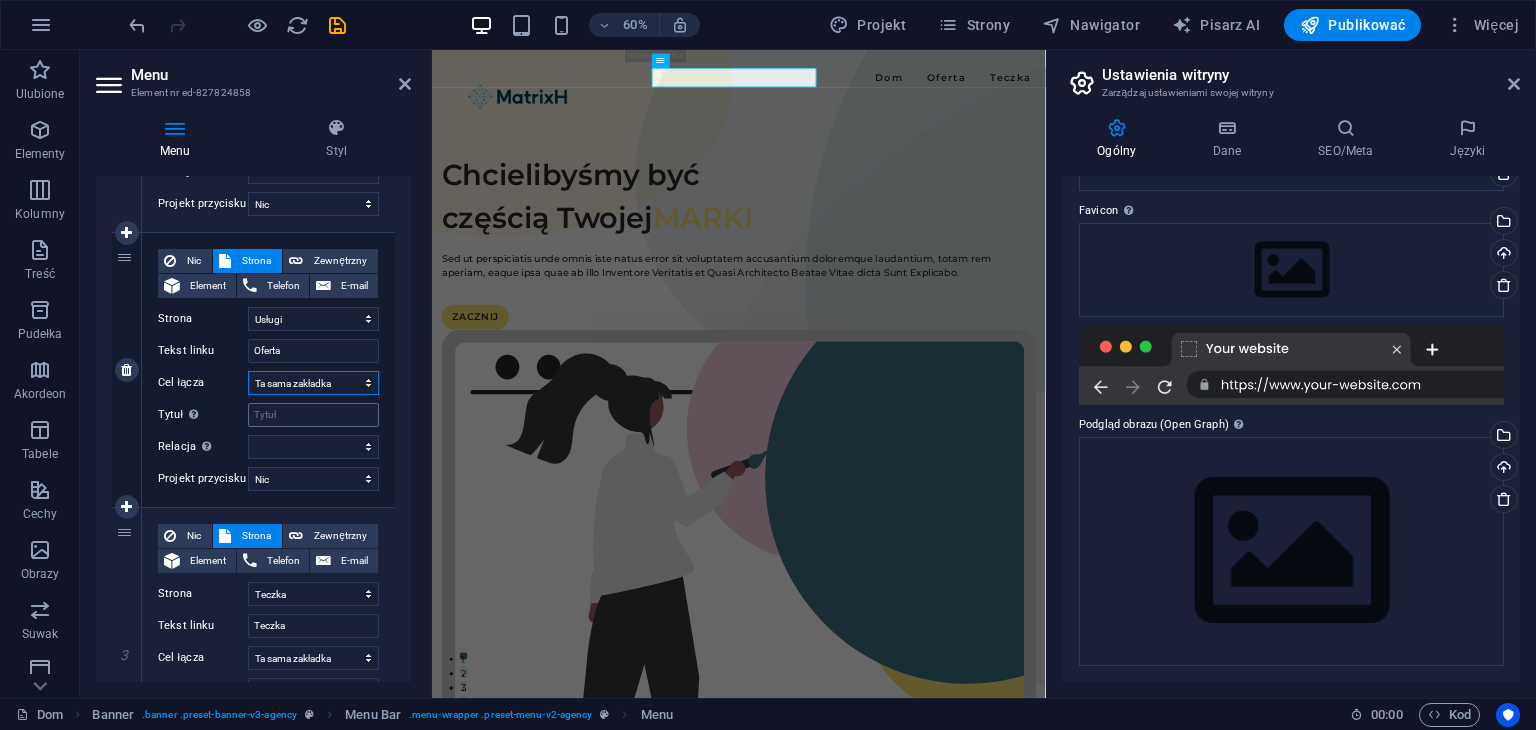 scroll, scrollTop: 264, scrollLeft: 0, axis: vertical 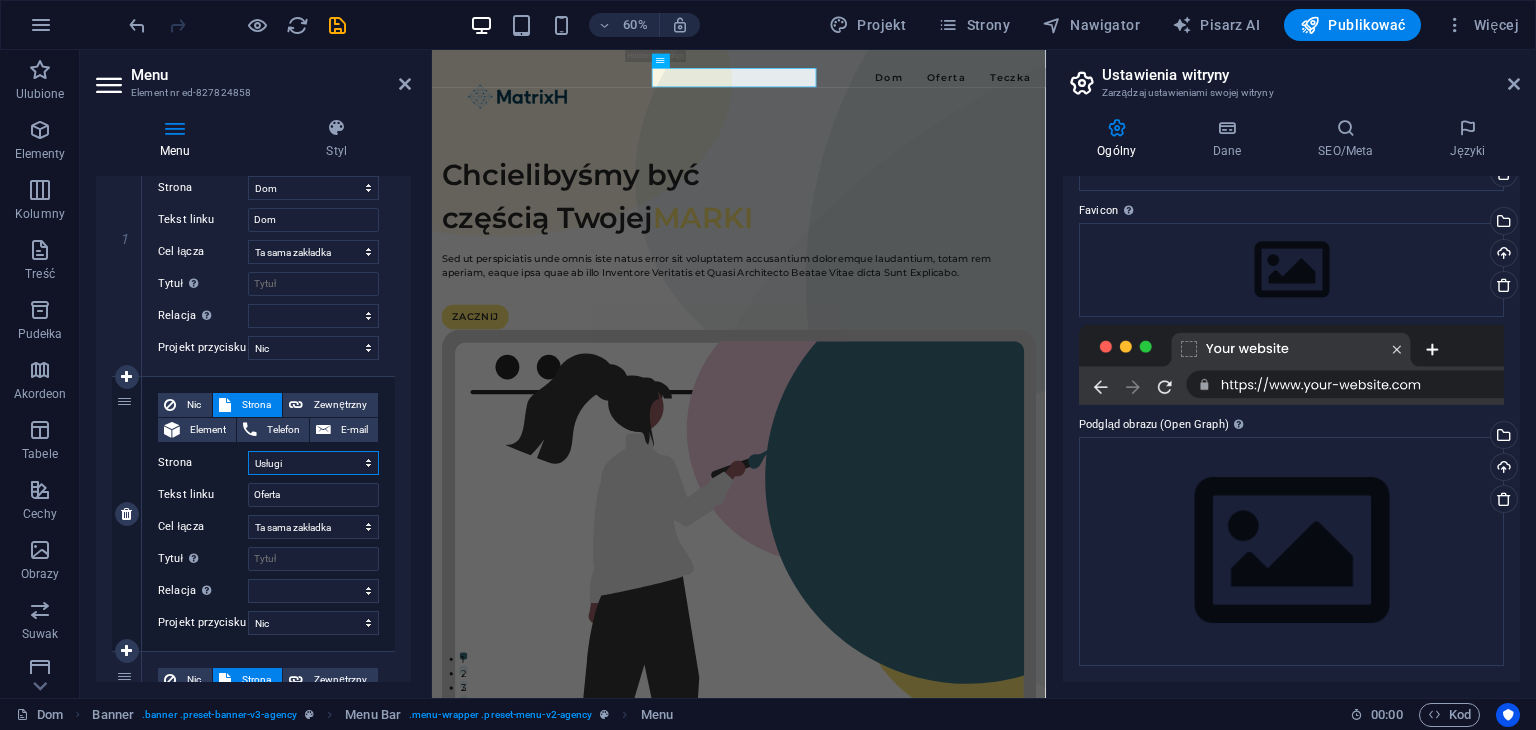 click on "Dom Usługi Teczka Informacja prawna Prywatność" at bounding box center (313, 463) 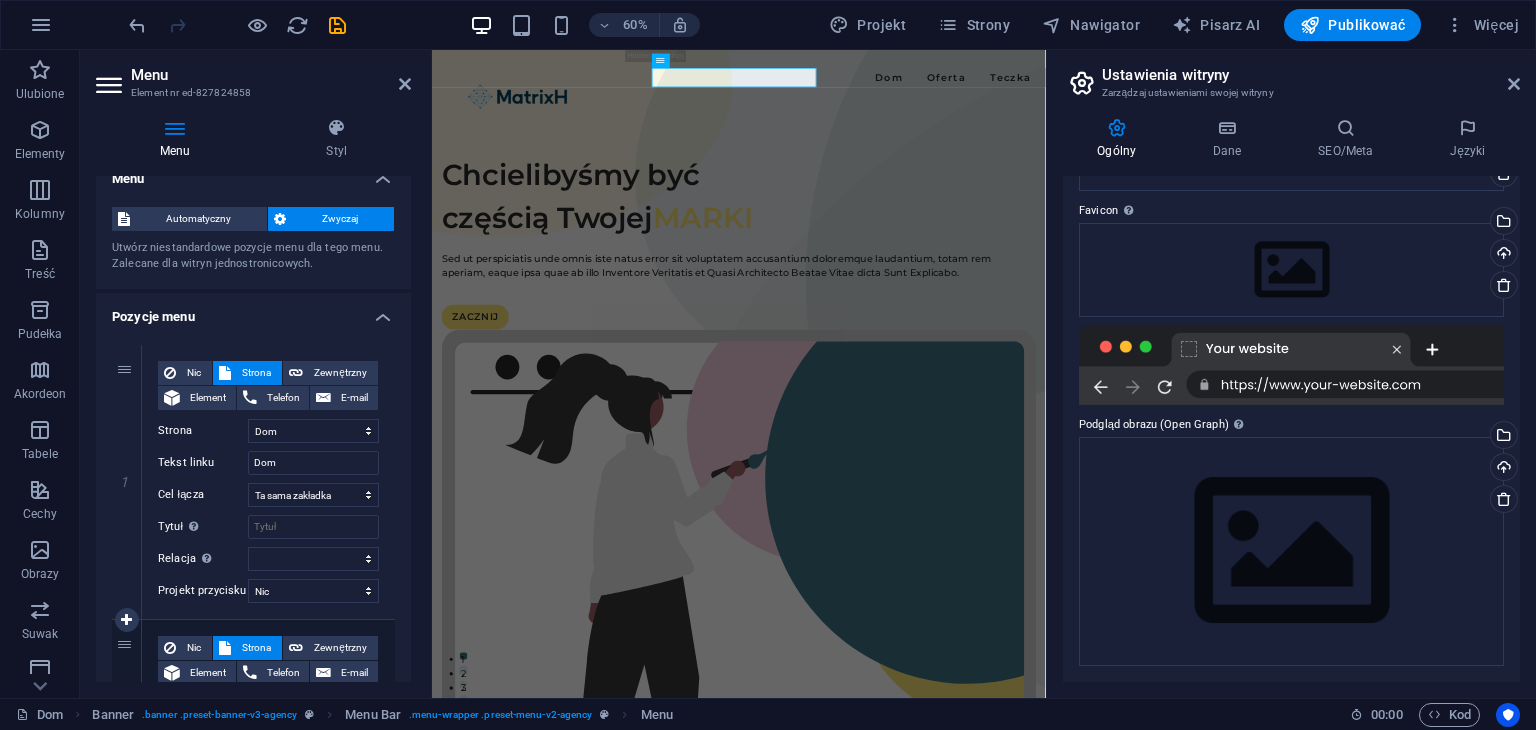 scroll, scrollTop: 0, scrollLeft: 0, axis: both 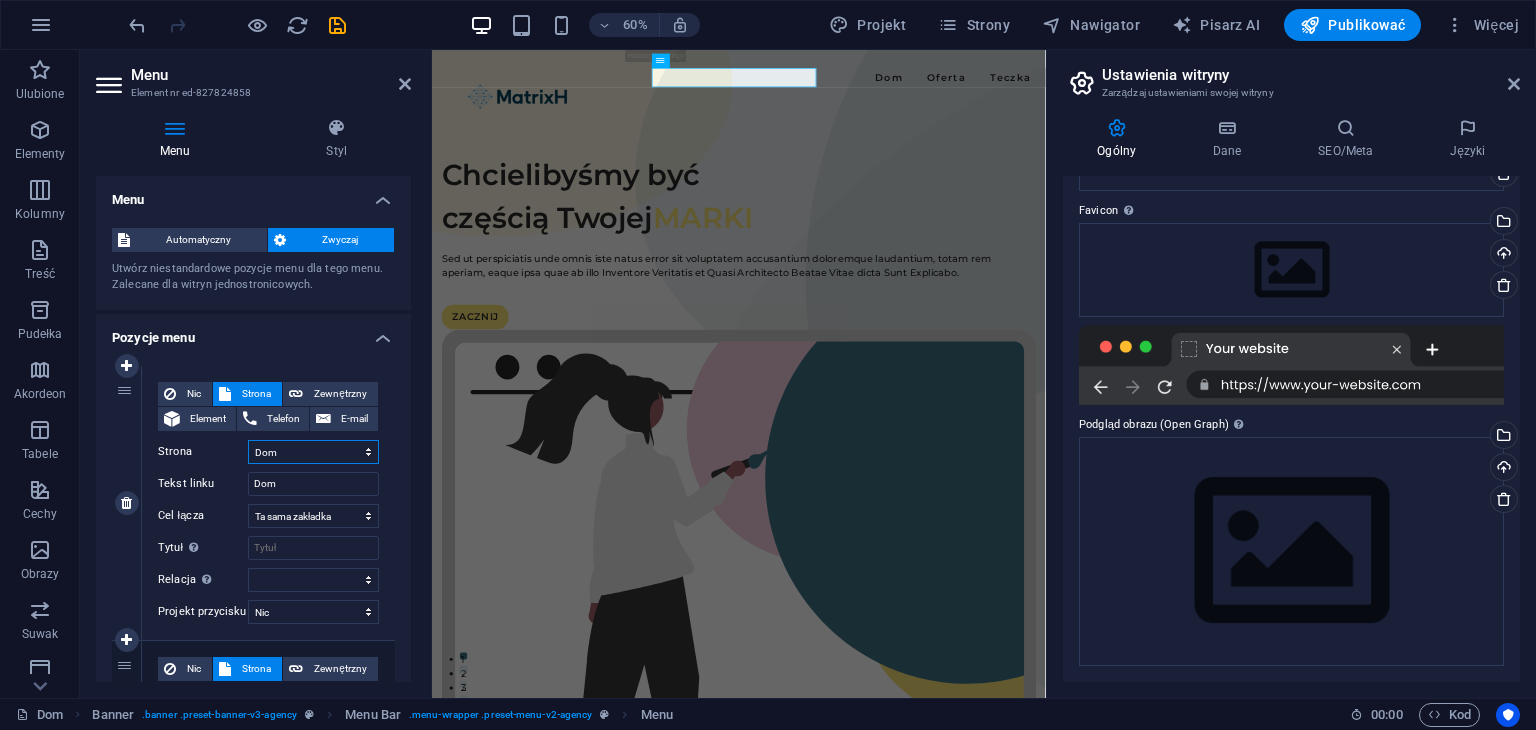 click on "Dom Usługi Teczka Informacja prawna Prywatność" at bounding box center [313, 452] 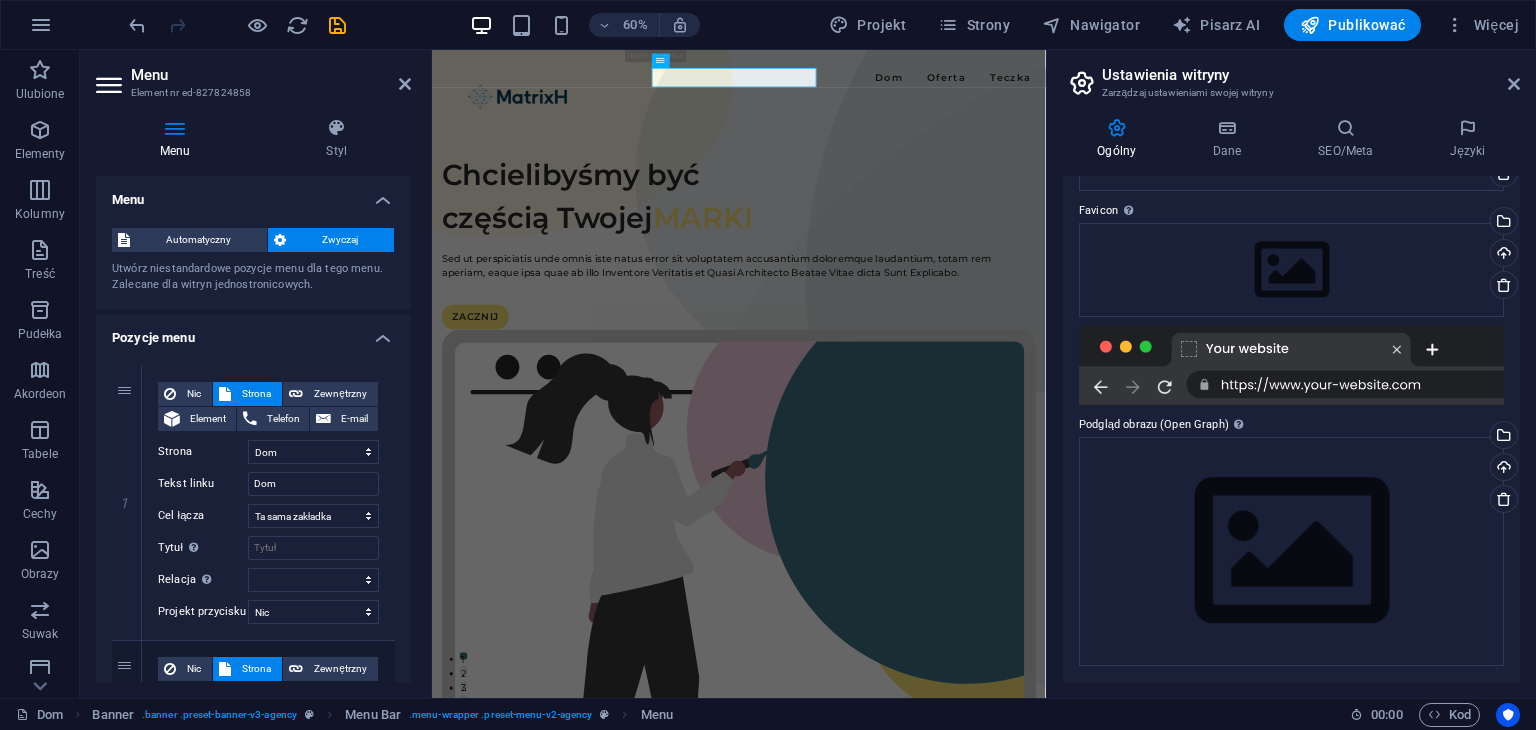 click on "Pozycje menu" at bounding box center (253, 332) 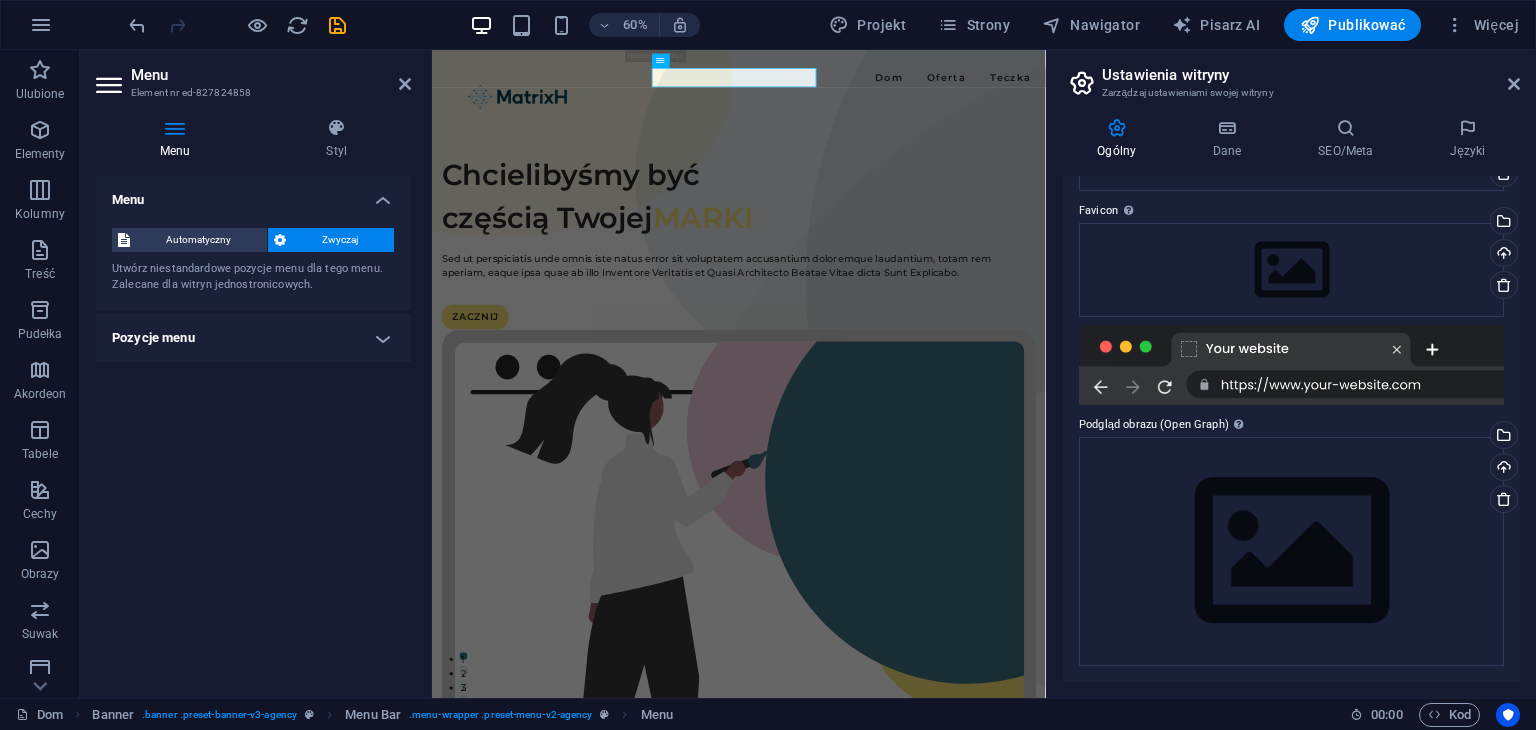 click on "Utwórz niestandardowe pozycje menu dla tego menu. Zalecane dla witryn jednostronicowych." at bounding box center [253, 277] 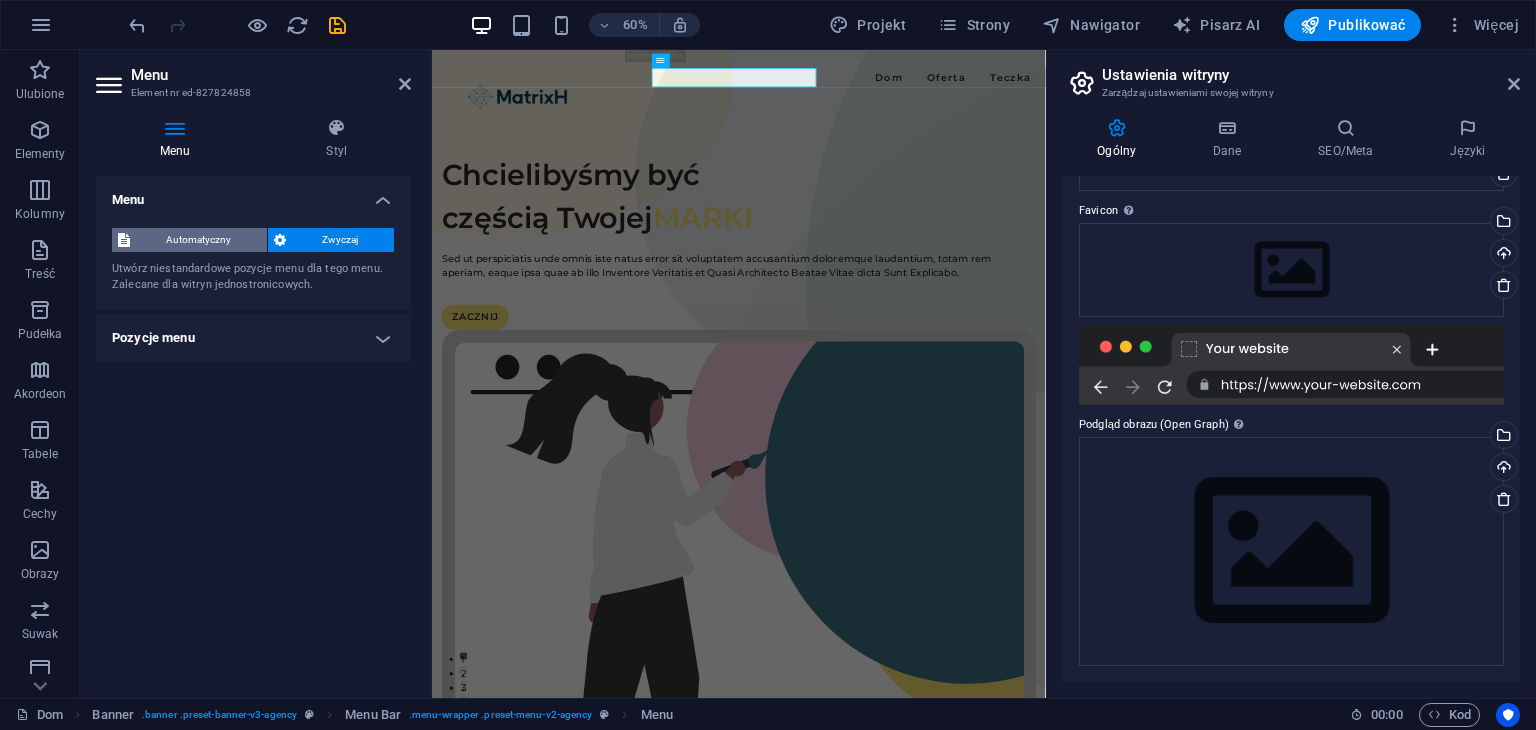 click on "Automatyczny" at bounding box center (198, 239) 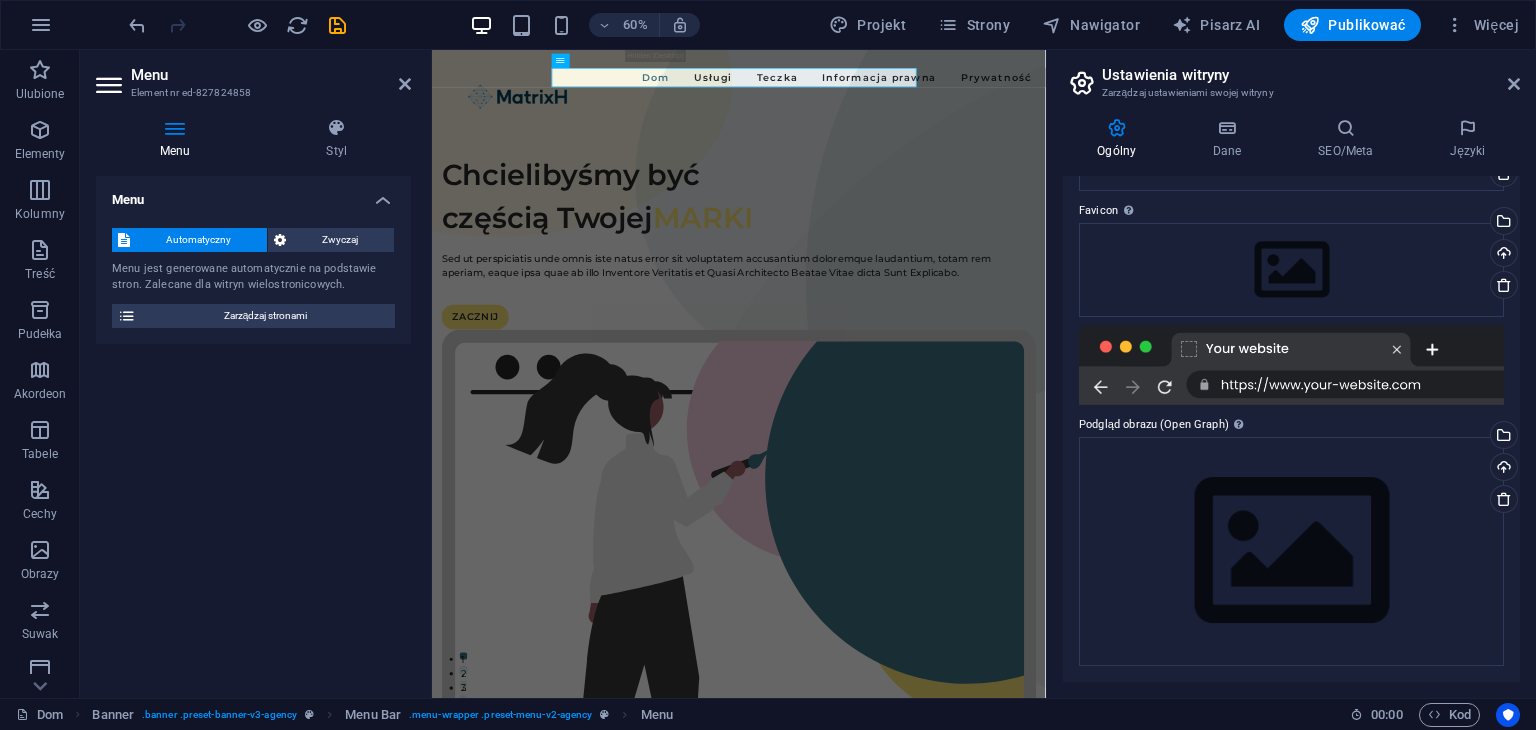 click on "Automatyczny" at bounding box center (198, 240) 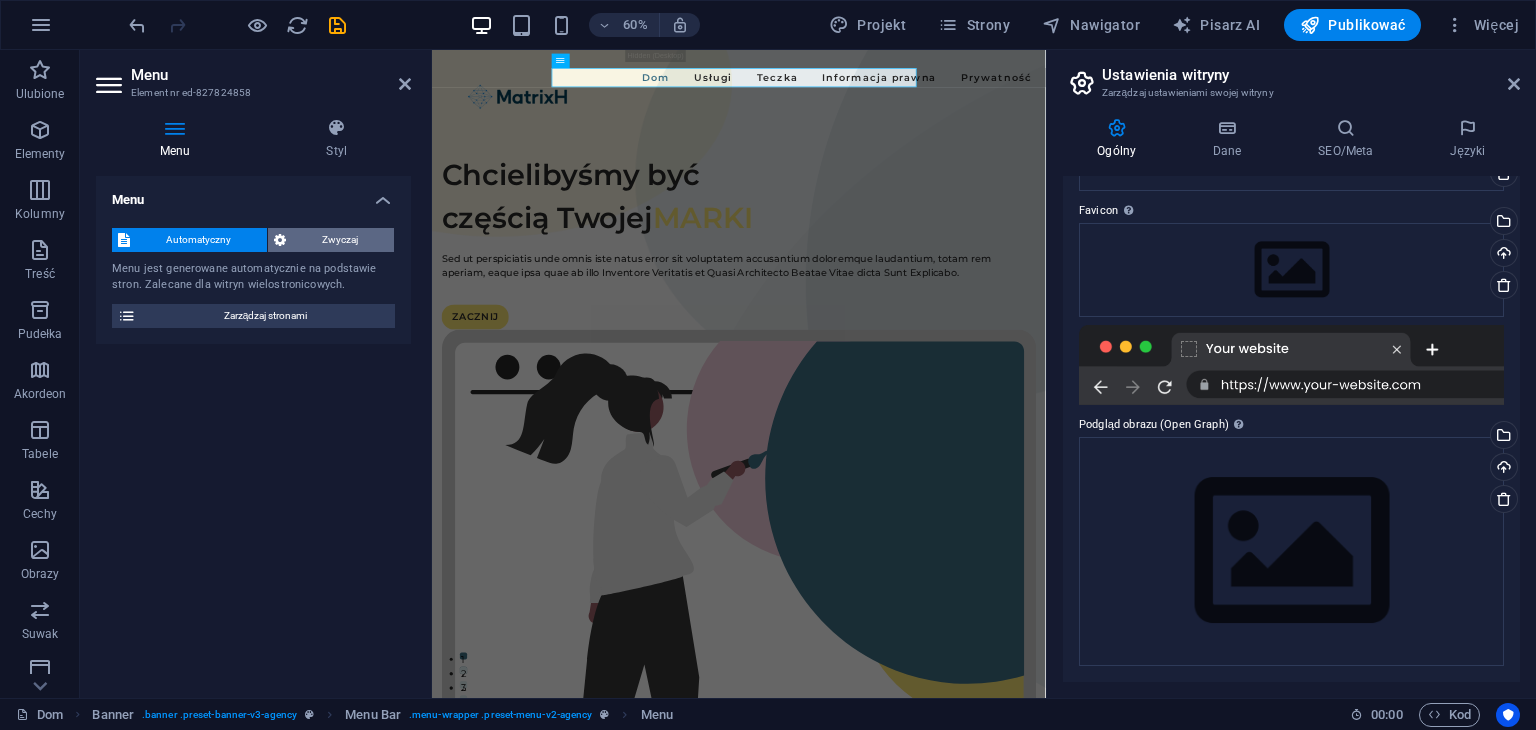 click at bounding box center [280, 240] 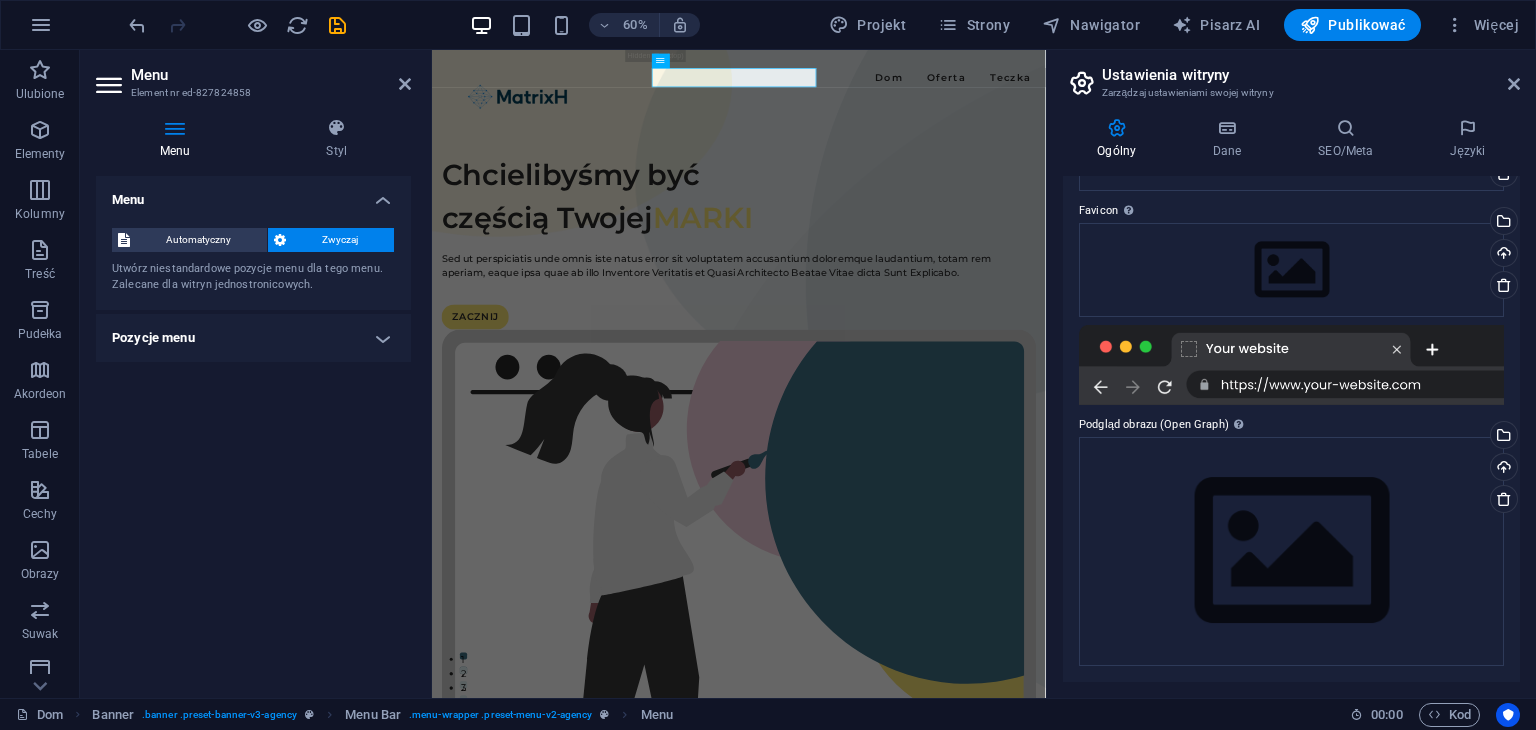 click on "Pozycje menu" at bounding box center (253, 338) 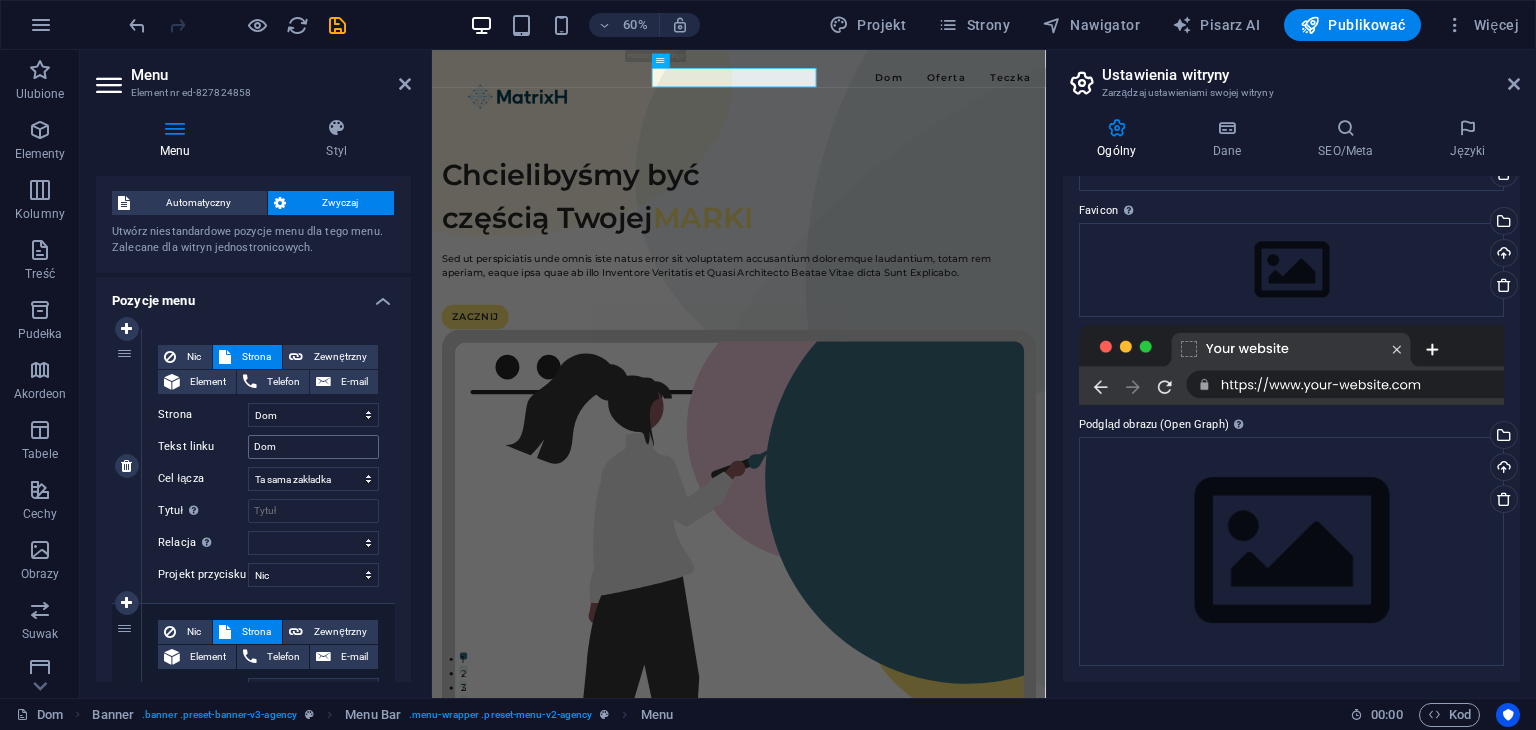 scroll, scrollTop: 100, scrollLeft: 0, axis: vertical 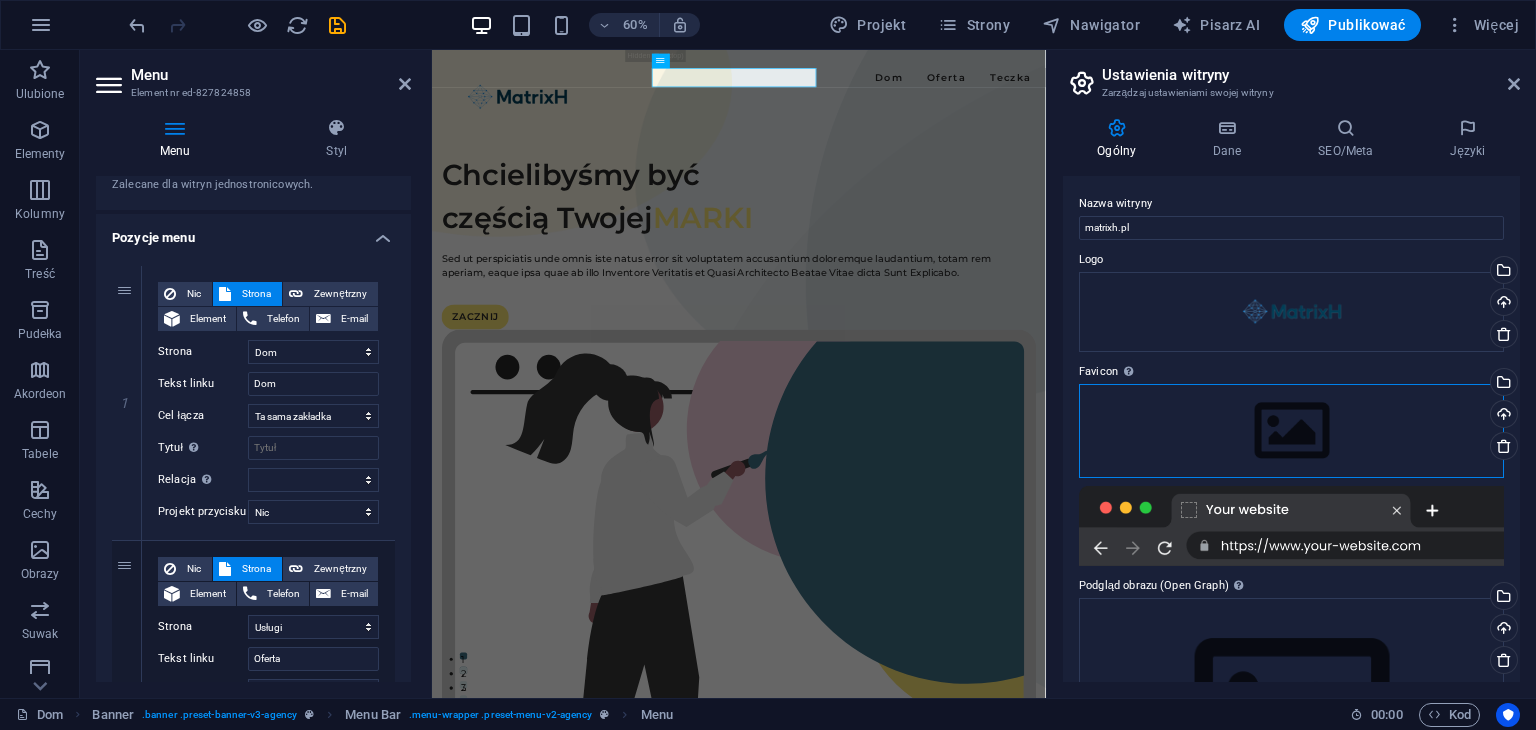 click on "Przeciągnij pliki tutaj, kliknij, aby wybrać pliki lub  wybierz pliki z Plików lub naszych bezpłatnych zdjęć stockowych i filmów wideo" at bounding box center (1291, 431) 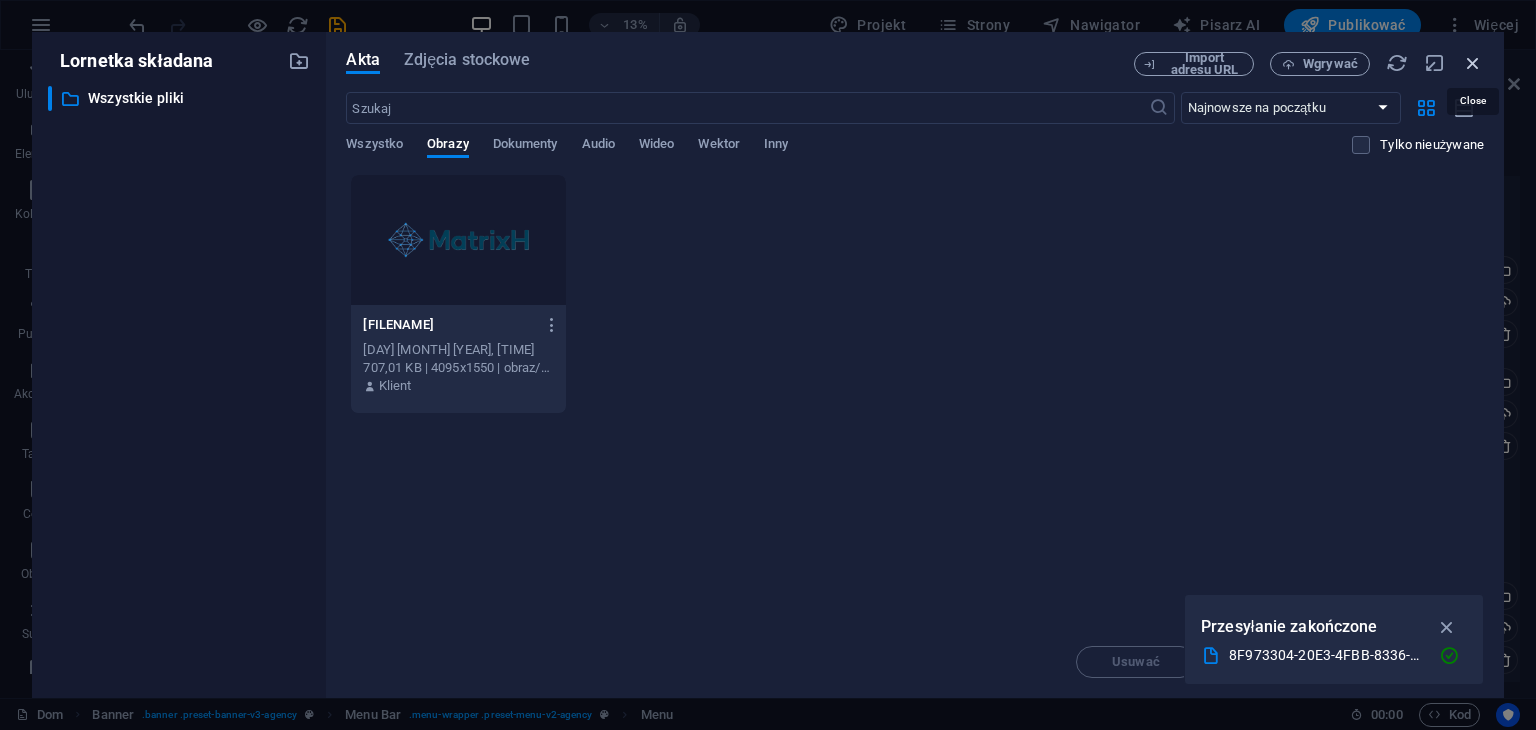 click at bounding box center (1473, 63) 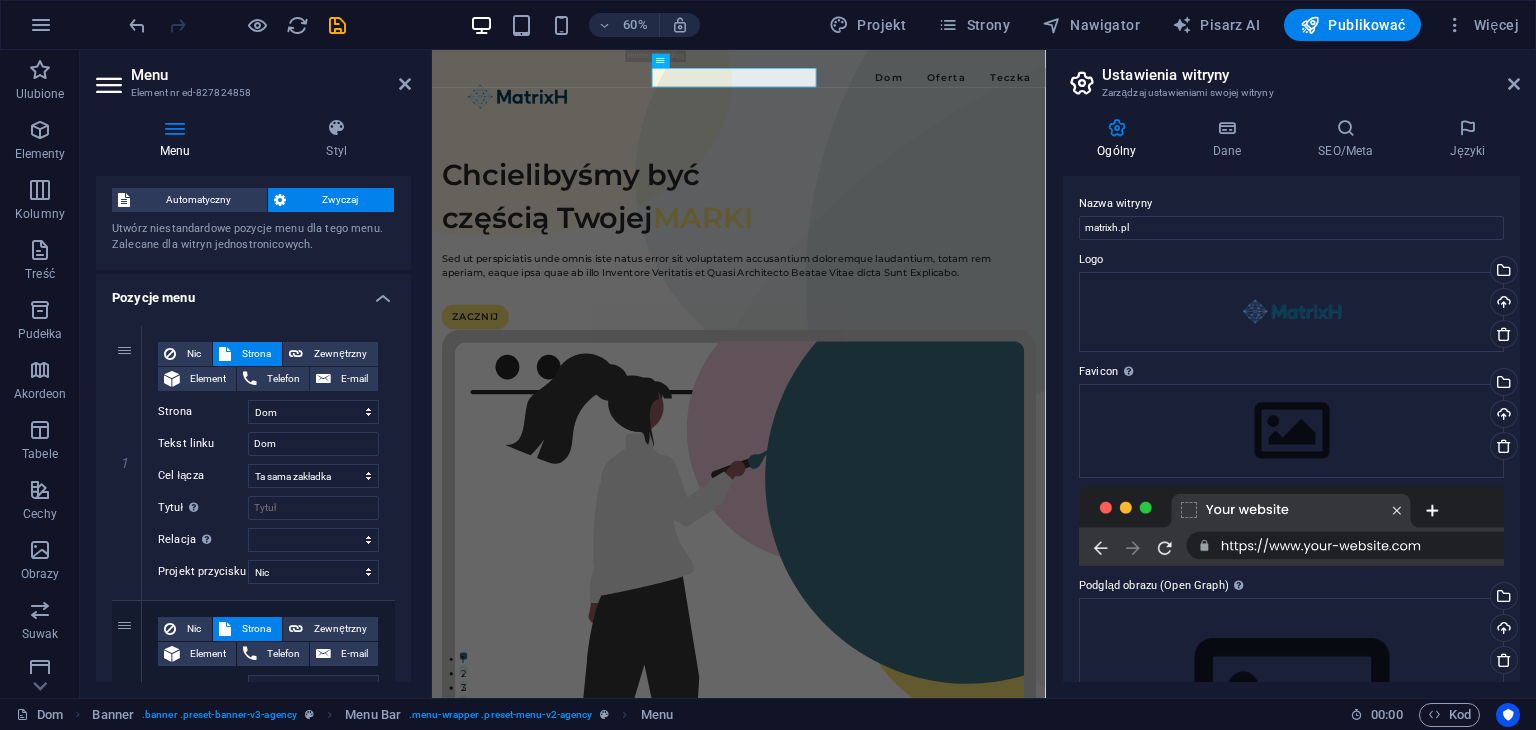 scroll, scrollTop: 0, scrollLeft: 0, axis: both 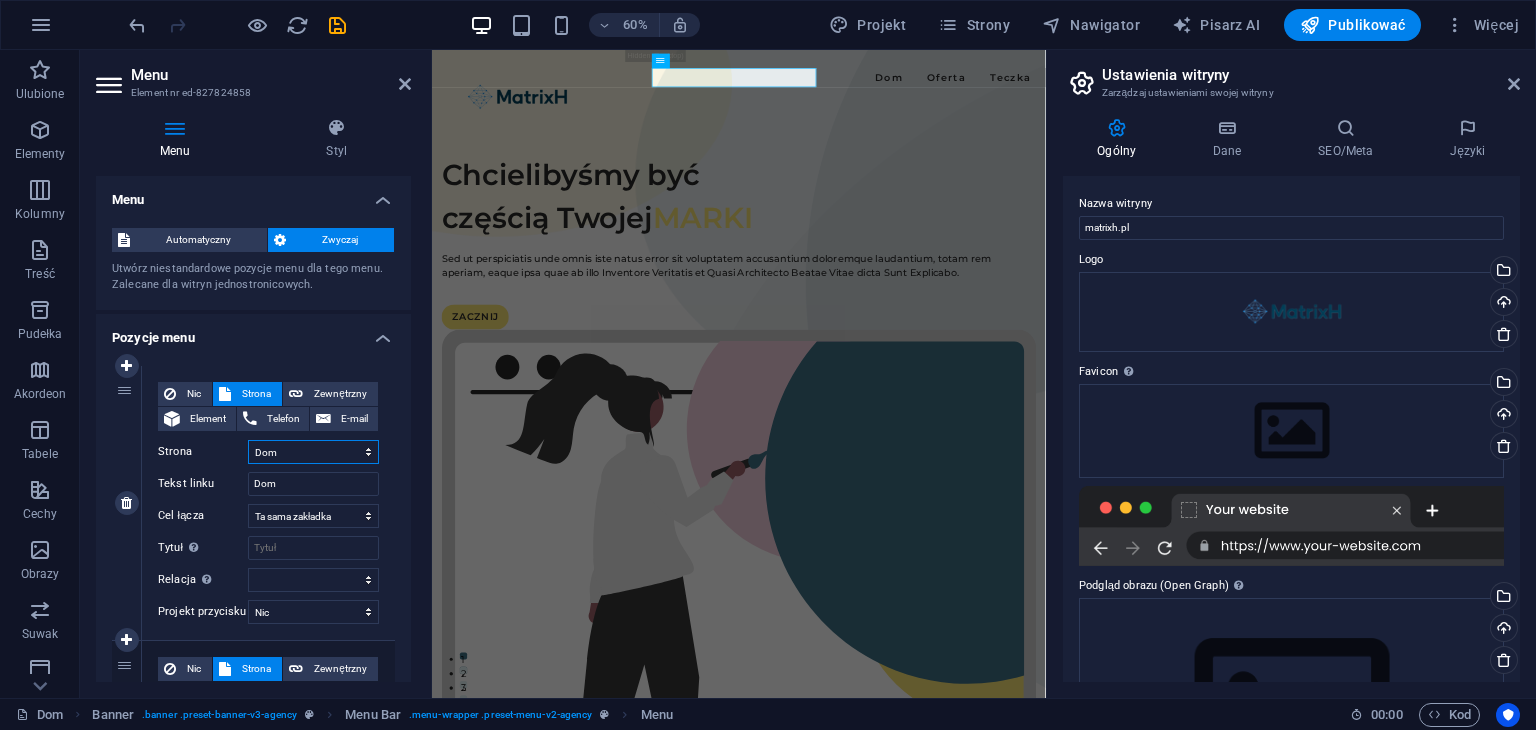 drag, startPoint x: 355, startPoint y: 454, endPoint x: 325, endPoint y: 454, distance: 30 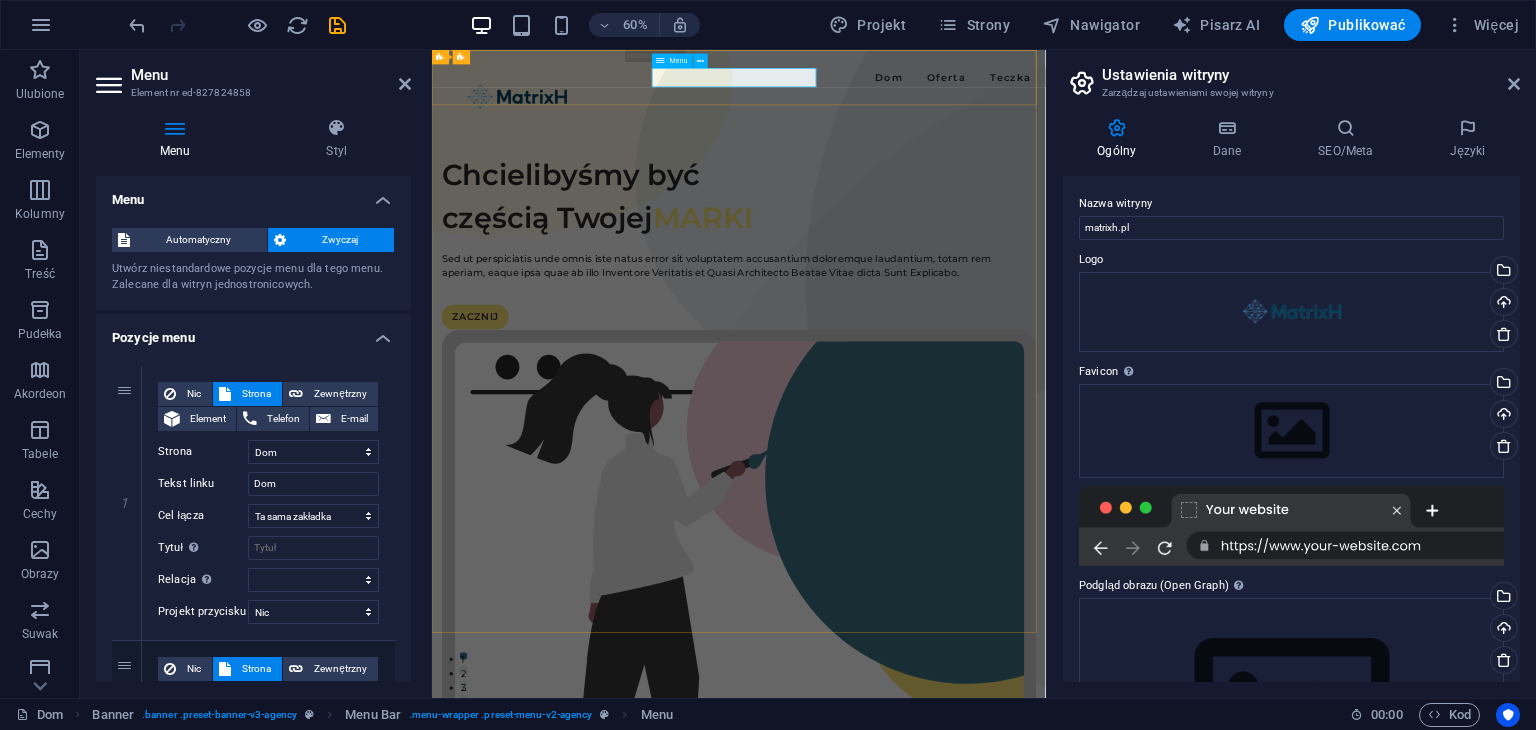 click on "Dom Oferta Teczka" at bounding box center [943, 96] 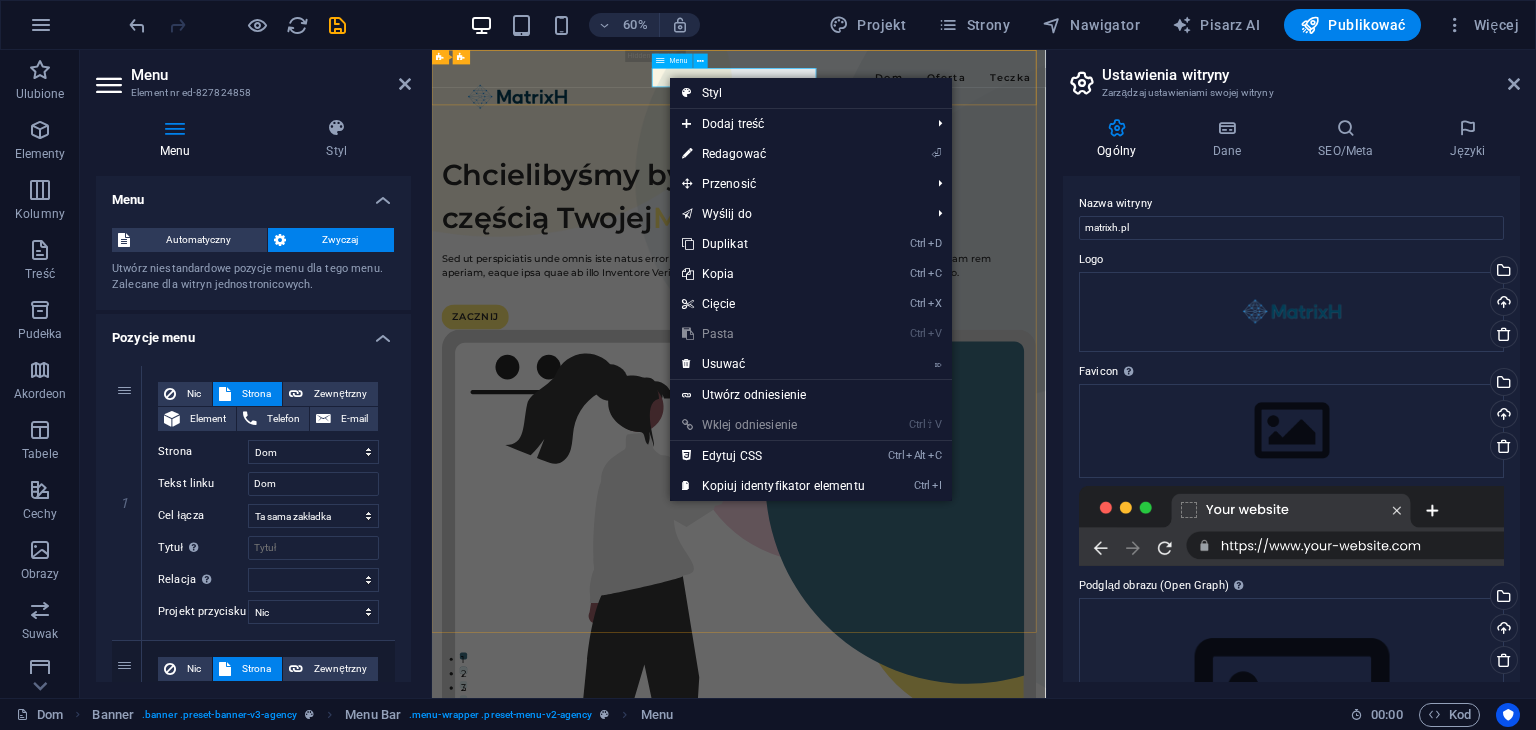 click on "Dom Oferta Teczka" at bounding box center [943, 96] 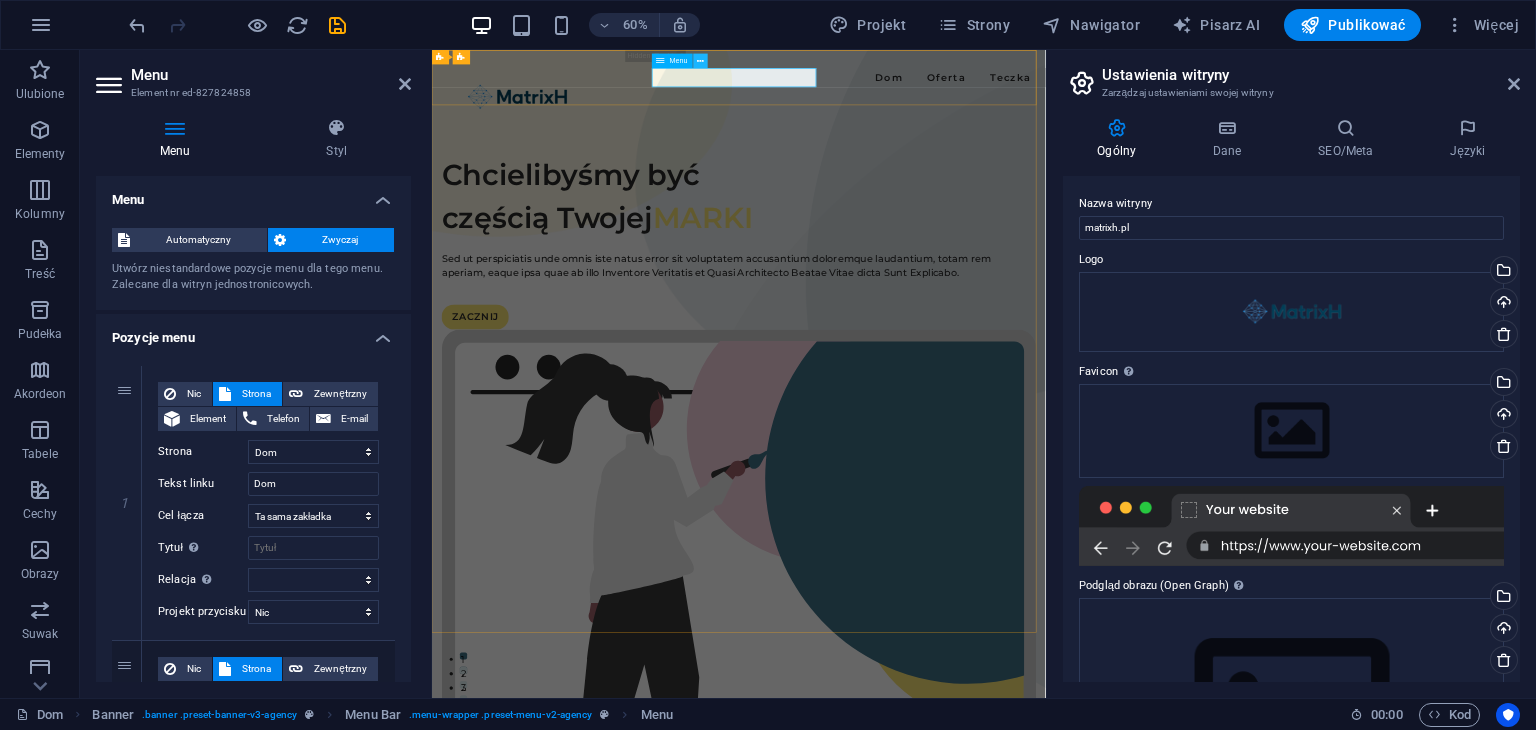 click at bounding box center [700, 61] 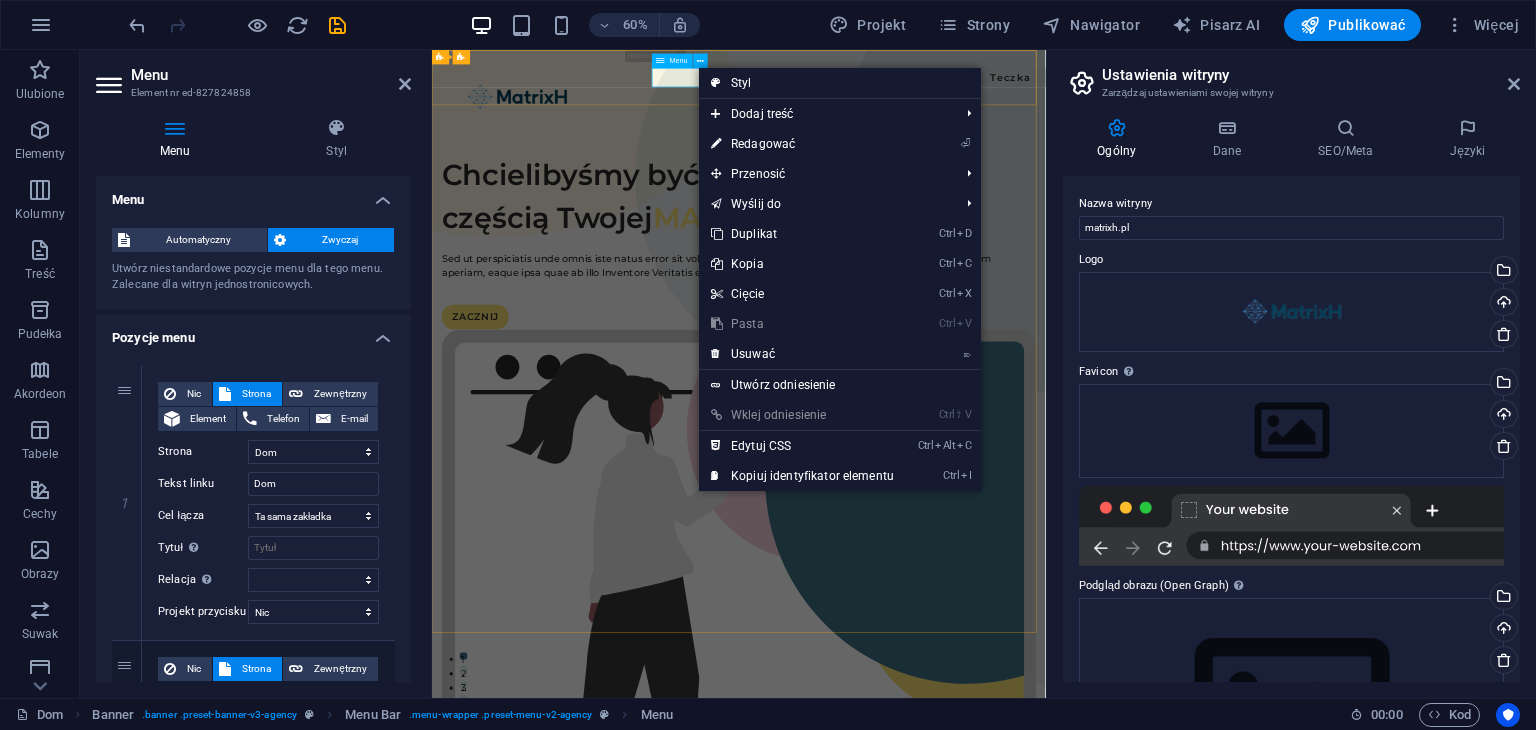click at bounding box center [661, 61] 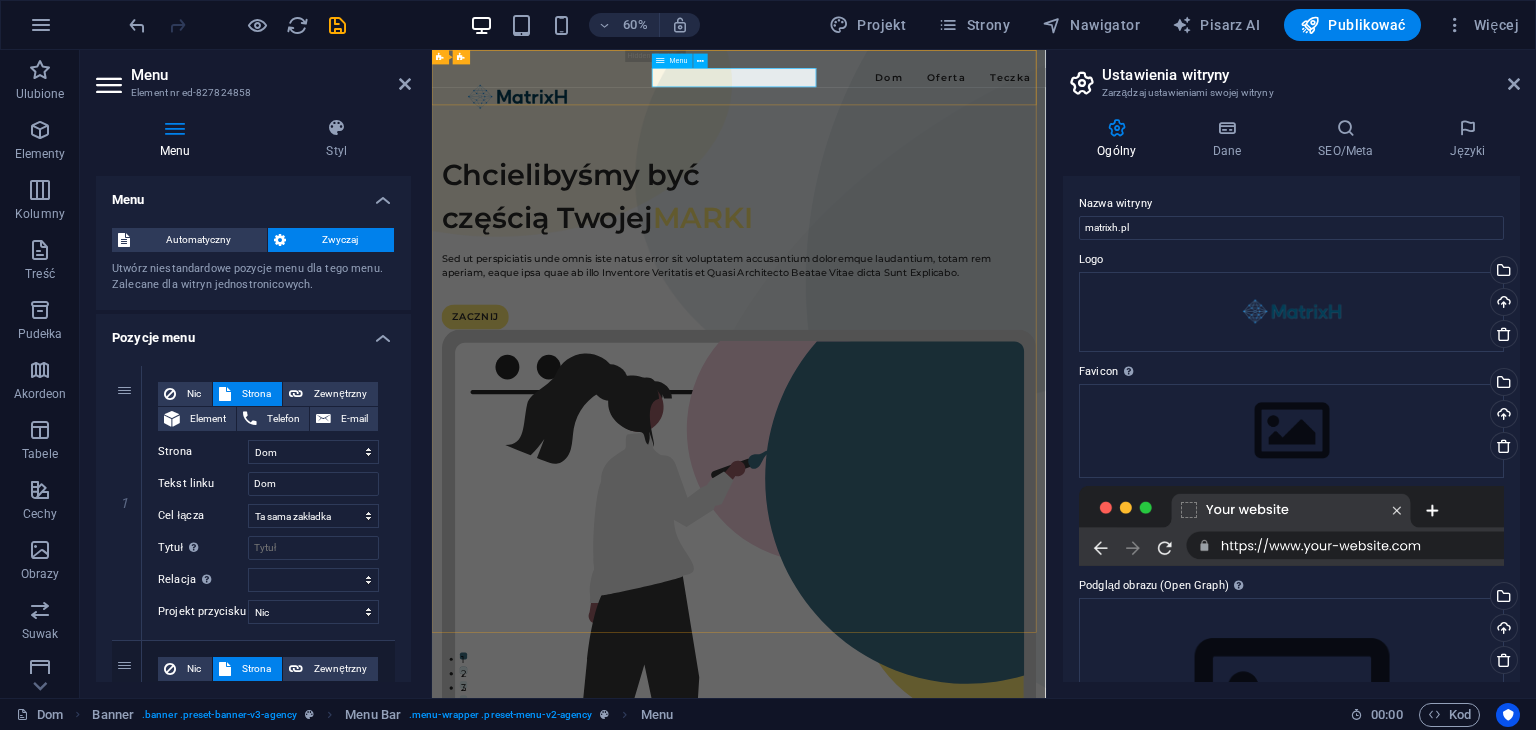 click at bounding box center [661, 61] 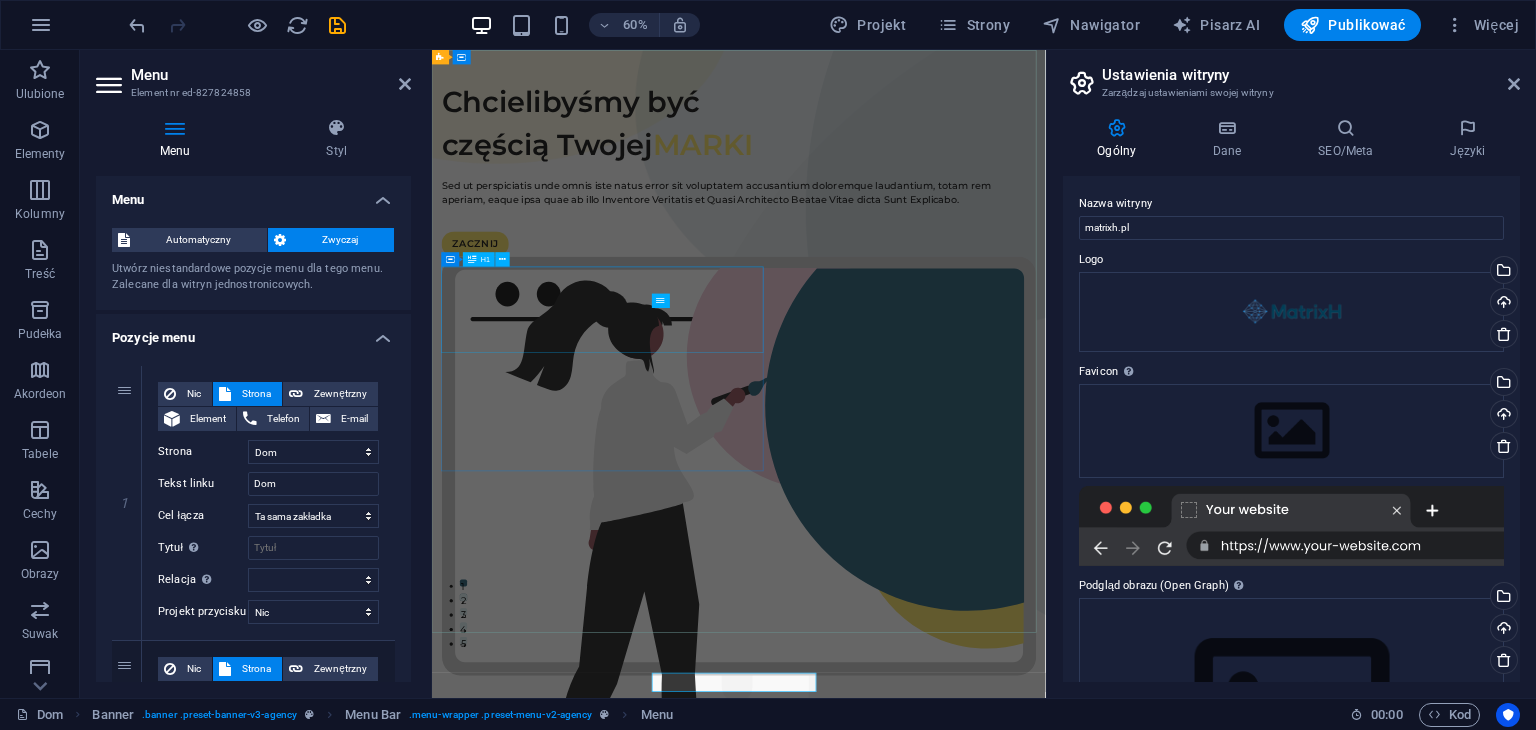 scroll, scrollTop: 0, scrollLeft: 0, axis: both 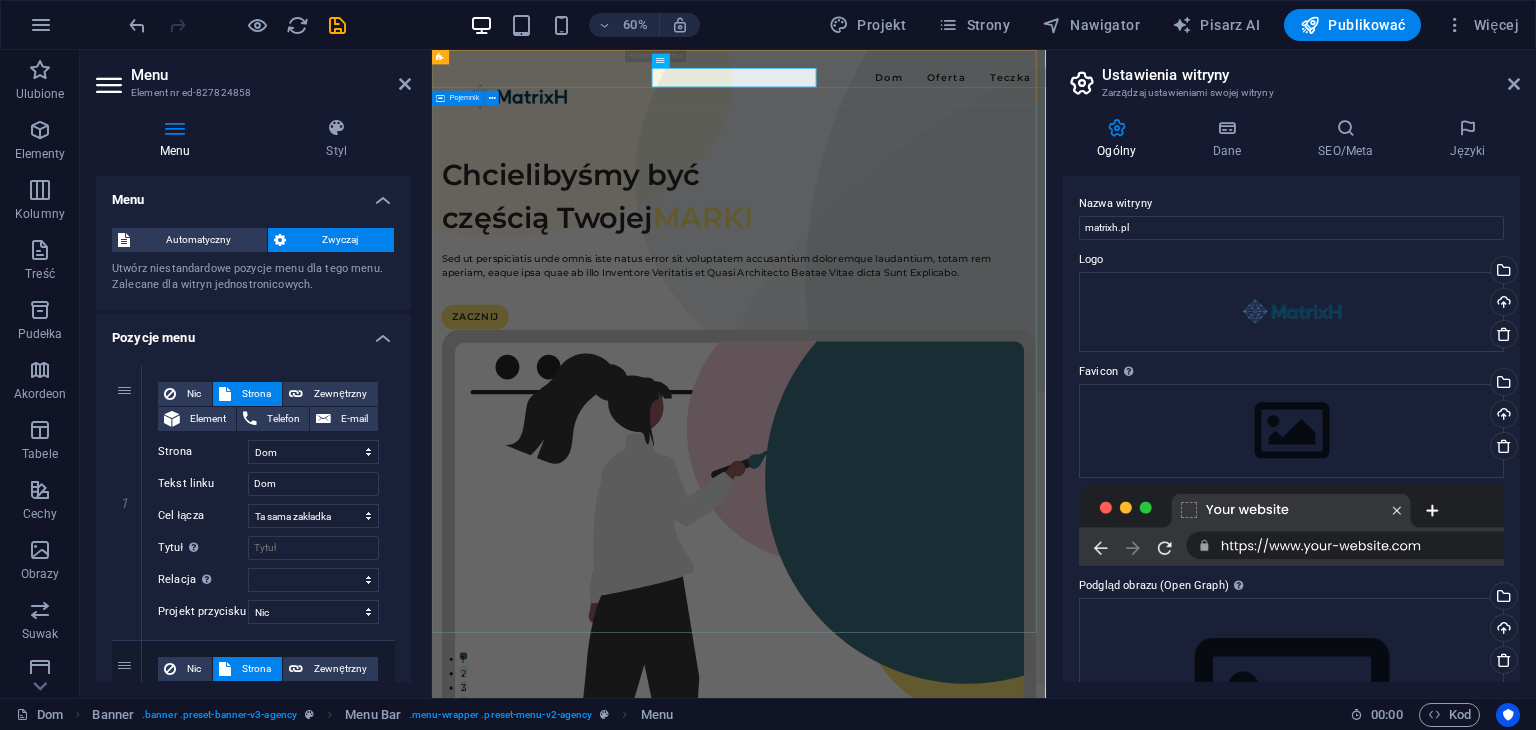 click on "Chcielibyśmy być  częścią Twojej  MARKI Sed ut perspiciatis unde omnis iste natus error sit voluptatem accusantium doloremque laudantium, totam rem aperiam, eaque ipsa quae ab illo Inventore Veritatis et Quasi Architecto Beatae Vitae dicta Sunt Explicabo.  ZACZNIJ" at bounding box center (943, 840) 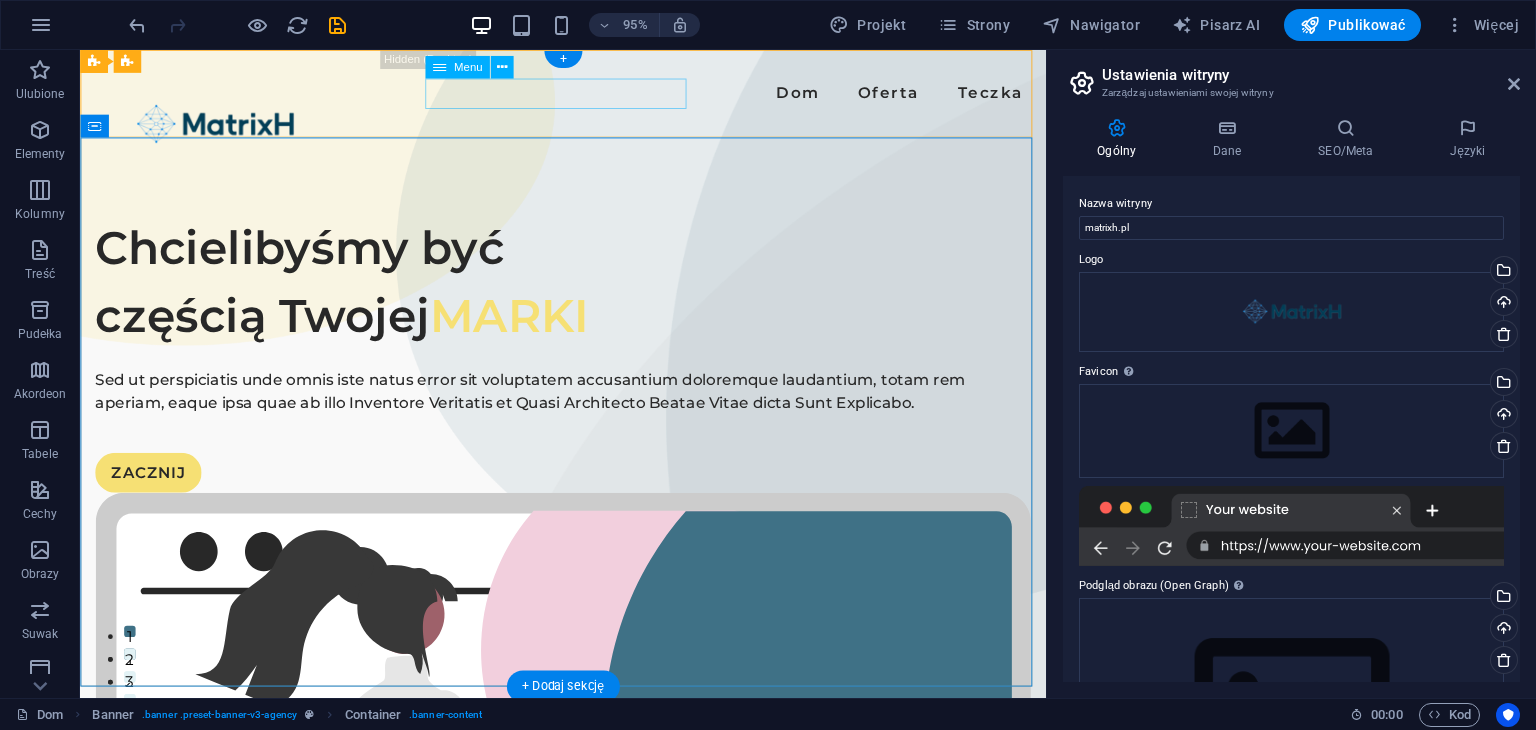 click on "Dom Oferta Teczka" at bounding box center (588, 96) 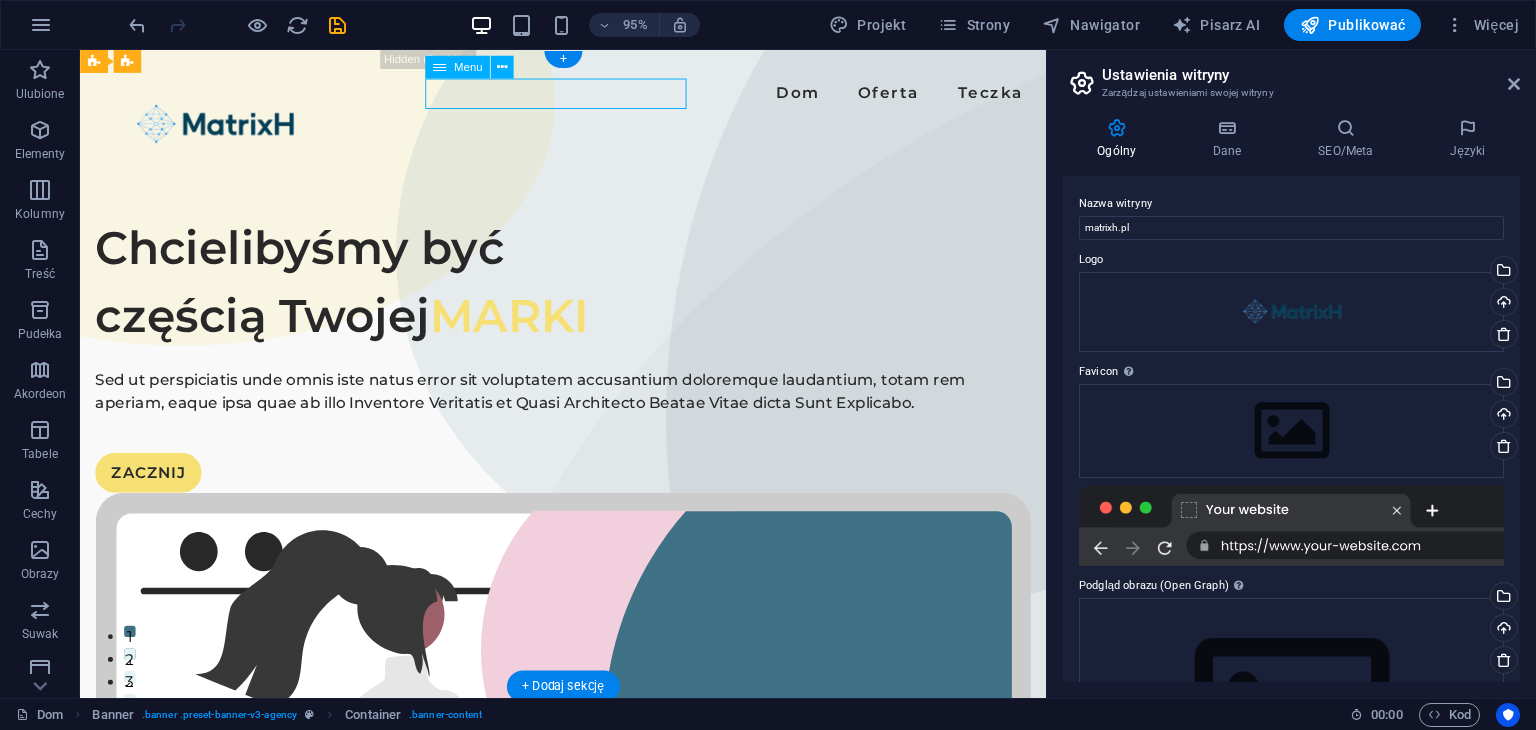 click on "Dom Oferta Teczka" at bounding box center [588, 96] 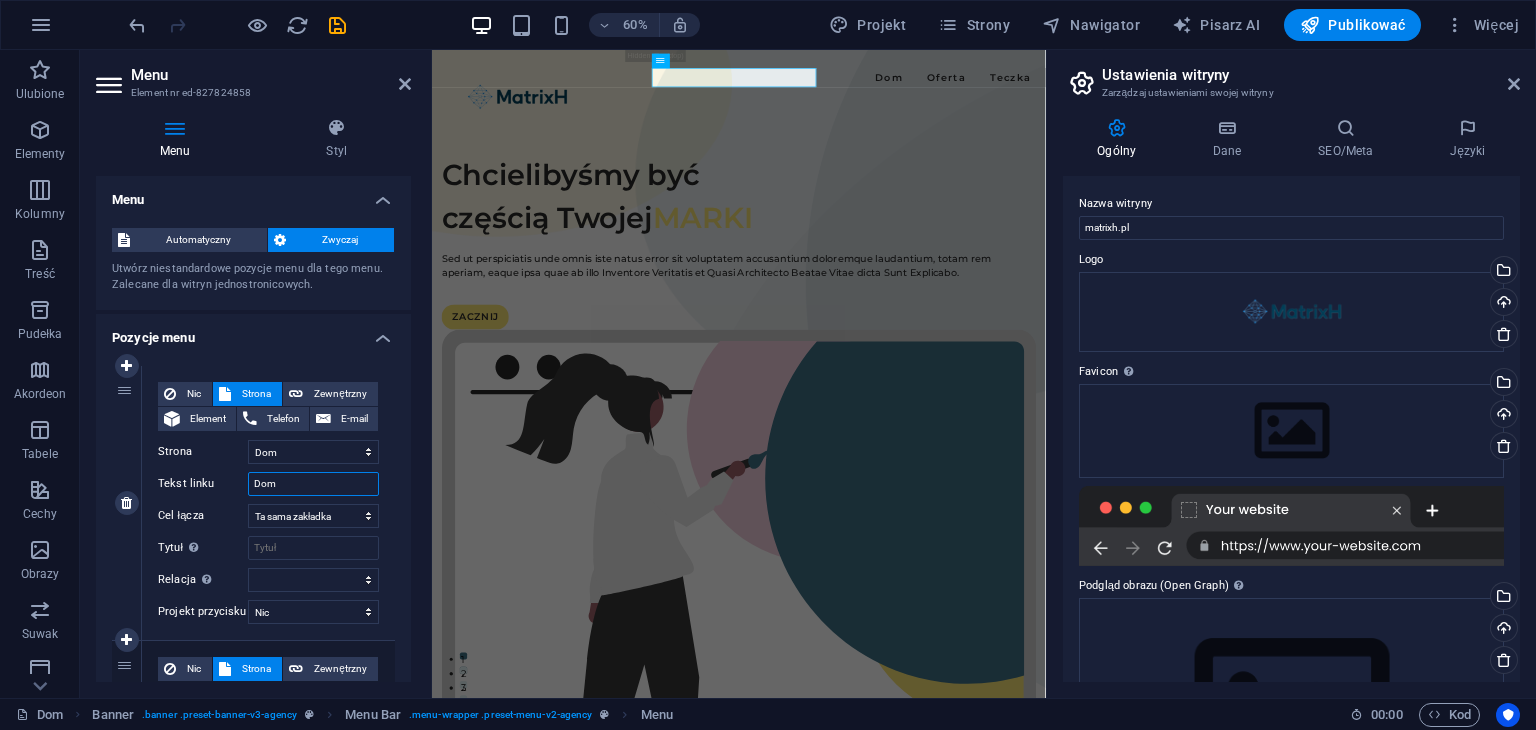 click on "Dom" at bounding box center [313, 484] 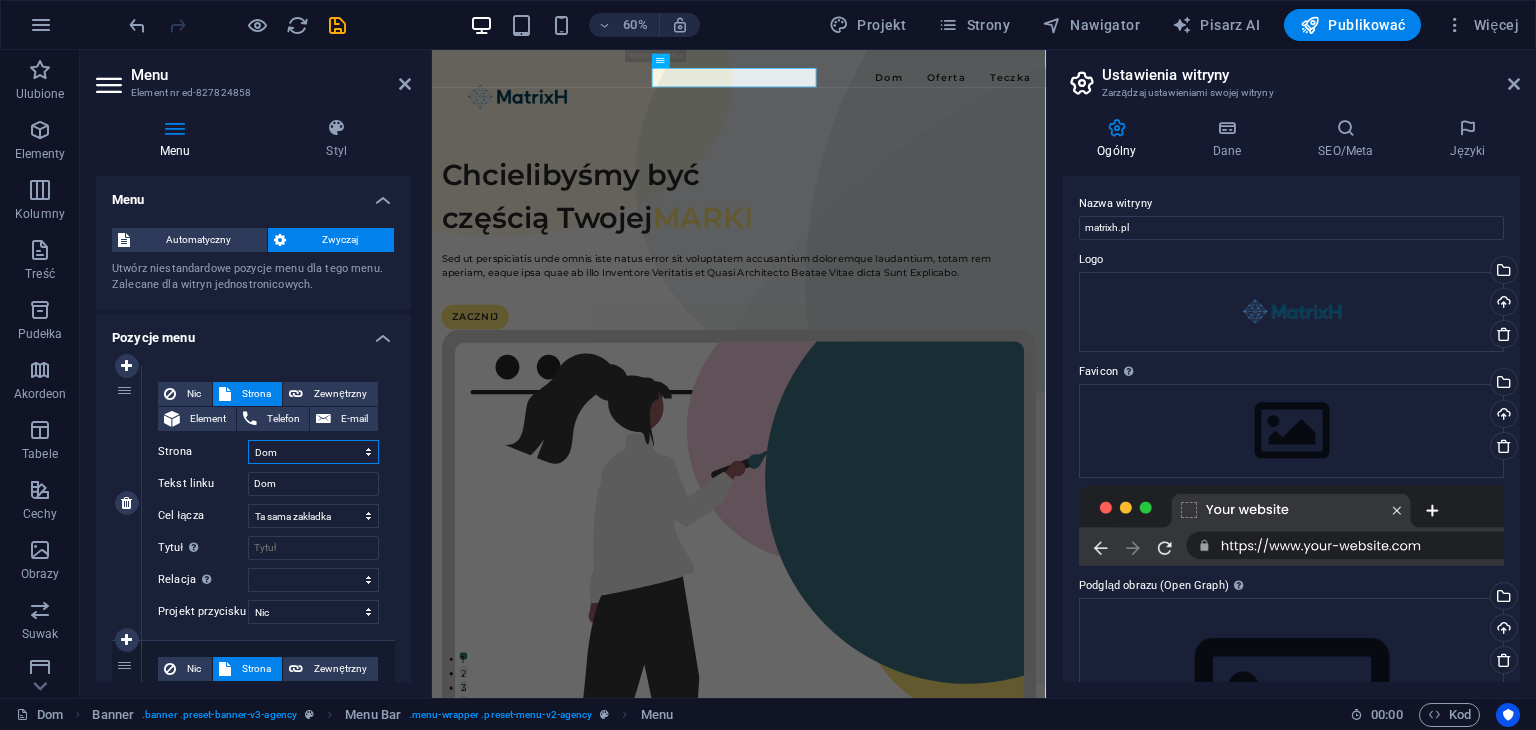 click on "Dom Usługi Teczka Informacja prawna Prywatność" at bounding box center (313, 452) 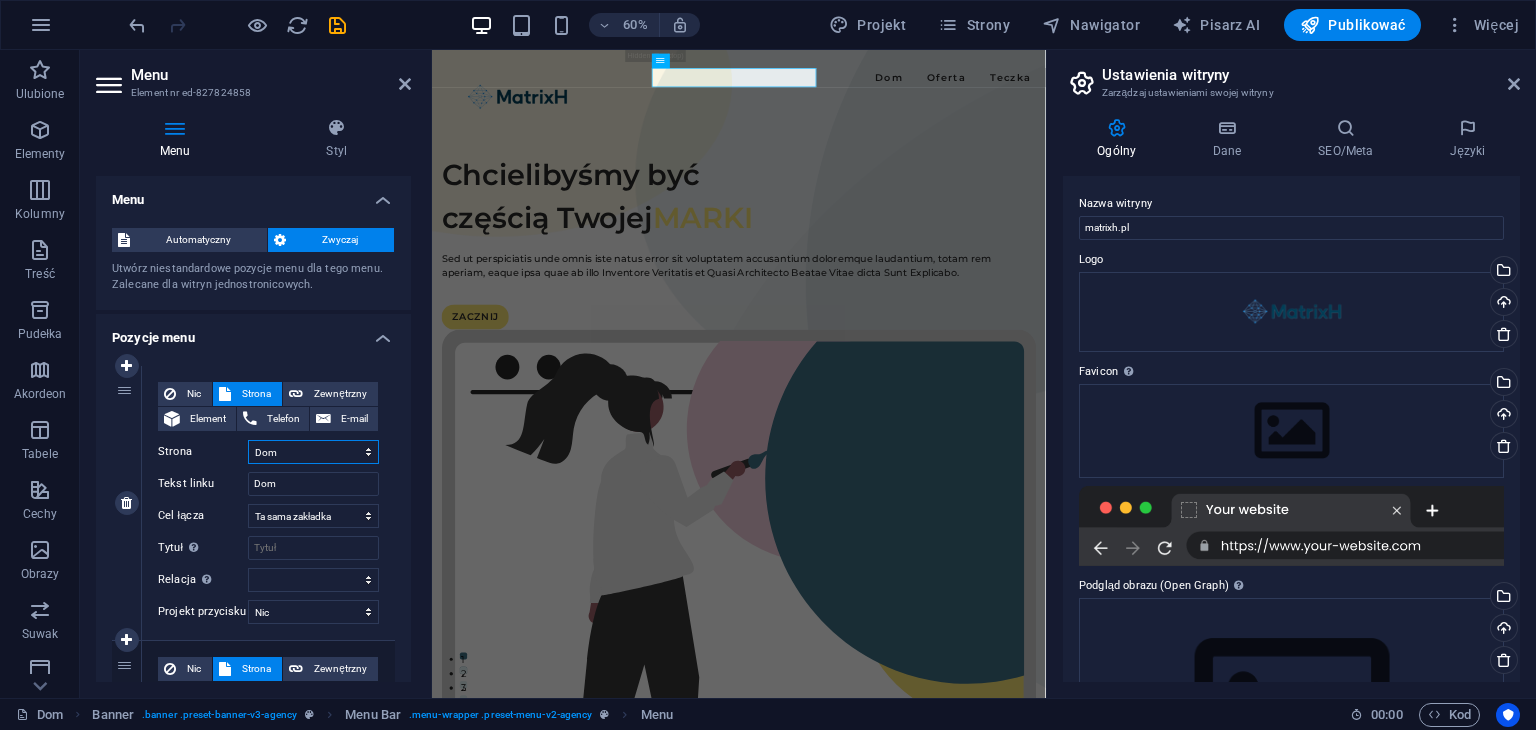 click on "Dom Usługi Teczka Informacja prawna Prywatność" at bounding box center [313, 452] 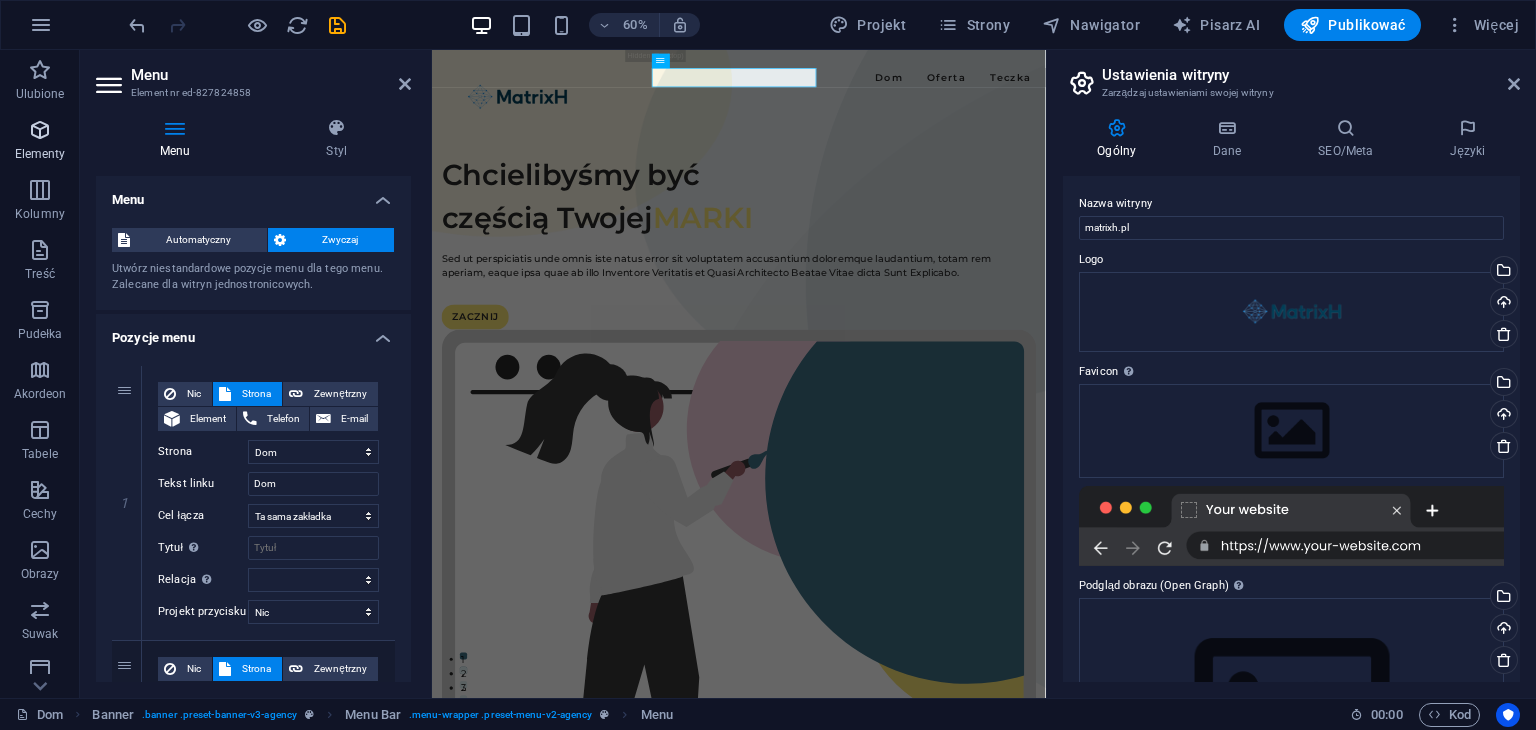 click on "Elementy" at bounding box center (40, 142) 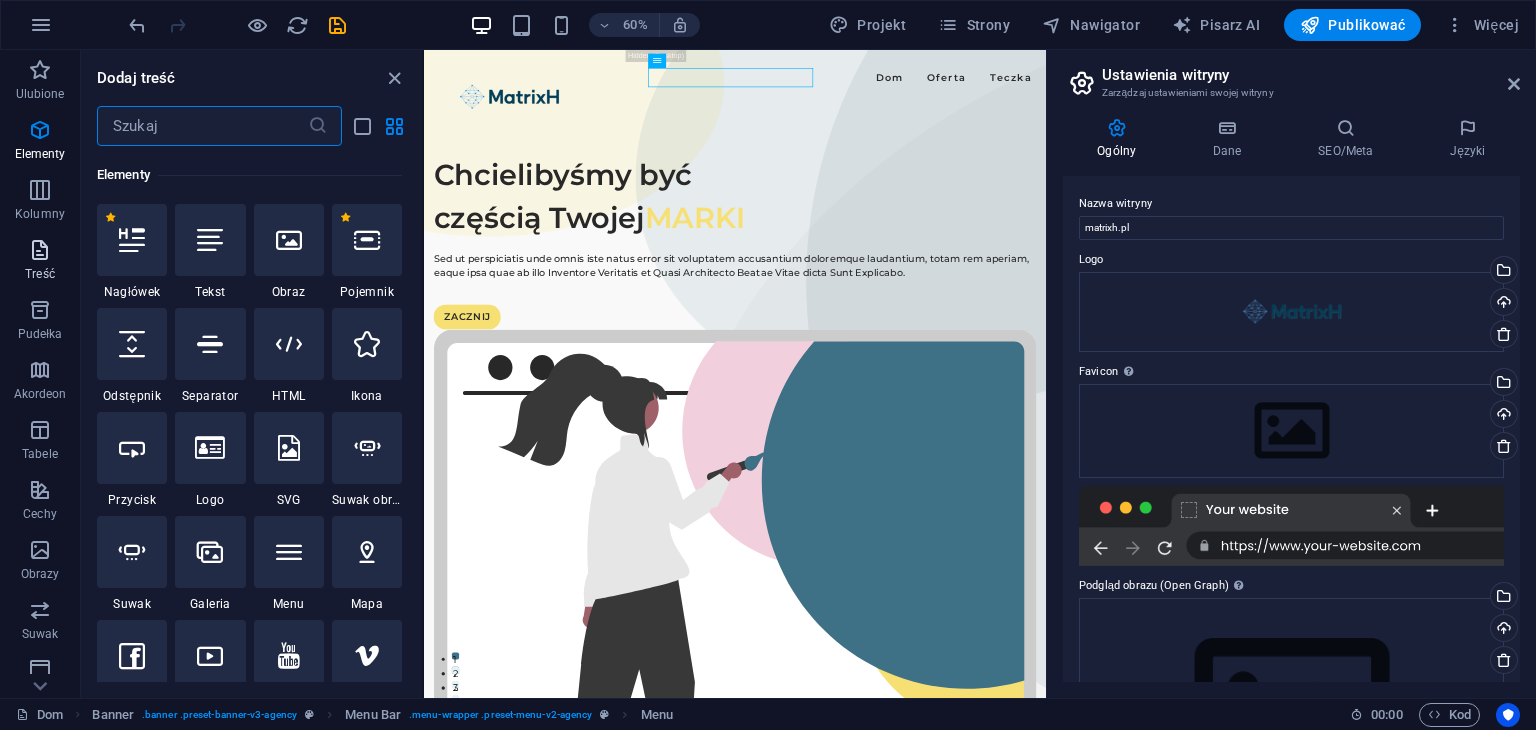 scroll, scrollTop: 212, scrollLeft: 0, axis: vertical 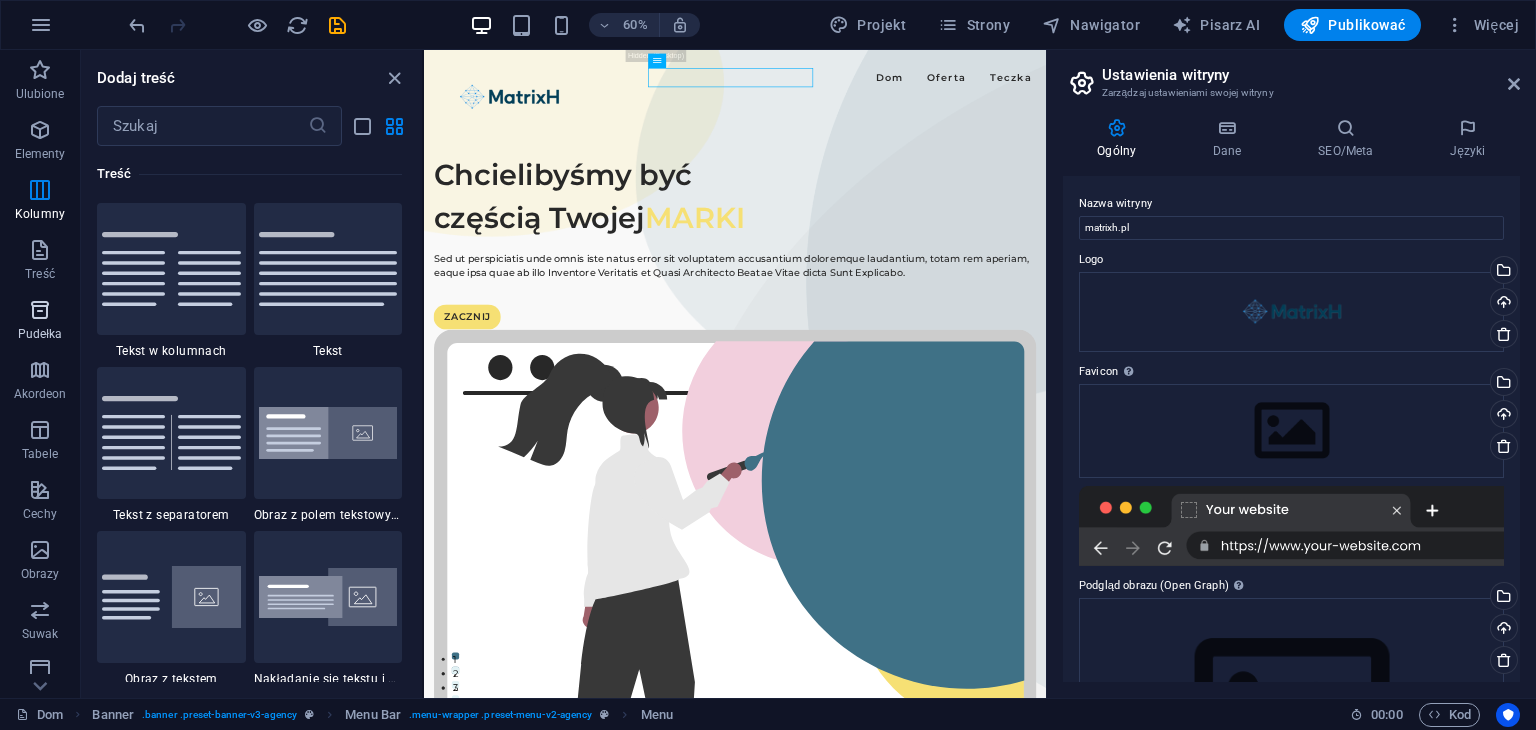 click on "Pudełka" at bounding box center (40, 322) 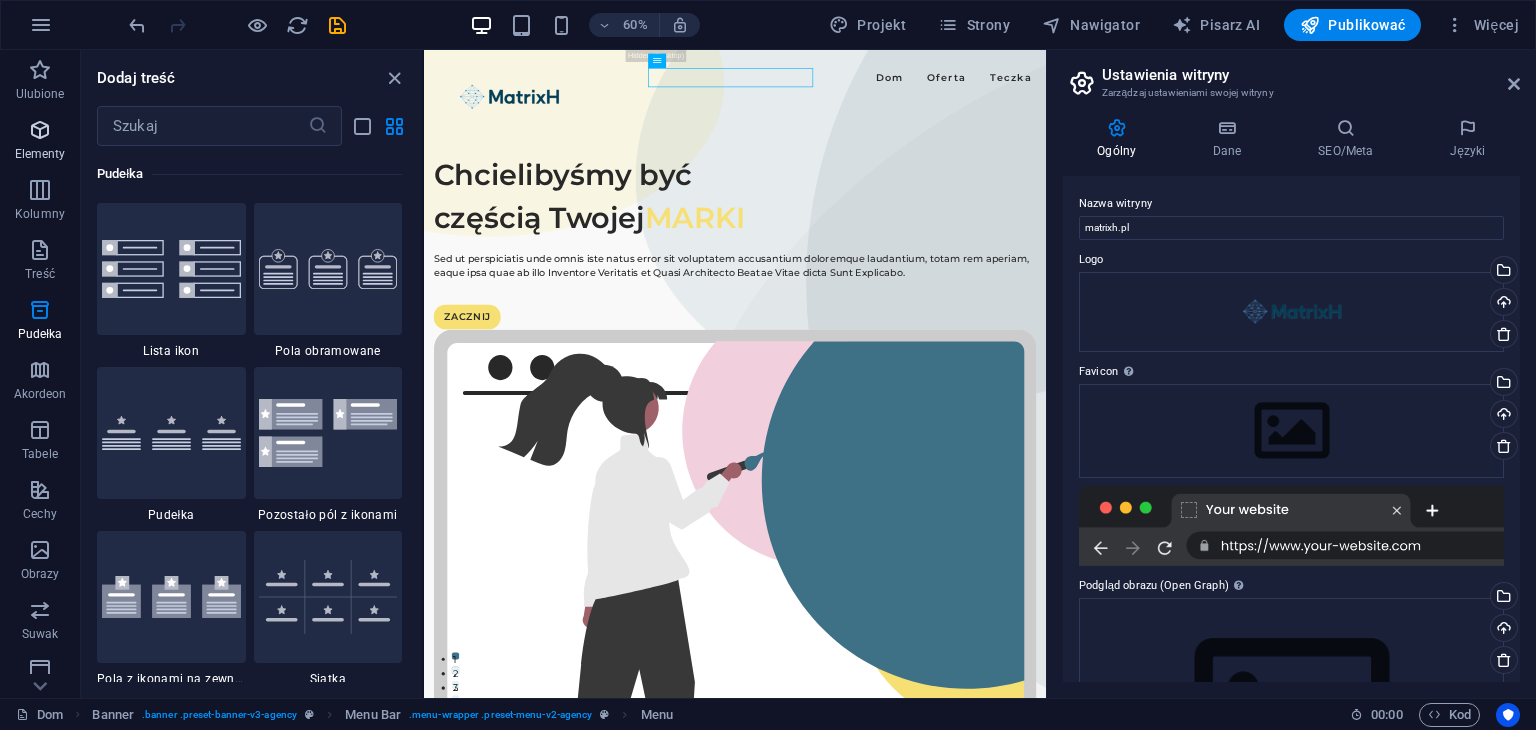 click at bounding box center (40, 130) 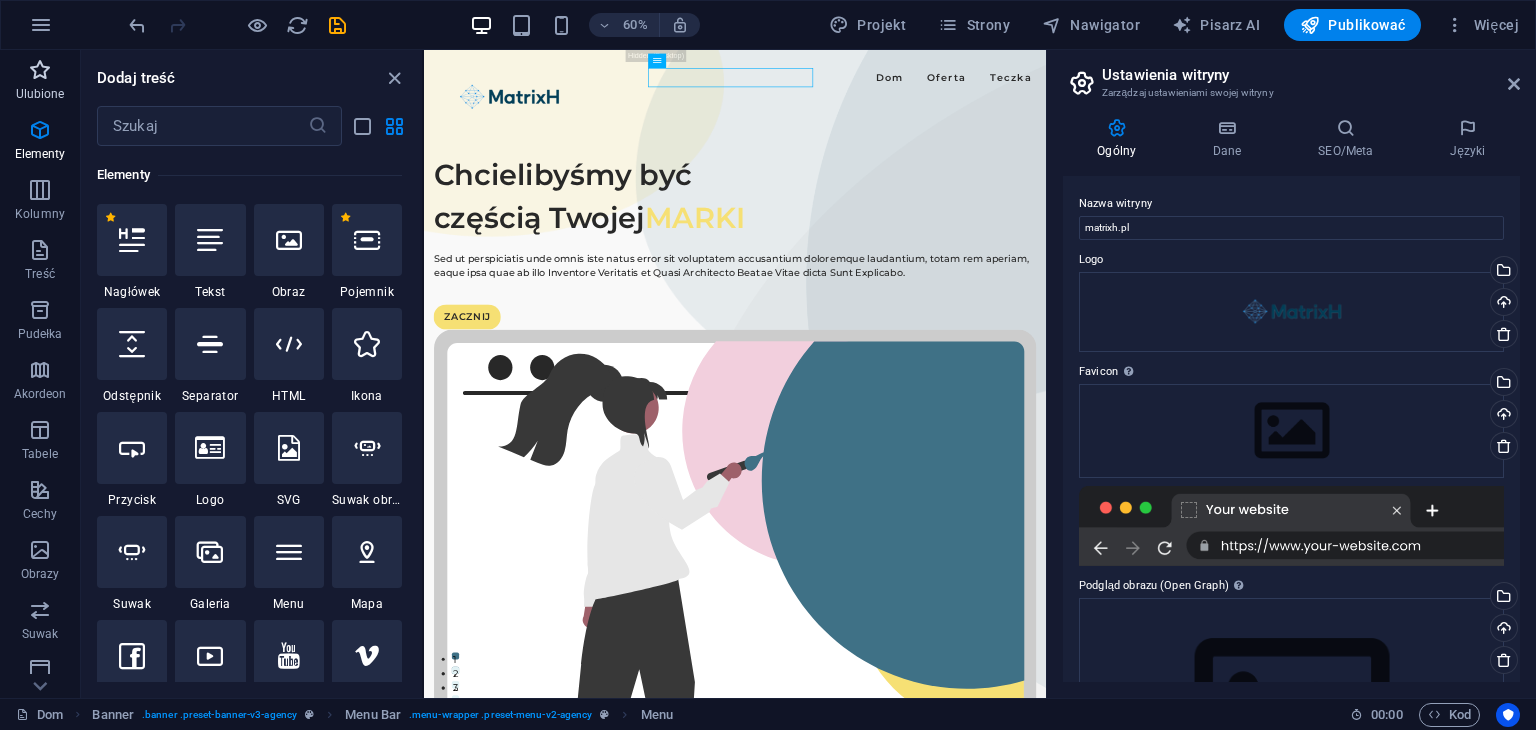 click at bounding box center (40, 70) 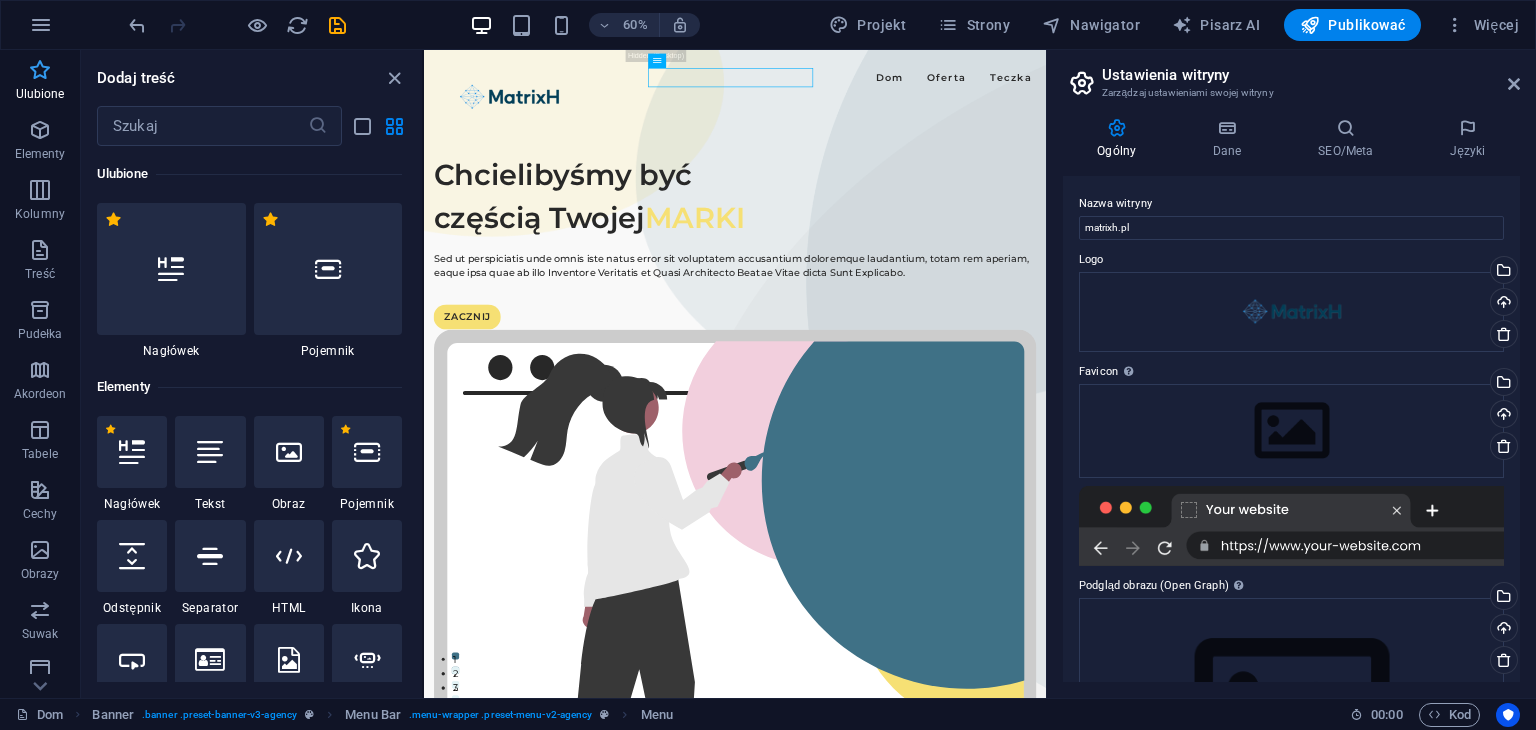 scroll, scrollTop: 0, scrollLeft: 0, axis: both 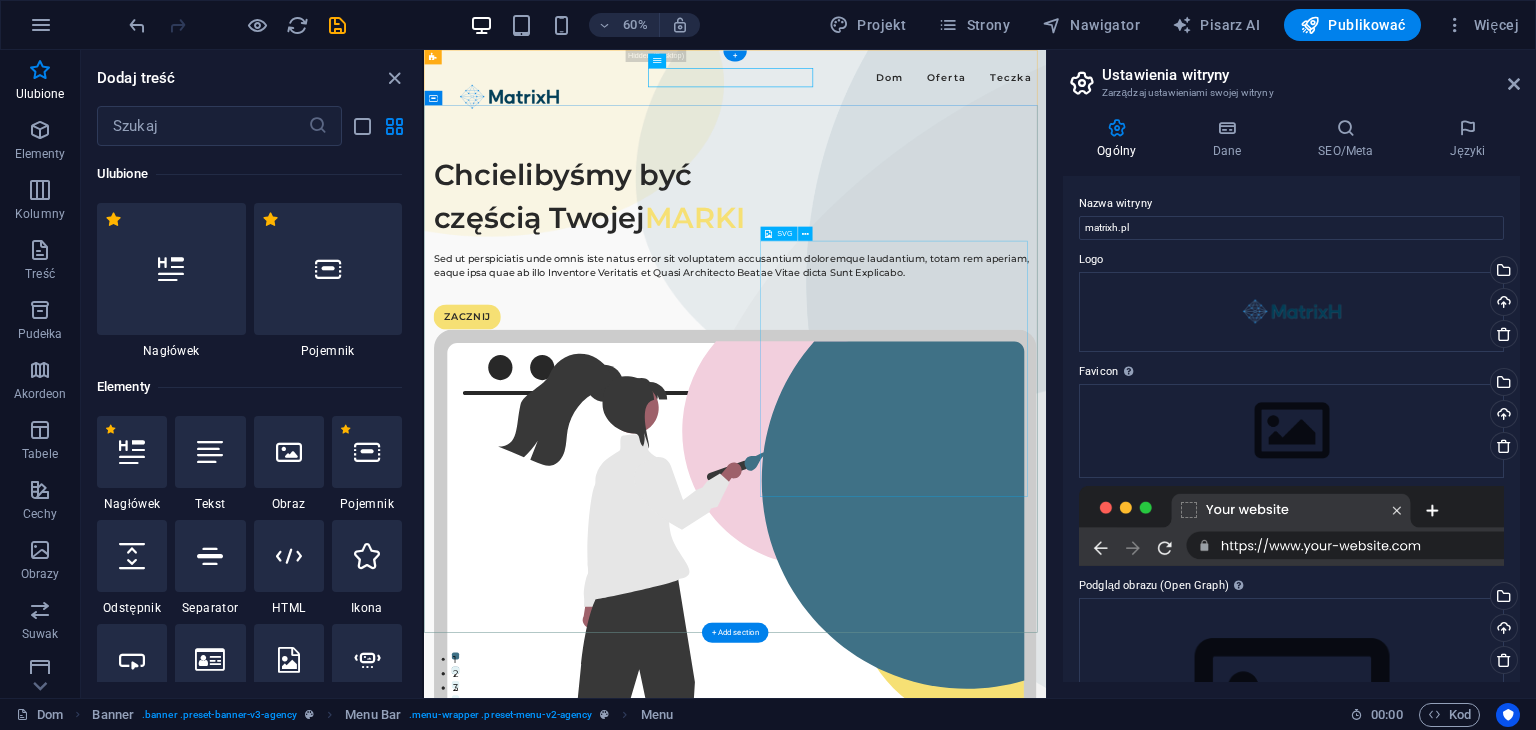 click at bounding box center (942, 994) 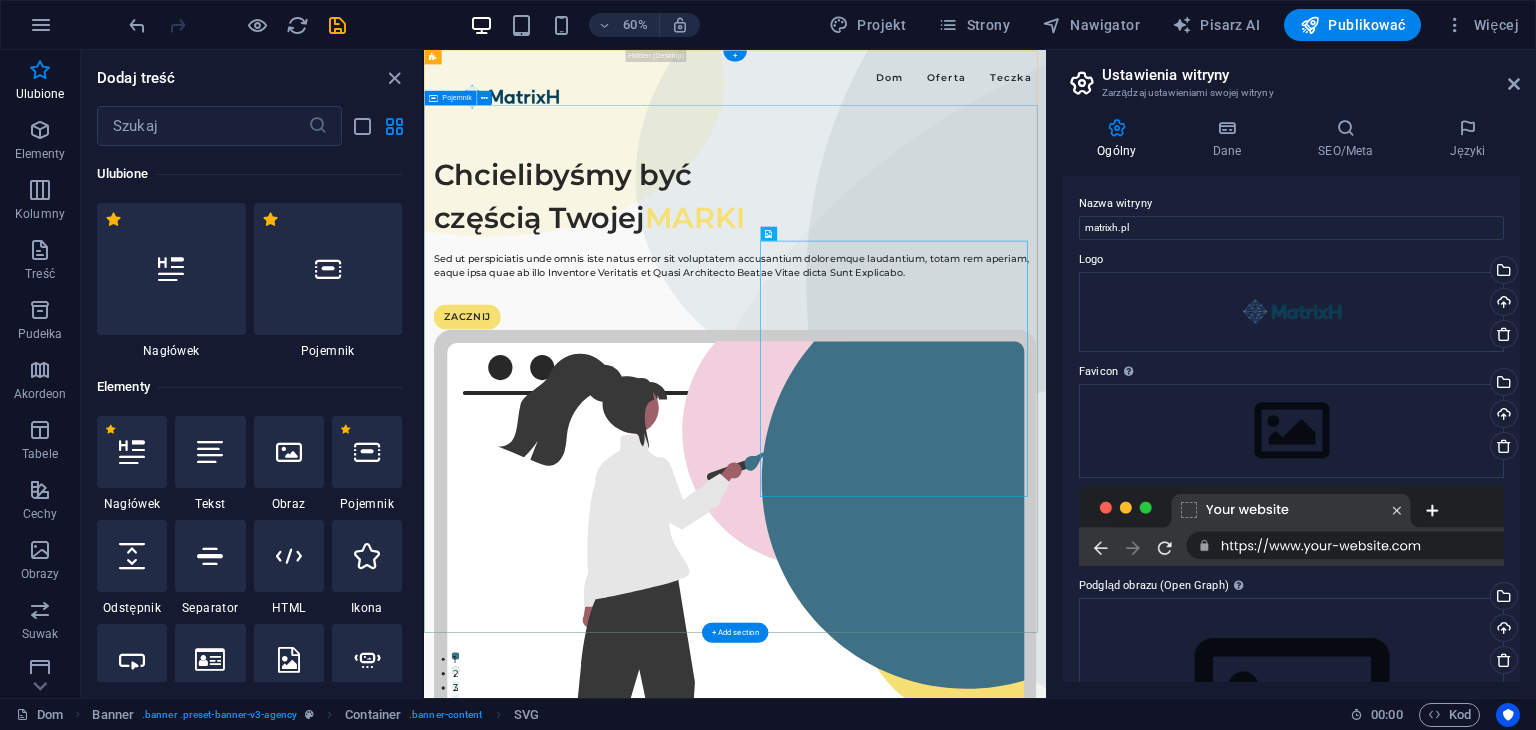 click on "Chcielibyśmy być  częścią Twojej  MARKI Sed ut perspiciatis unde omnis iste natus error sit voluptatem accusantium doloremque laudantium, totam rem aperiam, eaque ipsa quae ab illo Inventore Veritatis et Quasi Architecto Beatae Vitae dicta Sunt Explicabo.  ZACZNIJ" at bounding box center (942, 847) 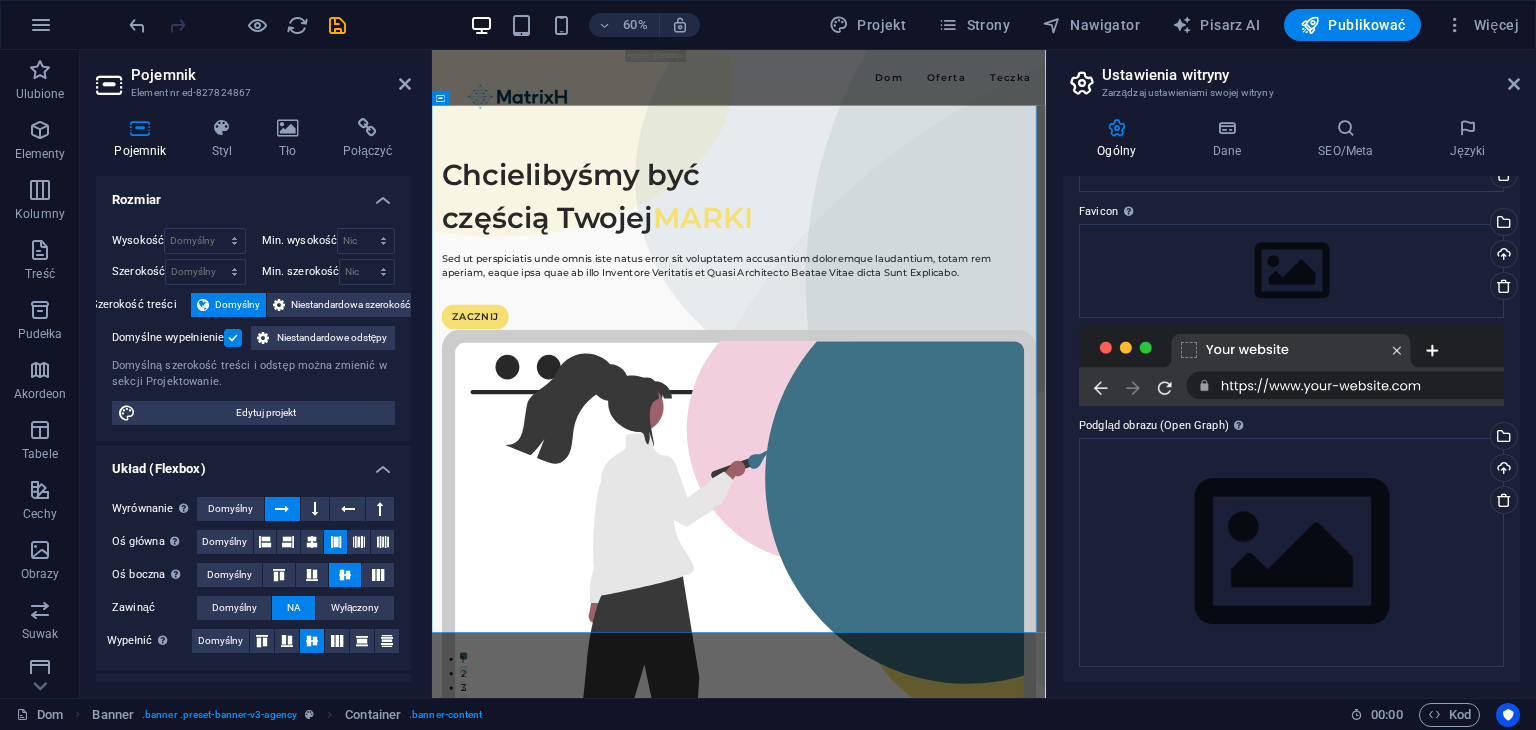scroll, scrollTop: 161, scrollLeft: 0, axis: vertical 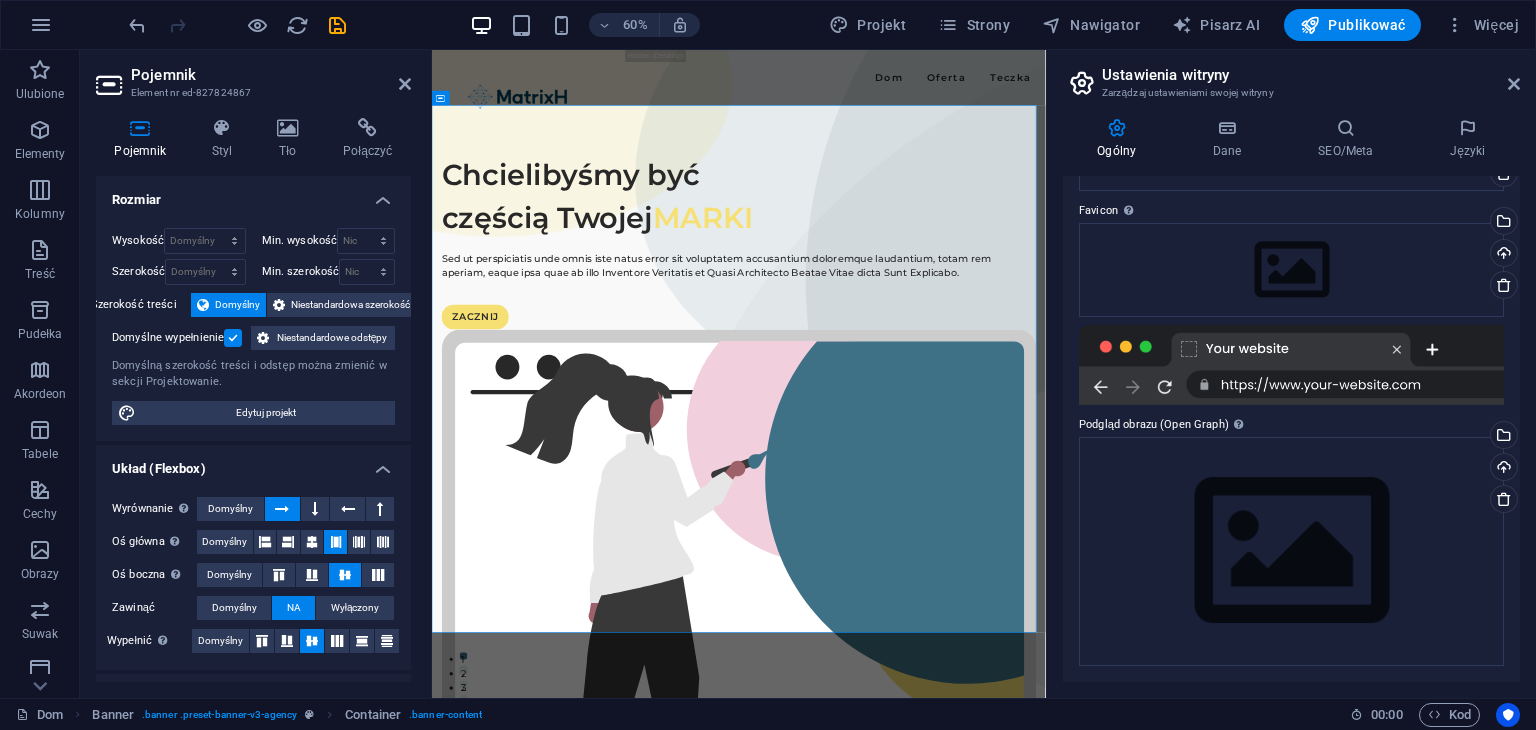 click at bounding box center [1291, 365] 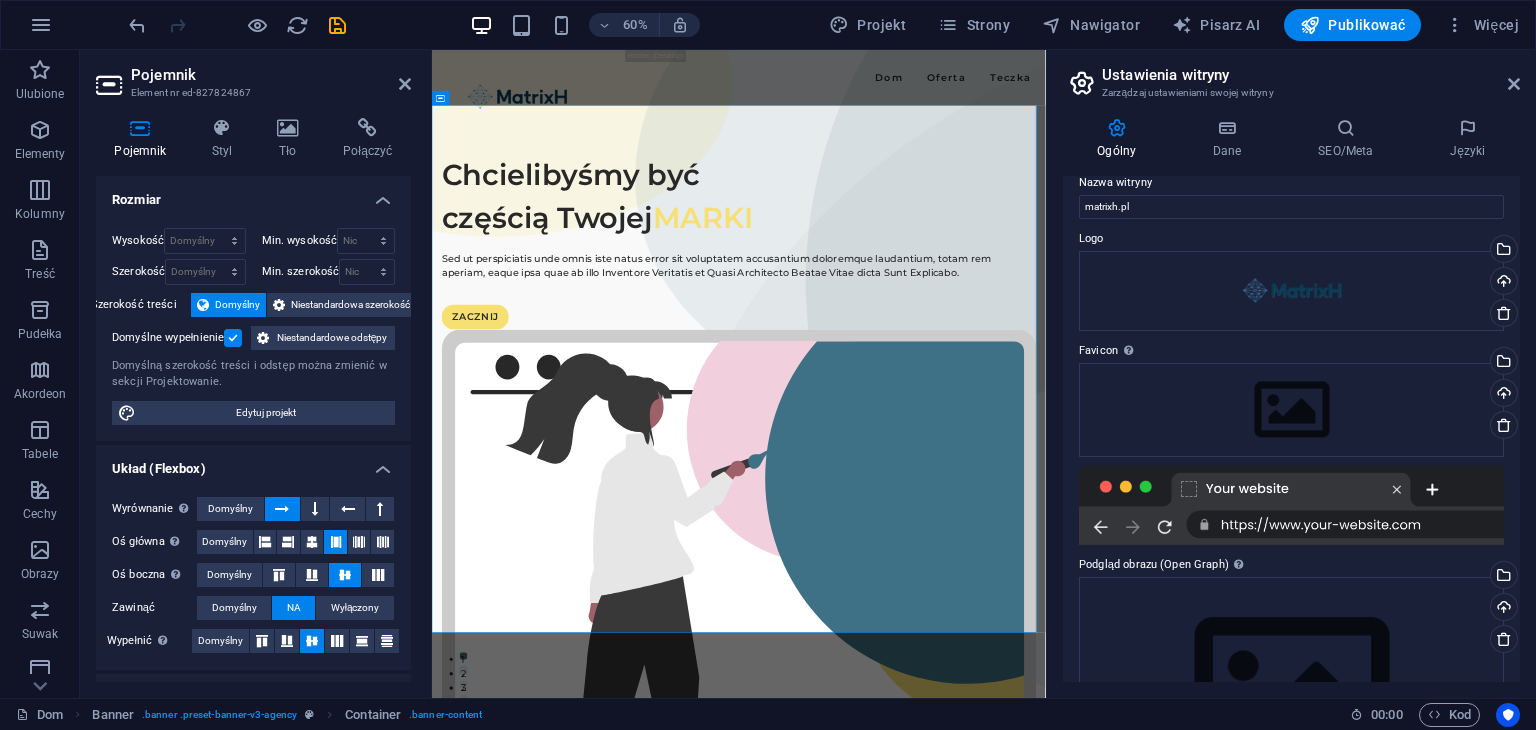 scroll, scrollTop: 0, scrollLeft: 0, axis: both 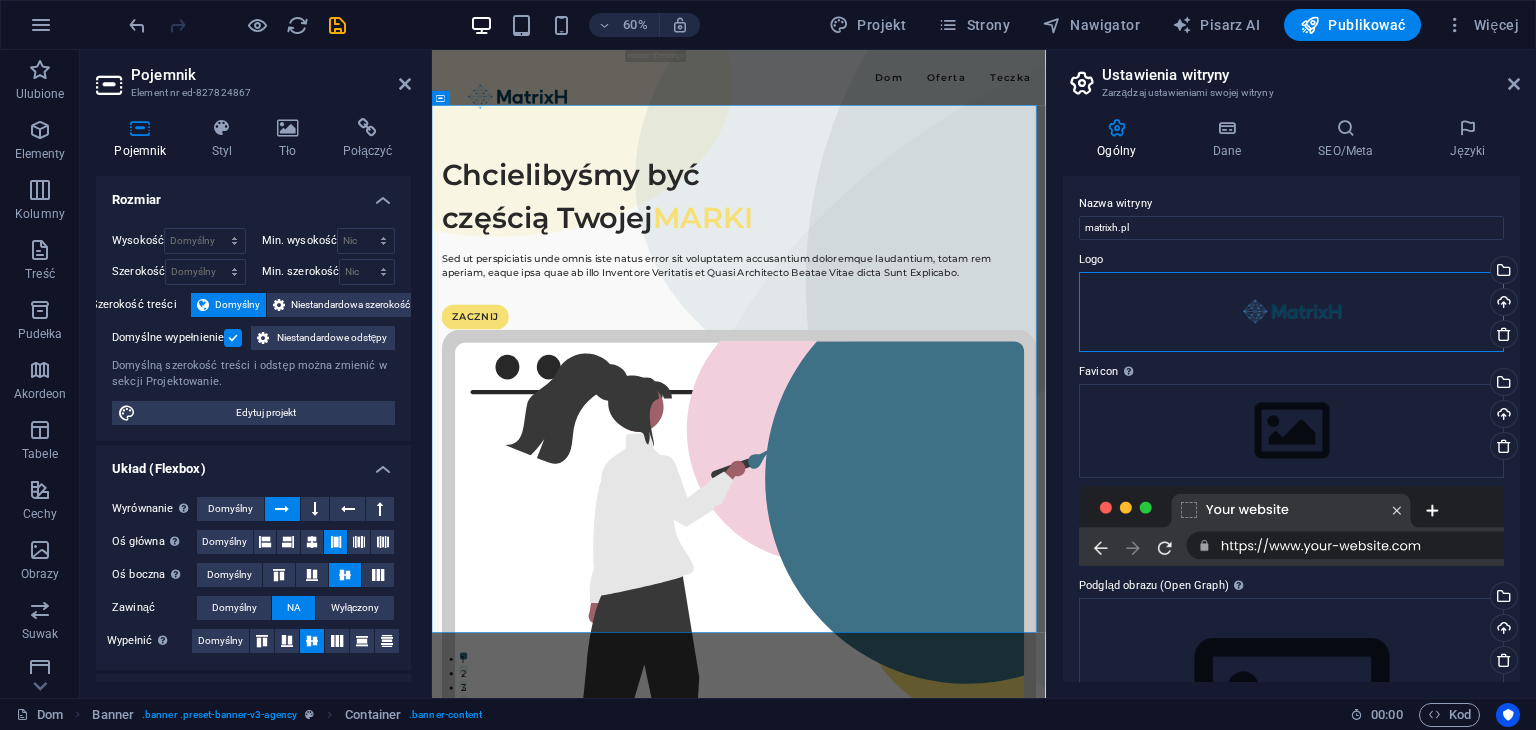 click on "Przeciągnij pliki tutaj, kliknij, aby wybrać pliki lub  wybierz pliki z Plików lub naszych bezpłatnych zdjęć stockowych i filmów wideo" at bounding box center [1291, 312] 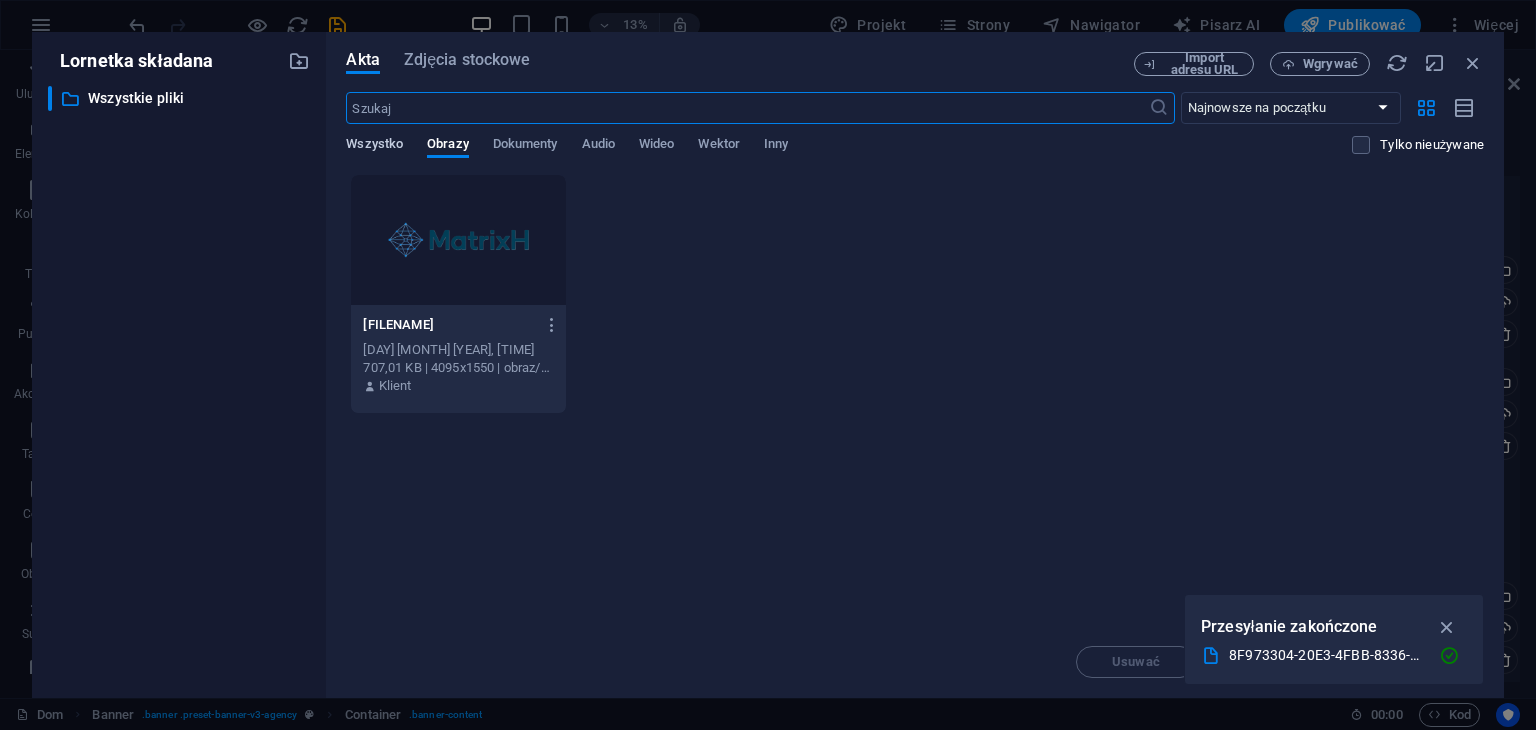 click on "Wszystko" at bounding box center (374, 143) 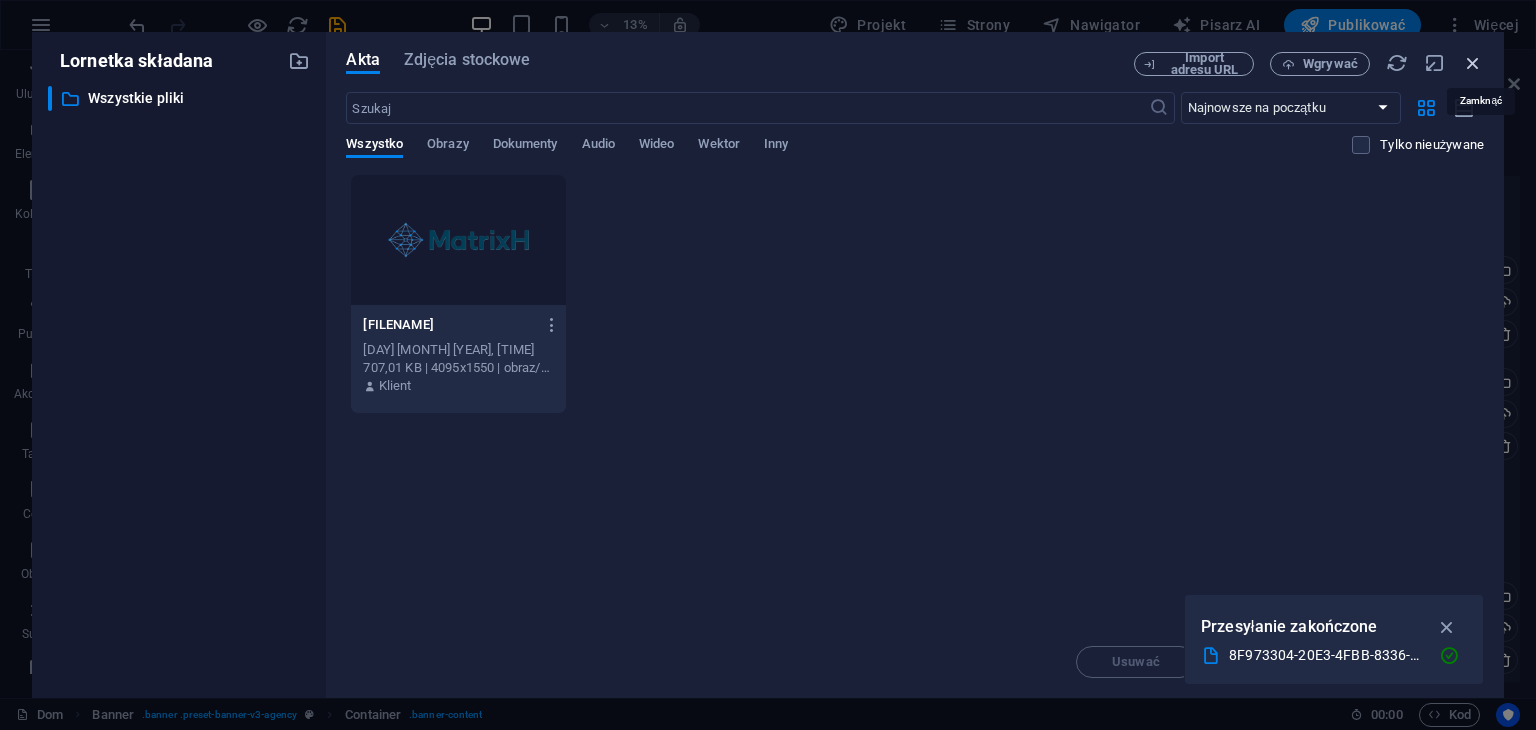 click at bounding box center [1473, 63] 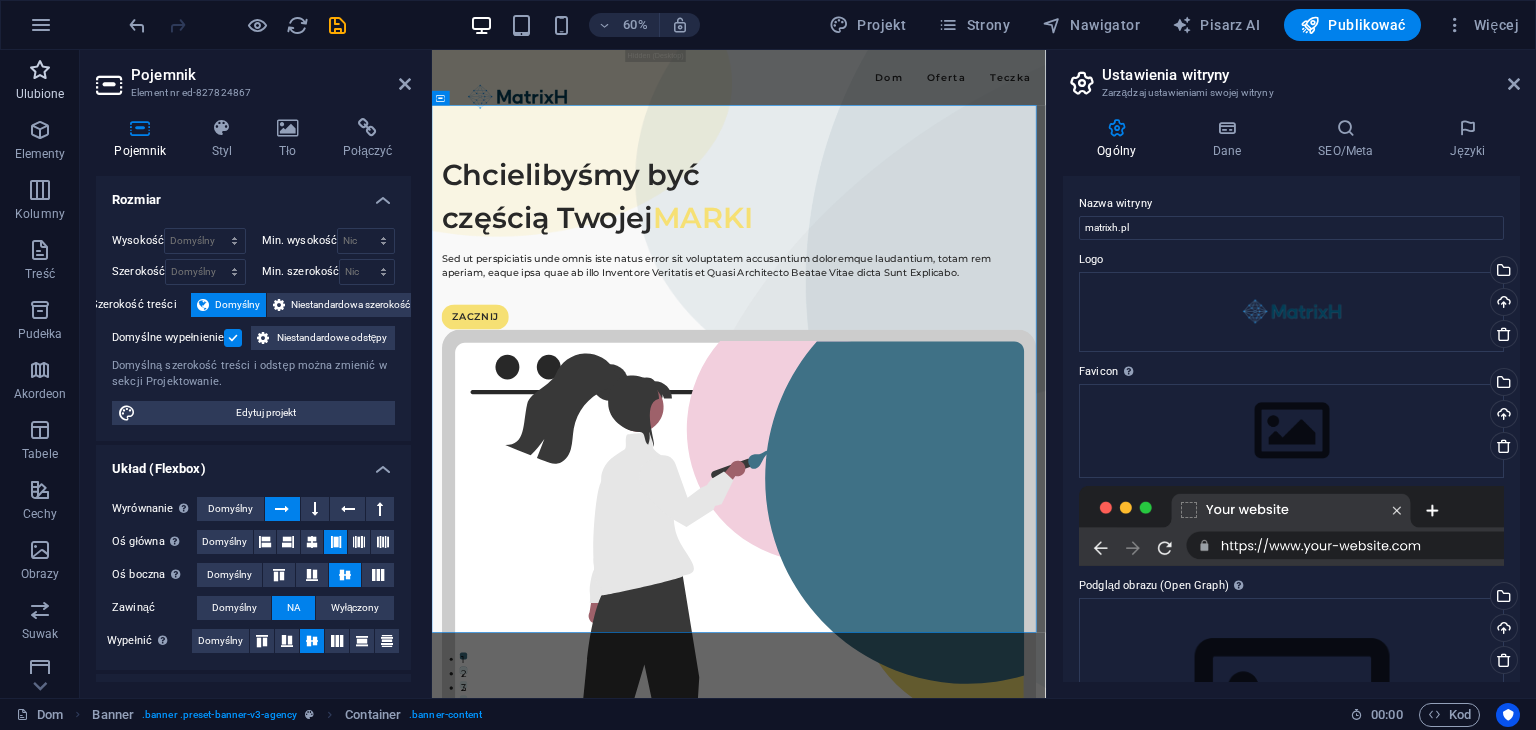 click on "Ulubione" at bounding box center (40, 94) 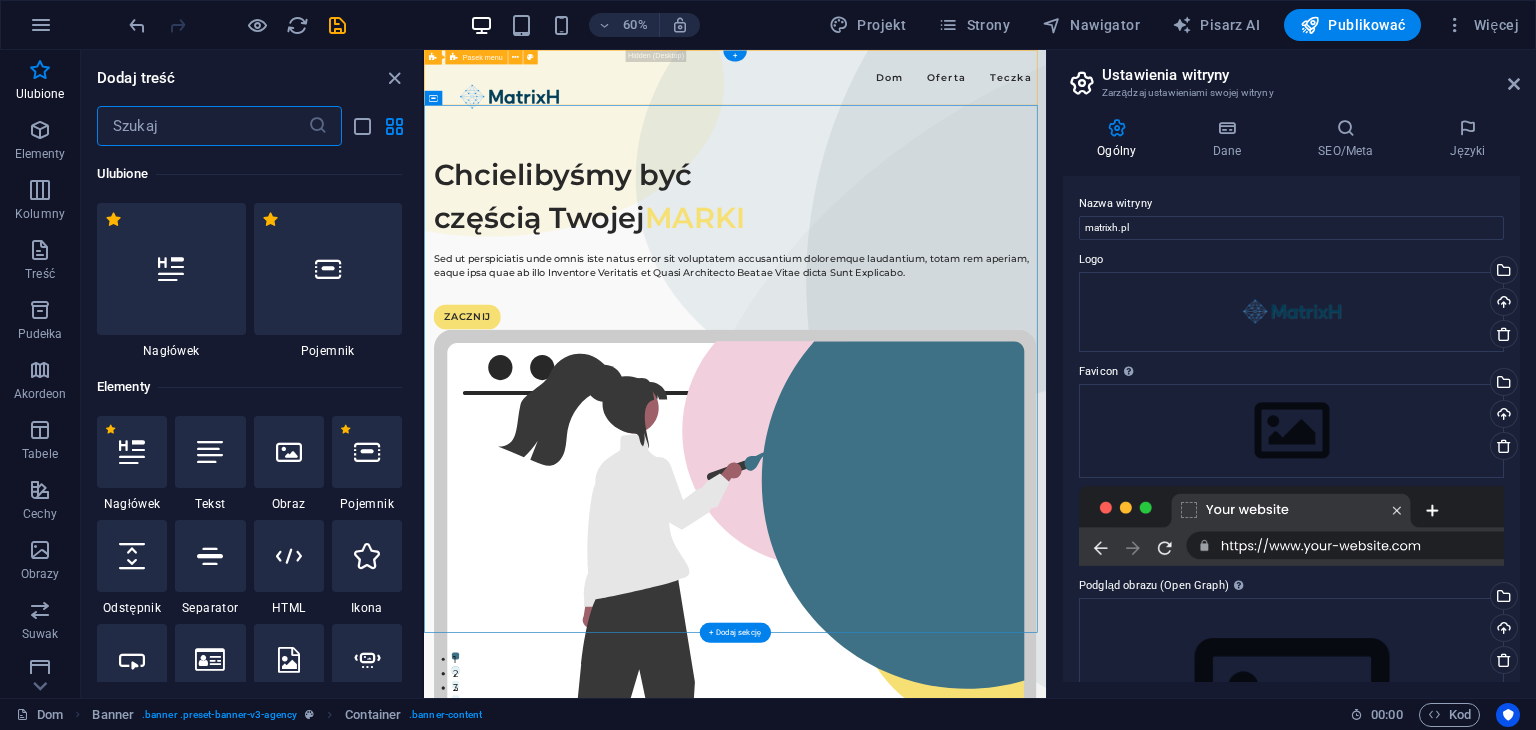 click on "Dom Oferta Teczka" at bounding box center [942, 96] 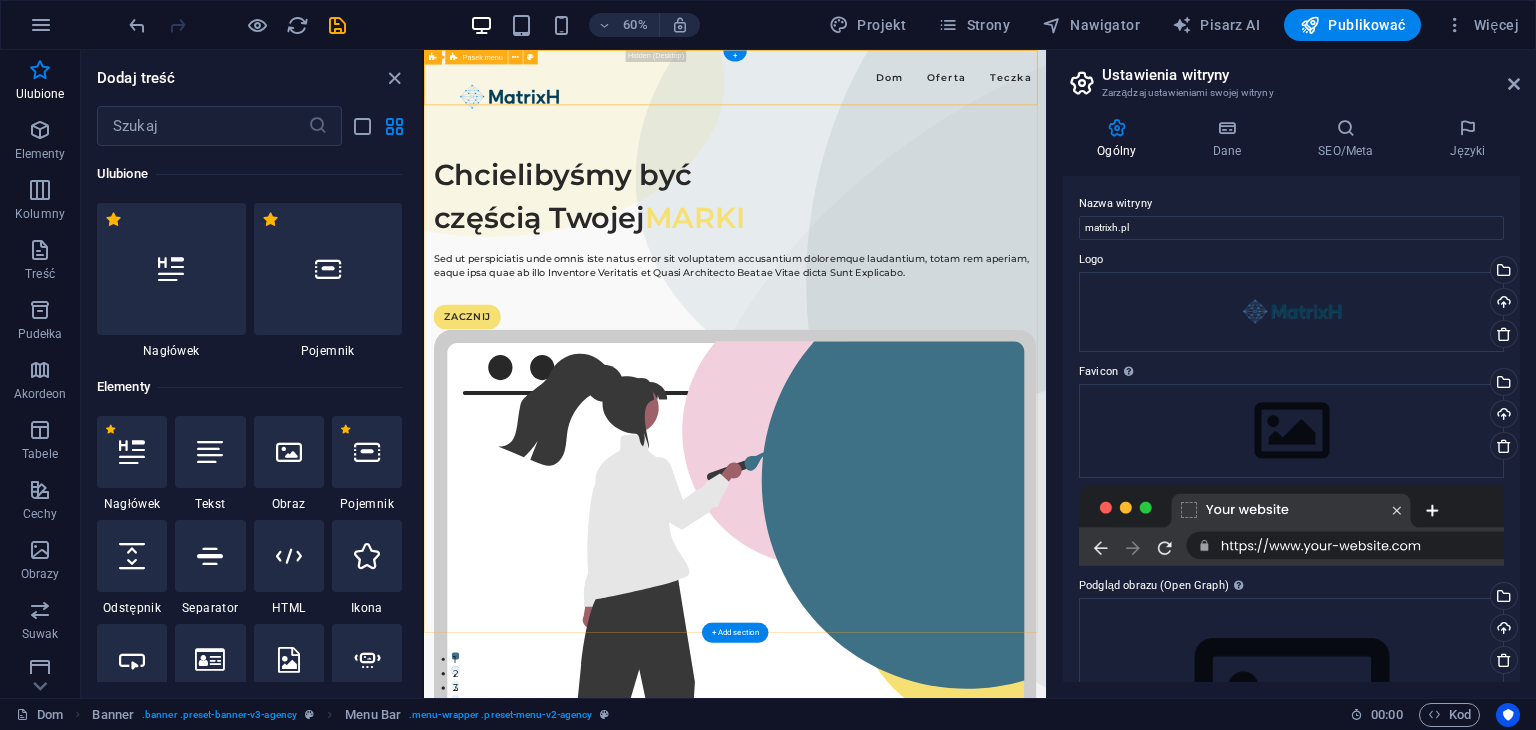click on "Dom Oferta Teczka" at bounding box center (942, 96) 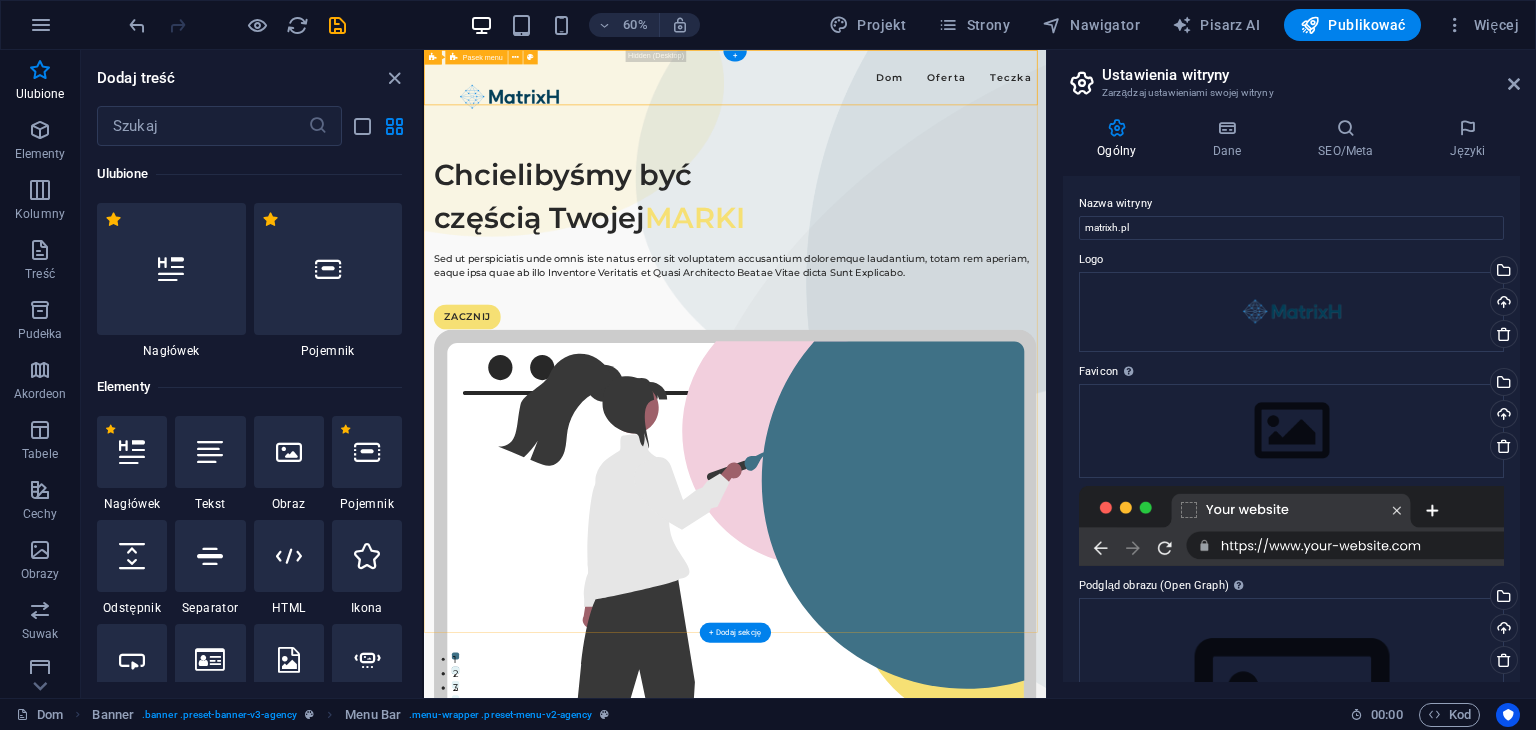 click on "Dom Oferta Teczka" at bounding box center [942, 96] 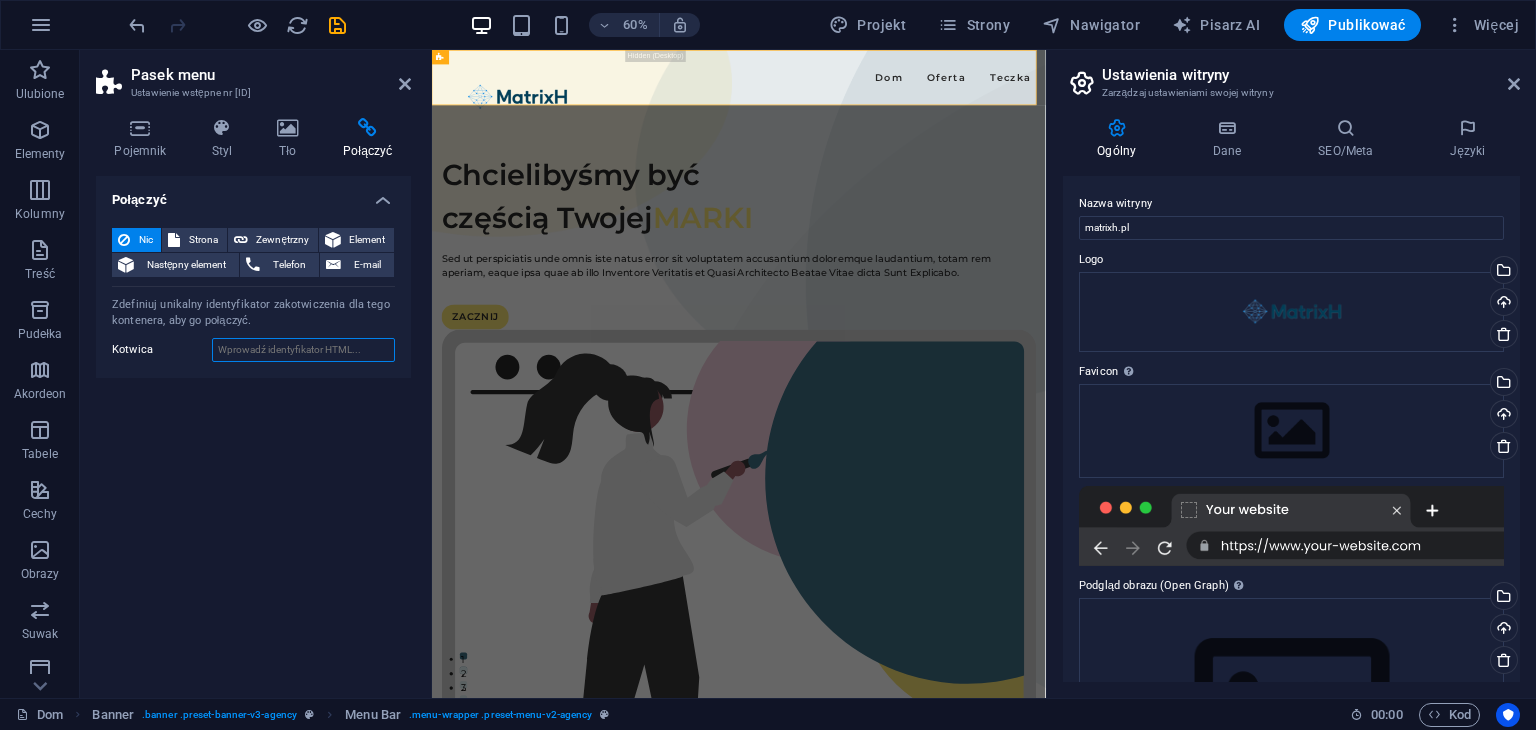 click on "Kotwica" at bounding box center [303, 350] 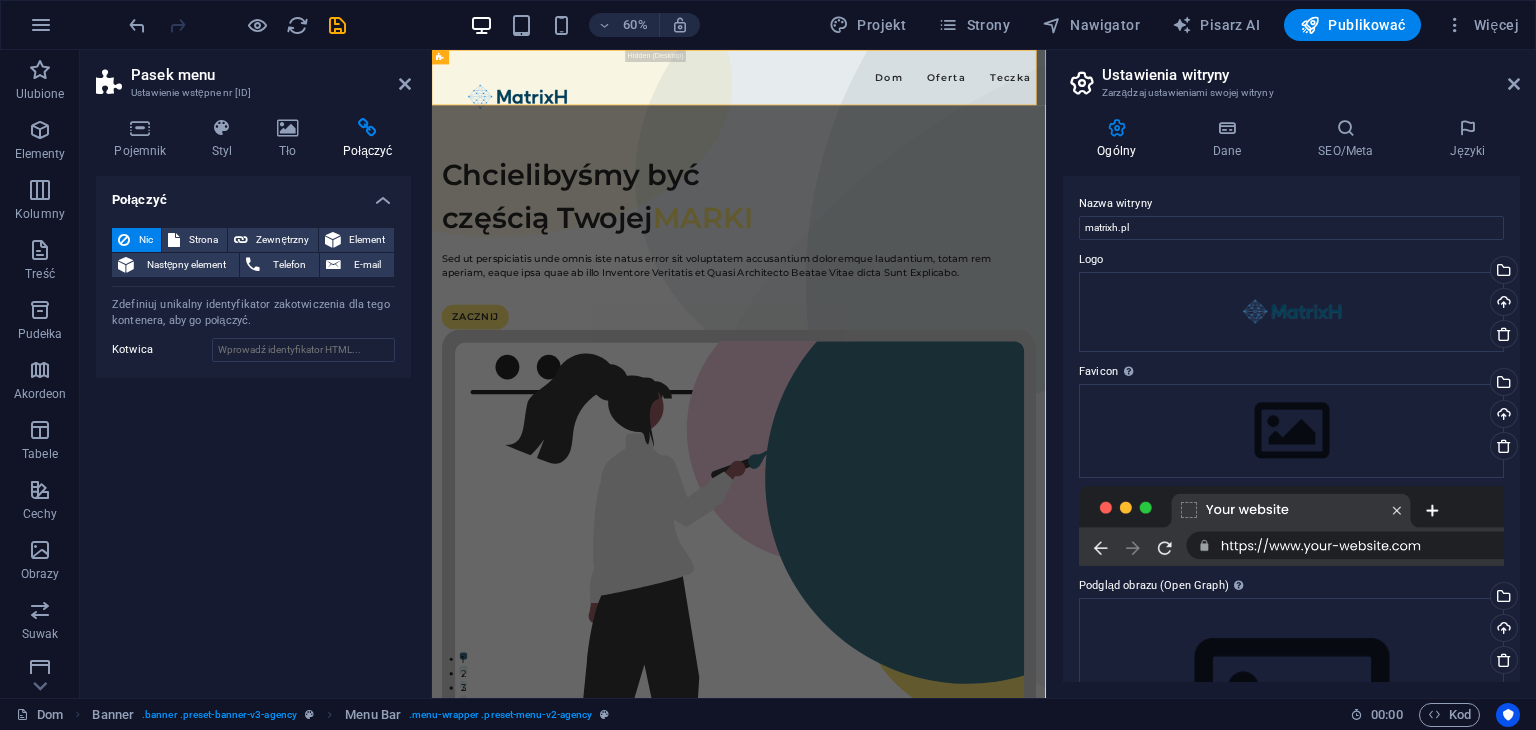 click on "Nic" at bounding box center [136, 240] 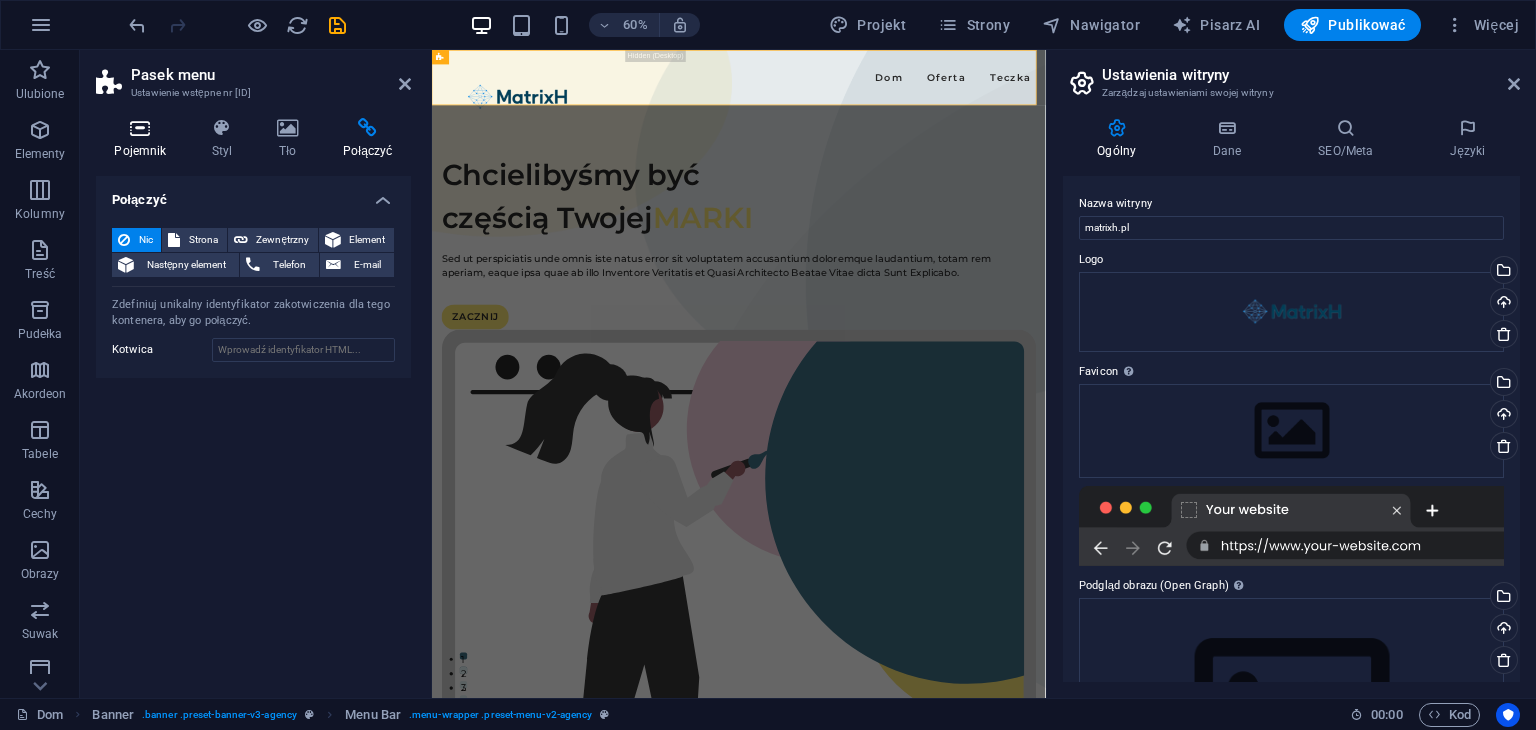 click at bounding box center [140, 128] 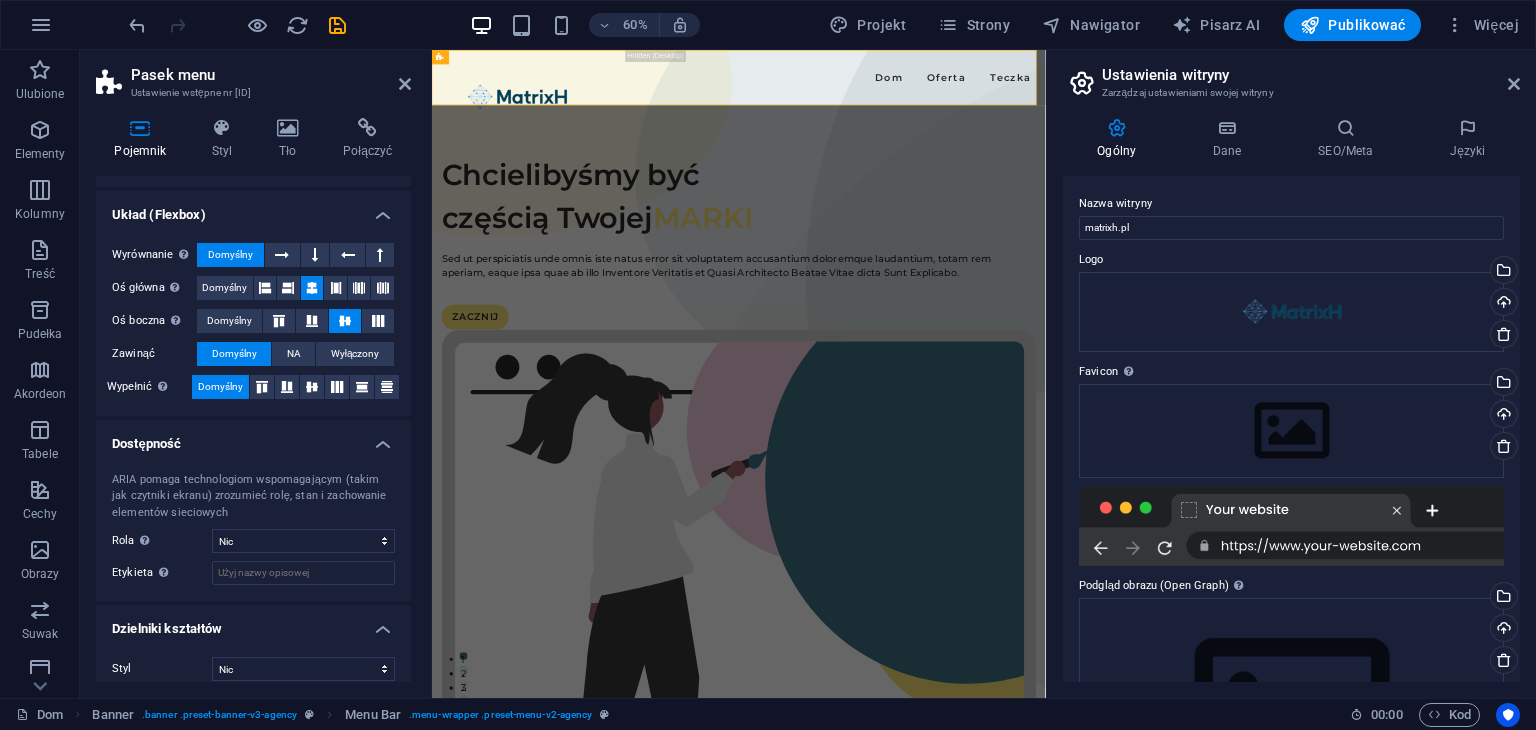 scroll, scrollTop: 268, scrollLeft: 0, axis: vertical 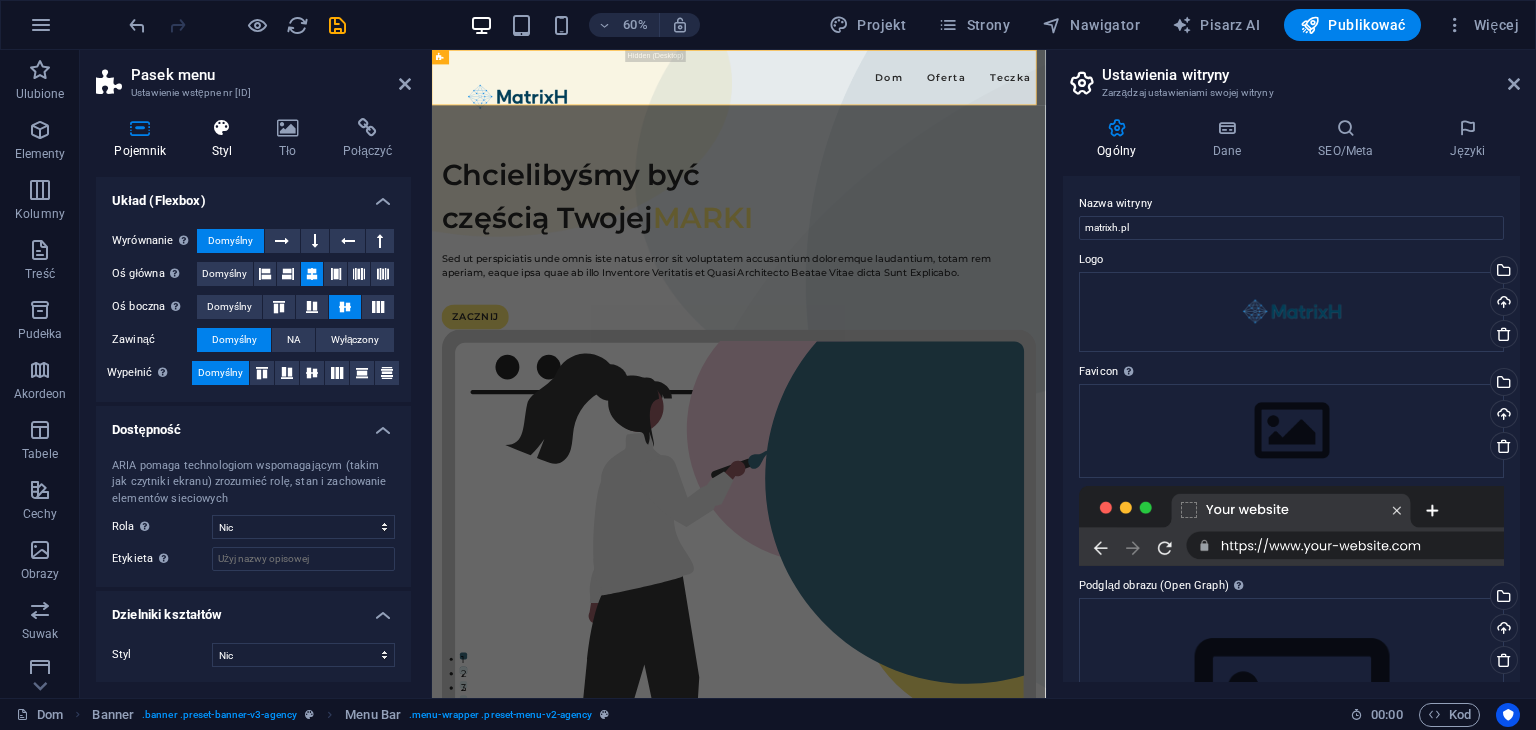 click on "Styl" at bounding box center (225, 139) 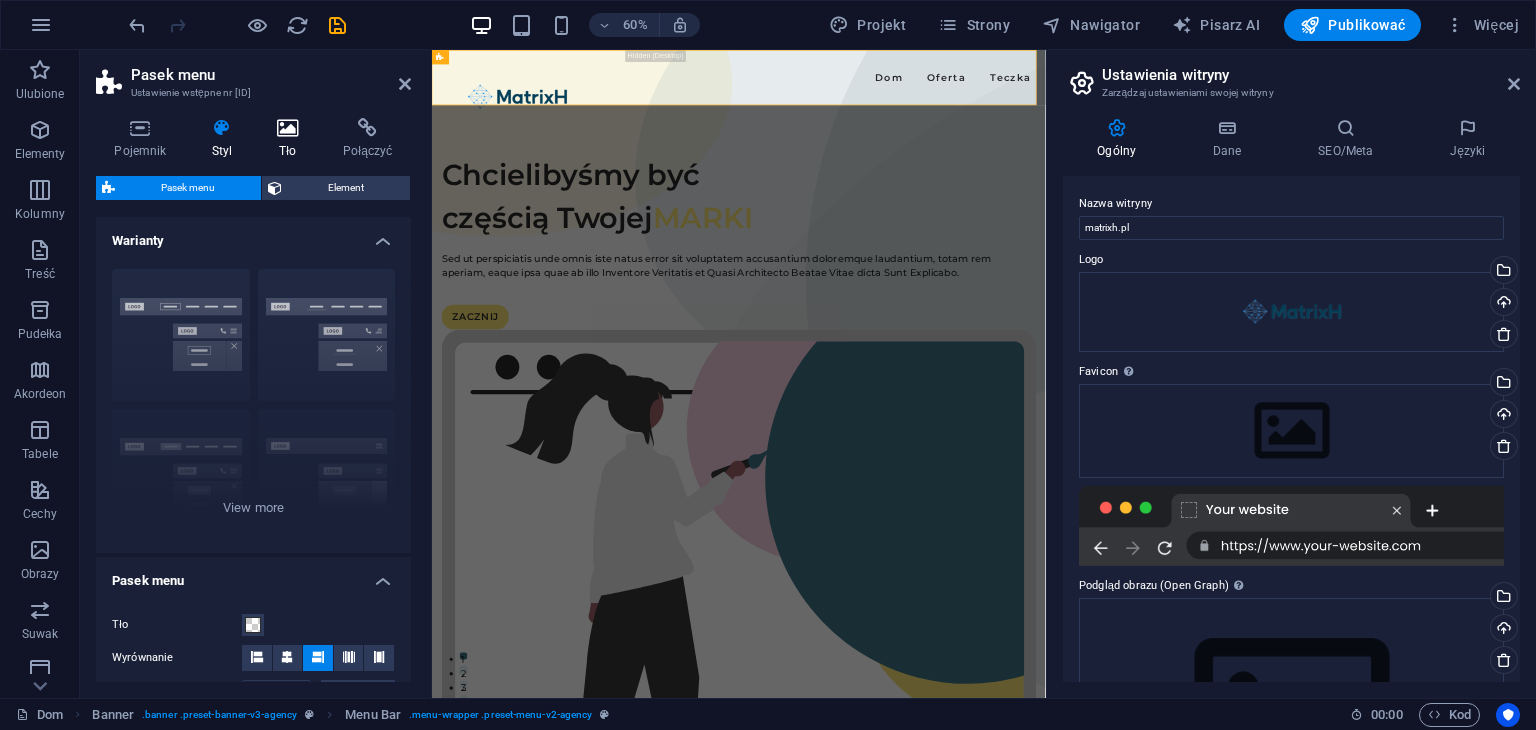 click at bounding box center (288, 128) 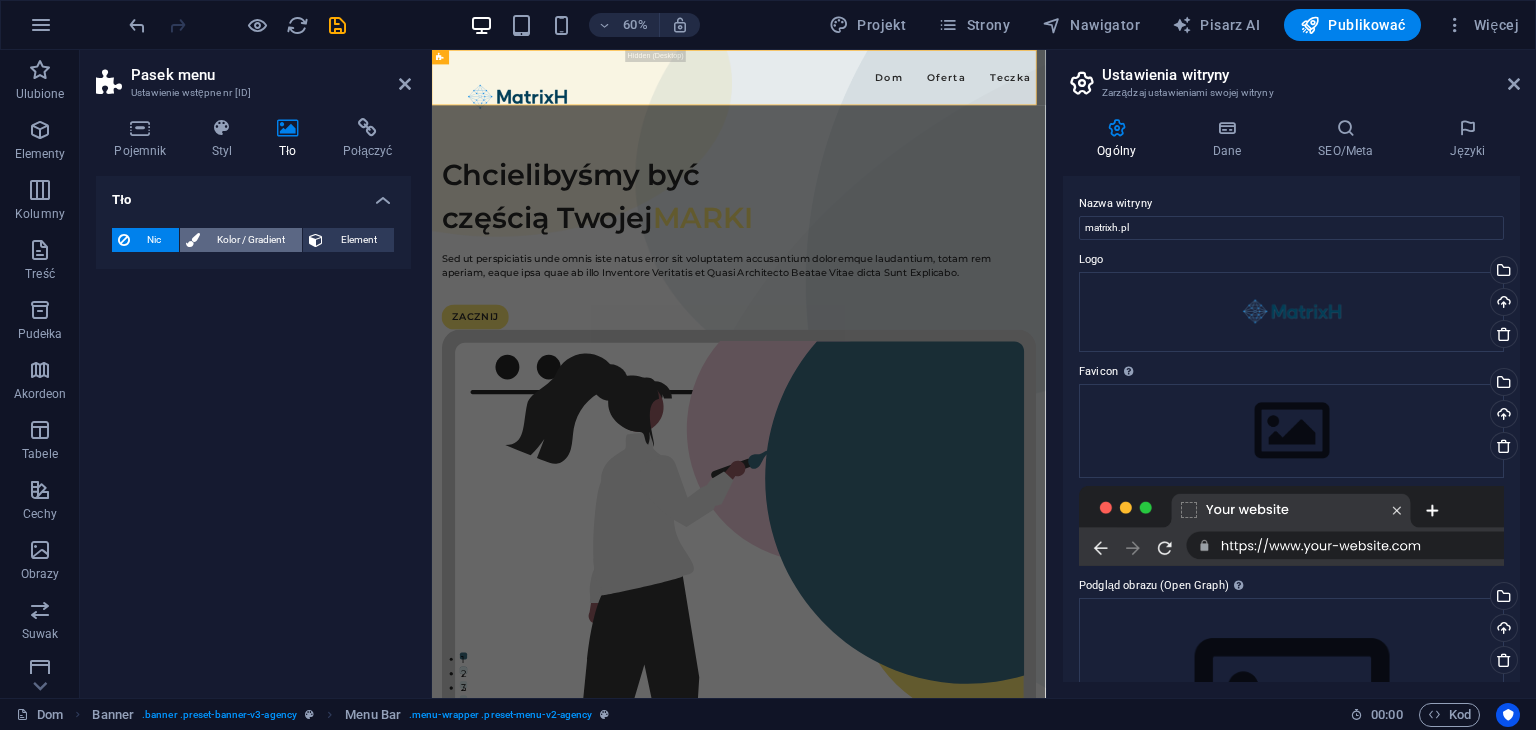 click on "Kolor / Gradient" at bounding box center [251, 240] 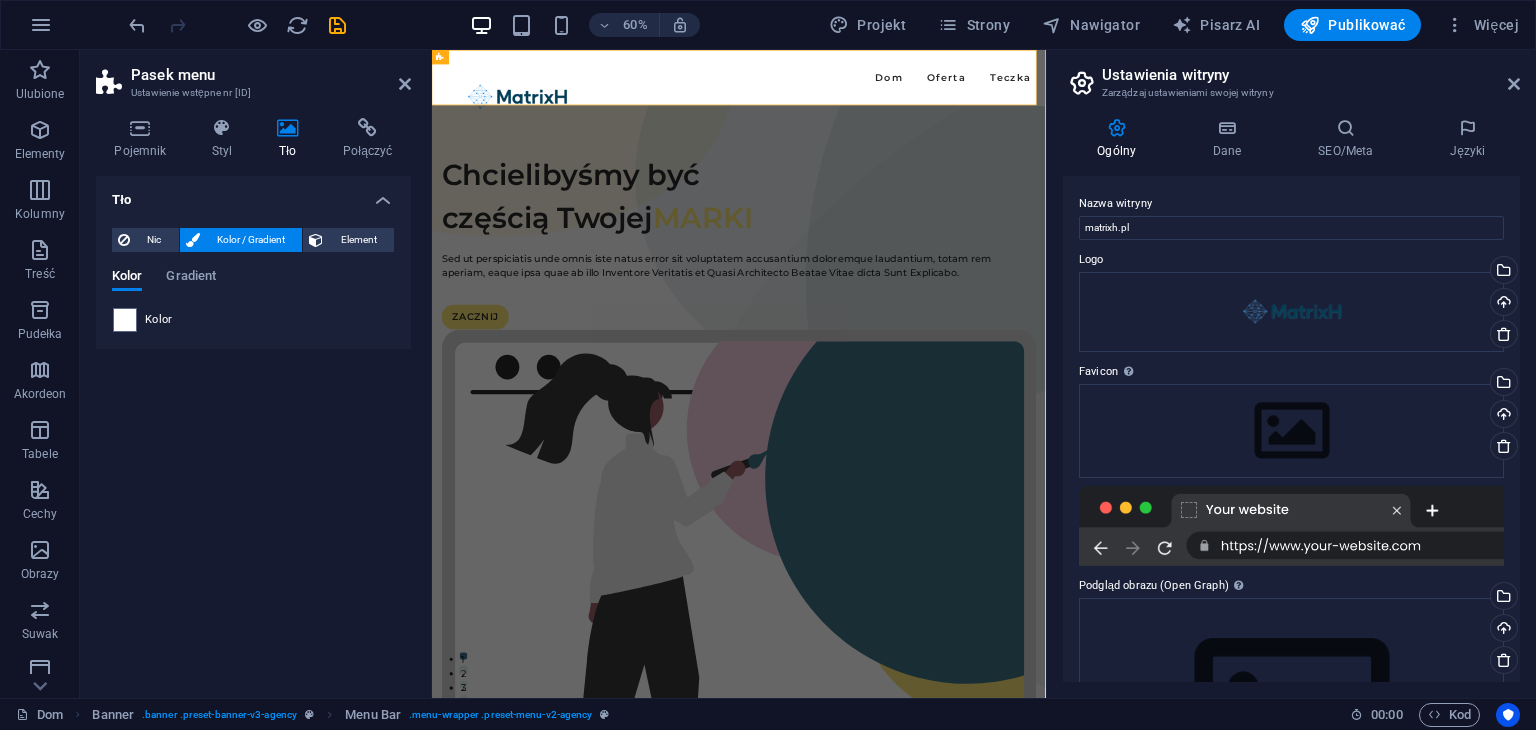 click on "Kolor" at bounding box center (159, 319) 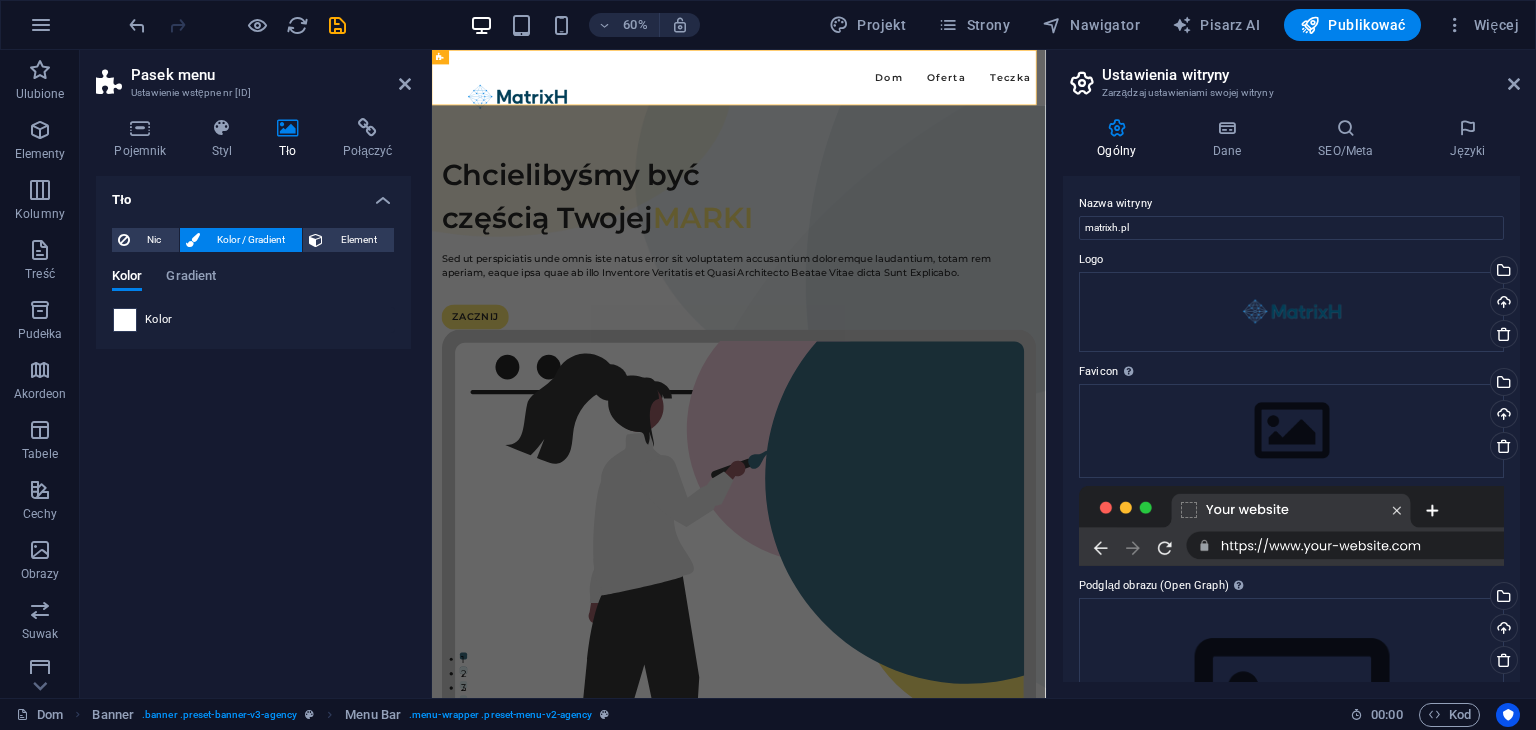click at bounding box center [125, 320] 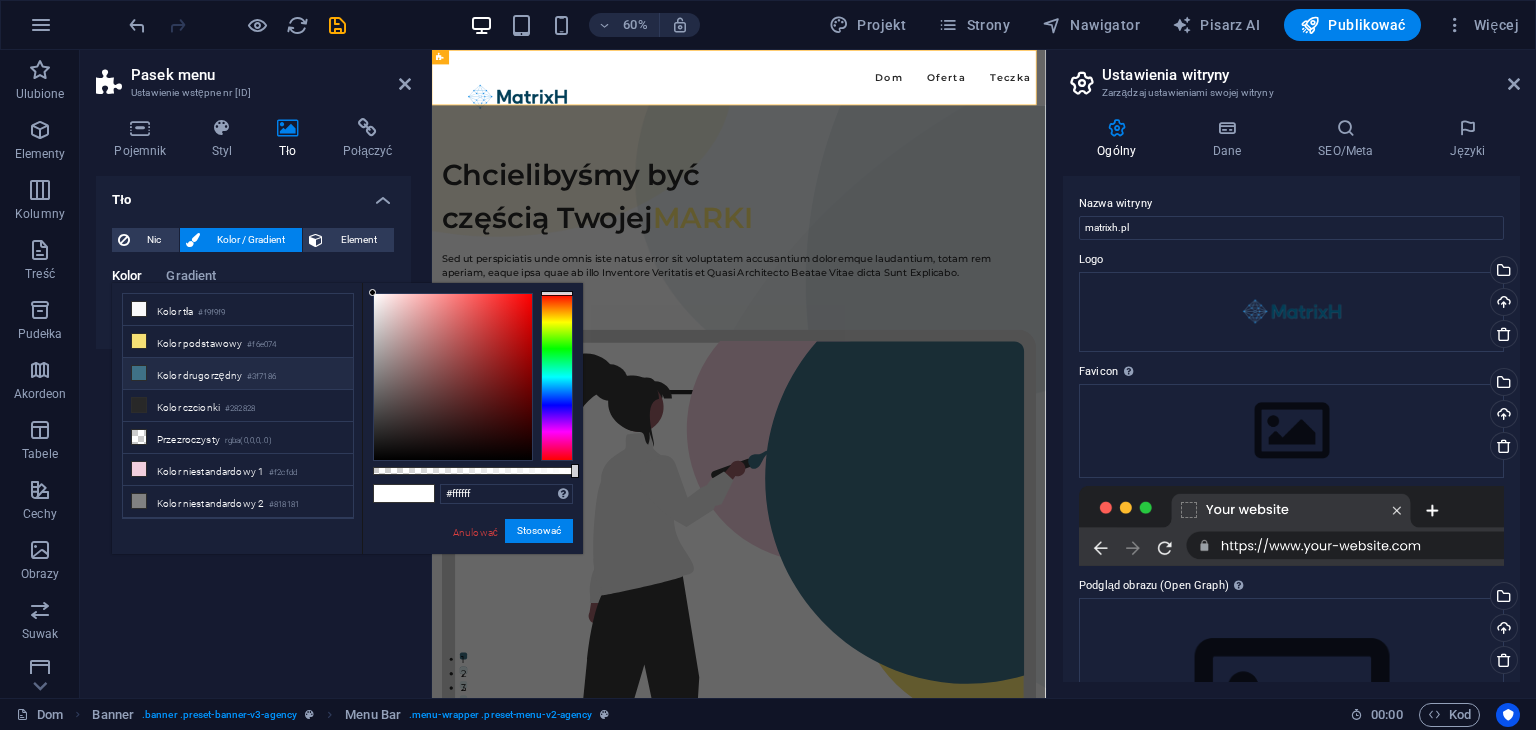scroll, scrollTop: 82, scrollLeft: 0, axis: vertical 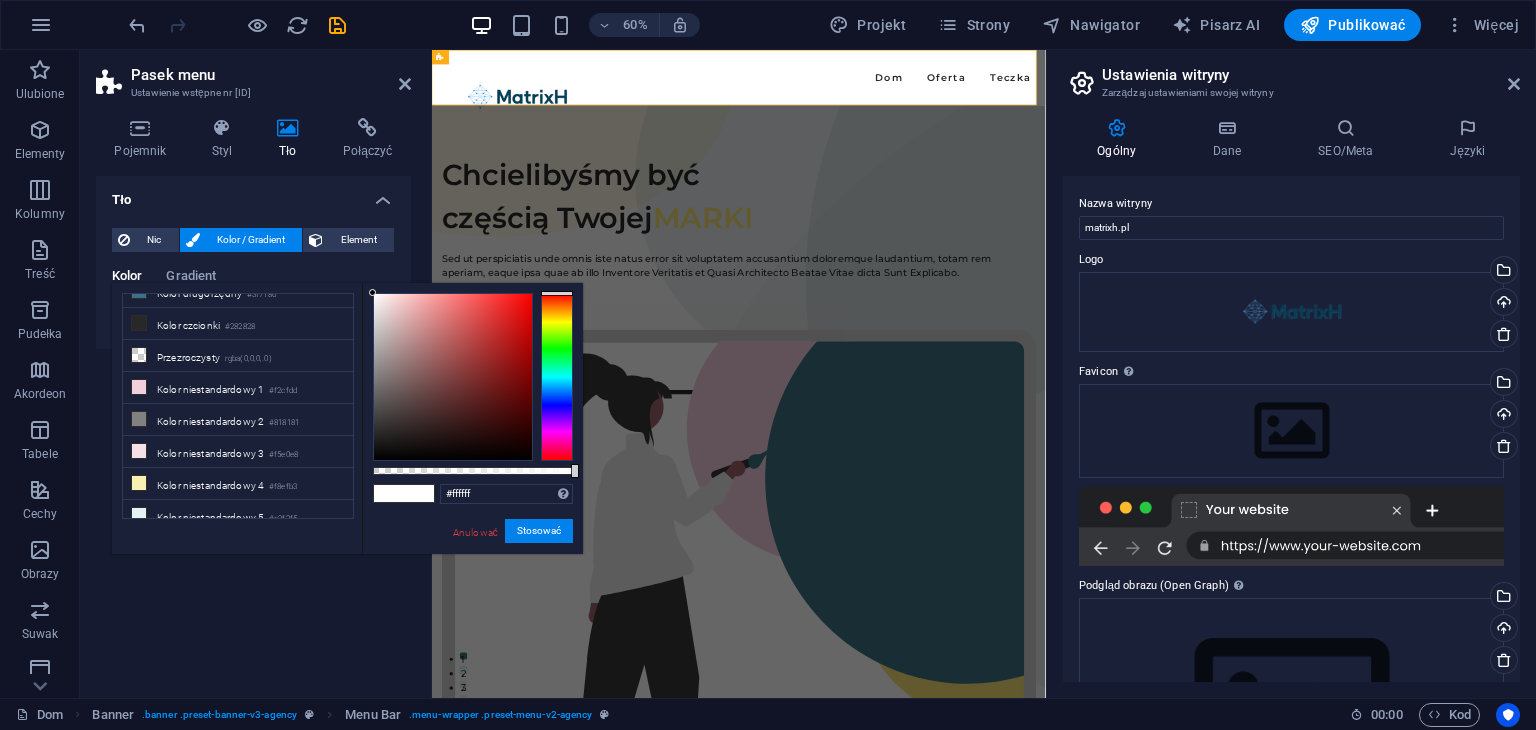 click on "Kolor Gradient" at bounding box center [253, 288] 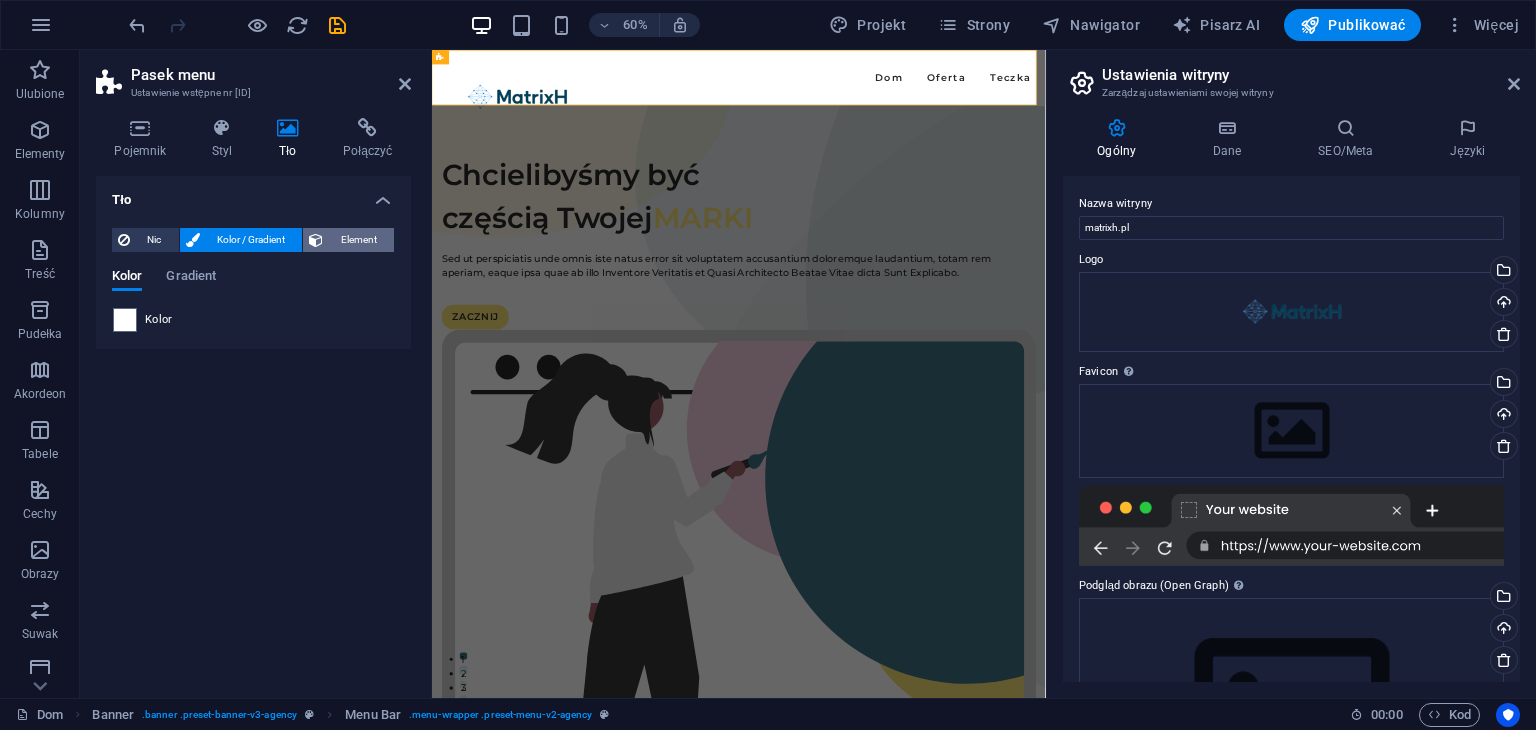 click on "Element" at bounding box center (359, 239) 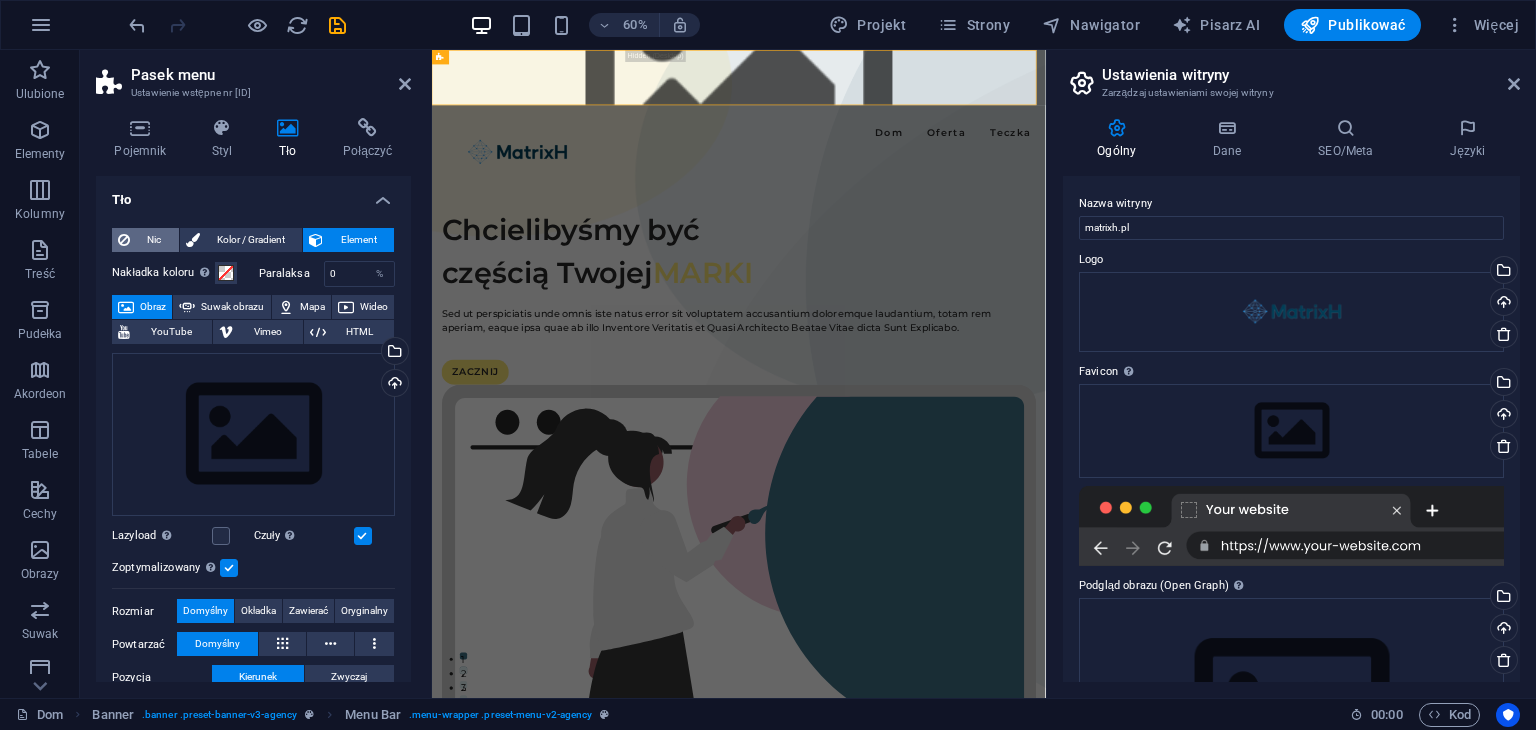 click on "Nic" at bounding box center (145, 240) 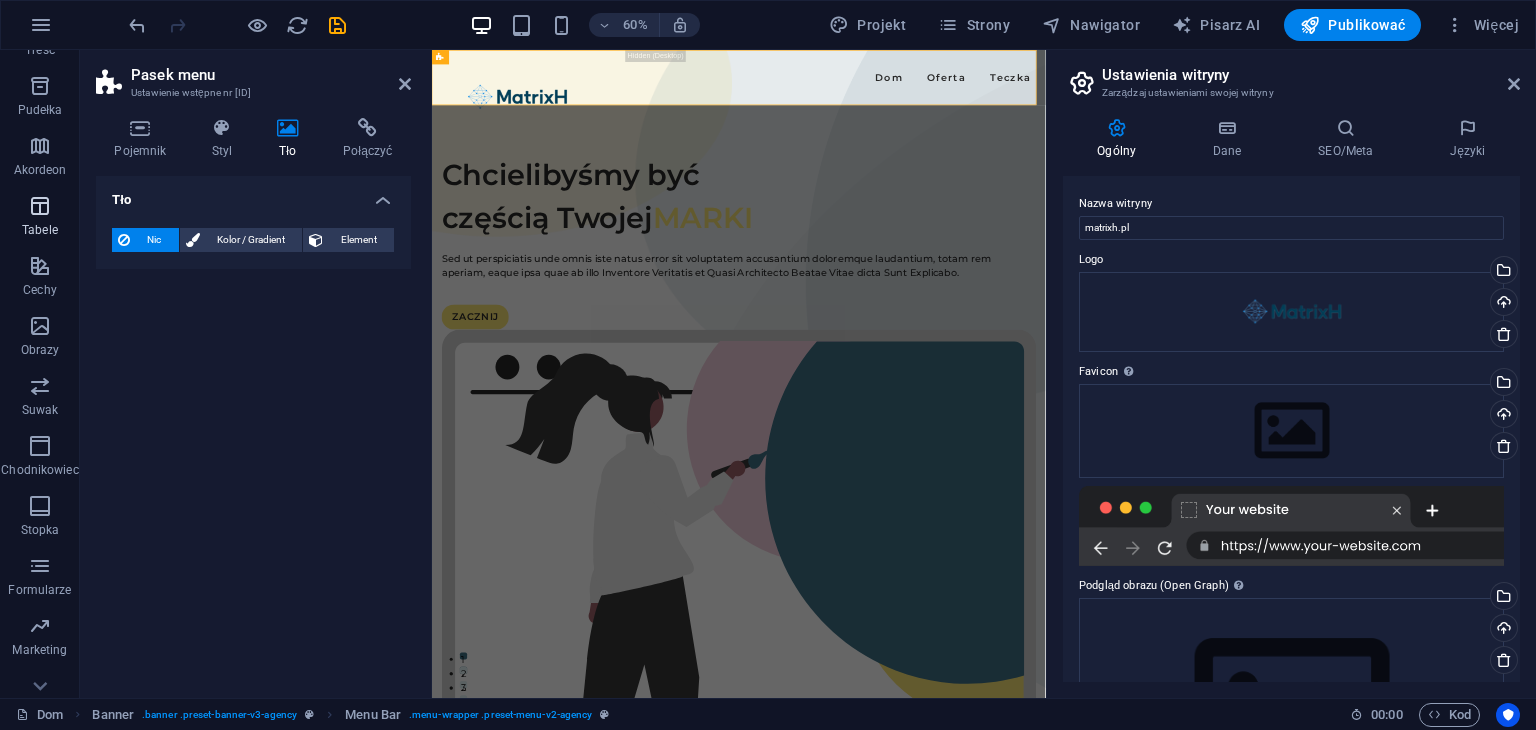 scroll, scrollTop: 252, scrollLeft: 0, axis: vertical 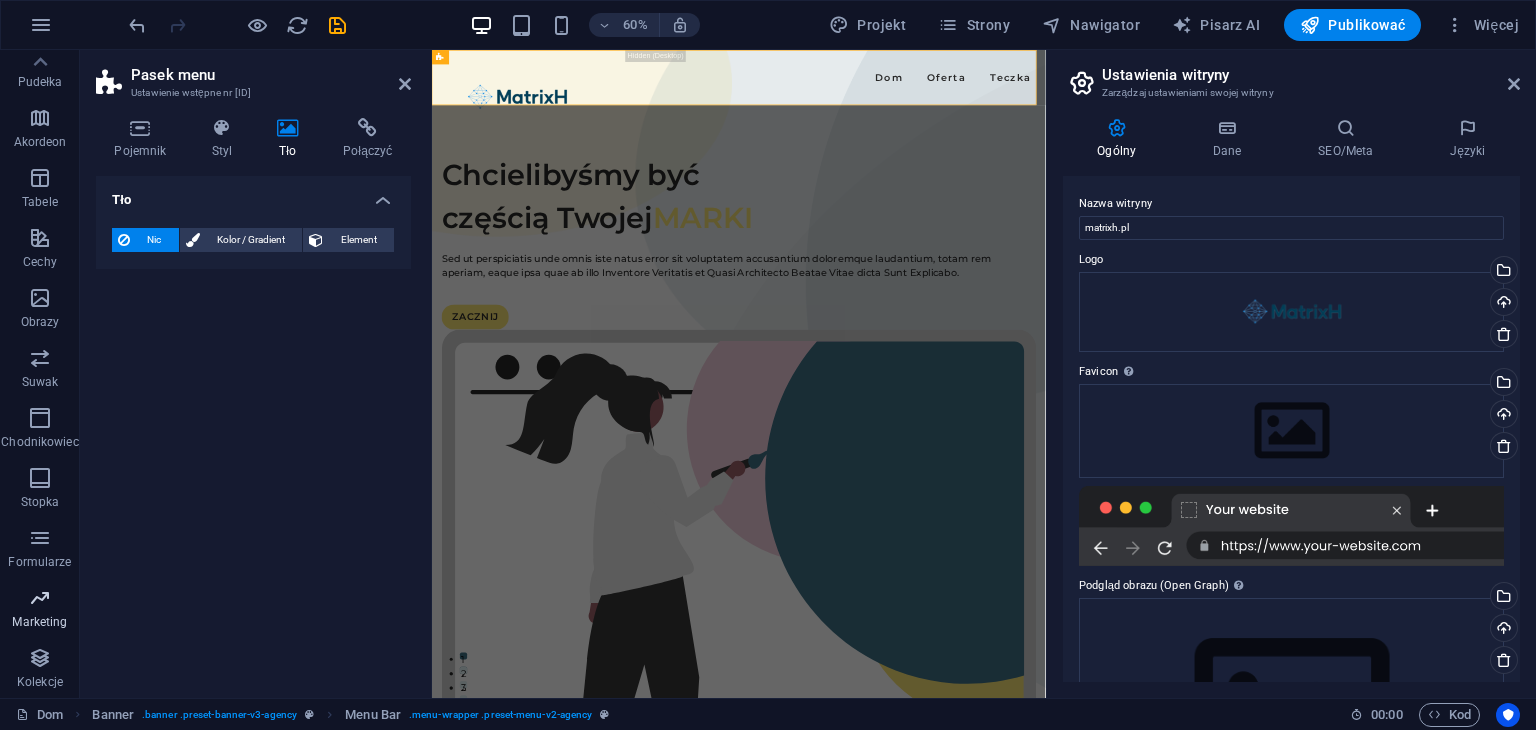 click on "Marketing" at bounding box center (39, 622) 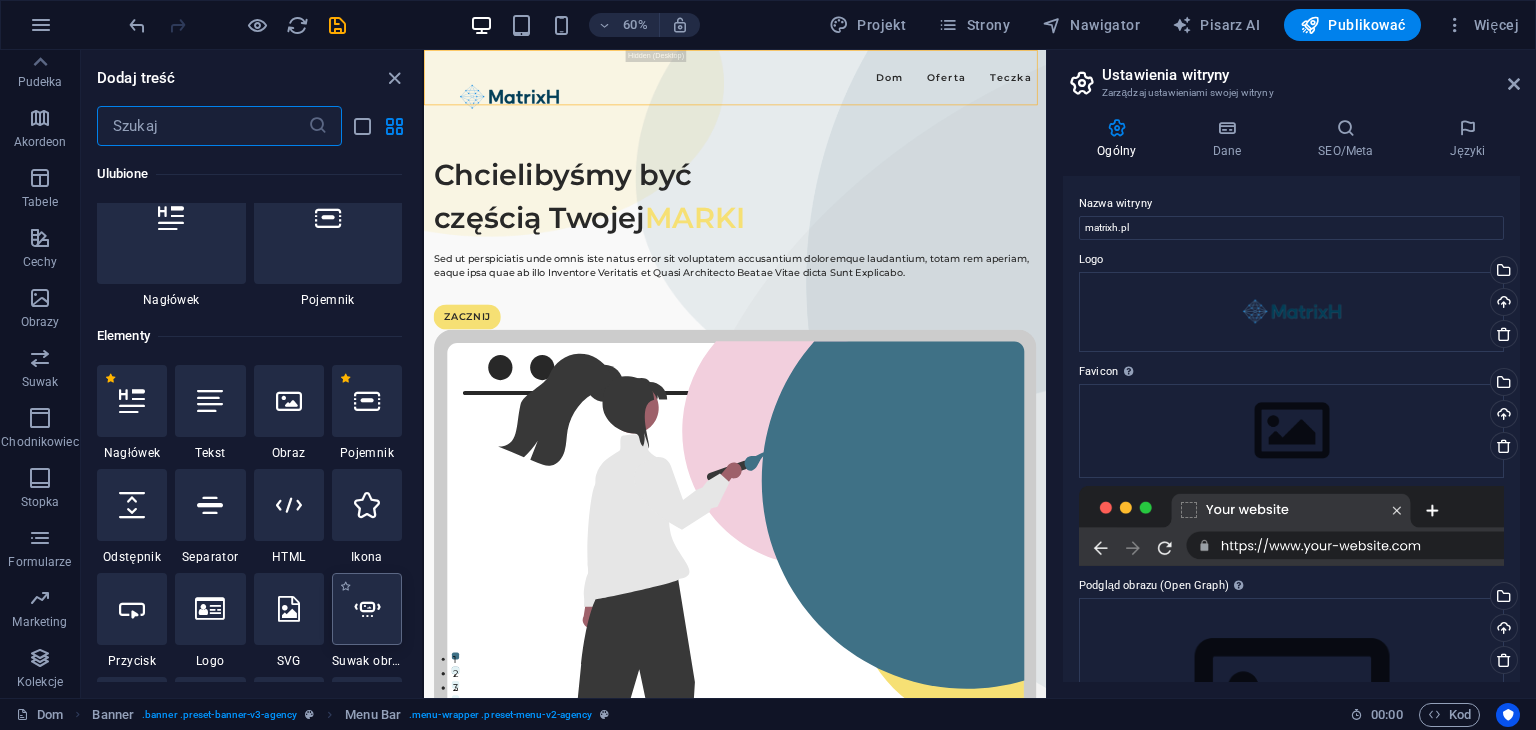 scroll, scrollTop: 0, scrollLeft: 0, axis: both 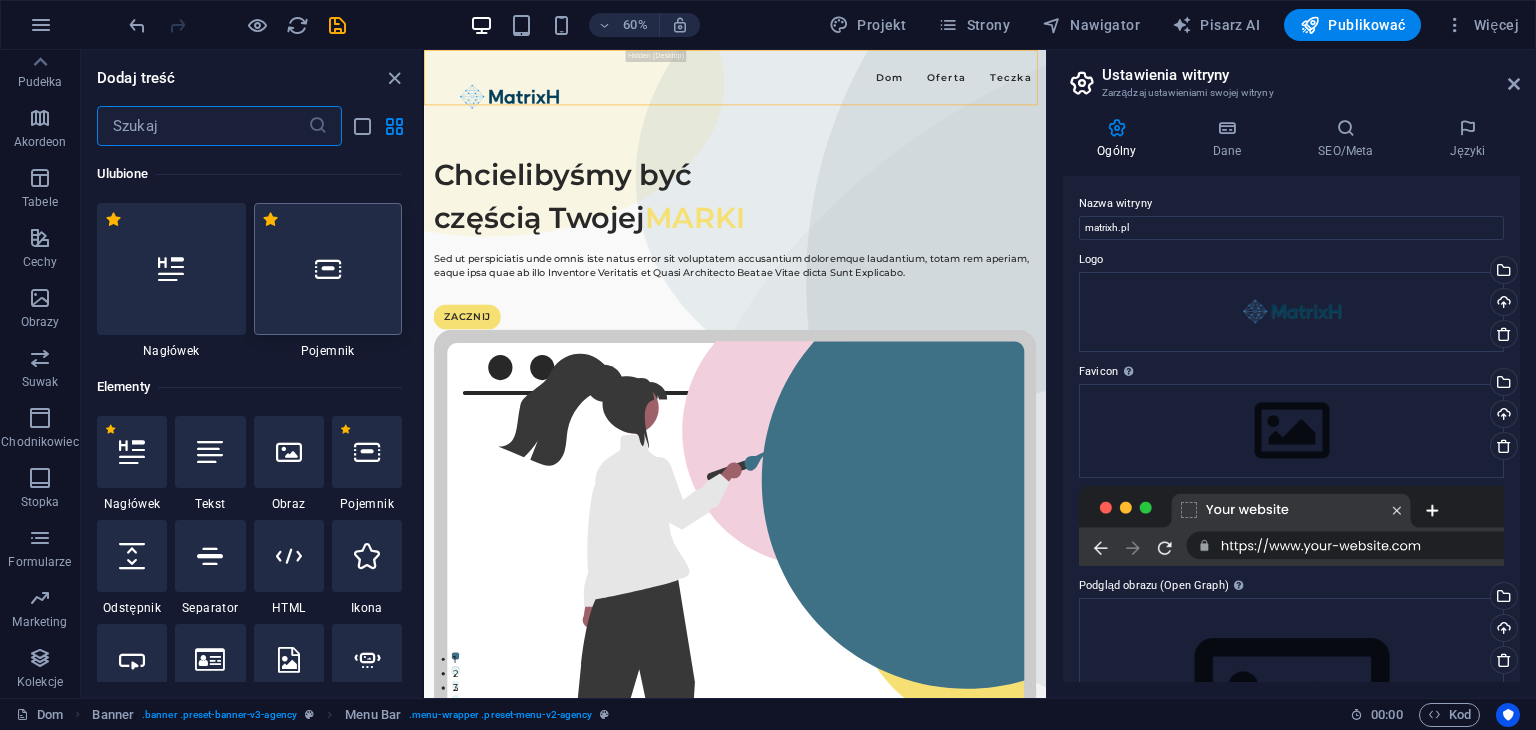 click at bounding box center [328, 269] 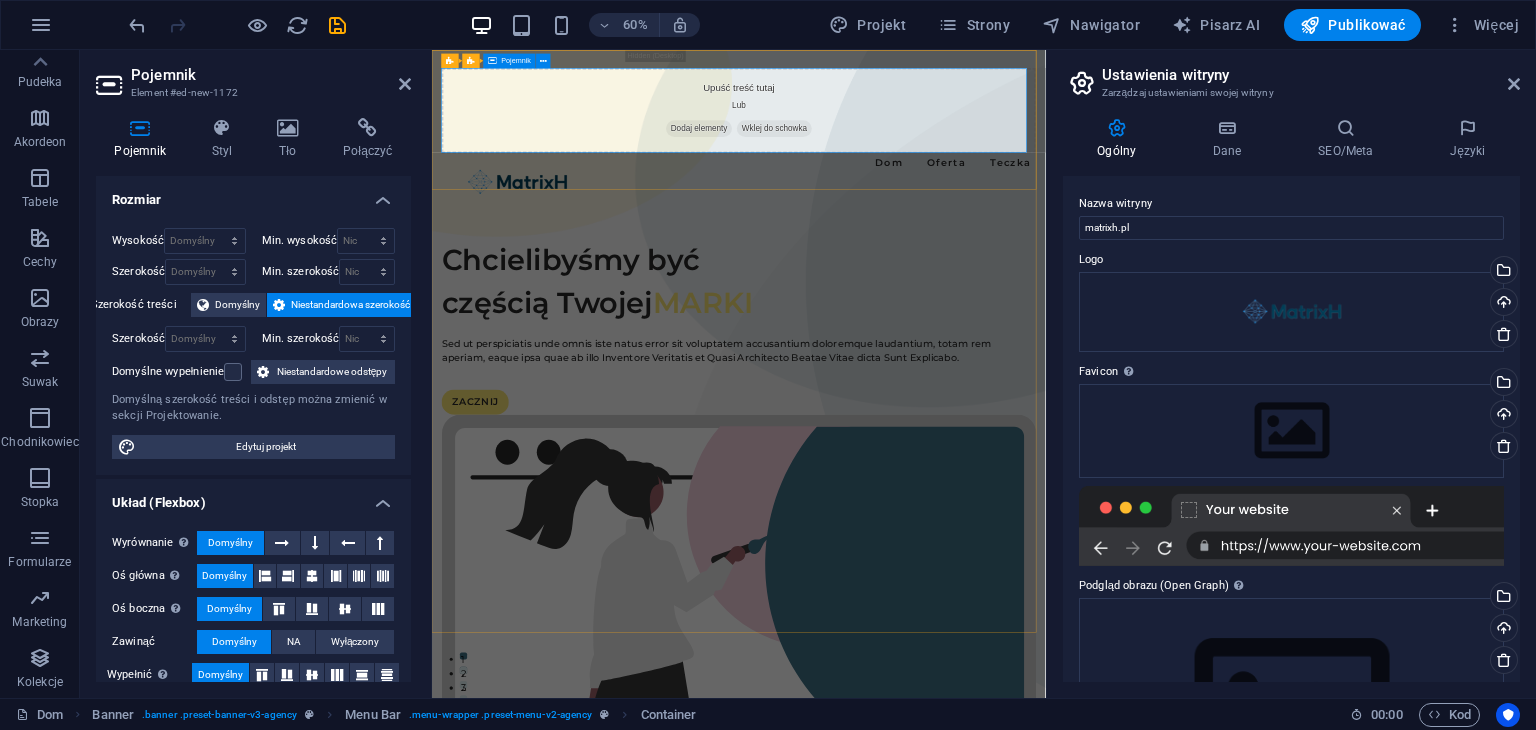 click on "Dodaj elementy" at bounding box center (877, 180) 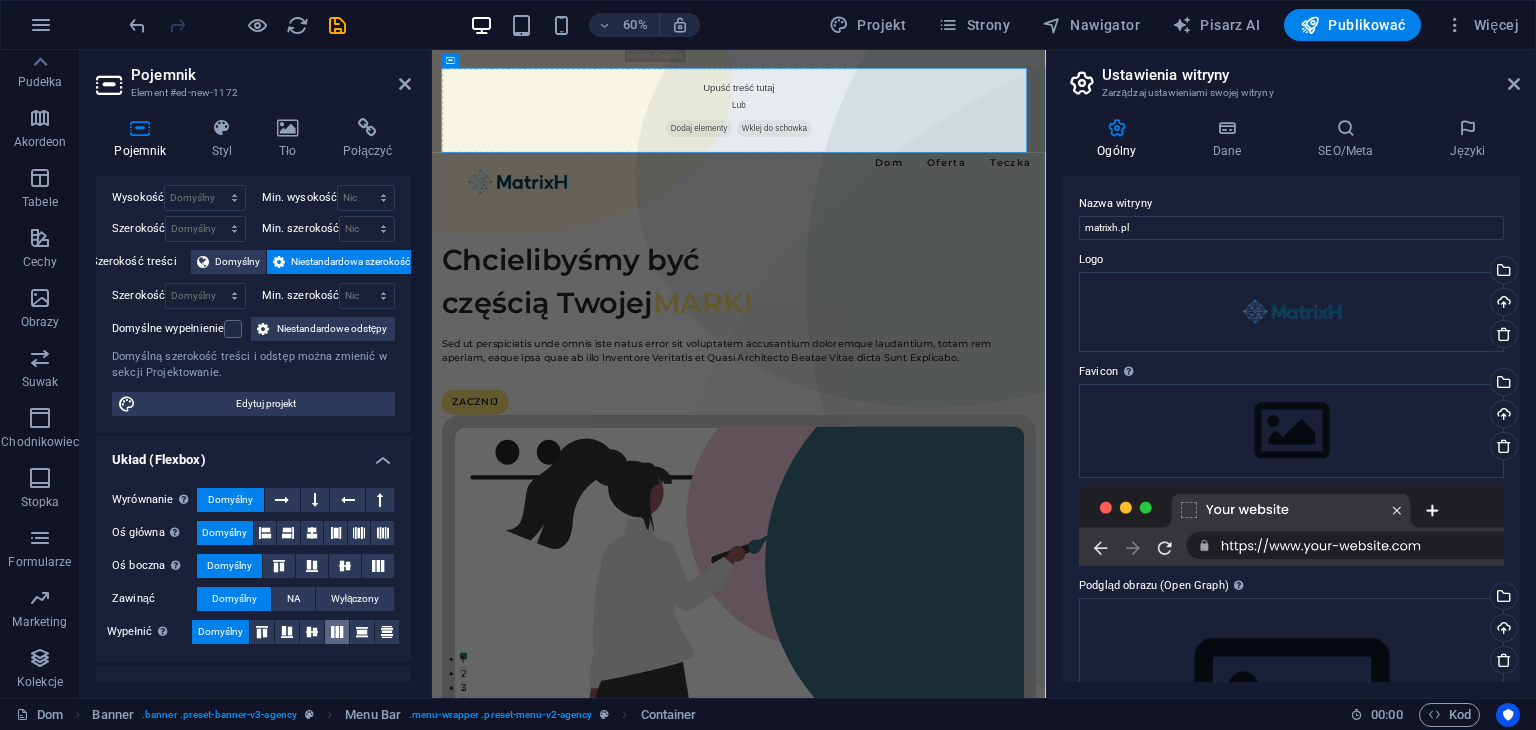 scroll, scrollTop: 0, scrollLeft: 0, axis: both 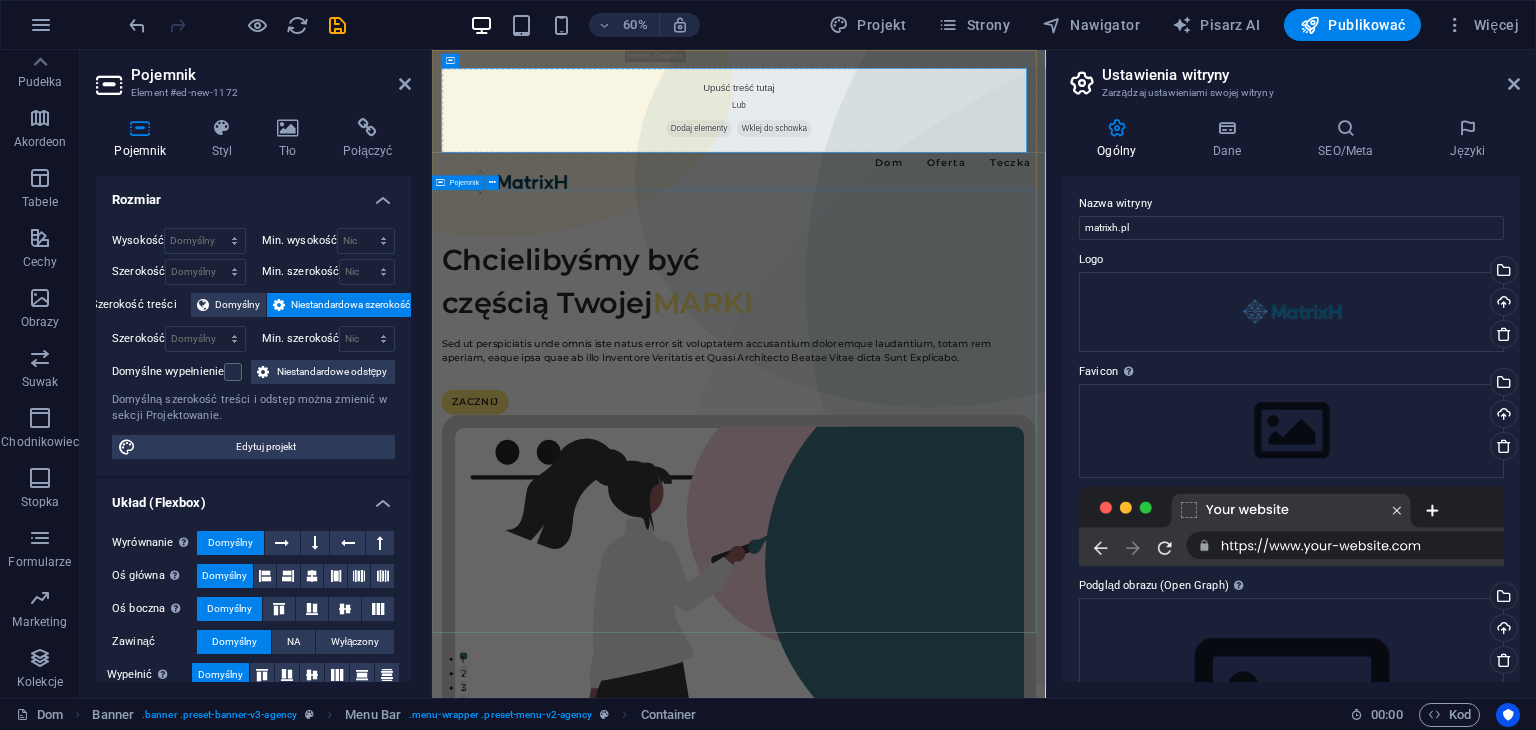 click on "Chcielibyśmy być  częścią Twojej  MARKI Sed ut perspiciatis unde omnis iste natus error sit voluptatem accusantium doloremque laudantium, totam rem aperiam, eaque ipsa quae ab illo Inventore Veritatis et Quasi Architecto Beatae Vitae dicta Sunt Explicabo.  ZACZNIJ" at bounding box center [943, 982] 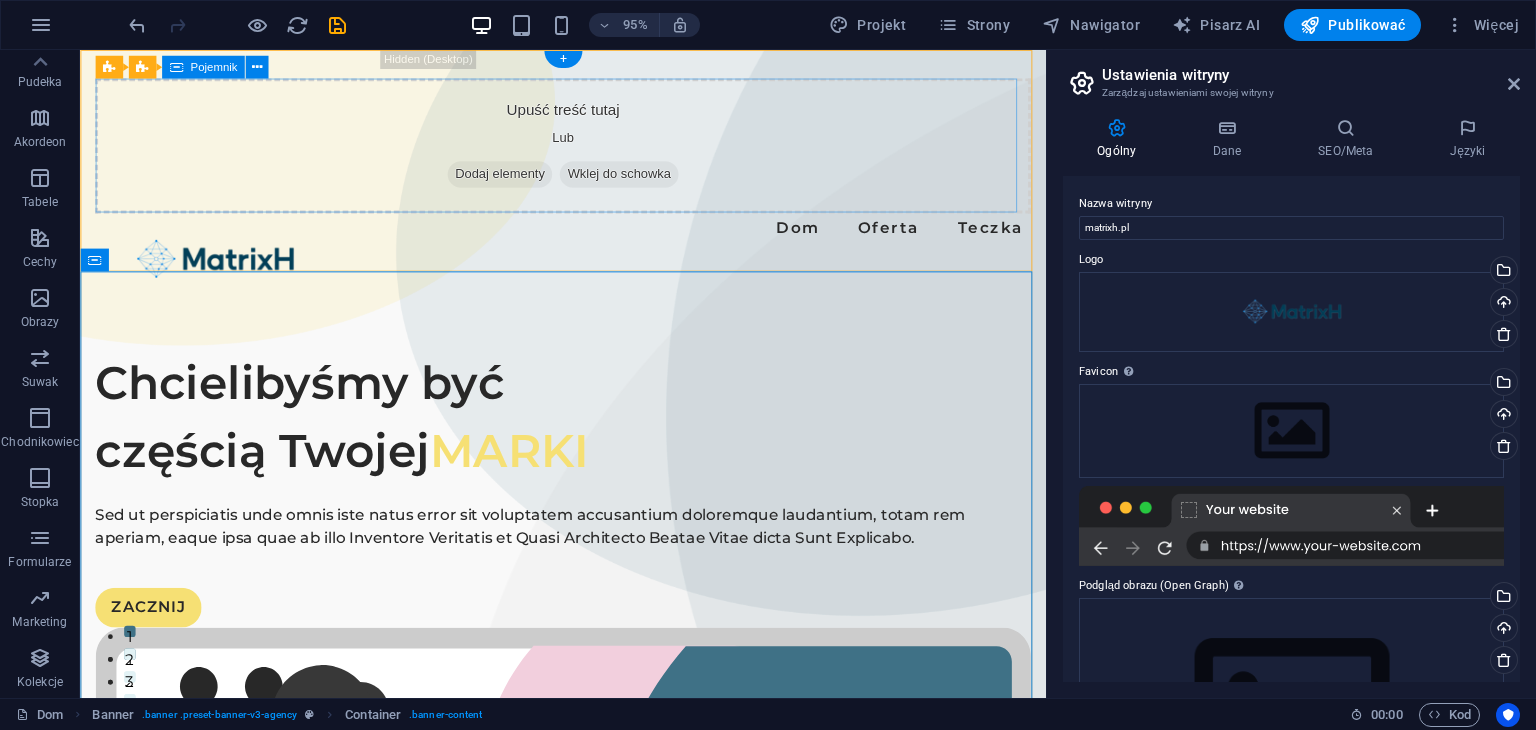 drag, startPoint x: 770, startPoint y: 214, endPoint x: 770, endPoint y: 309, distance: 95 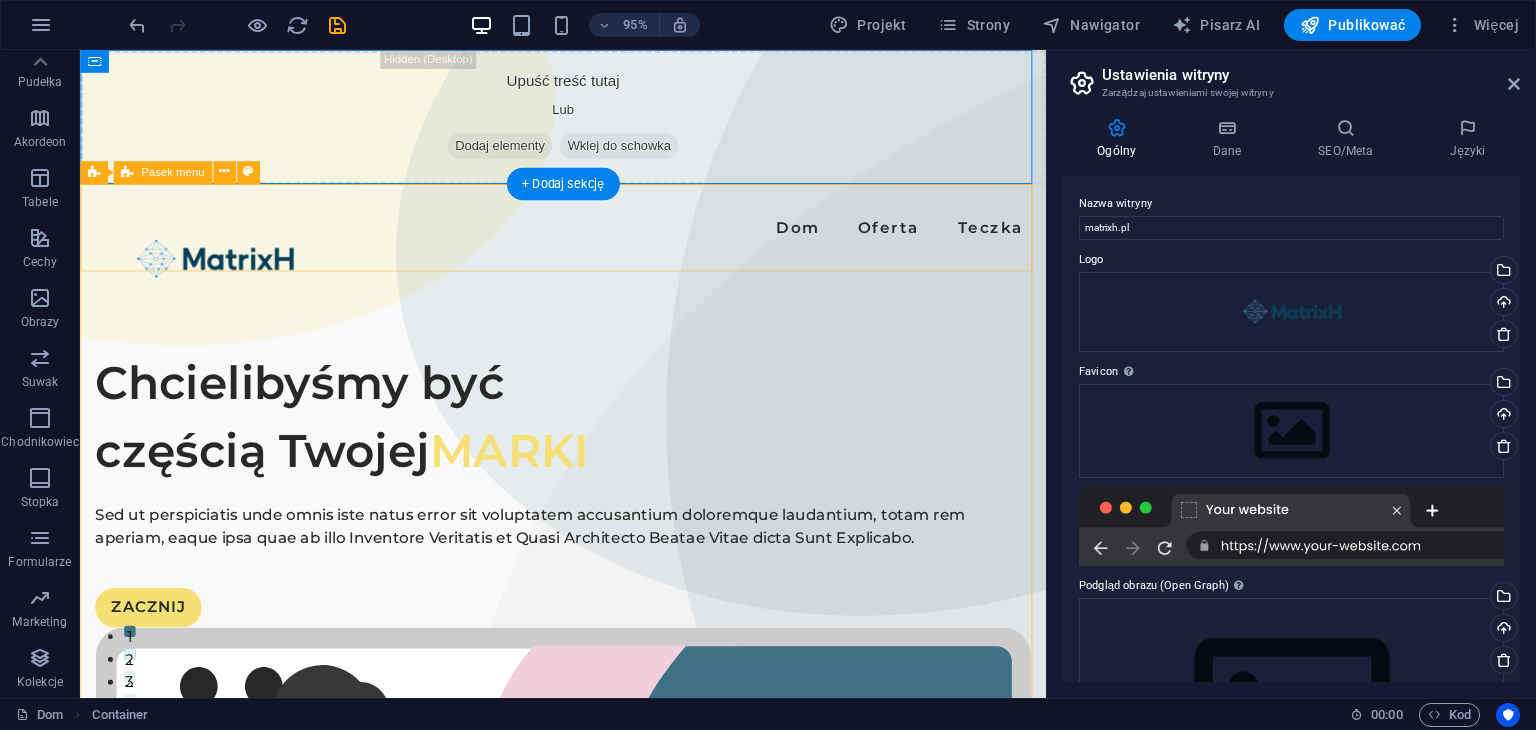 click on "Upuść treść tutaj Lub  Dodaj elementy  Wklej do schowka" at bounding box center (588, 121) 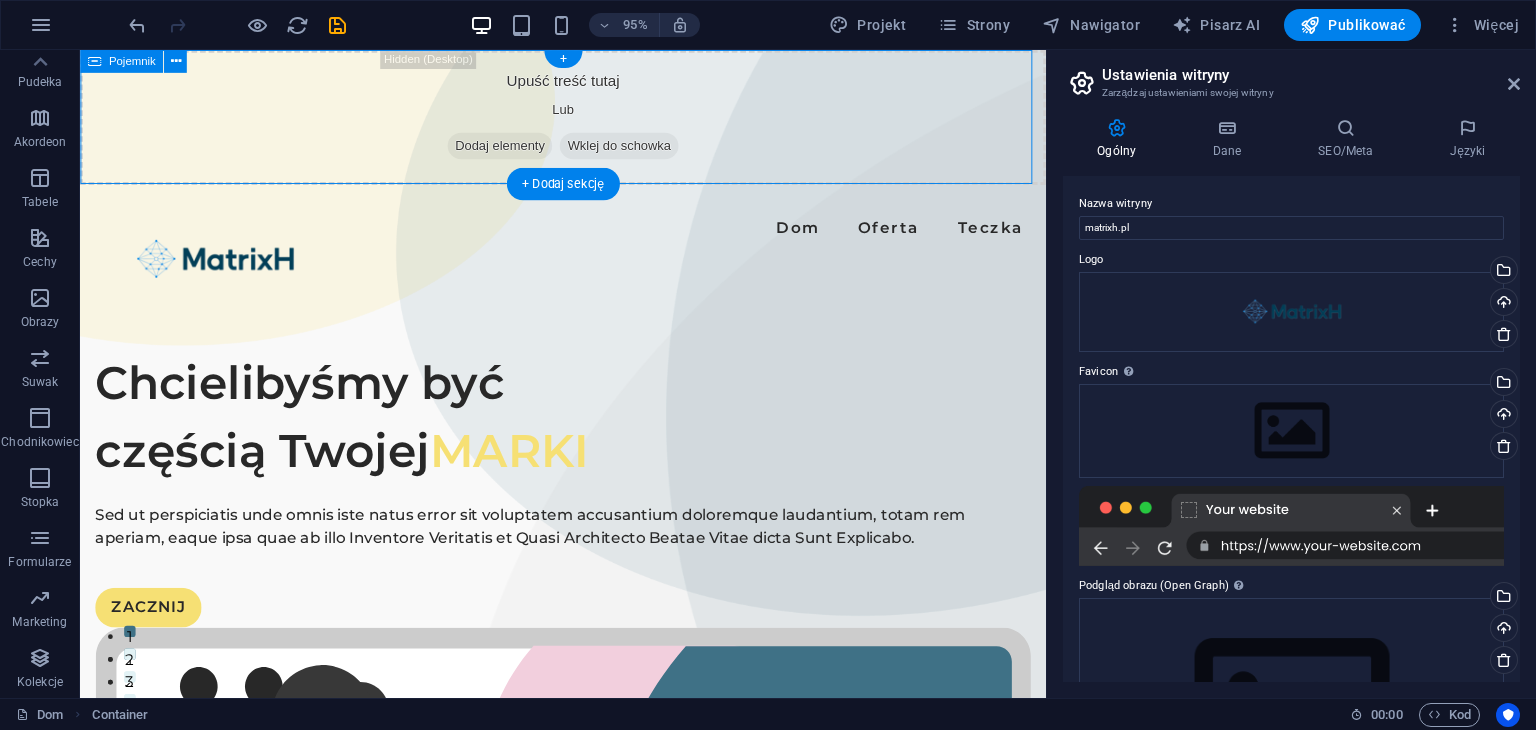 click on "Upuść treść tutaj Lub  Dodaj elementy  Wklej do schowka" at bounding box center [588, 121] 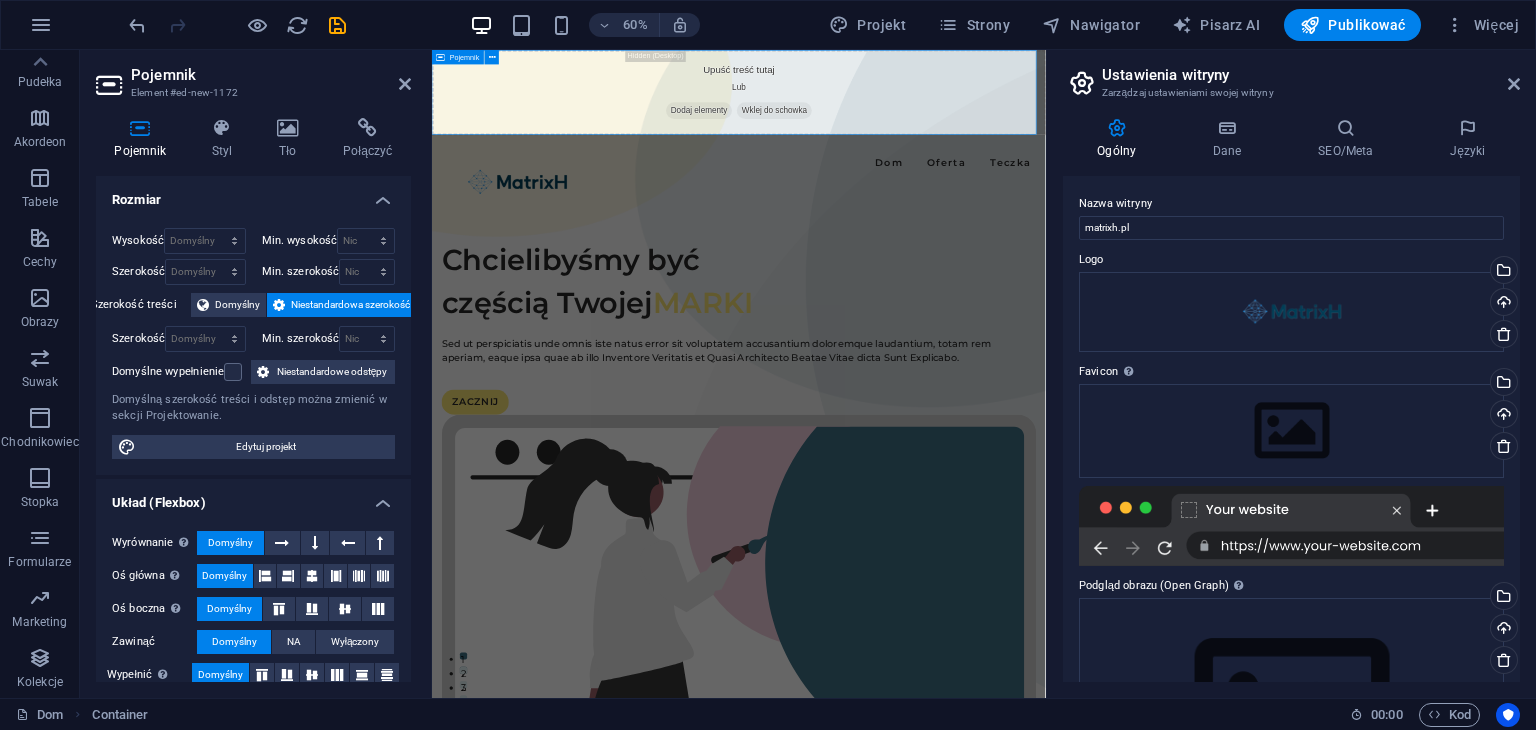 click on "Wklej do schowka" at bounding box center (1002, 150) 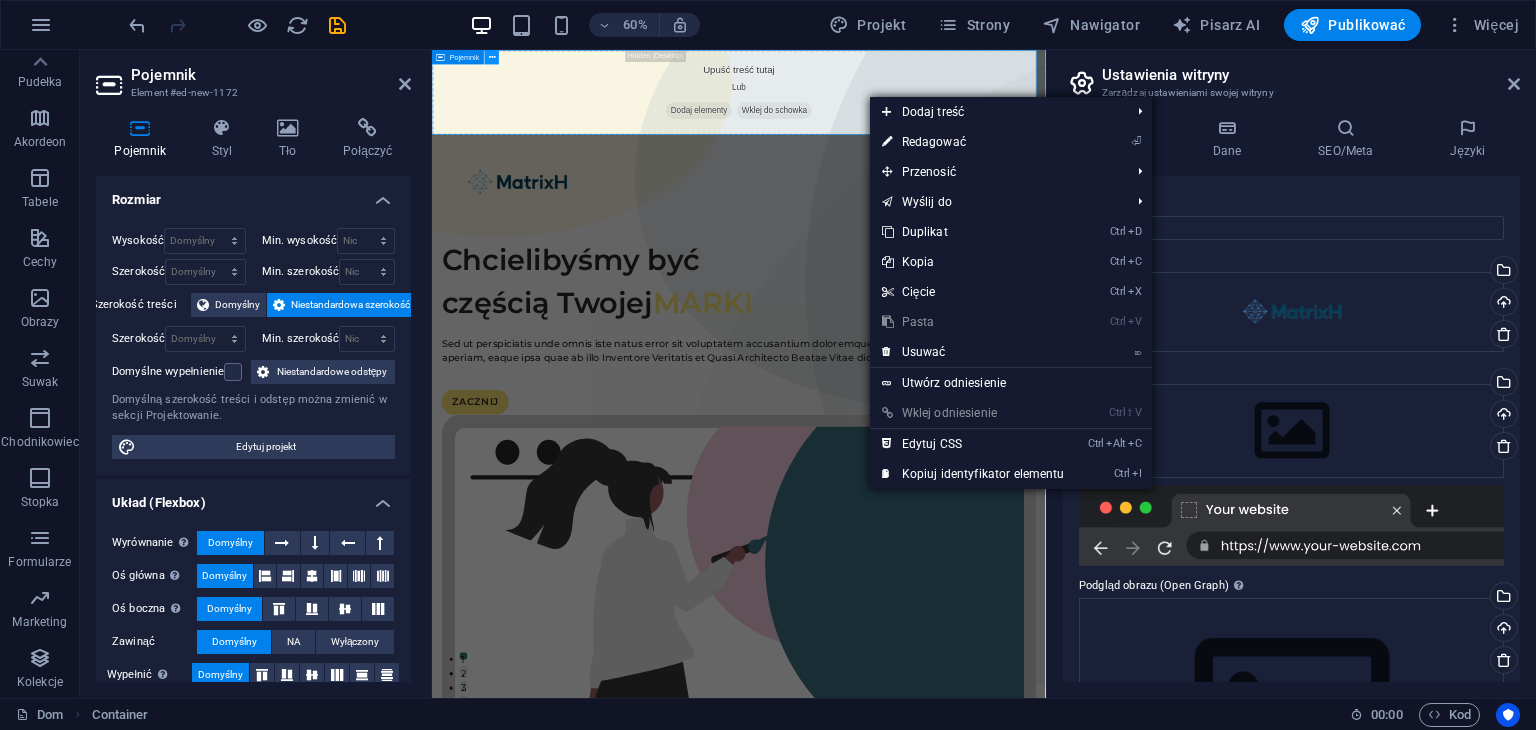 click at bounding box center [492, 57] 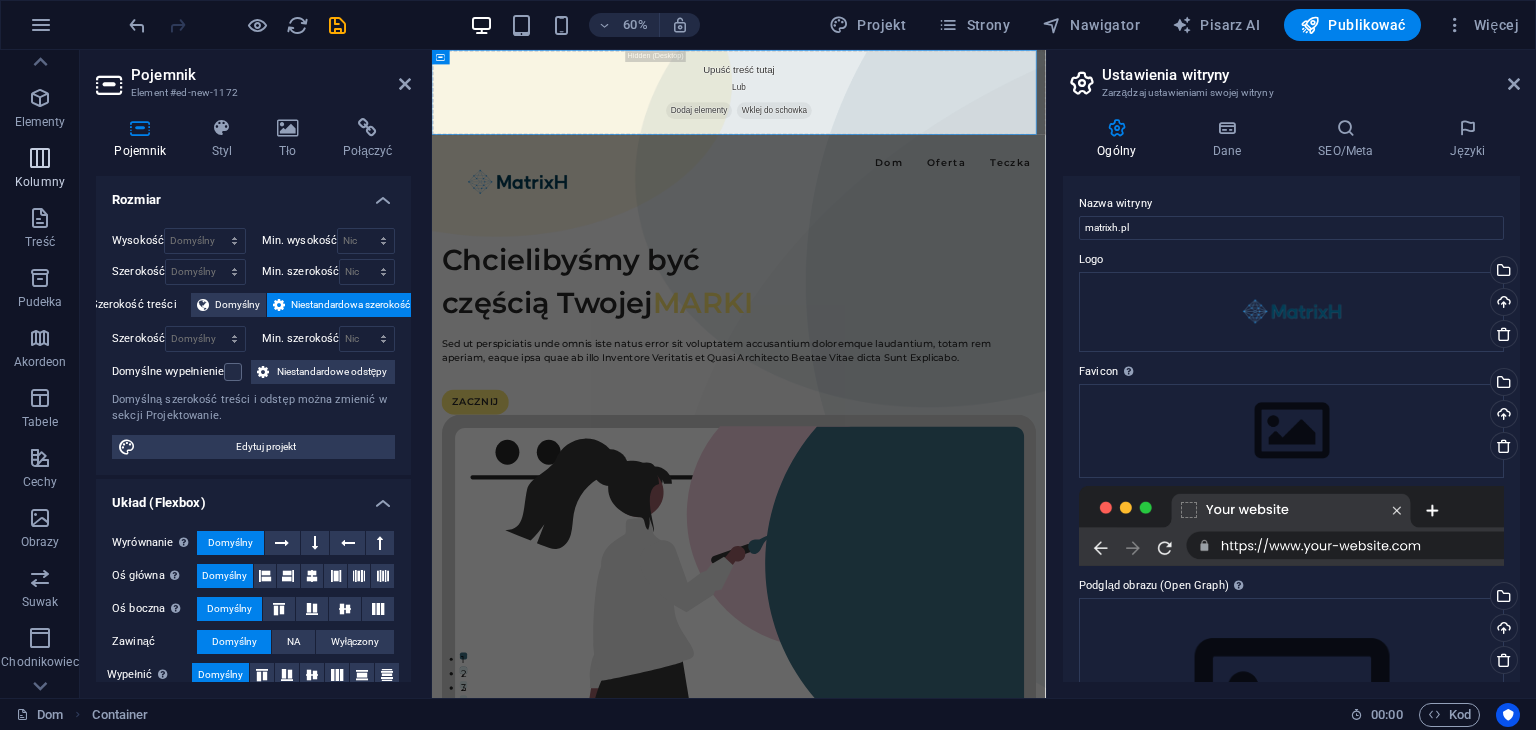 scroll, scrollTop: 0, scrollLeft: 0, axis: both 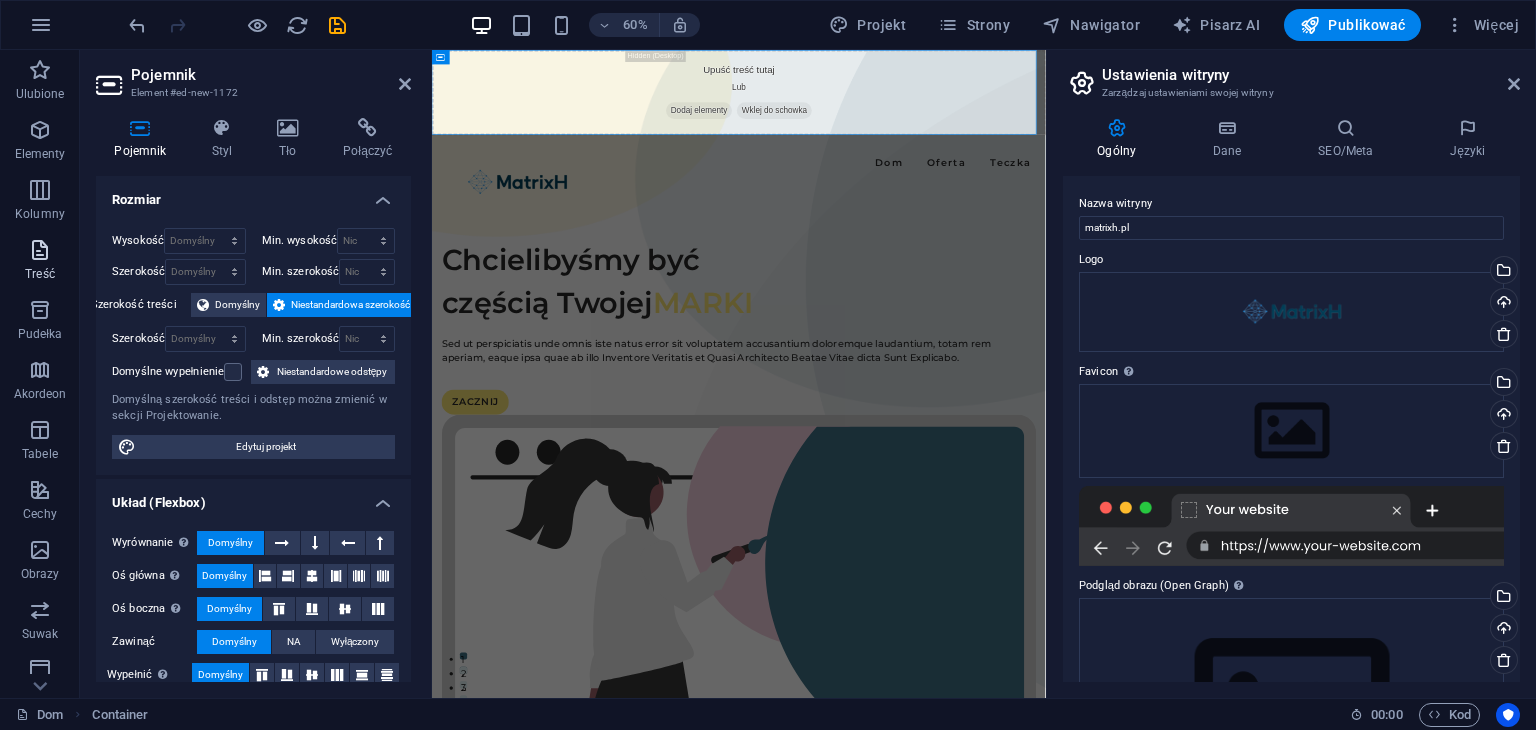 click on "Treść" at bounding box center (40, 262) 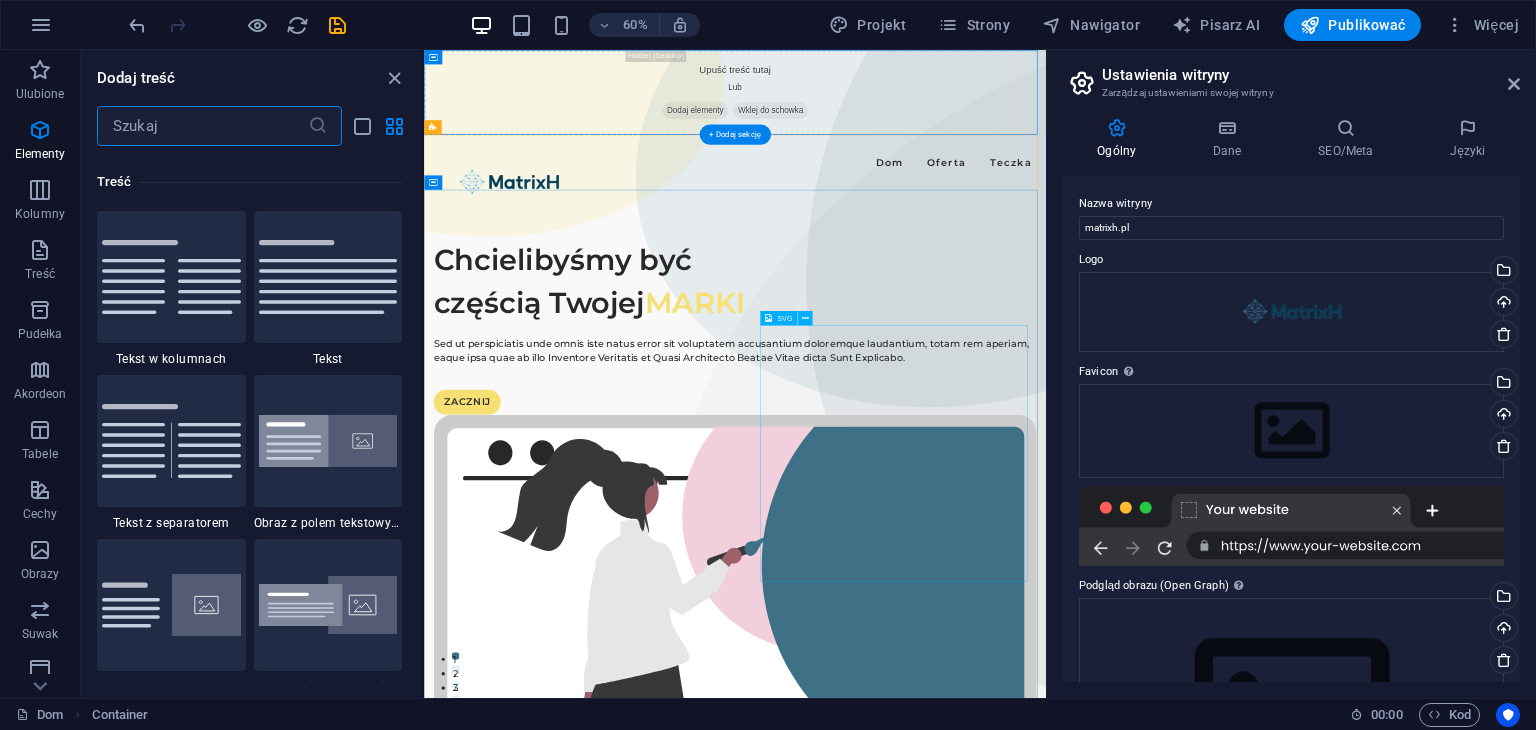 scroll, scrollTop: 3499, scrollLeft: 0, axis: vertical 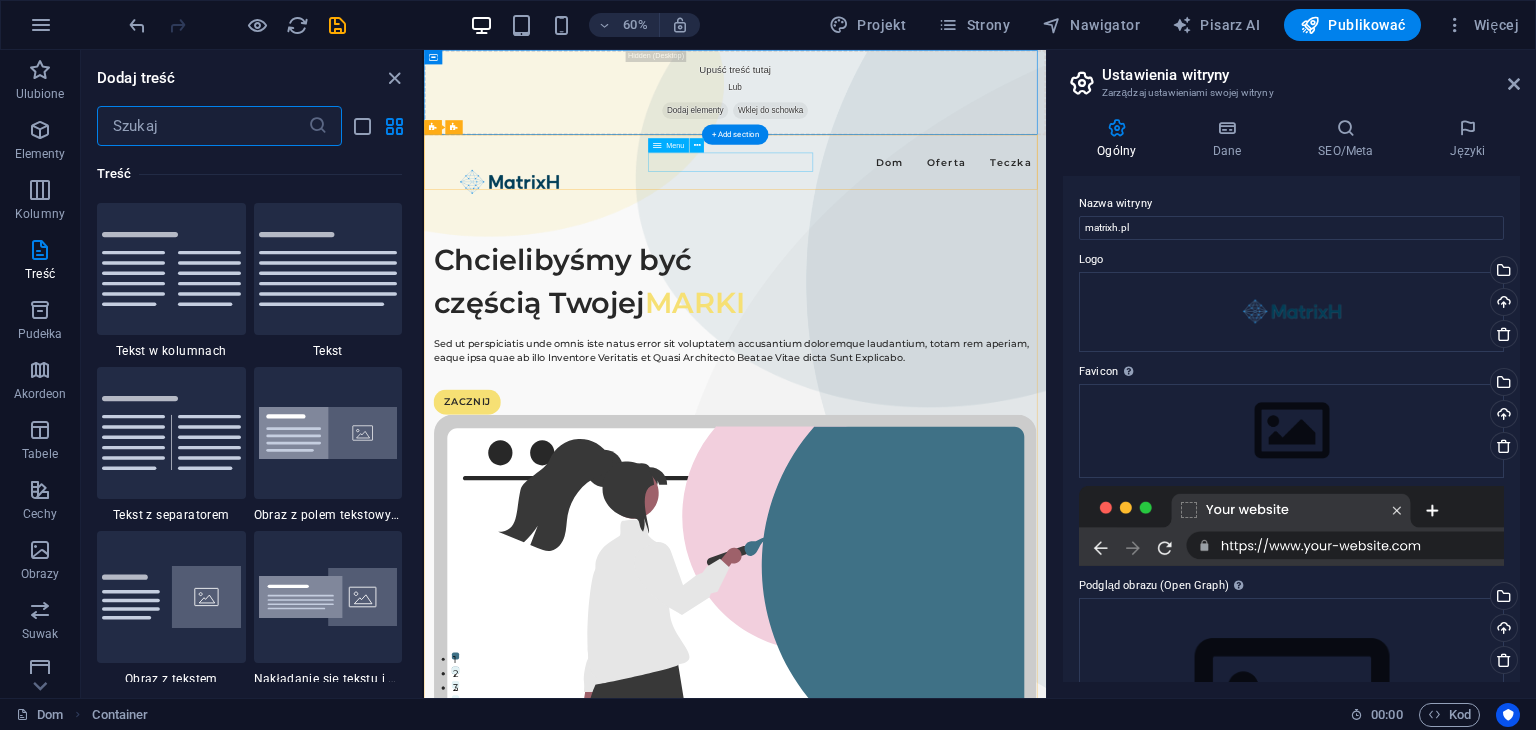 click on "Dom Oferta Teczka" at bounding box center [942, 238] 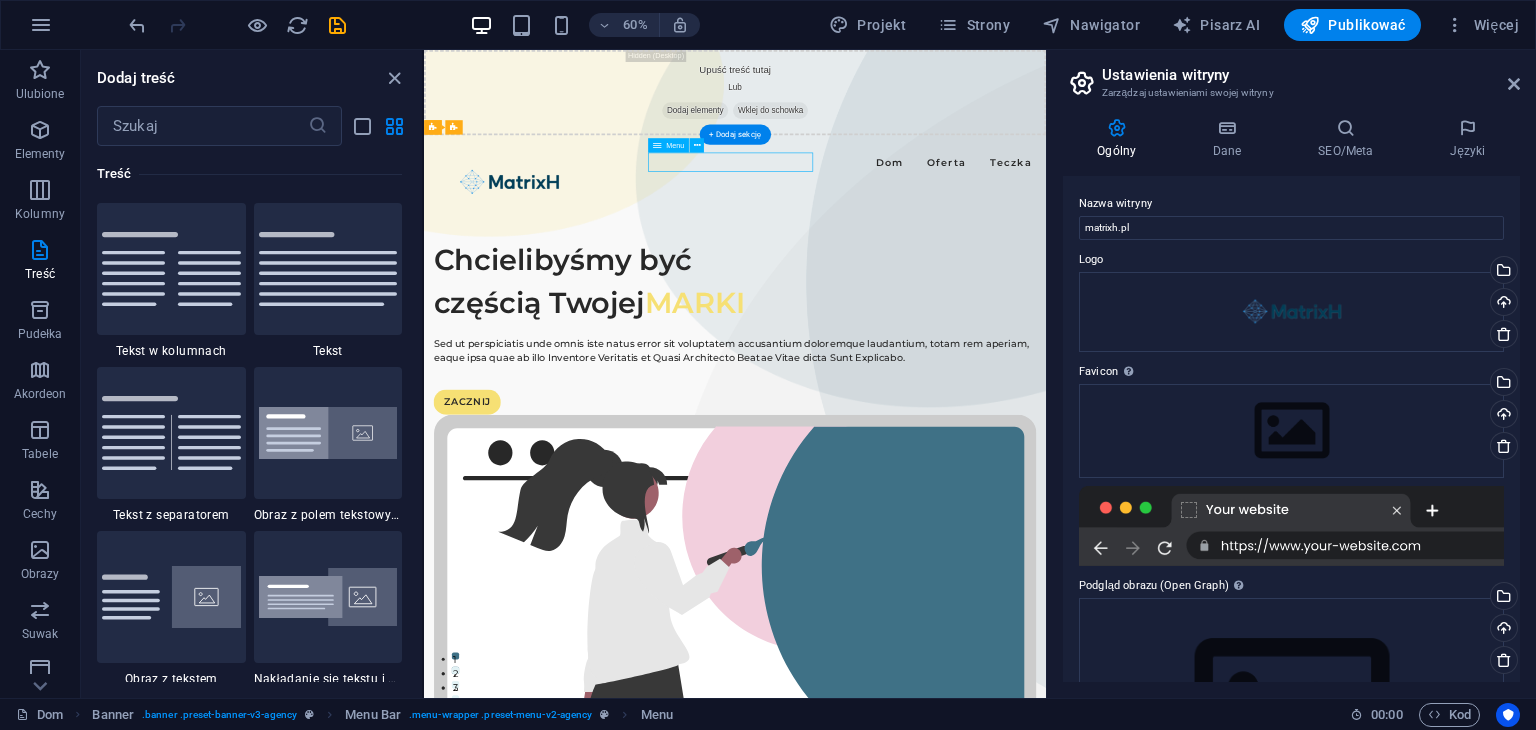 click on "Dom Oferta Teczka" at bounding box center [942, 238] 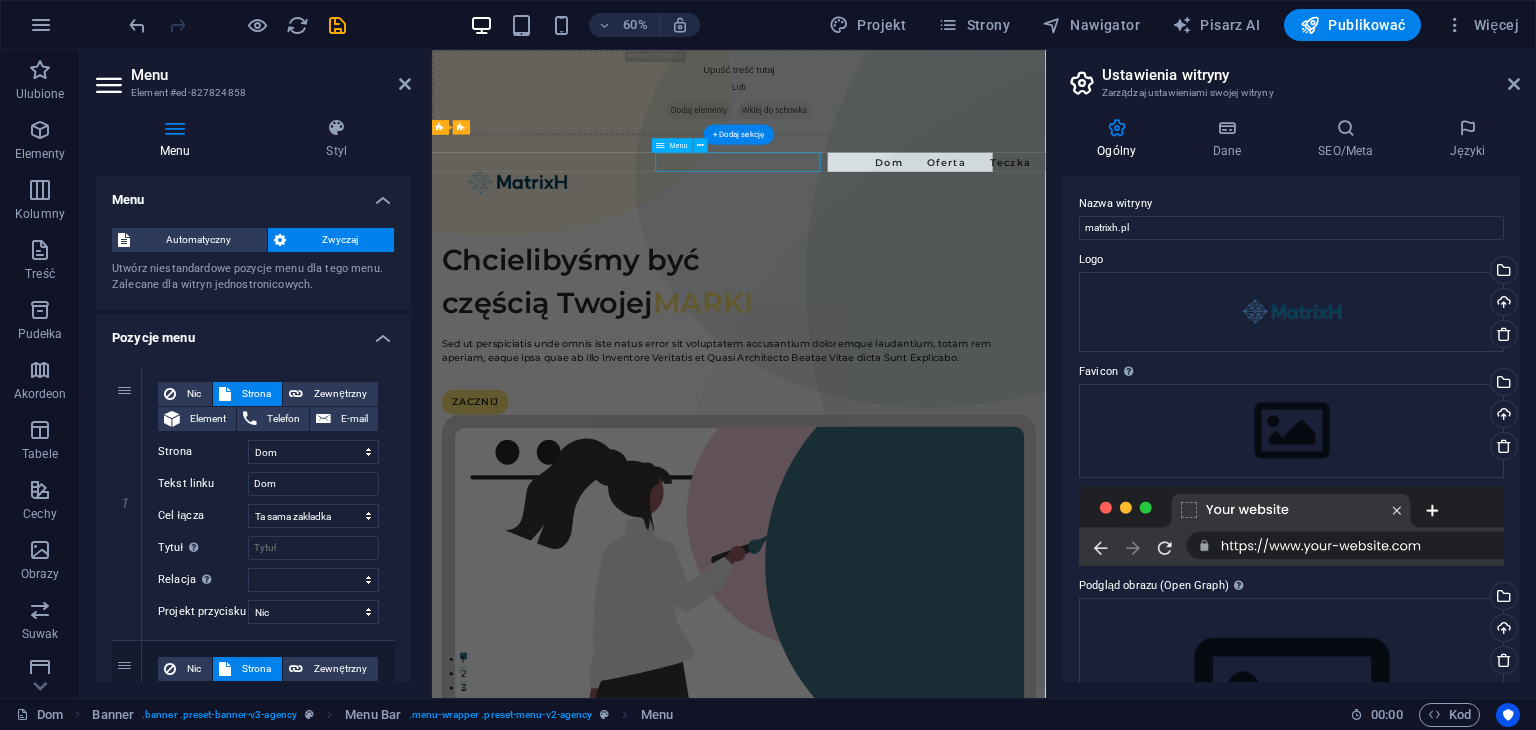 click on "Dom Oferta Teczka" at bounding box center [943, 238] 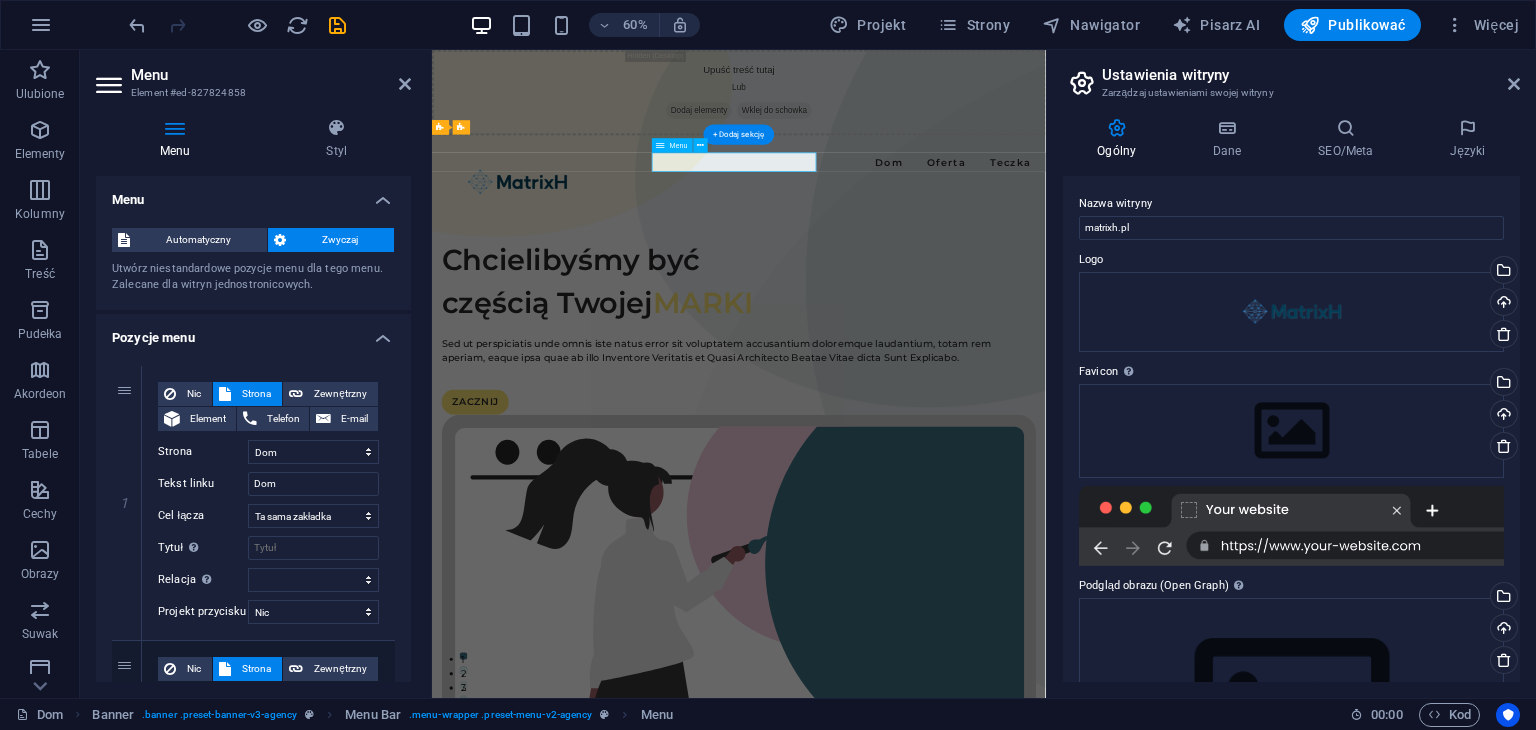 click on "Dom Oferta Teczka" at bounding box center [943, 238] 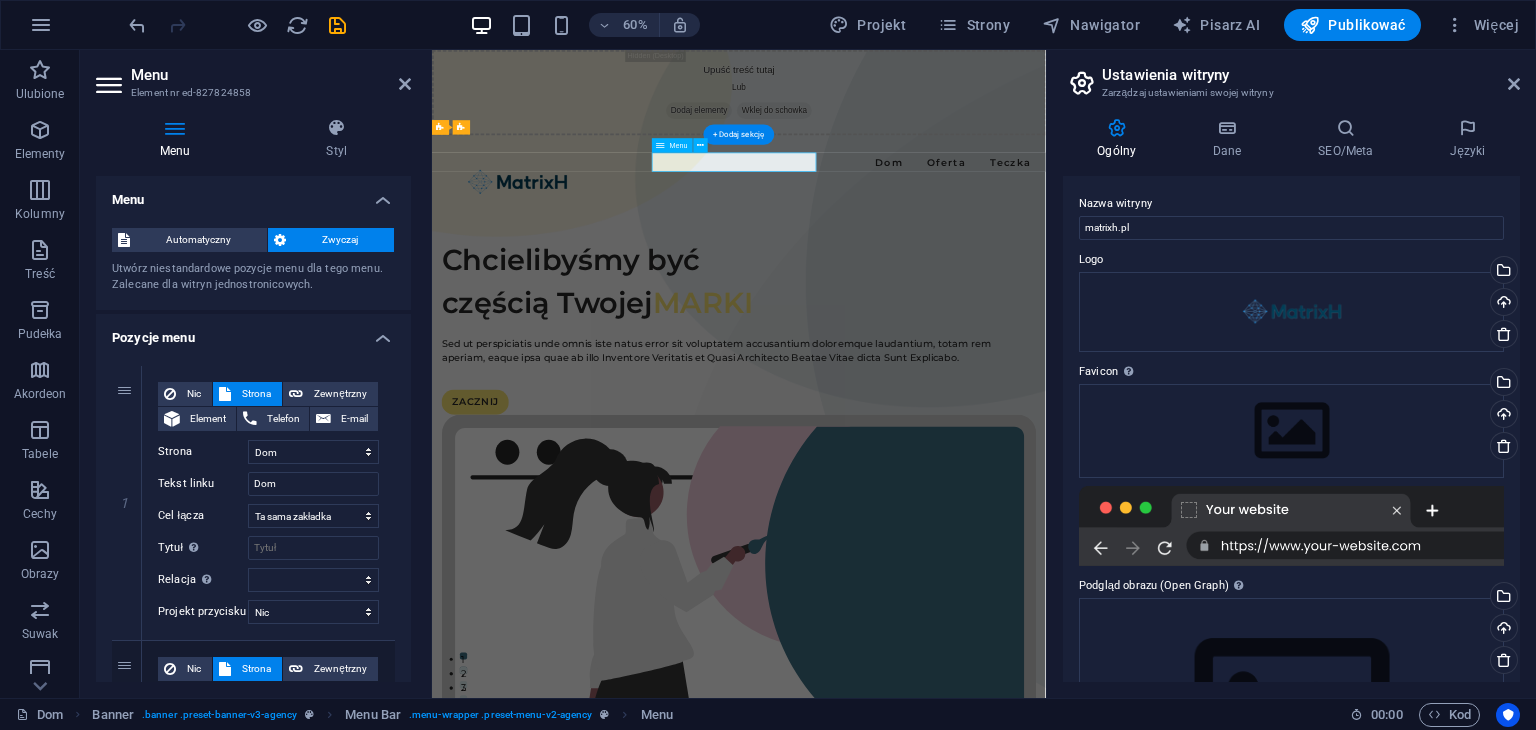 click on "Dom Oferta Teczka" at bounding box center [943, 238] 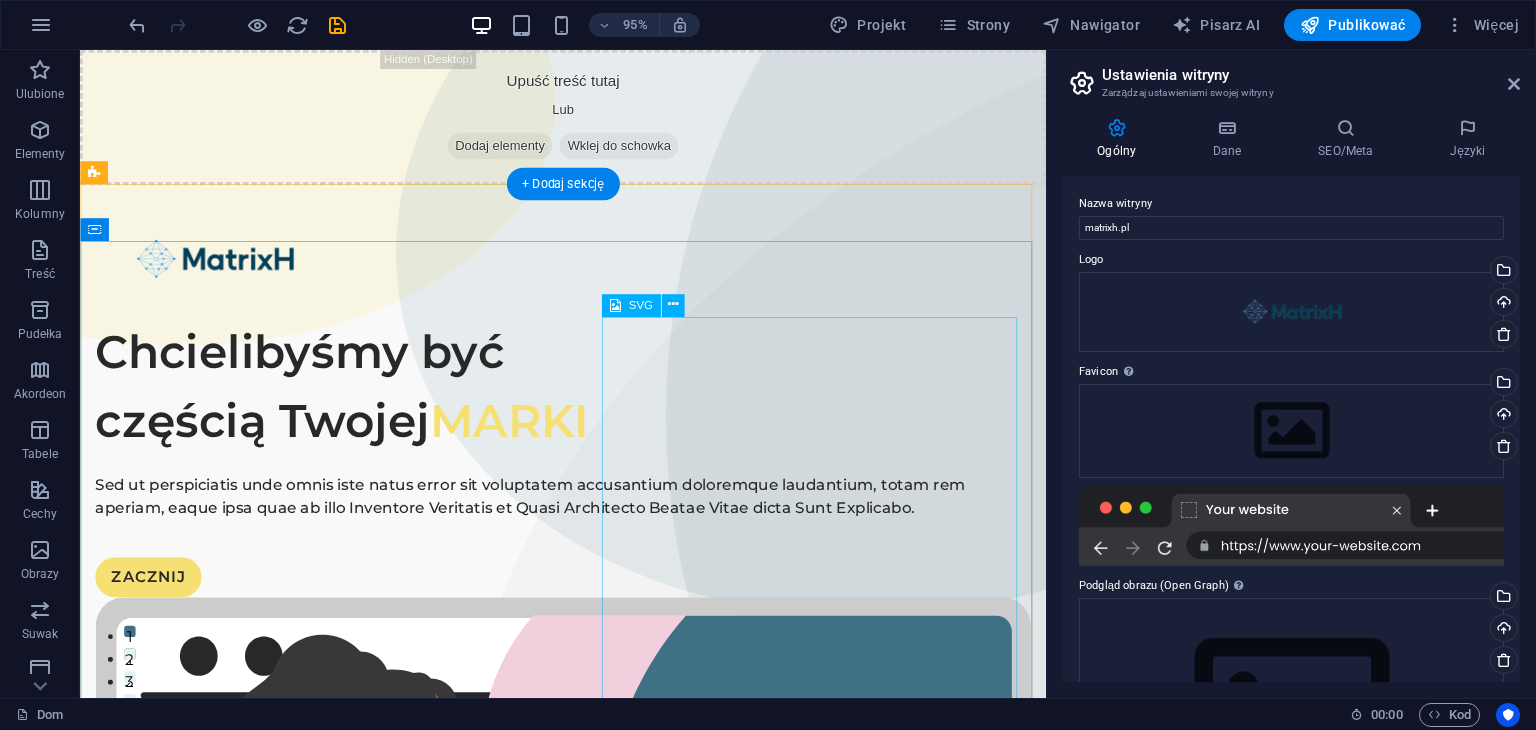 click at bounding box center (588, 1094) 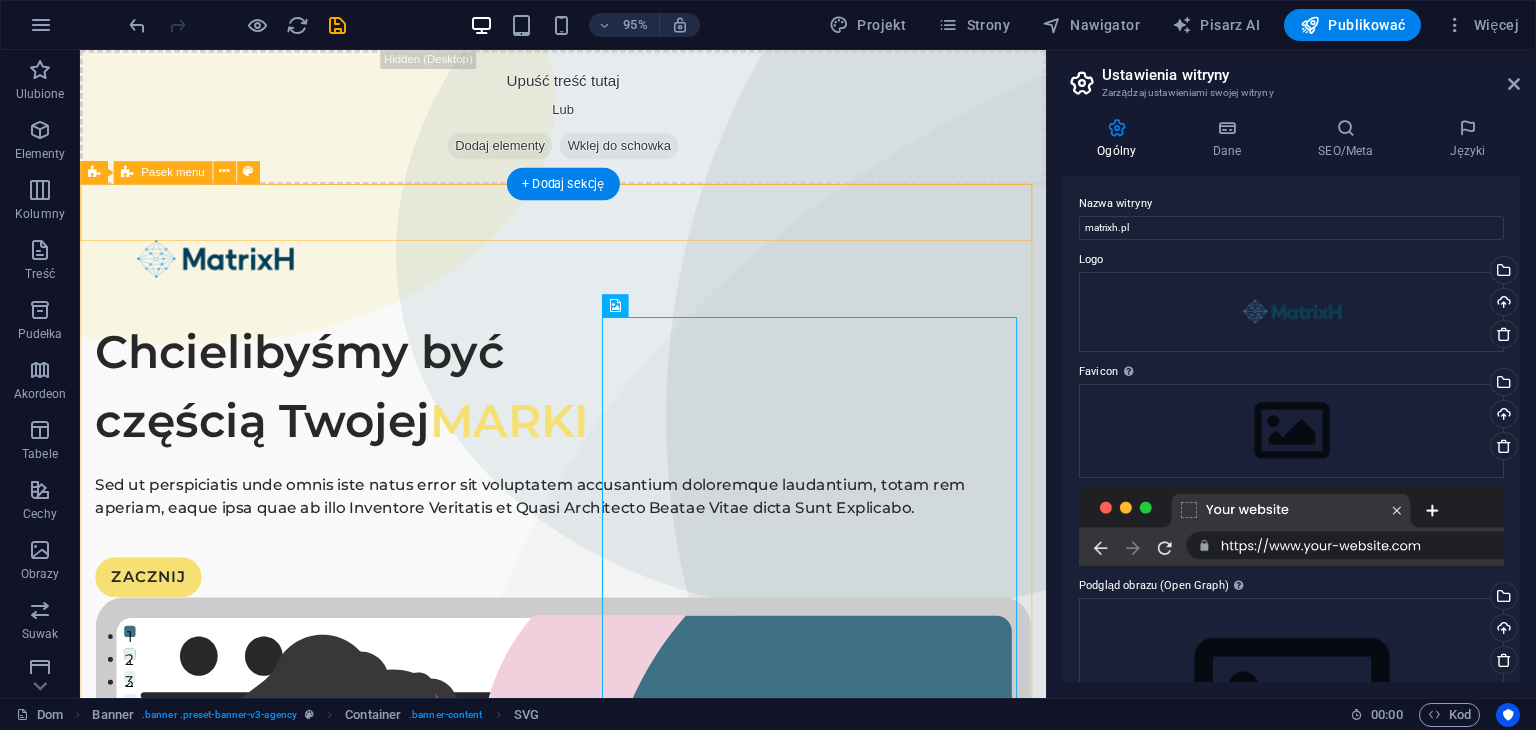click at bounding box center (588, 222) 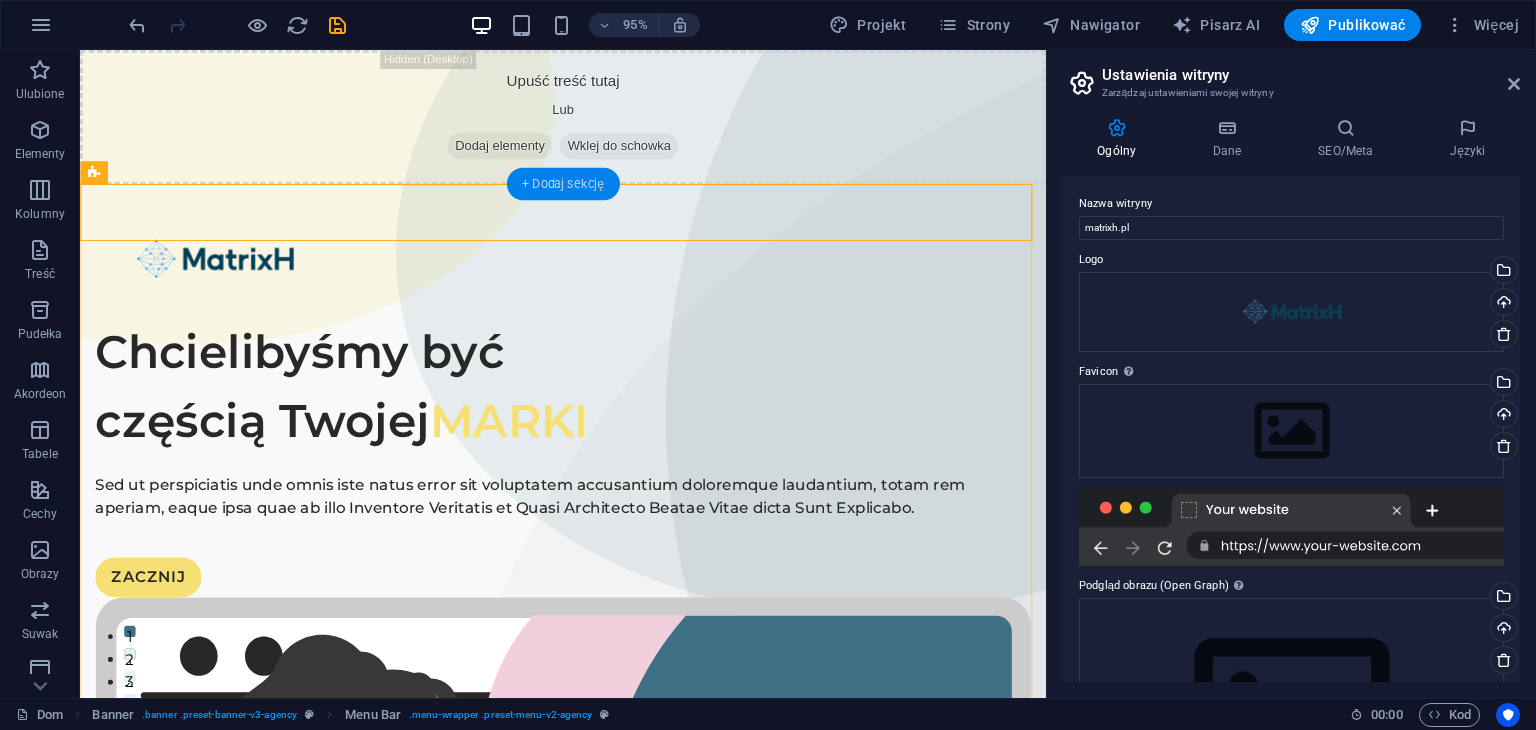 drag, startPoint x: 596, startPoint y: 192, endPoint x: 203, endPoint y: 310, distance: 410.3328 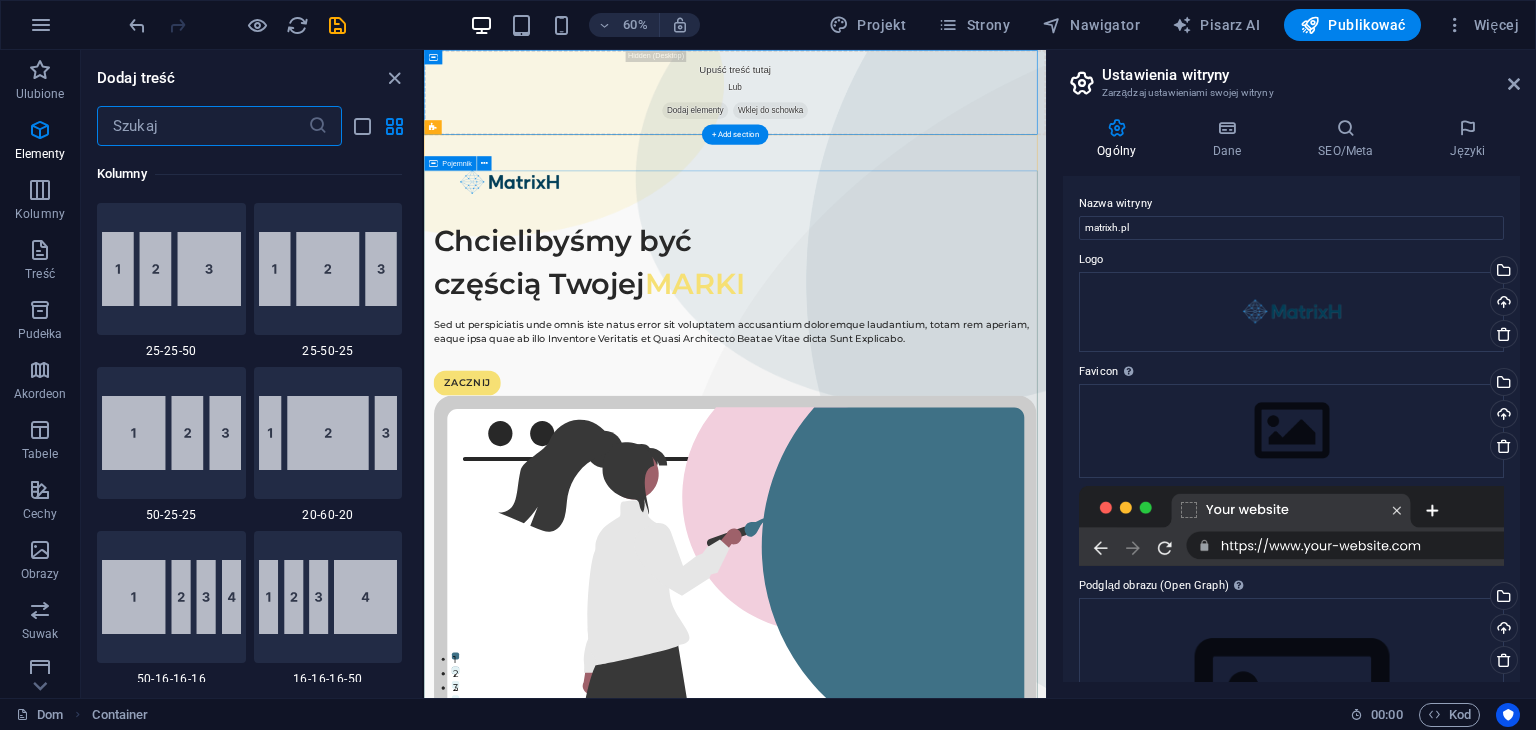 scroll, scrollTop: 3499, scrollLeft: 0, axis: vertical 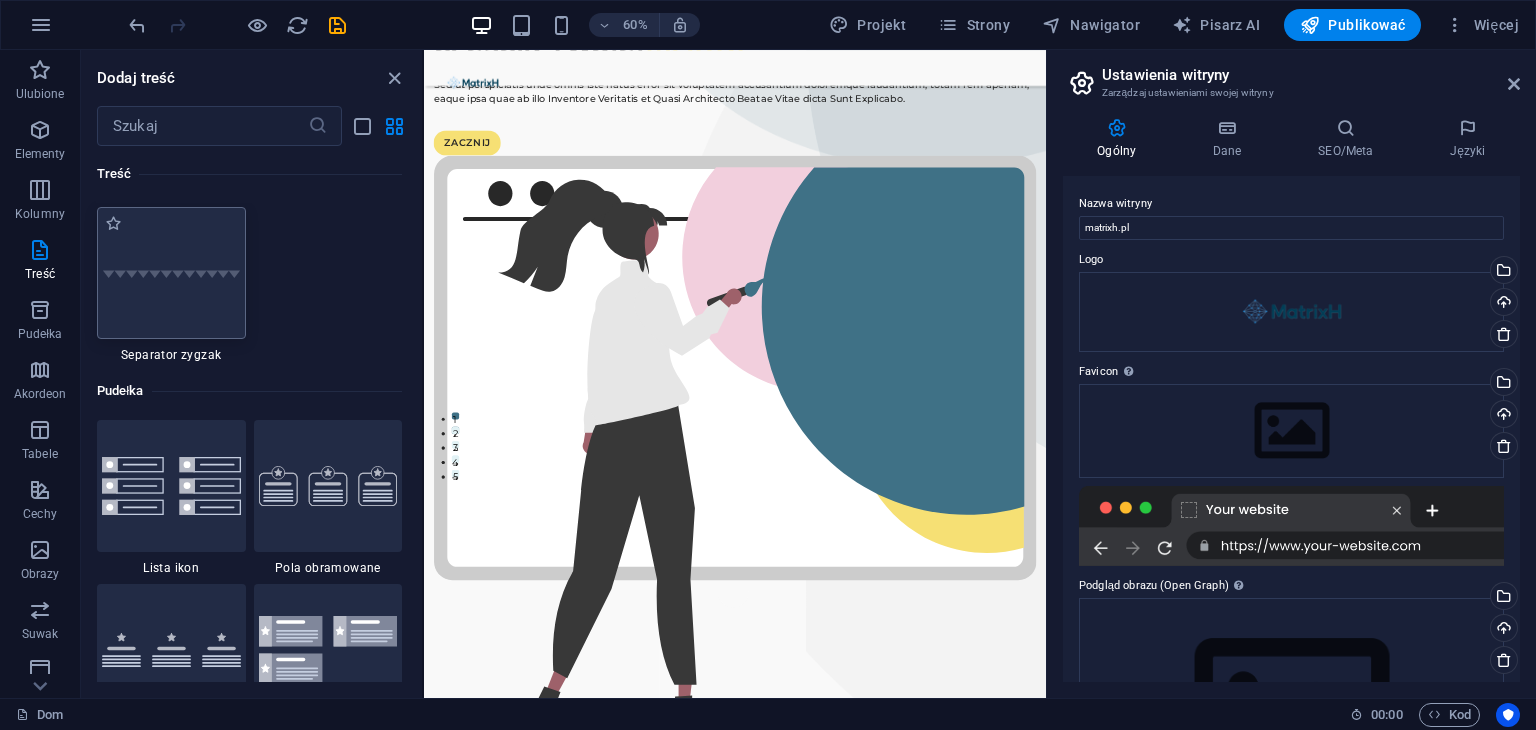 click at bounding box center (171, 273) 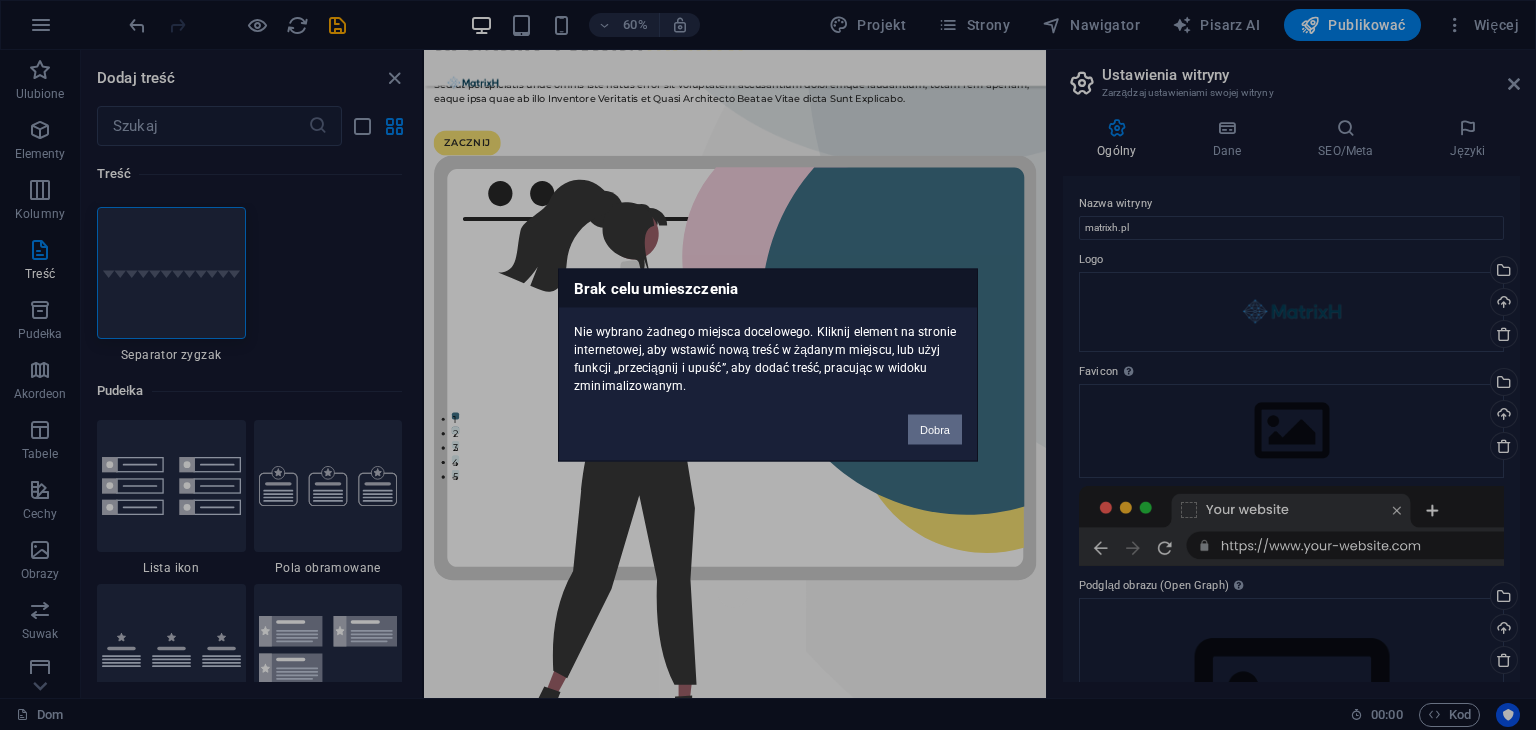 drag, startPoint x: 931, startPoint y: 431, endPoint x: 511, endPoint y: 630, distance: 464.75906 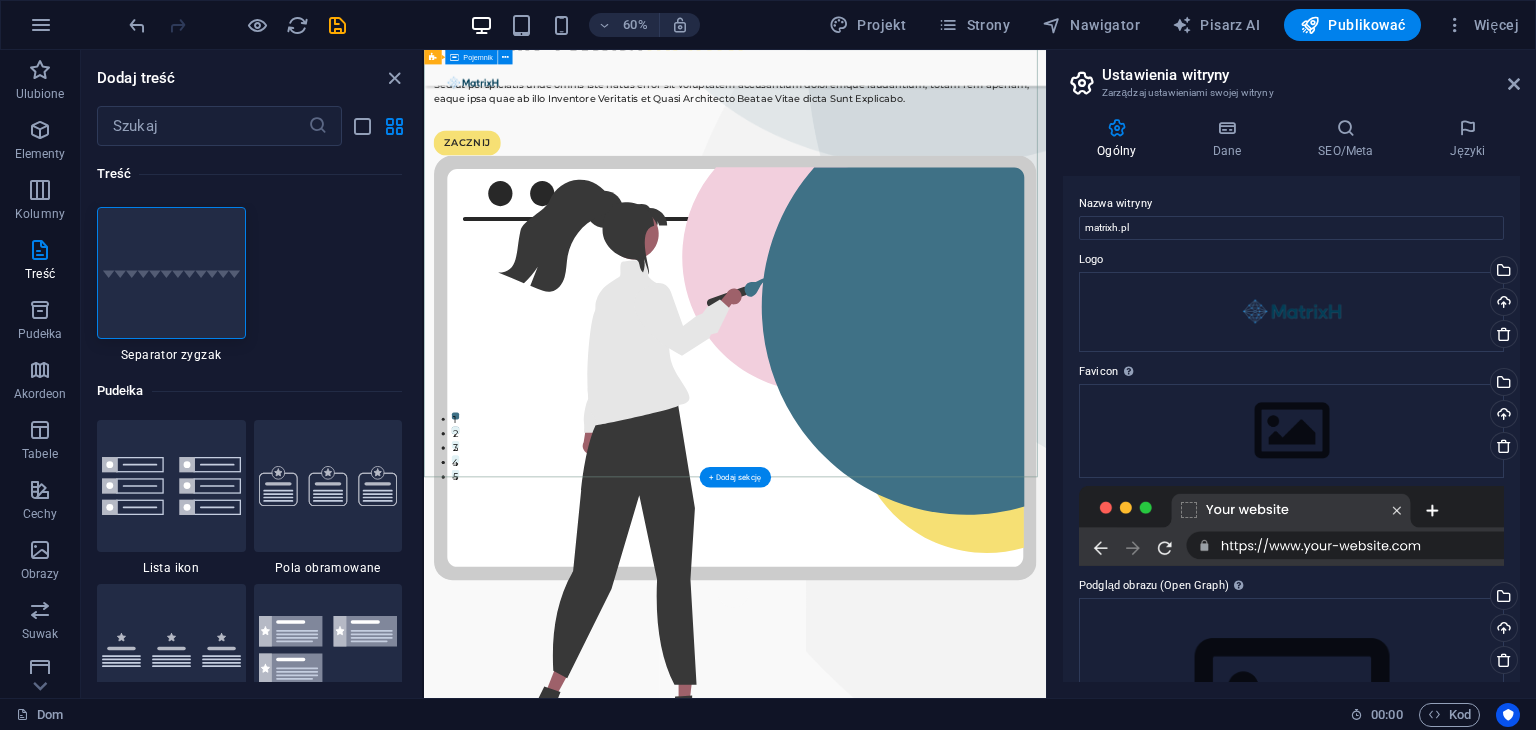 click on "Chcielibyśmy być  częścią Twojej  MARKI Sed ut perspiciatis unde omnis iste natus error sit voluptatem accusantium doloremque laudantium, totam rem aperiam, eaque ipsa quae ab illo Inventore Veritatis et Quasi Architecto Beatae Vitae dicta Sunt Explicabo.  ZACZNIJ" at bounding box center (942, 527) 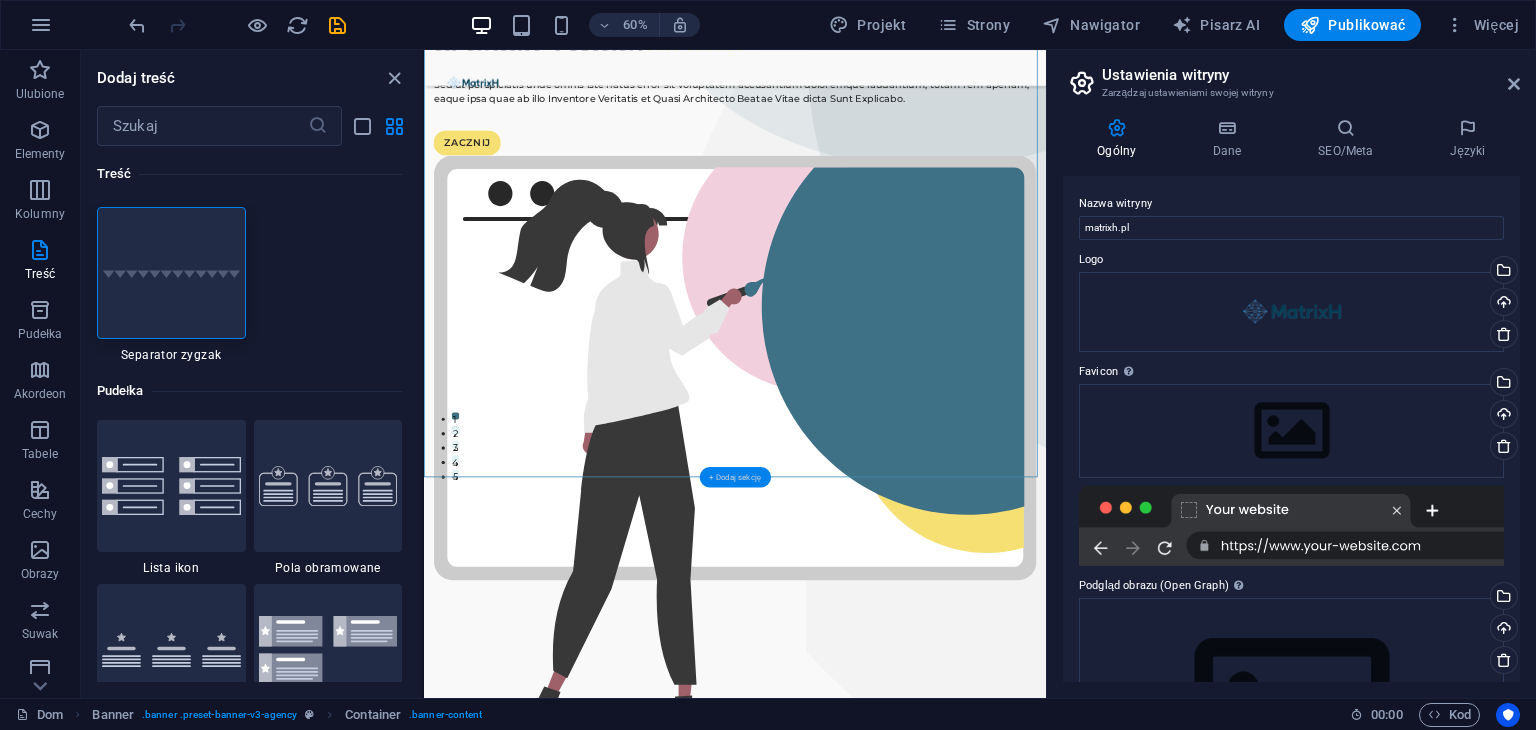 click on "+ Dodaj sekcję" at bounding box center (735, 476) 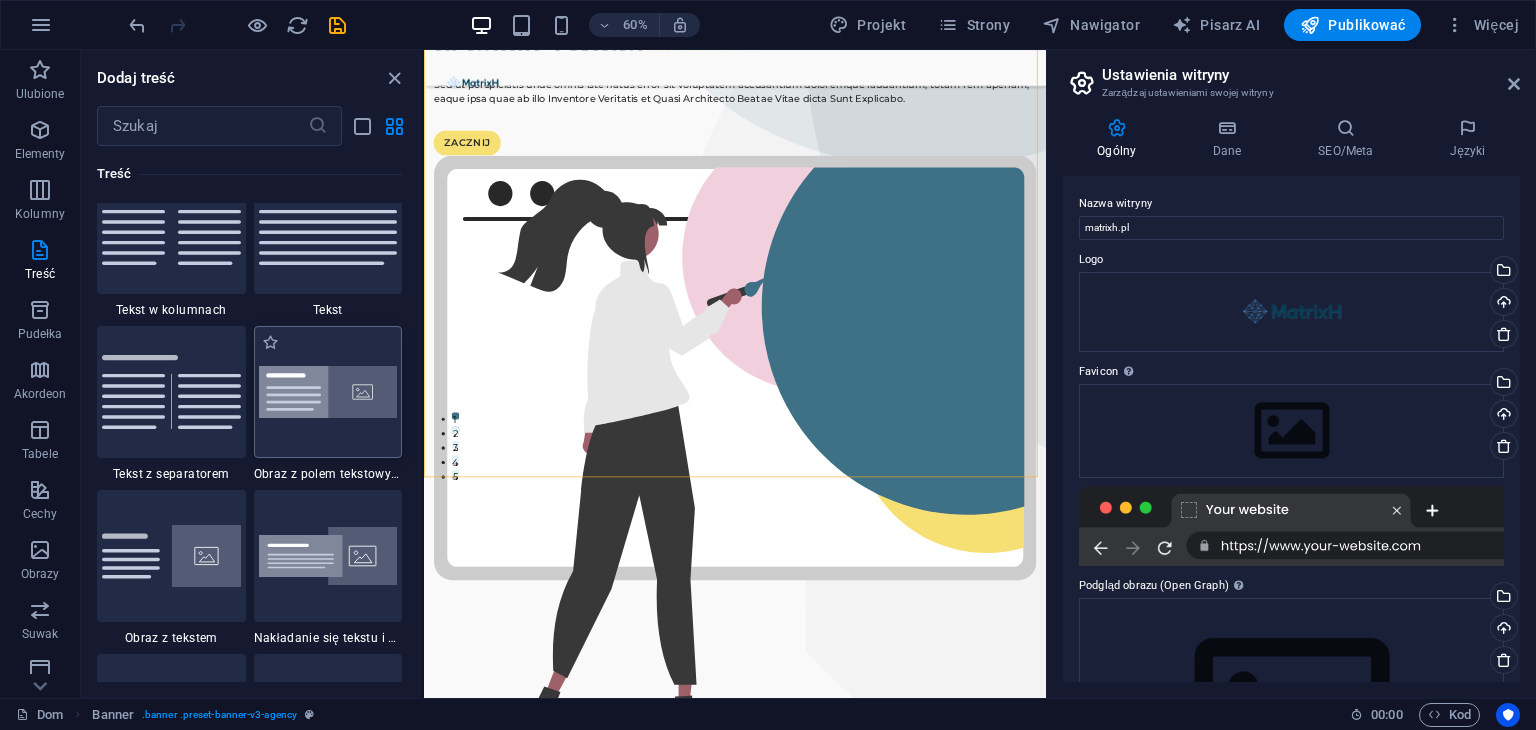 scroll, scrollTop: 3499, scrollLeft: 0, axis: vertical 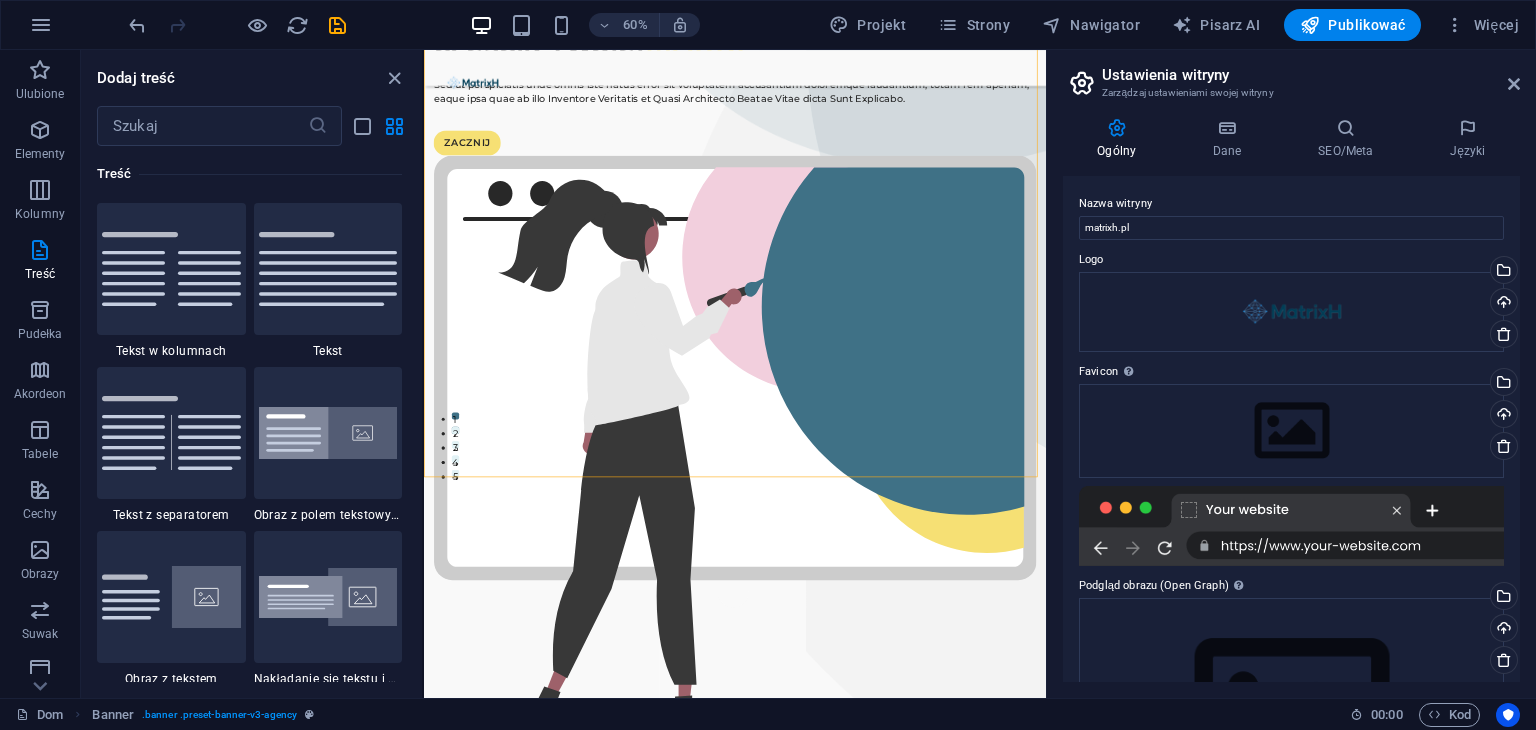 click at bounding box center [328, 433] 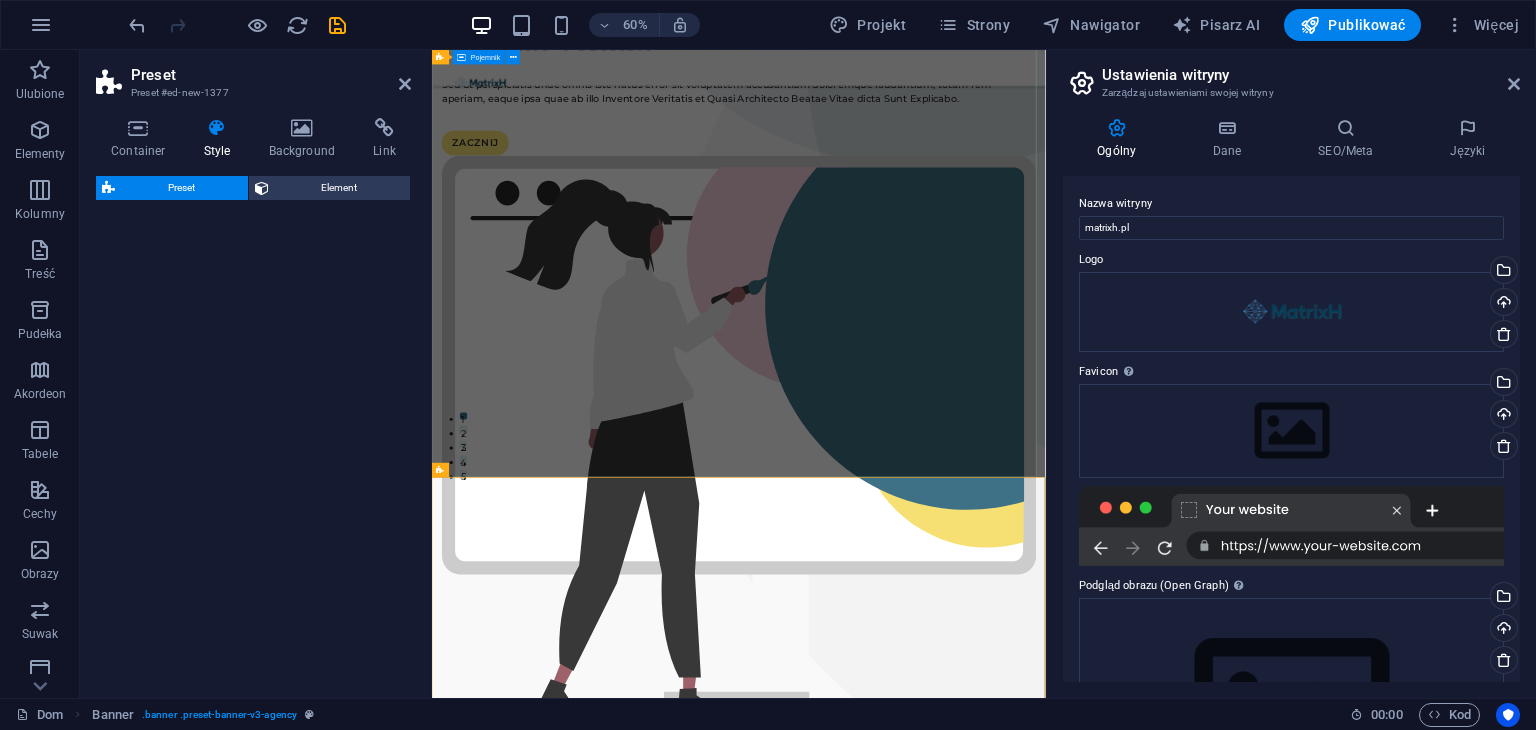 select on "rem" 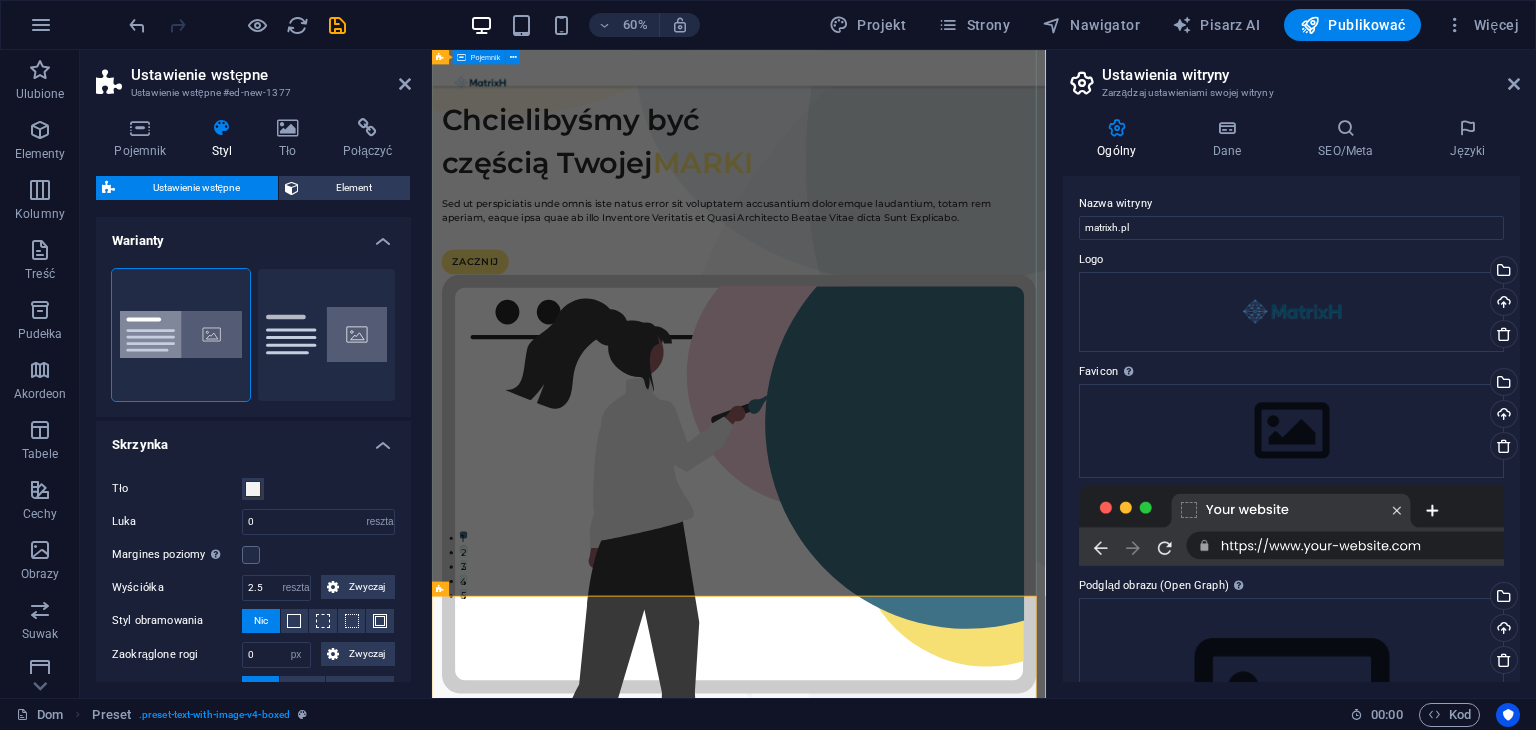 scroll, scrollTop: 0, scrollLeft: 0, axis: both 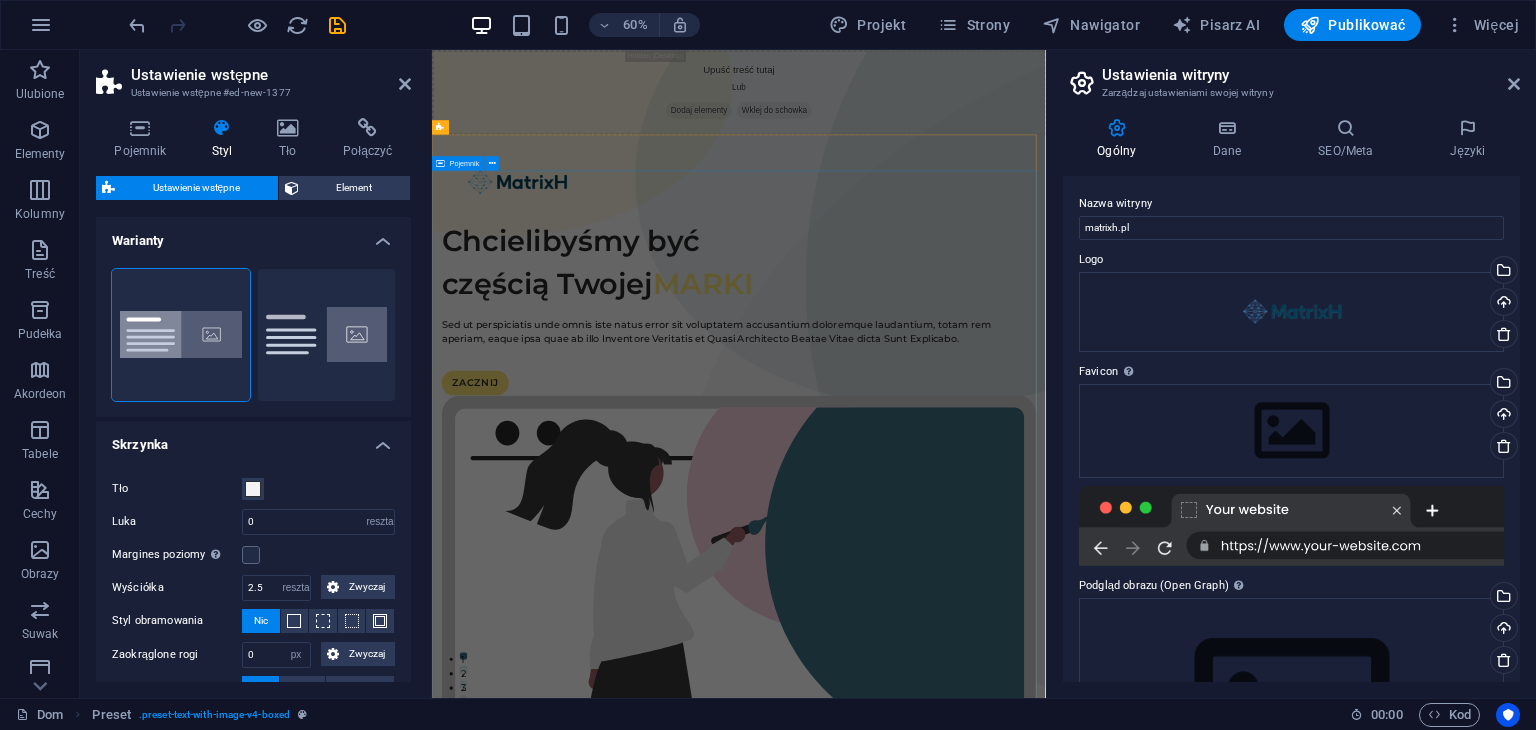 click on "Chcielibyśmy być  częścią Twojej  MARKI Sed ut perspiciatis unde omnis iste natus error sit voluptatem accusantium doloremque laudantium, totam rem aperiam, eaque ipsa quae ab illo Inventore Veritatis et Quasi Architecto Beatae Vitae dicta Sunt Explicabo.  ZACZNIJ" at bounding box center [943, 950] 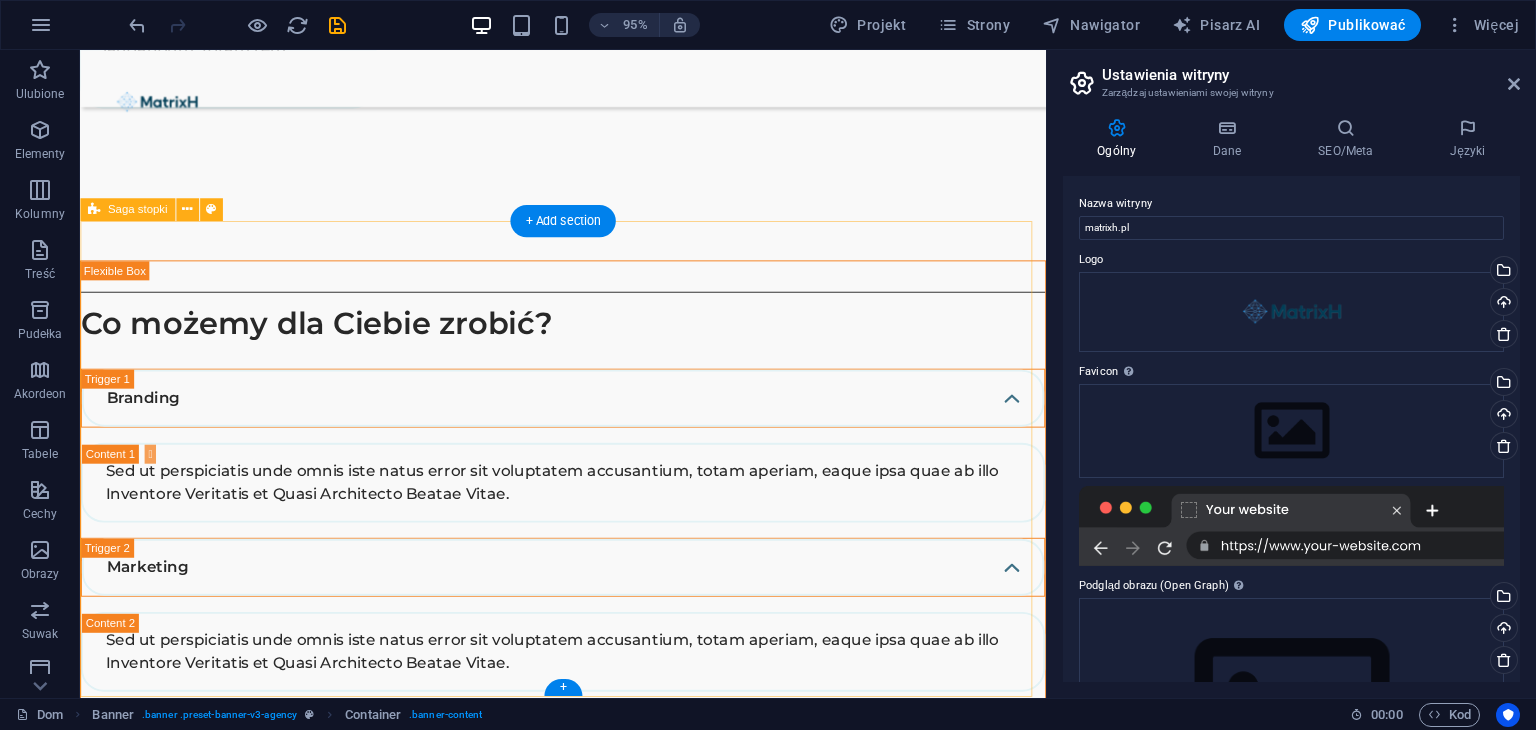 scroll, scrollTop: 5477, scrollLeft: 0, axis: vertical 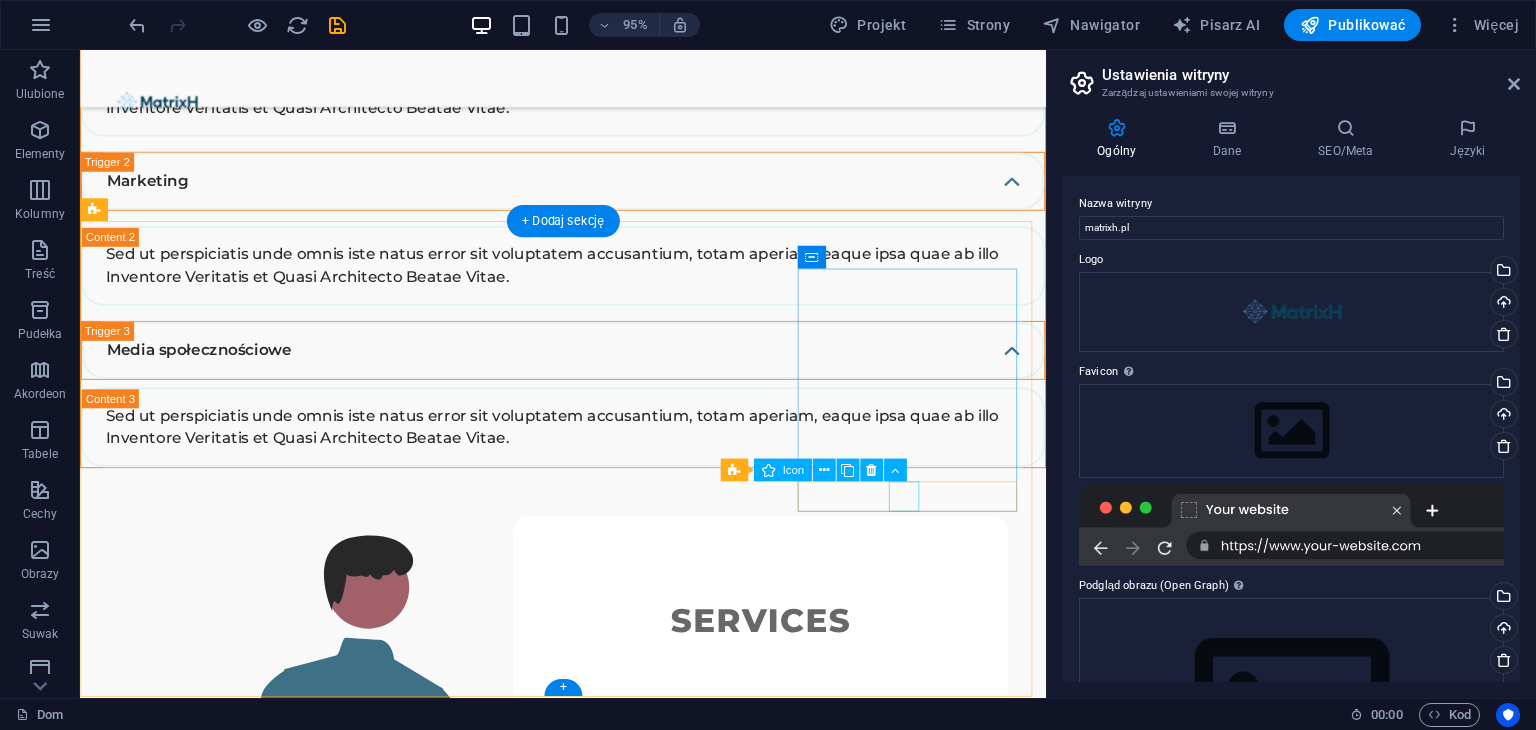 click at bounding box center (213, 17432) 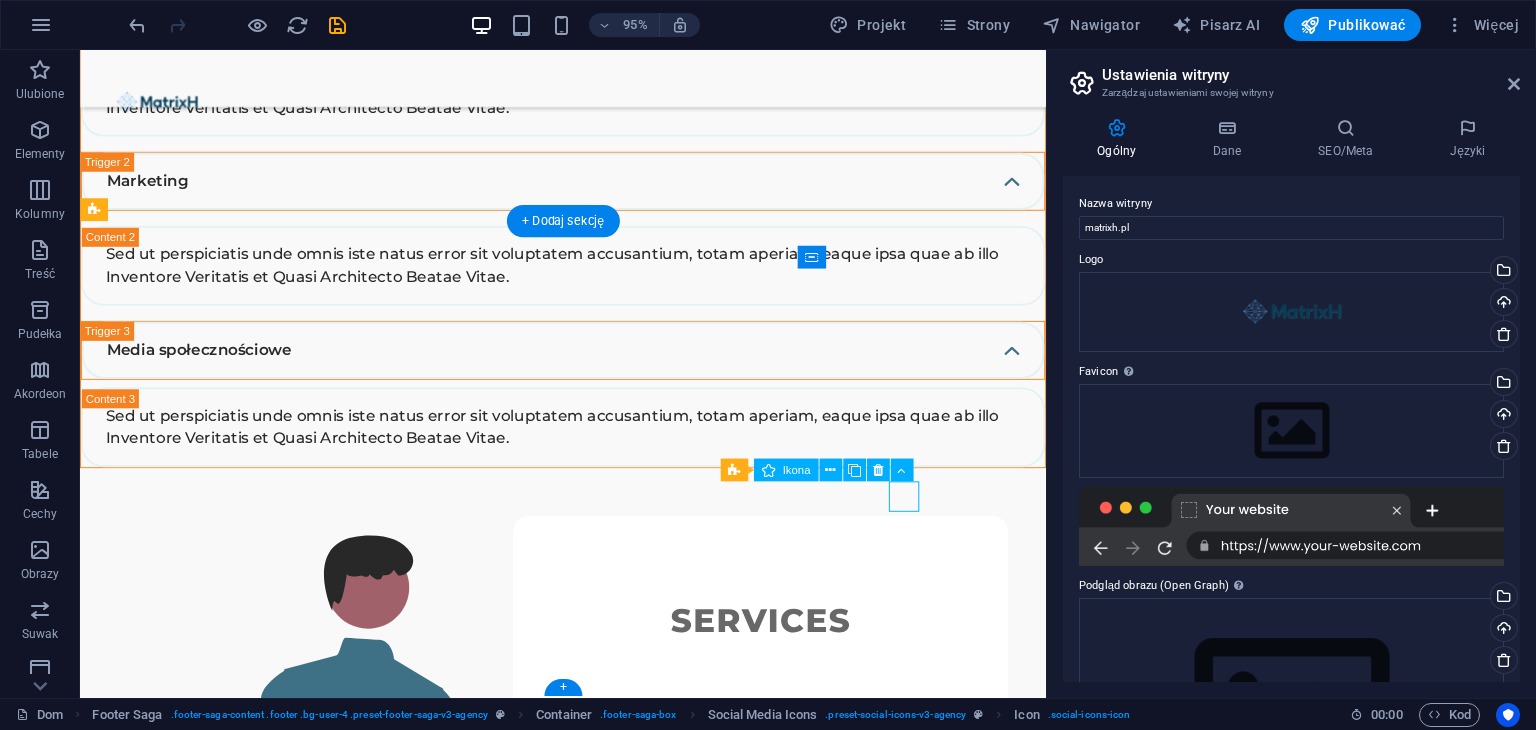 click at bounding box center [213, 17432] 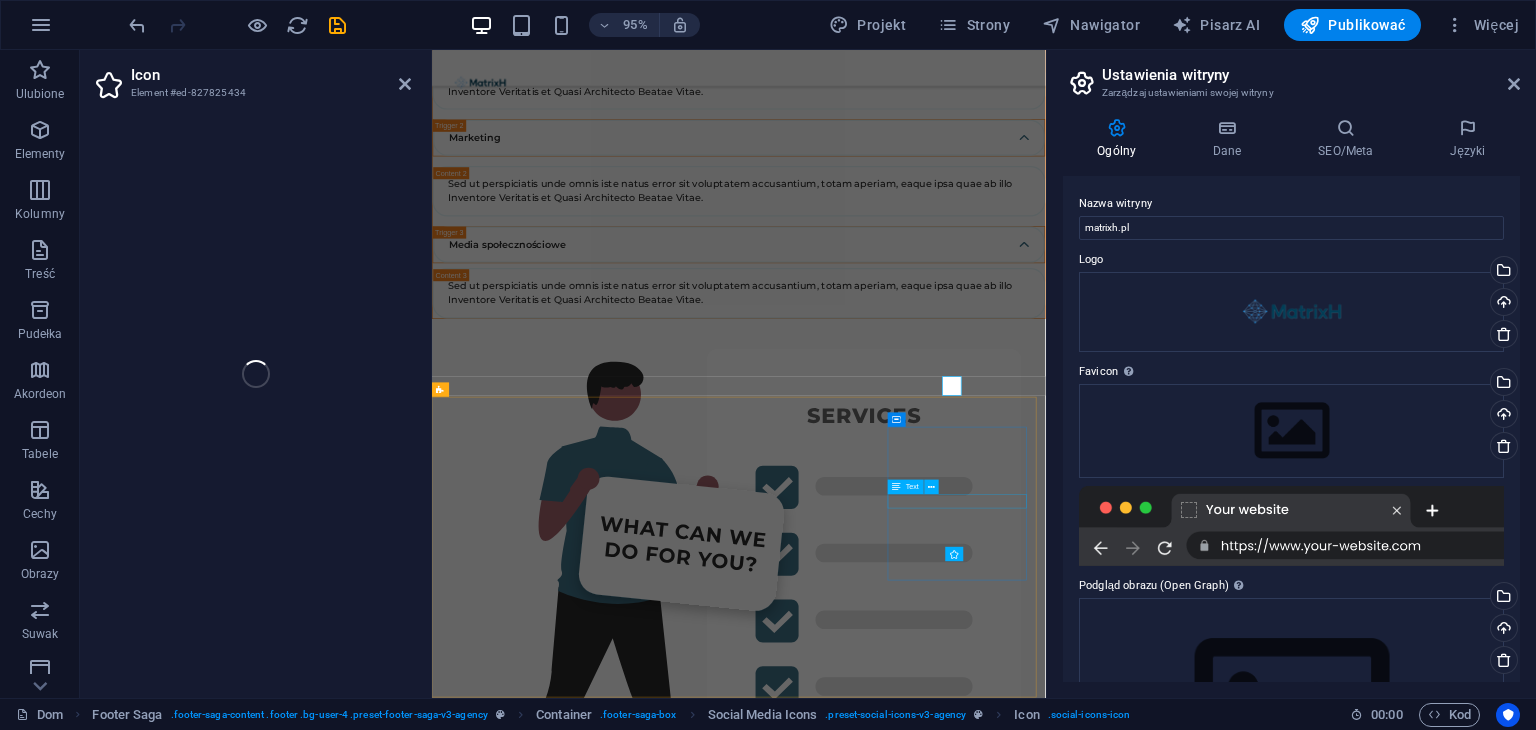 click on "0123 - 456789" at bounding box center (502, 17289) 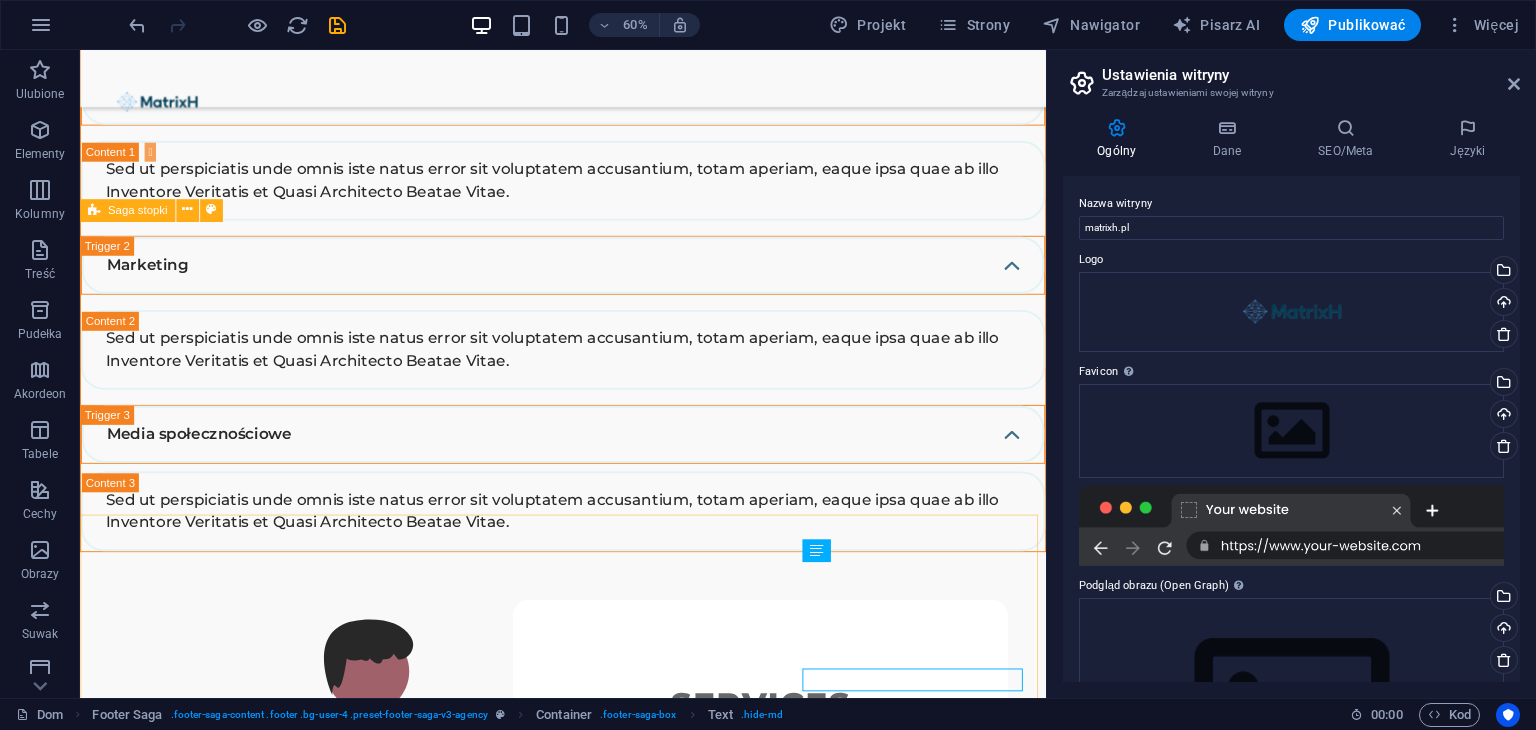 scroll, scrollTop: 5477, scrollLeft: 0, axis: vertical 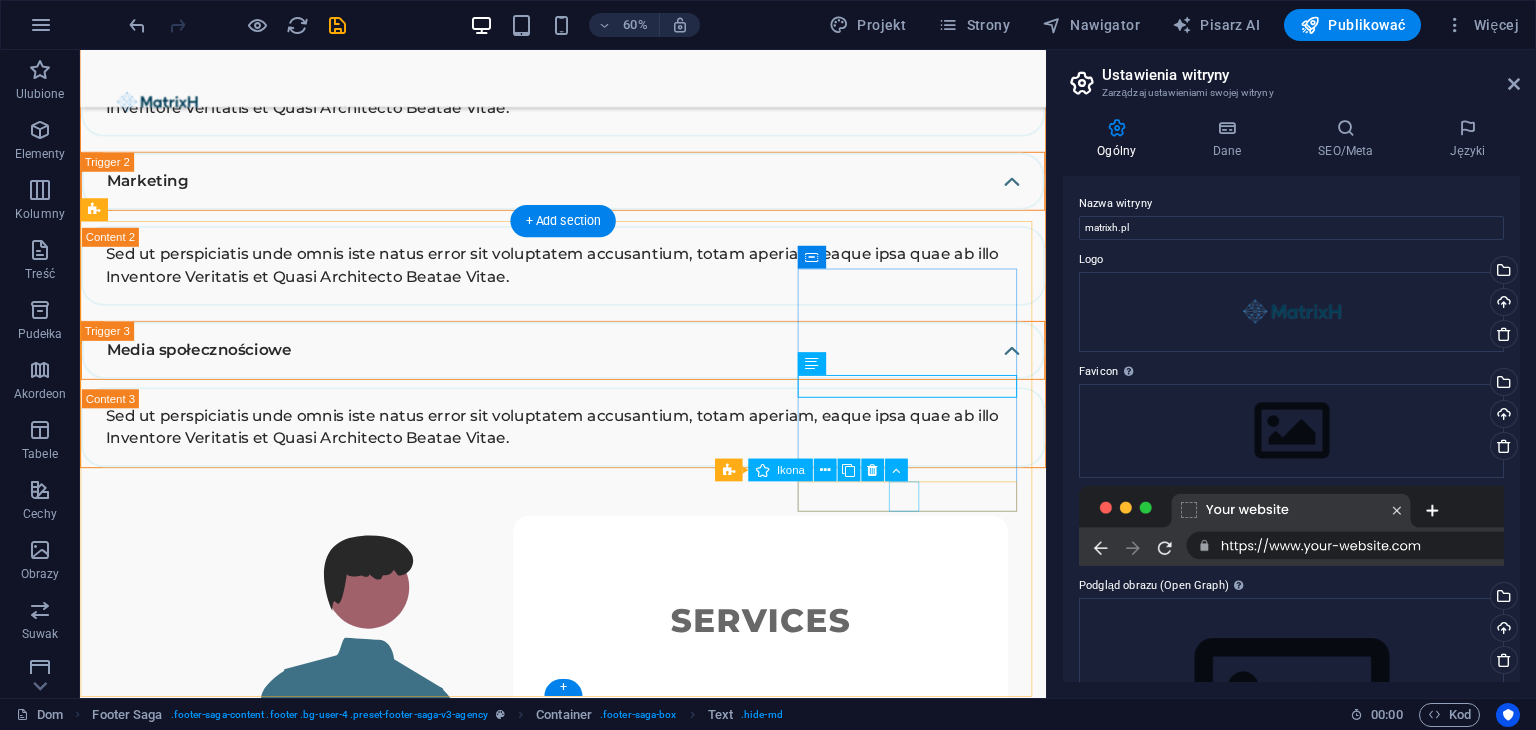 click at bounding box center [213, 17432] 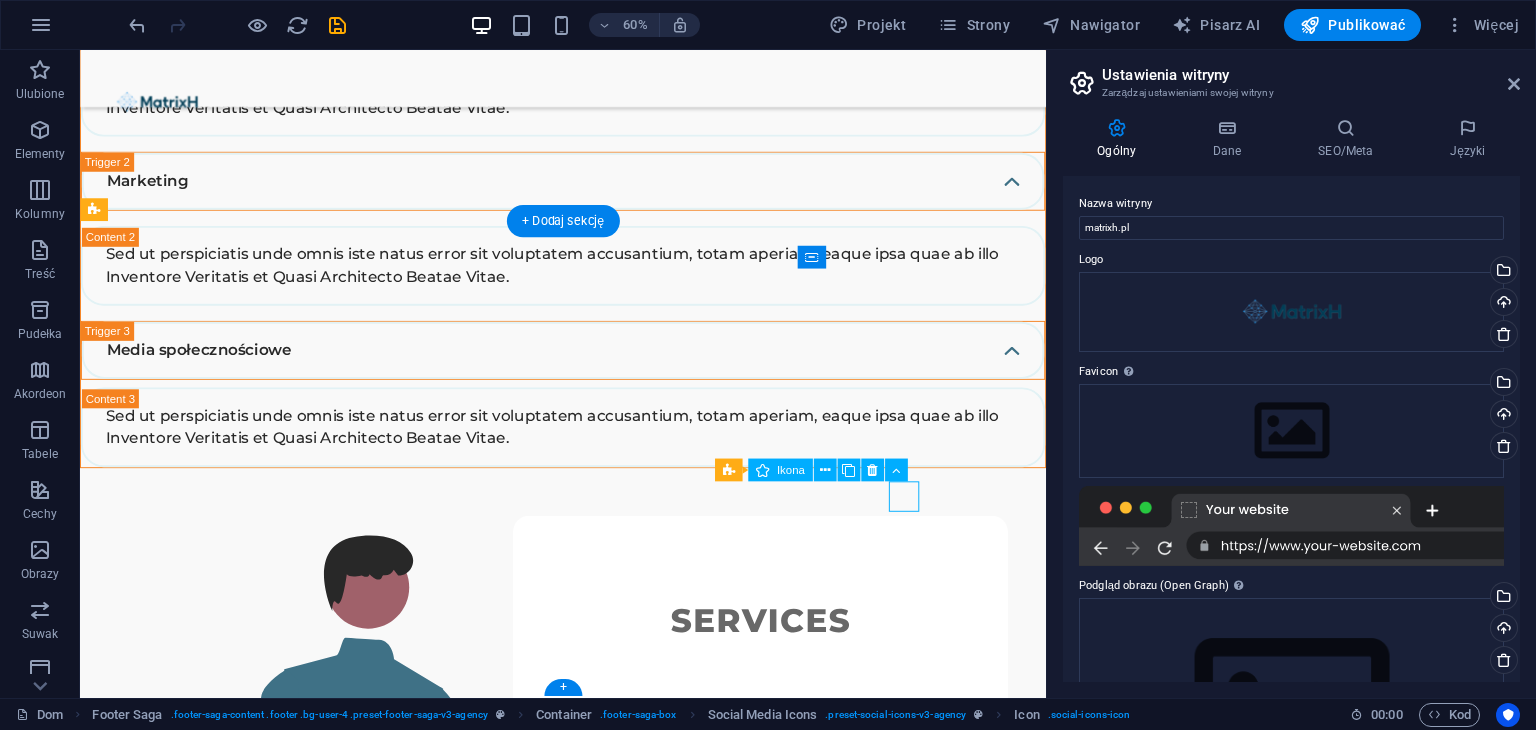 click at bounding box center [213, 17432] 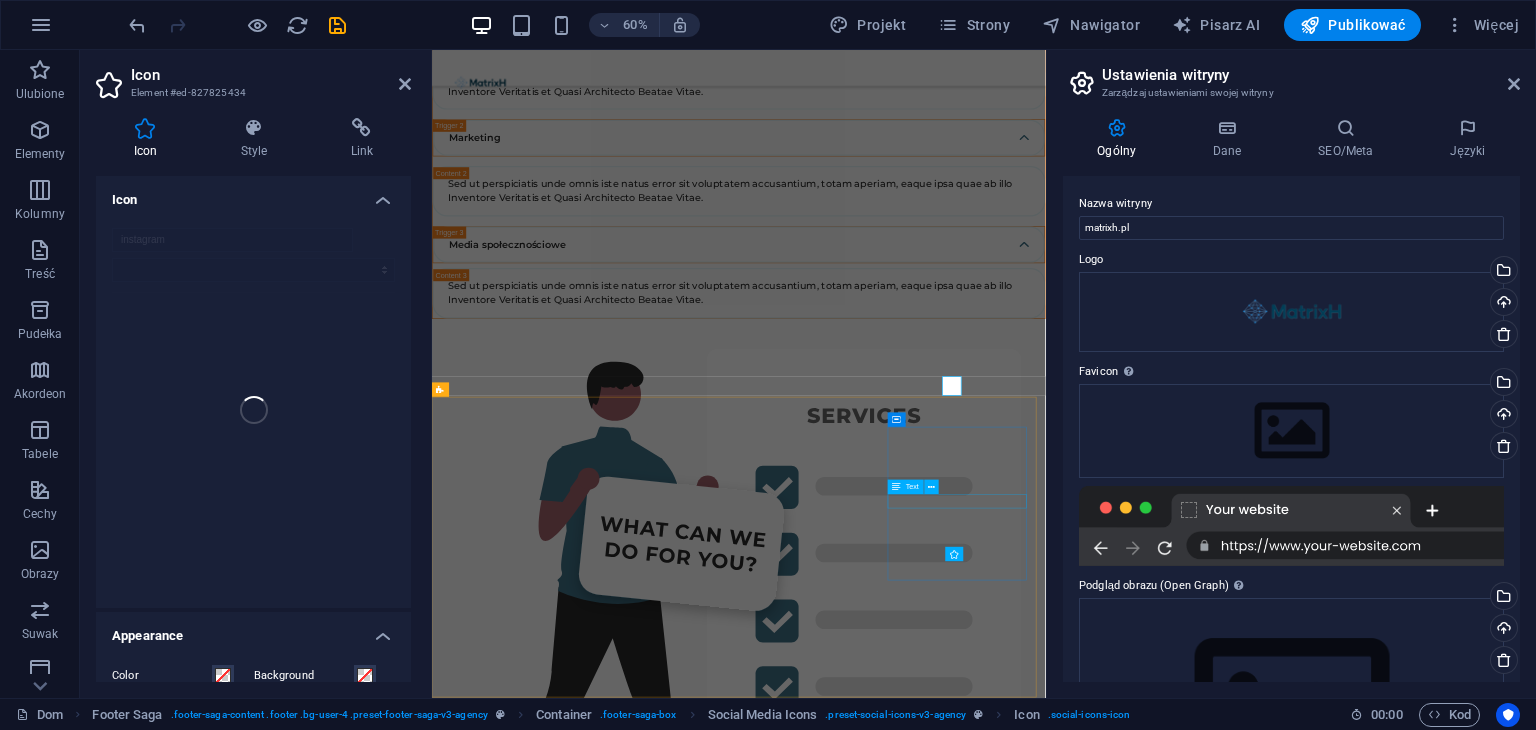 scroll, scrollTop: 5388, scrollLeft: 0, axis: vertical 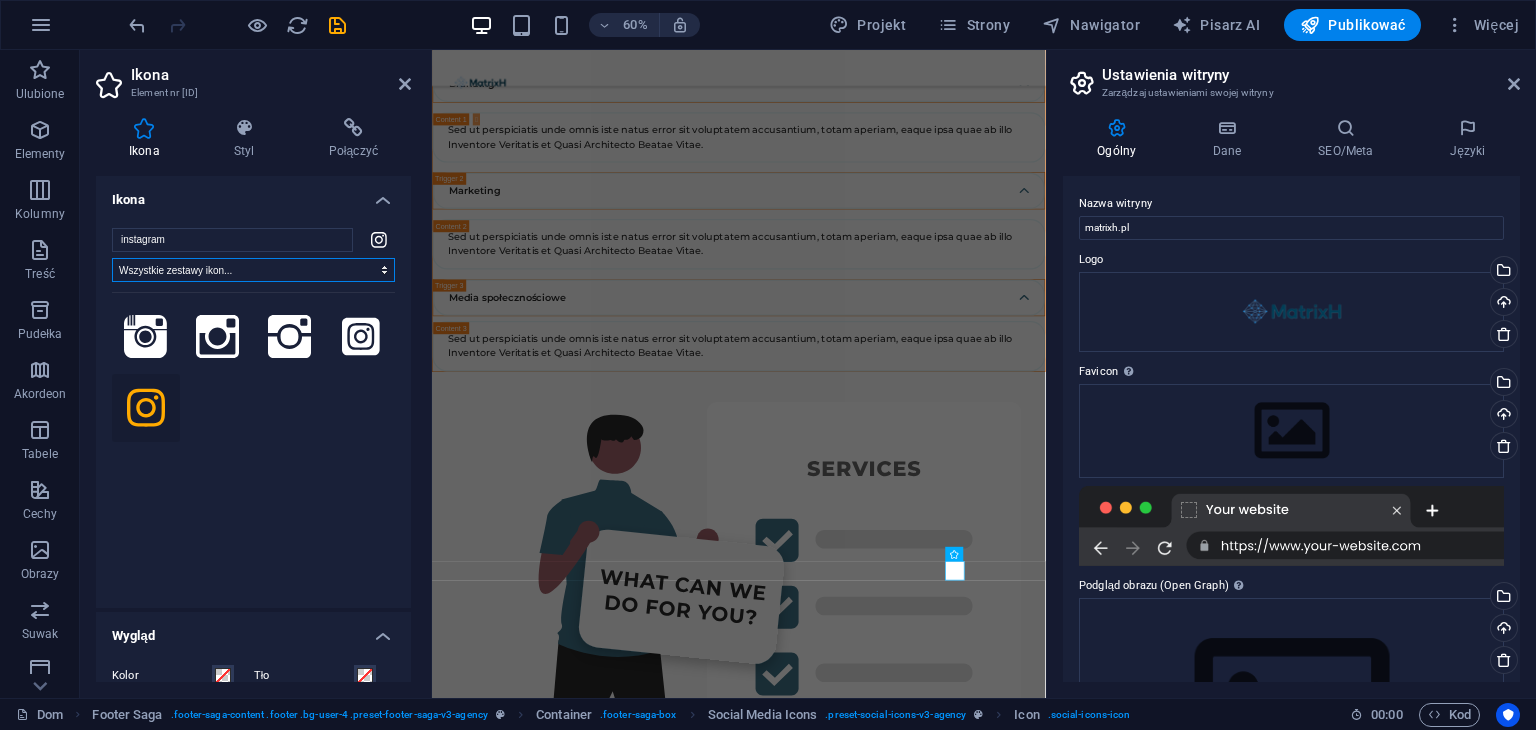 click on "Wszystkie zestawy ikon... IcoFont Jonikony FontAwesome Brands FontAwesome Duotone FontAwesome Solid FontAwesome Regular FontAwesome Light FontAwesome Thin FontAwesome Sharp Solid FontAwesome Sharp Regular FontAwesome Sharp Light FontAwesome Sharp Thin" at bounding box center (253, 270) 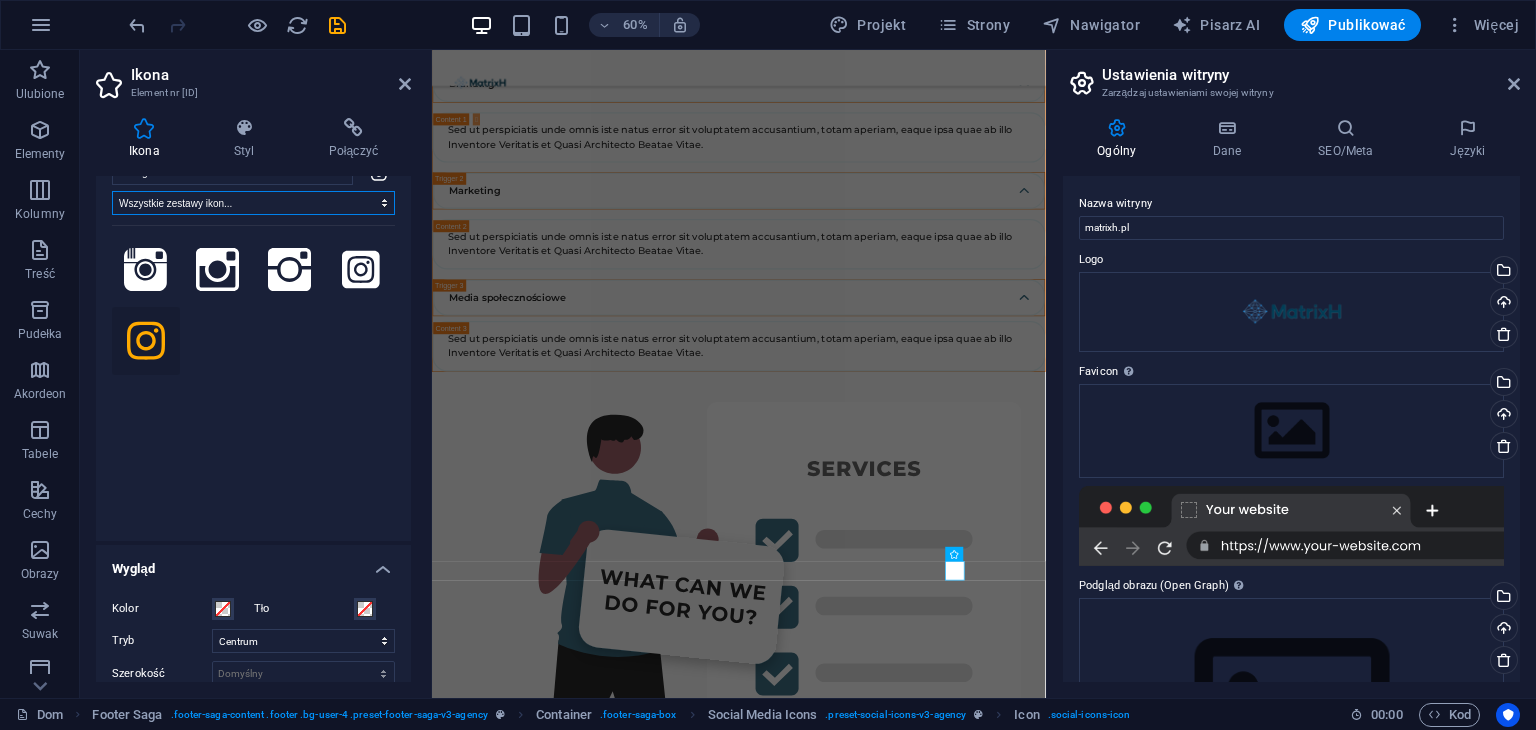 scroll, scrollTop: 0, scrollLeft: 0, axis: both 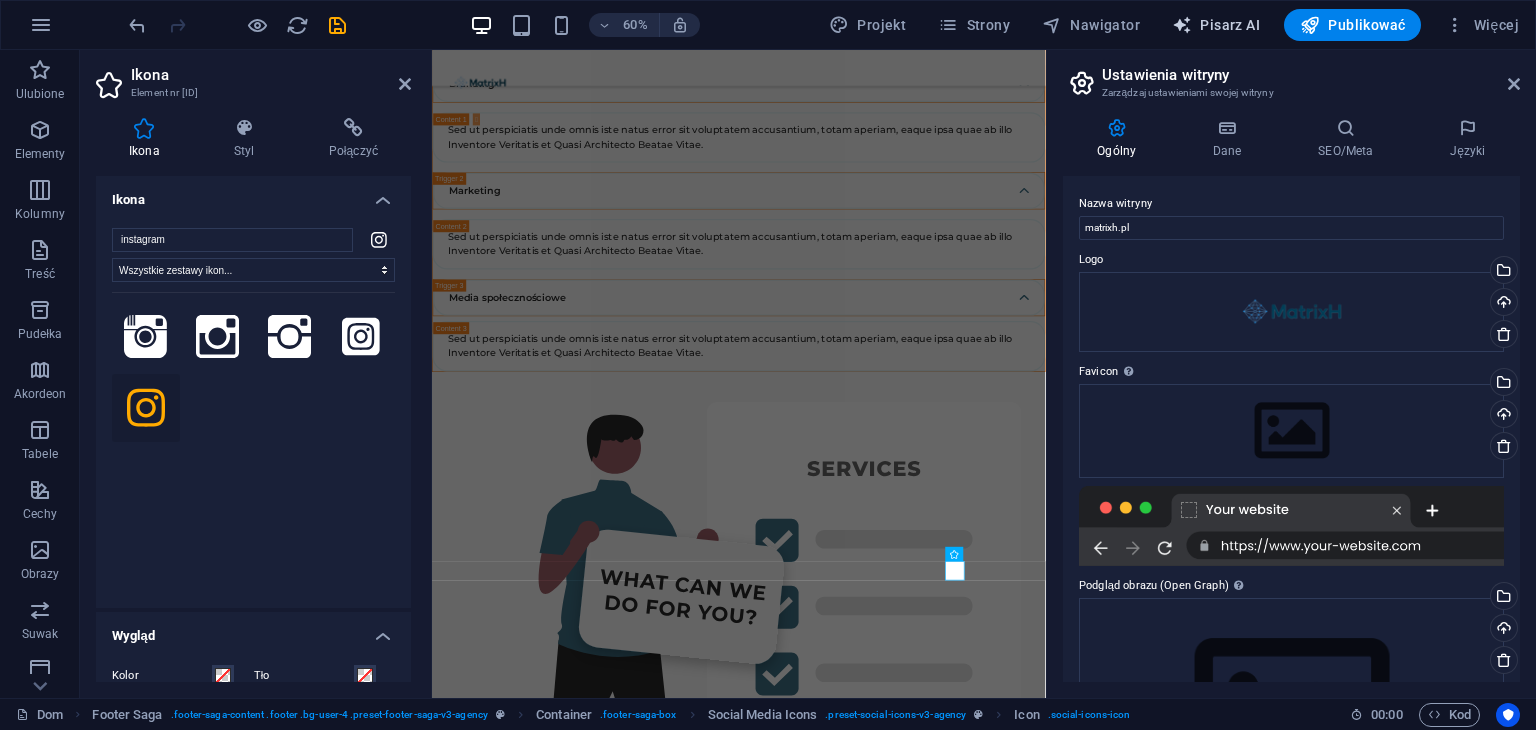 click at bounding box center (1182, 25) 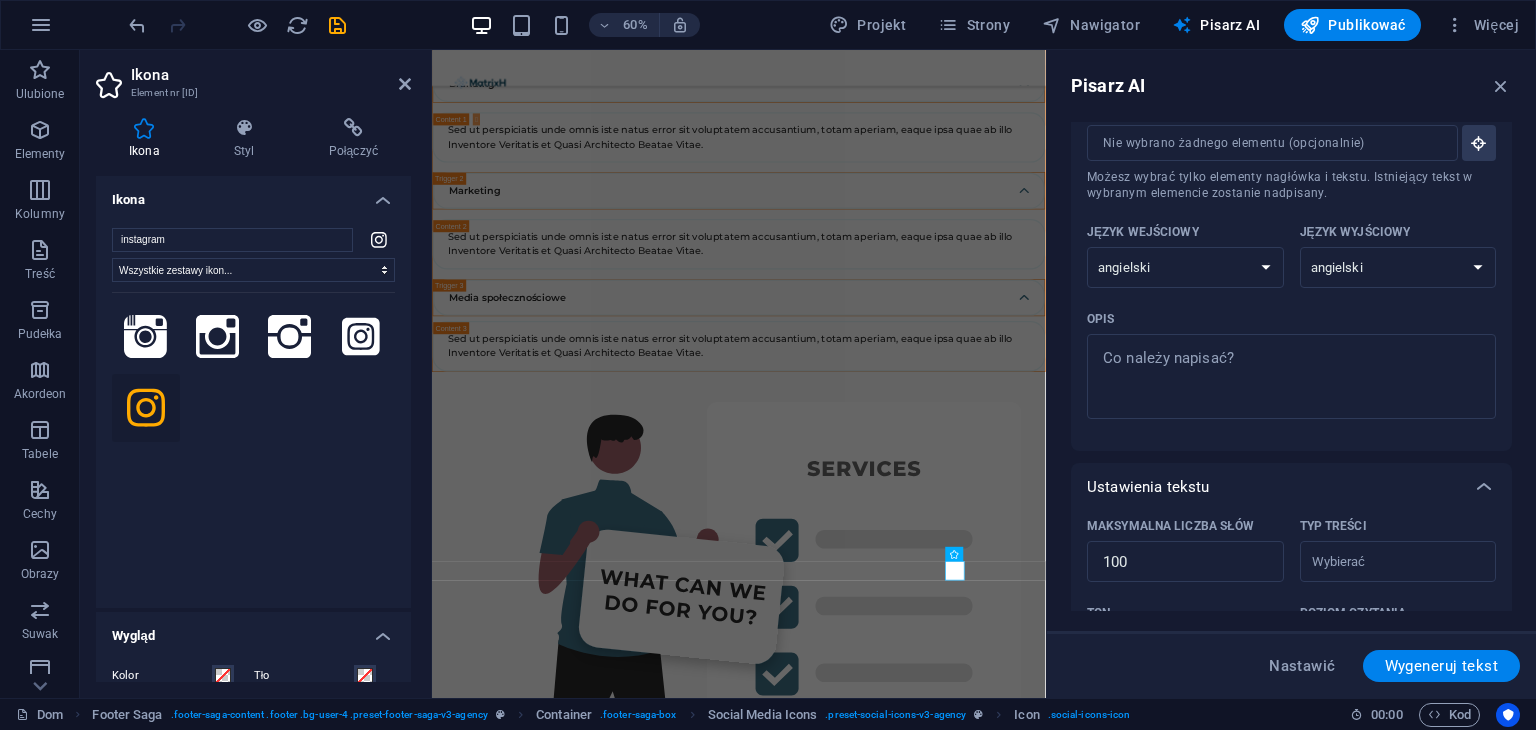 scroll, scrollTop: 0, scrollLeft: 0, axis: both 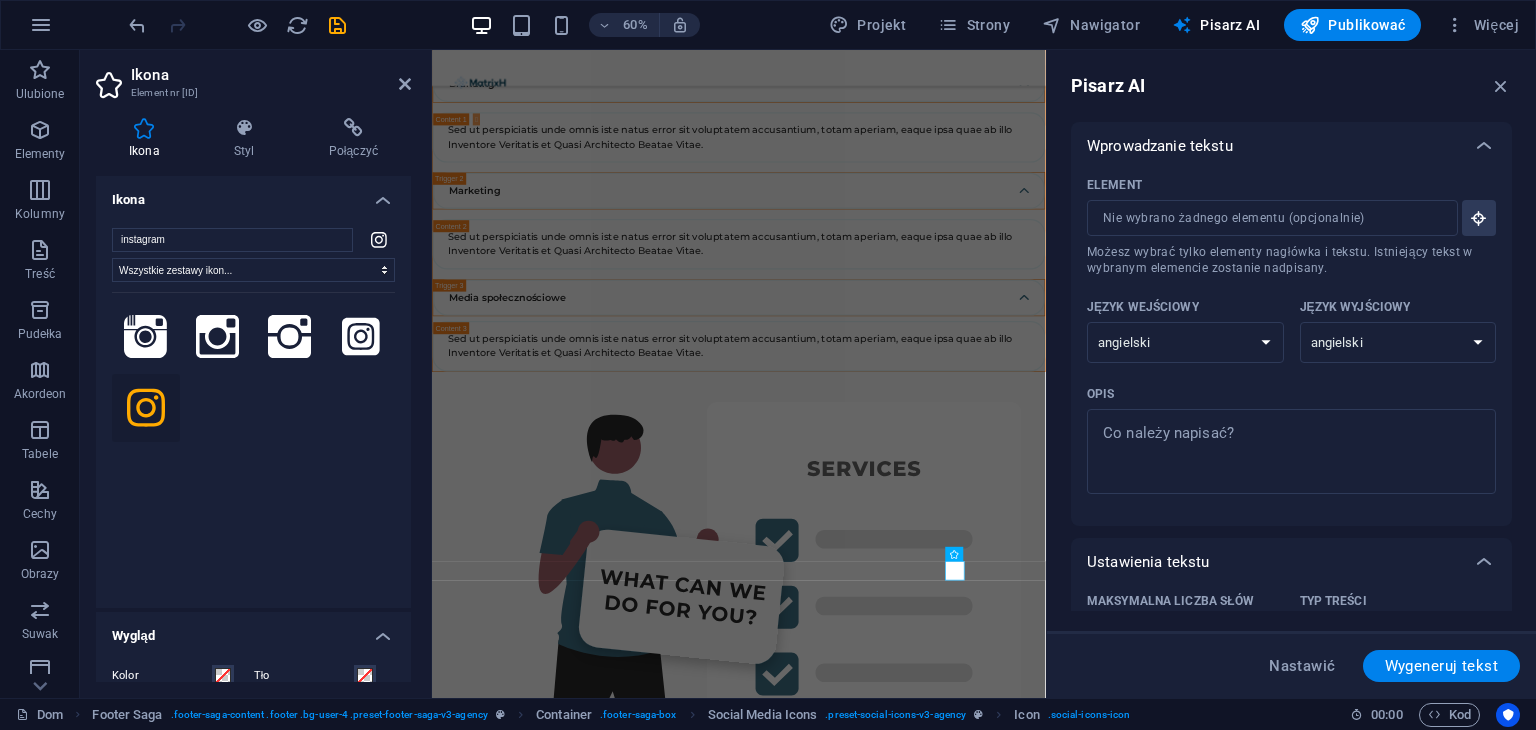 click on "60% Projekt Strony Nawigator Pisarz AI Publikować Więcej" at bounding box center (768, 25) 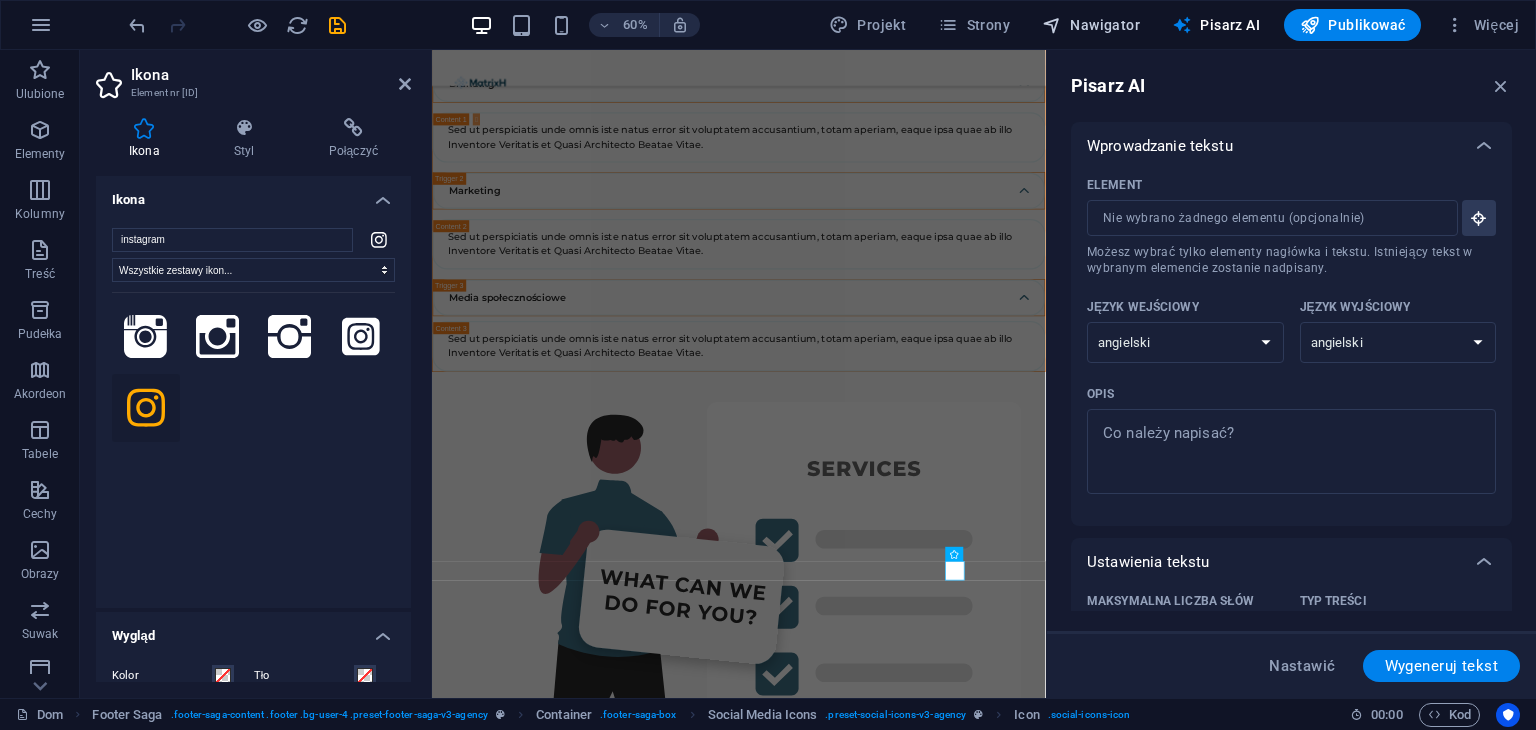 click on "Nawigator" at bounding box center (1091, 25) 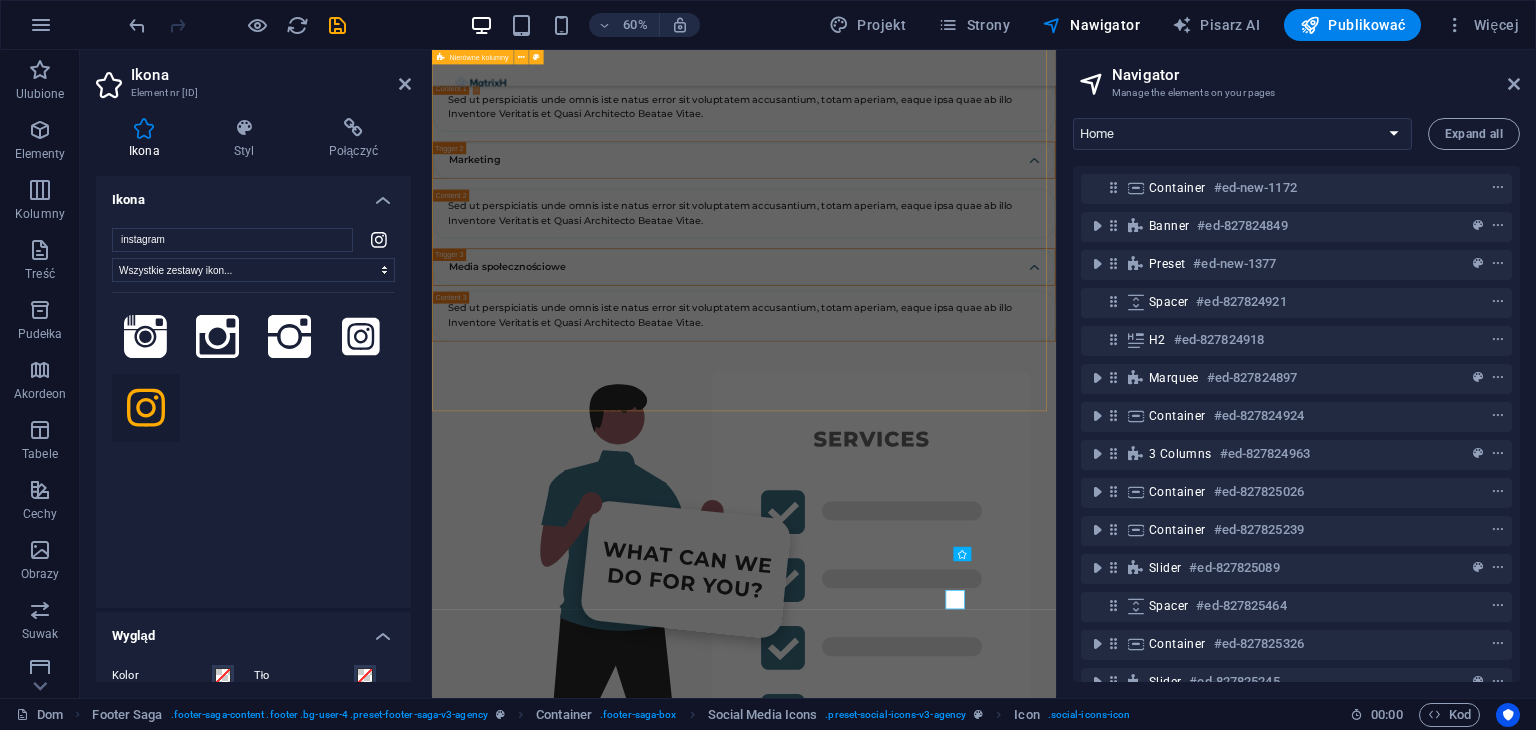 scroll, scrollTop: 5340, scrollLeft: 0, axis: vertical 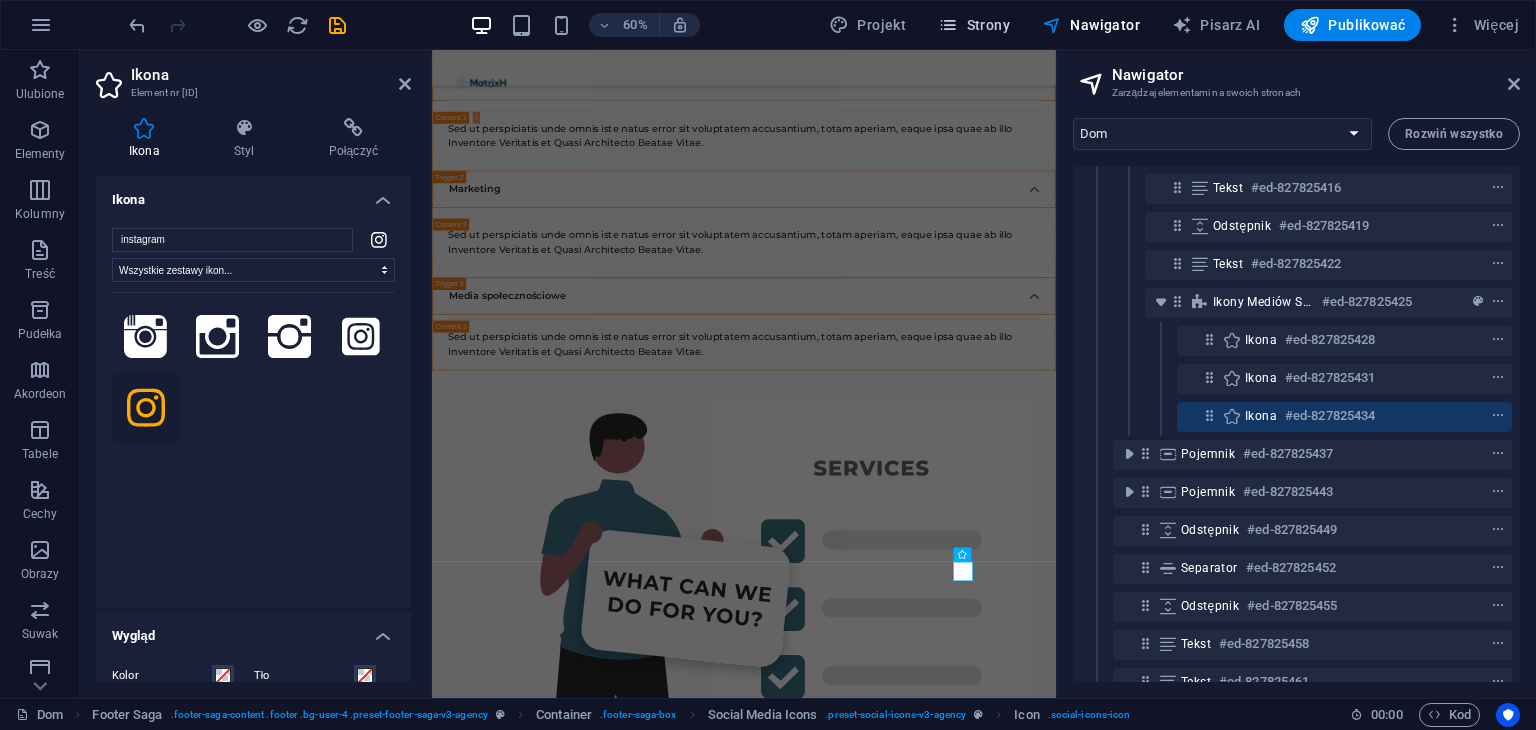 click on "Strony" at bounding box center [988, 25] 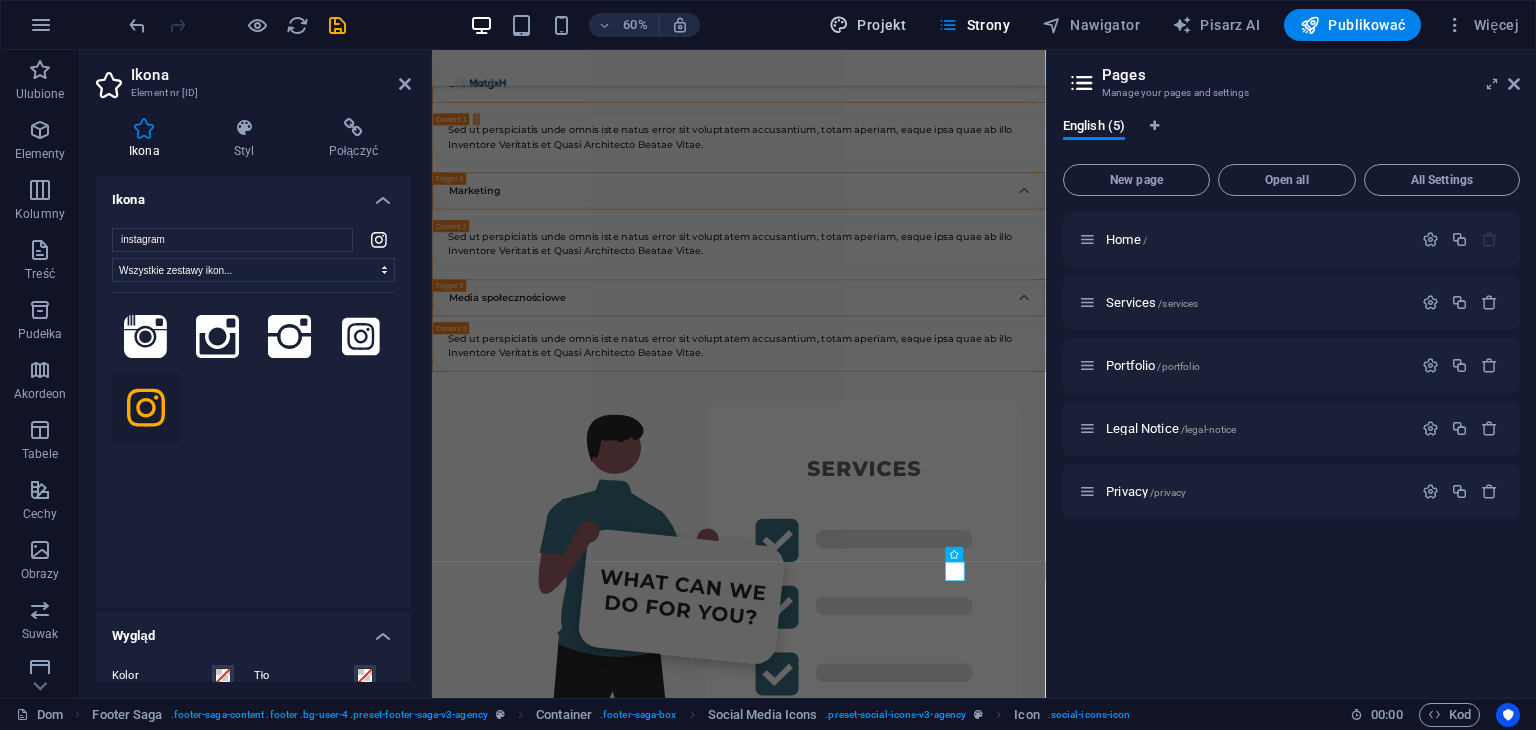 scroll, scrollTop: 5388, scrollLeft: 0, axis: vertical 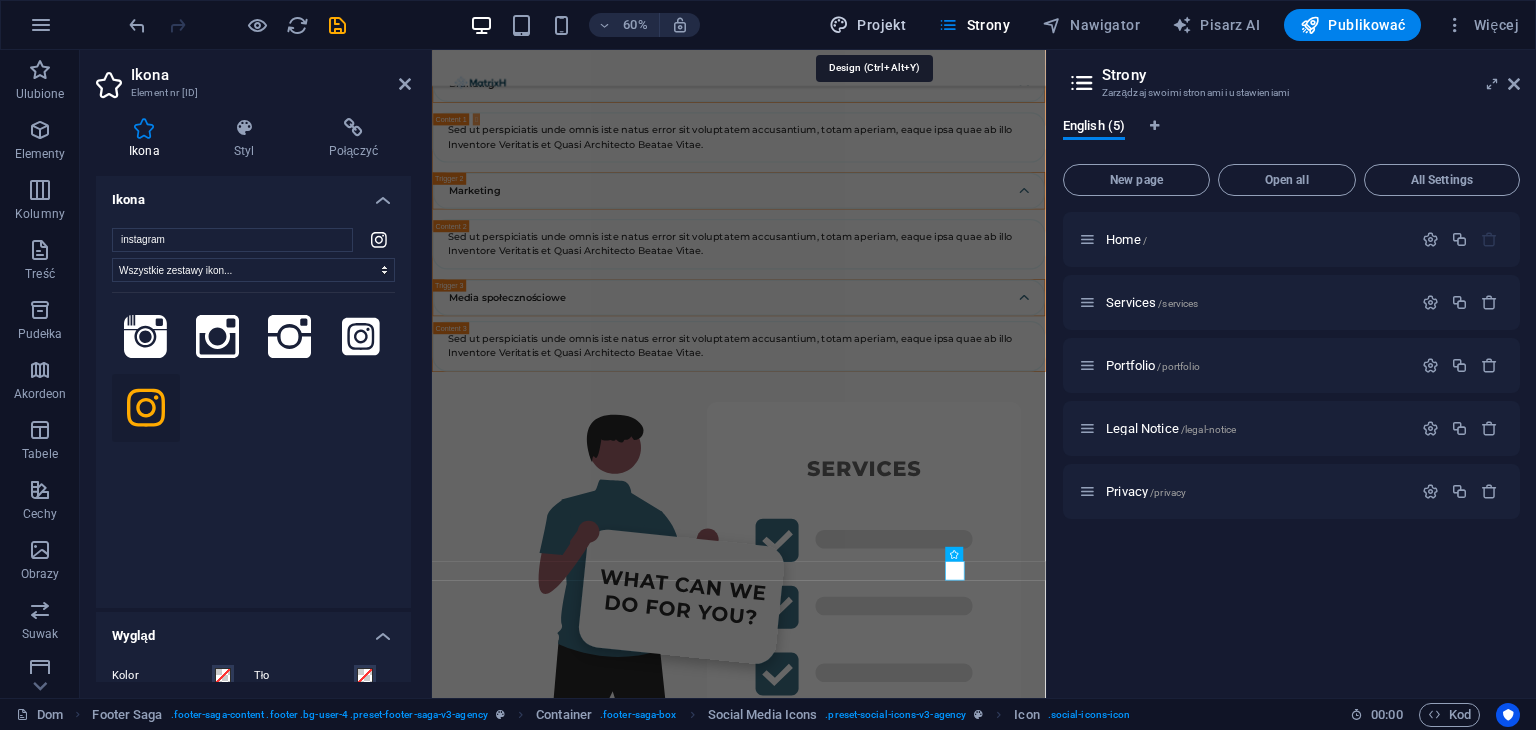 click on "Projekt" at bounding box center (867, 25) 